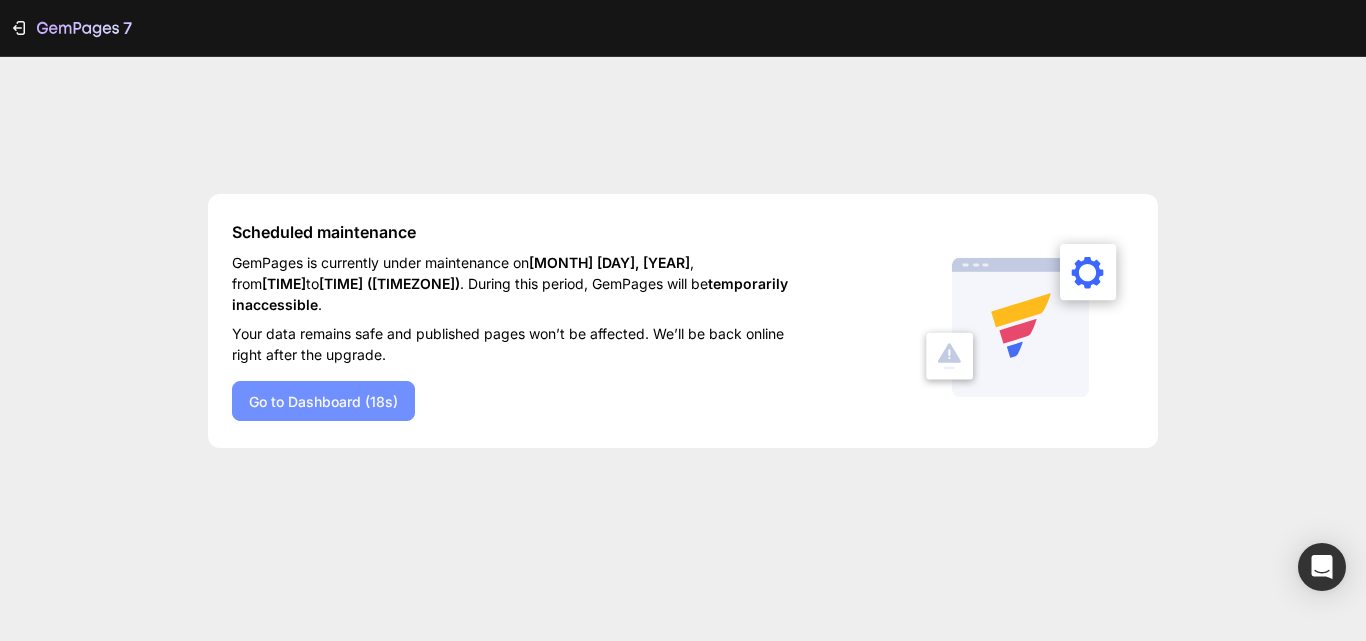scroll, scrollTop: 0, scrollLeft: 0, axis: both 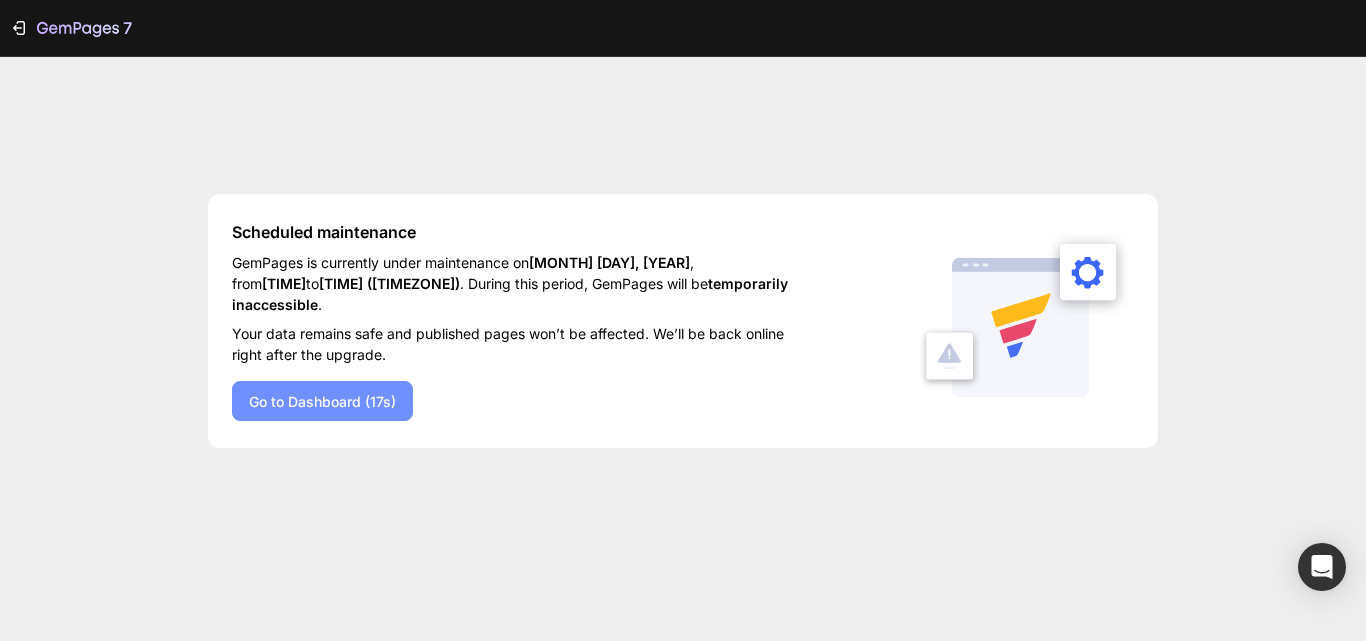 click on "Go to Dashboard (17s)" at bounding box center (322, 401) 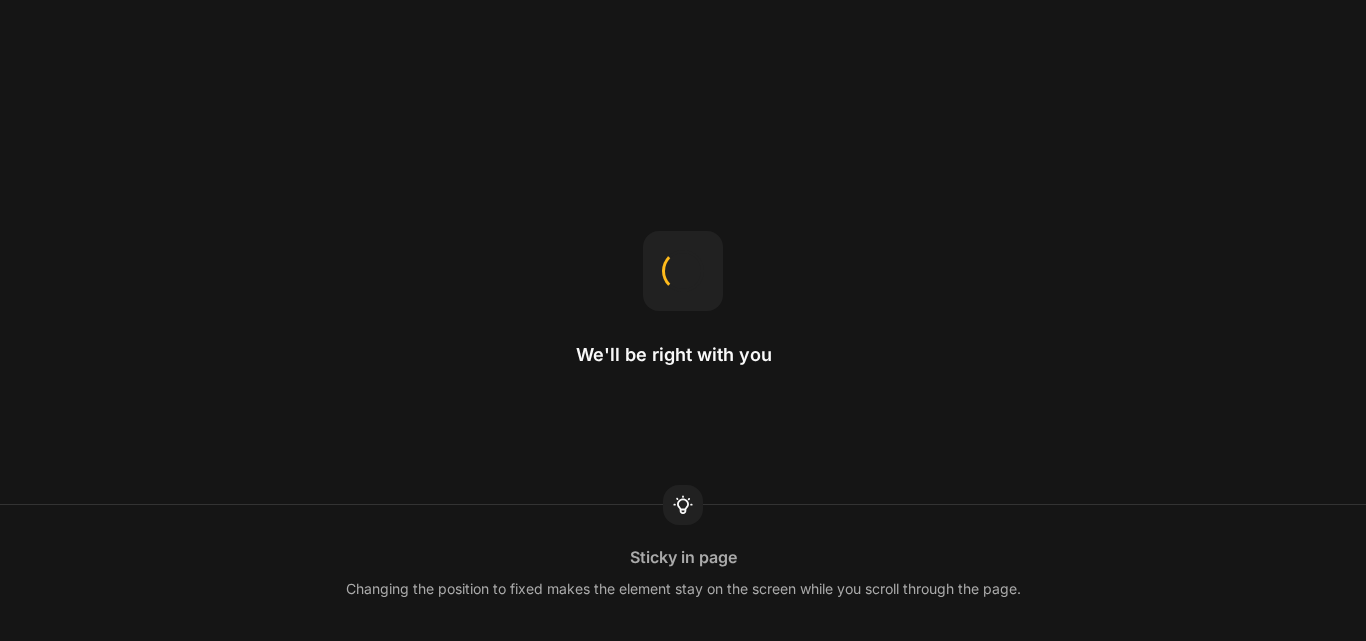 scroll, scrollTop: 0, scrollLeft: 0, axis: both 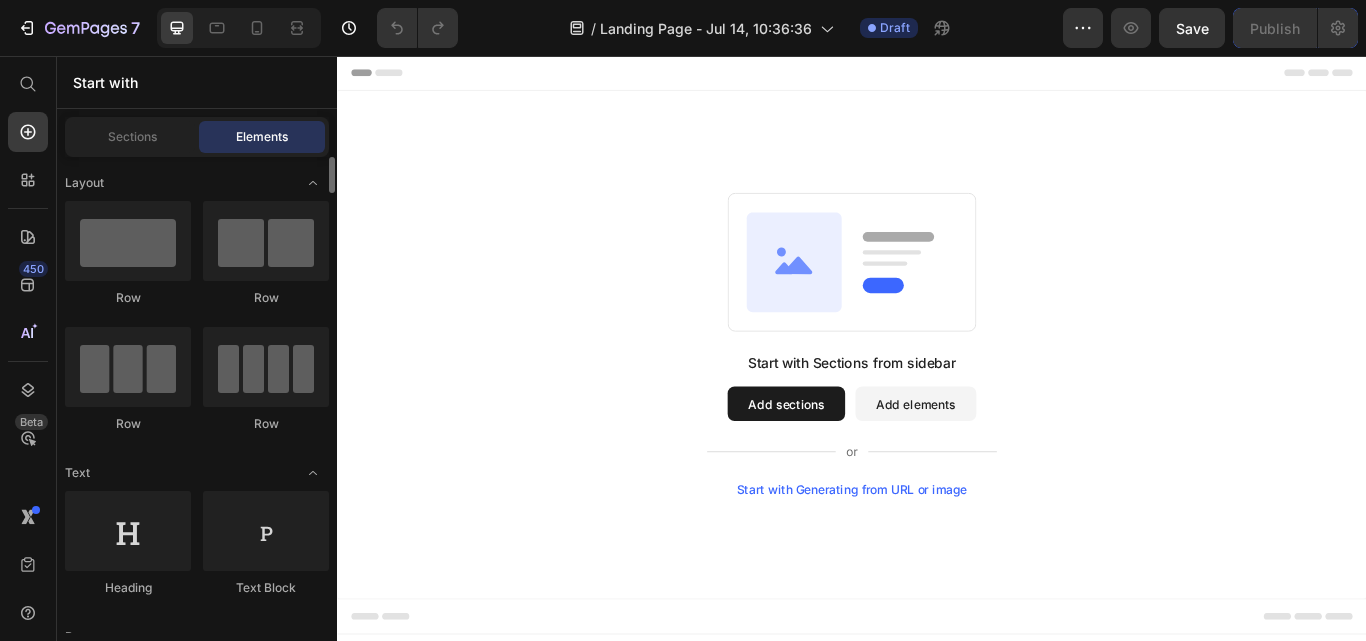 click on "7   /  Landing Page - Jul 14, 10:36:36 Draft Preview  Save   Publish  450 Beta Start with Sections Elements Hero Section Product Detail Brands Trusted Badges Guarantee Product Breakdown How to use Testimonials Compare Bundle FAQs Social Proof Brand Story Product List Collection Blog List Contact Sticky Add to Cart Custom Footer Browse Library 450 Layout
Row
Row
Row
Row Text
Heading
Text Block Button
Button
Button
Sticky Back to top Media
Image" at bounding box center (683, 0) 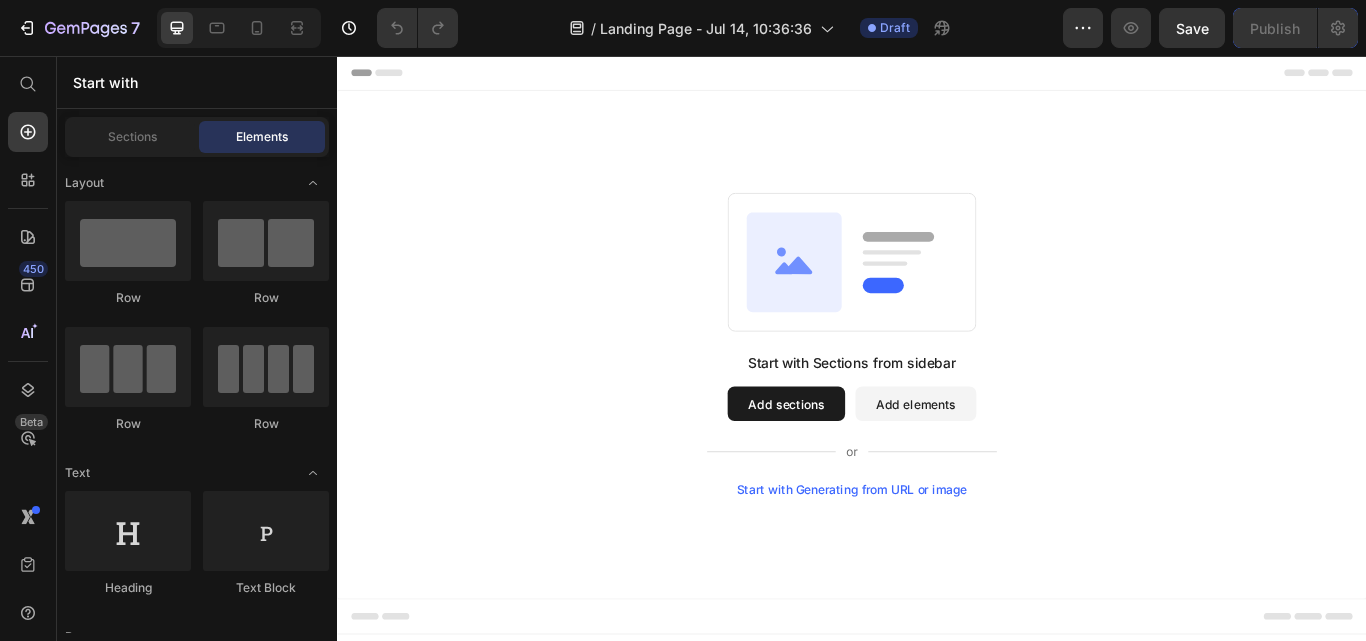 click on "Start with Sections from sidebar Add sections Add elements Start with Generating from URL or image" at bounding box center [937, 393] 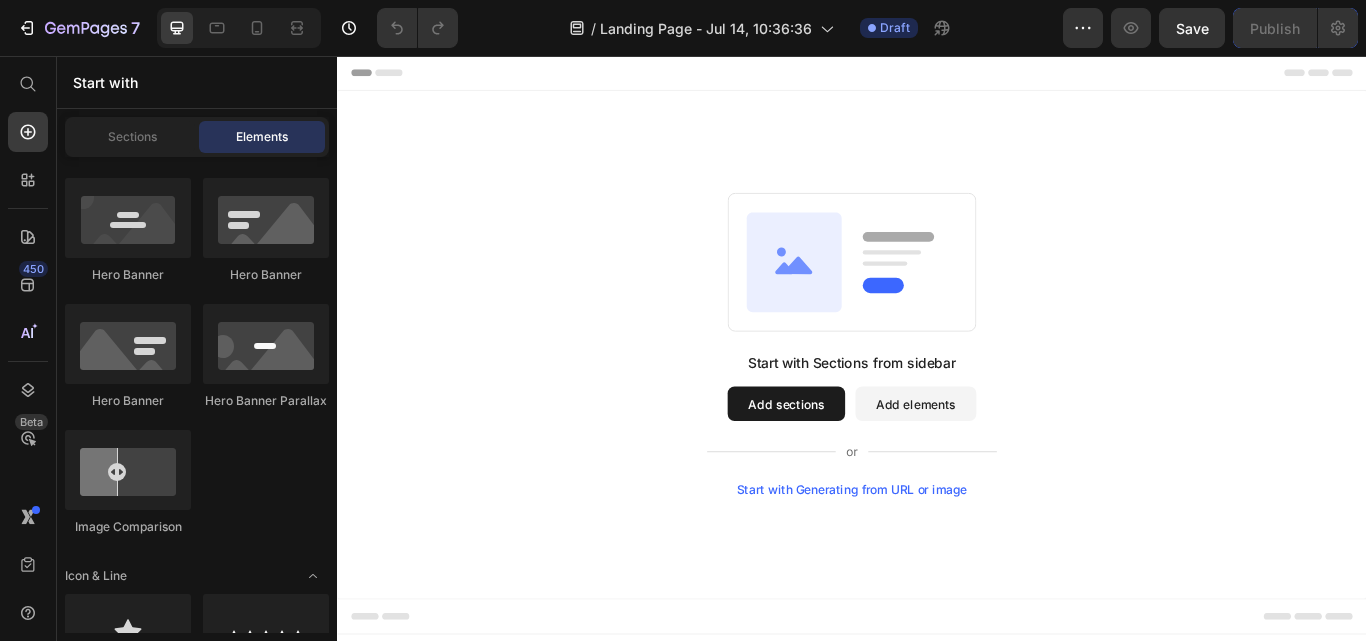 scroll, scrollTop: 319, scrollLeft: 0, axis: vertical 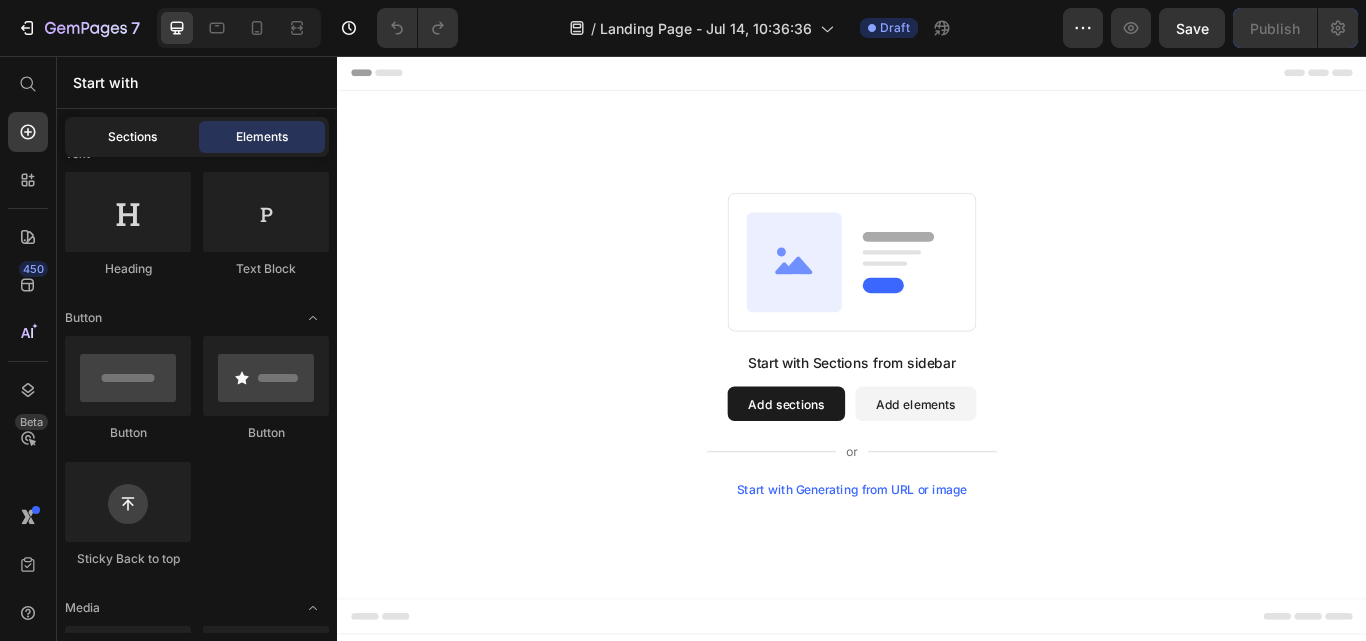 click on "Sections" at bounding box center (132, 137) 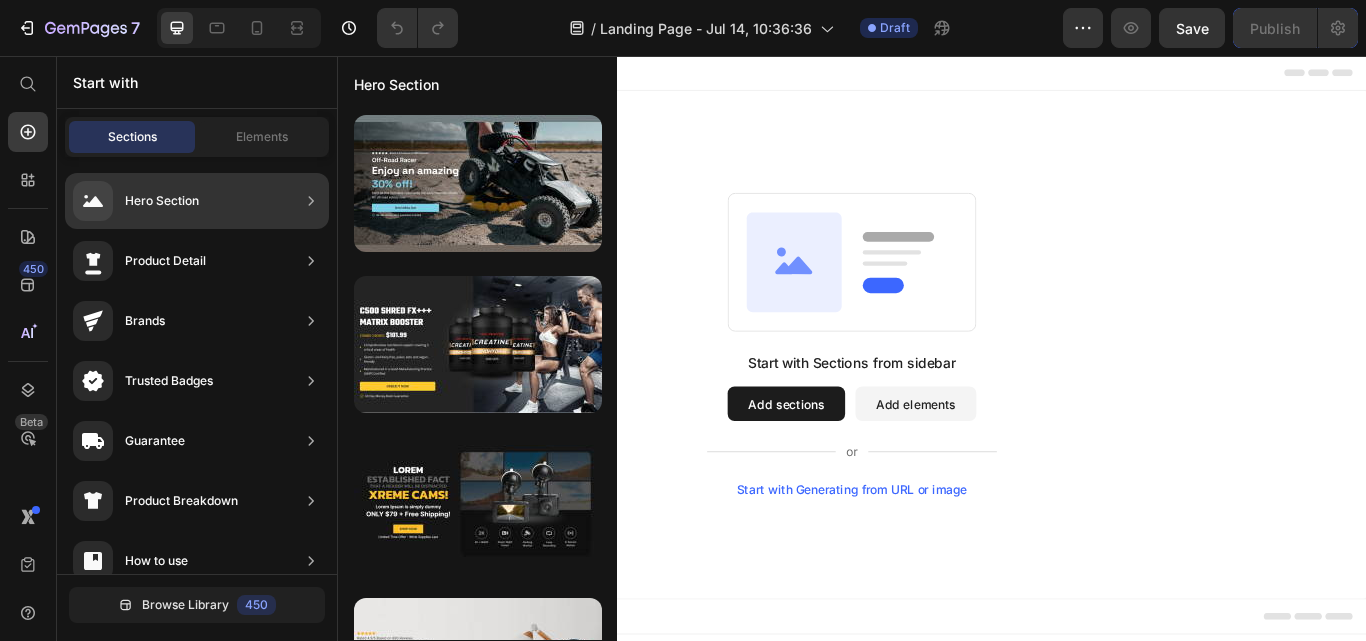 click on "Hero Section" at bounding box center (162, 201) 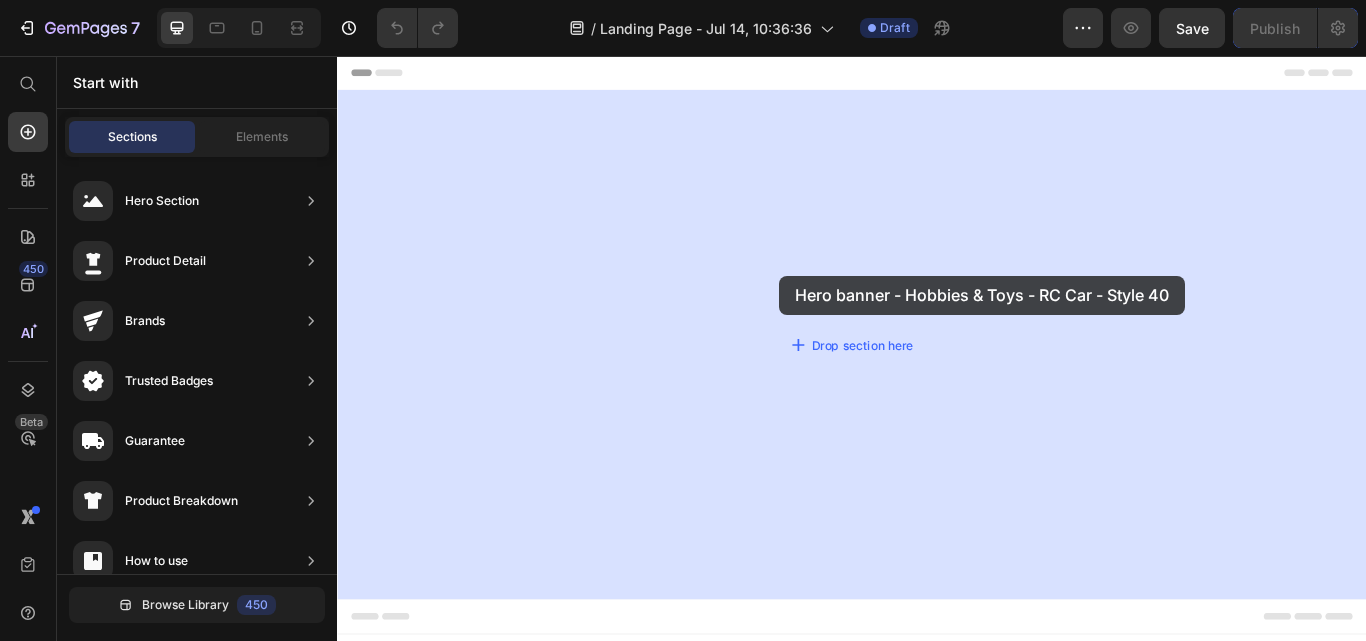 drag, startPoint x: 867, startPoint y: 238, endPoint x: 864, endPoint y: 320, distance: 82.05486 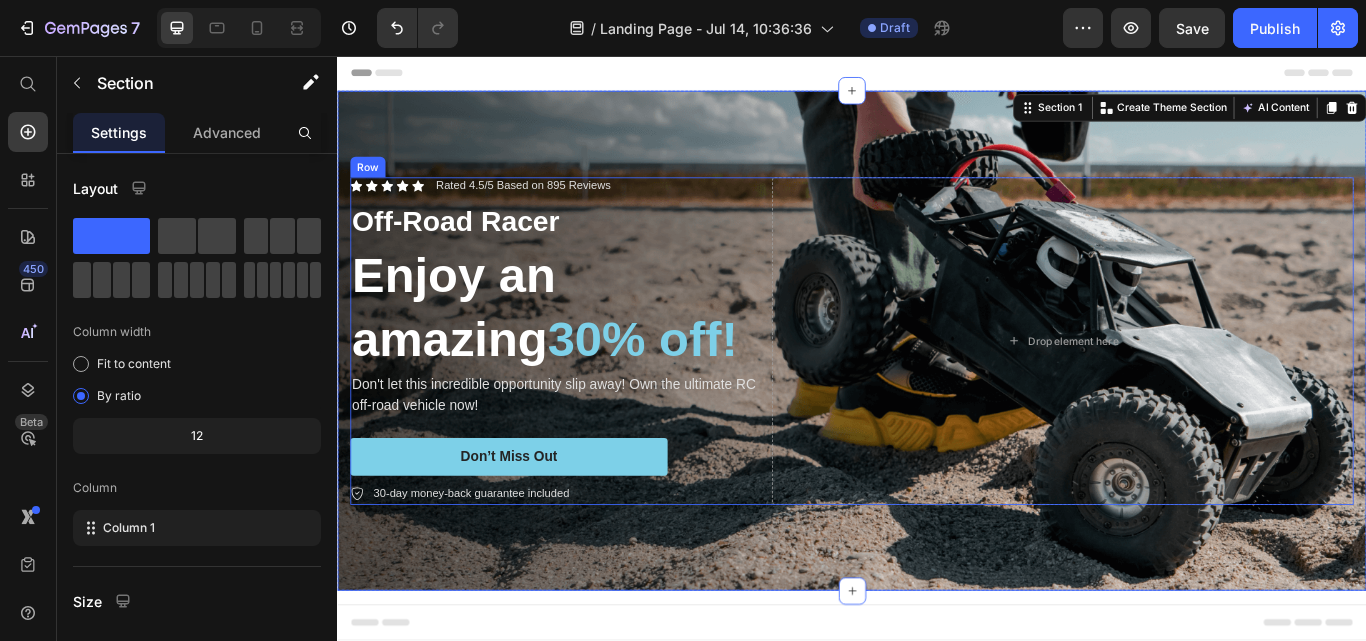 scroll, scrollTop: 181, scrollLeft: 0, axis: vertical 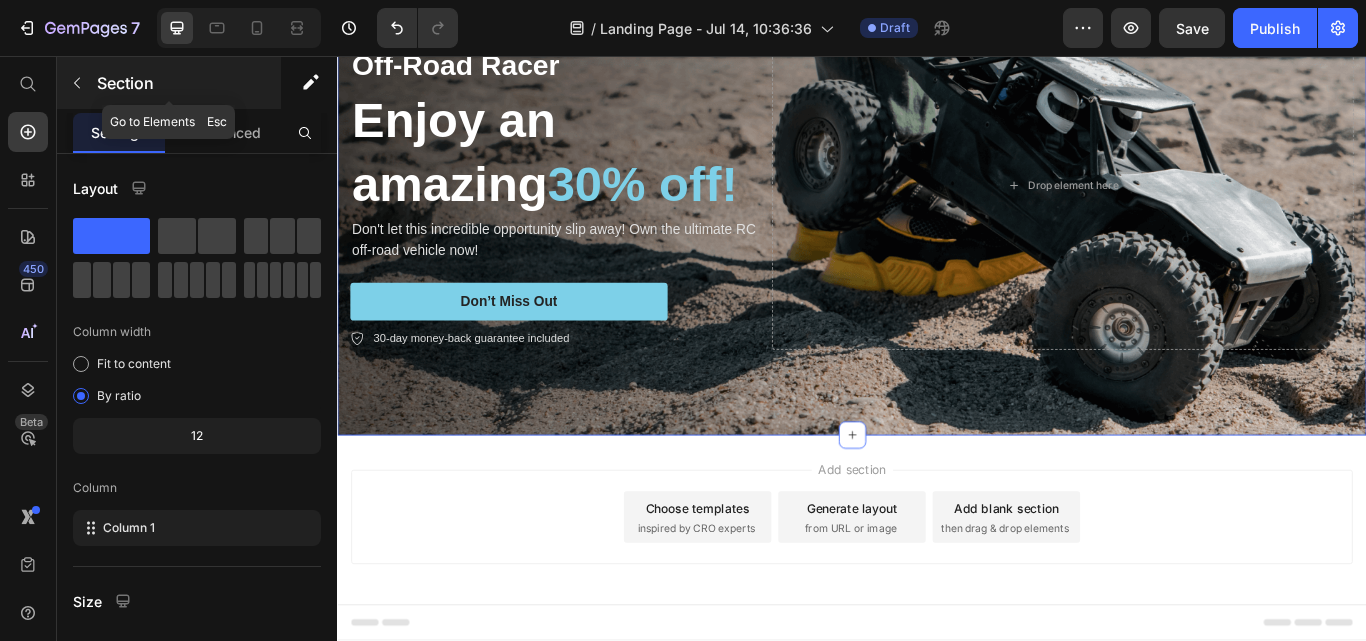 click at bounding box center (77, 83) 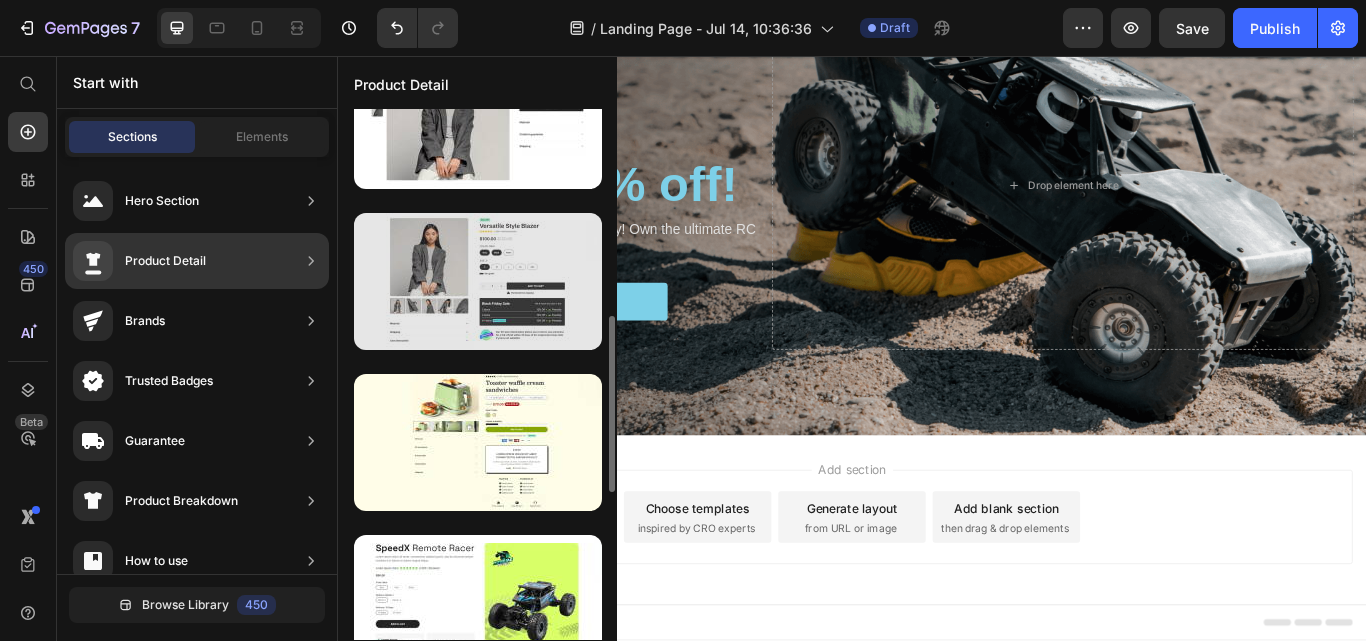 scroll, scrollTop: 0, scrollLeft: 0, axis: both 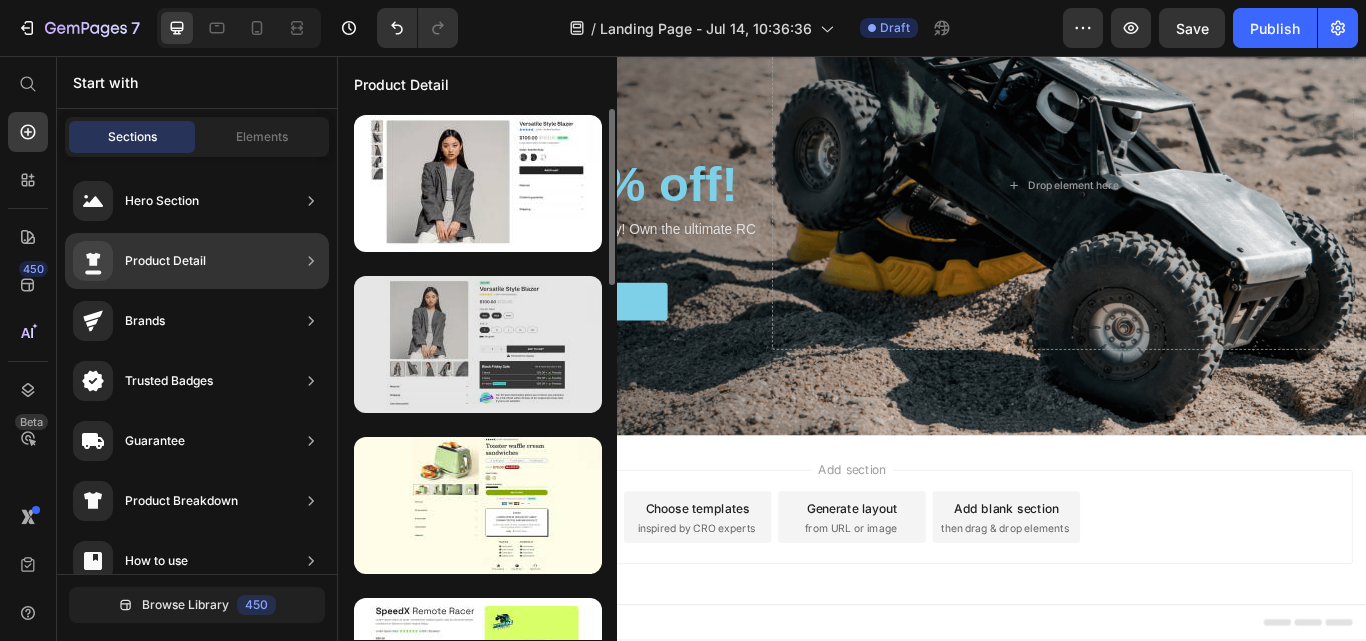 click at bounding box center (478, 344) 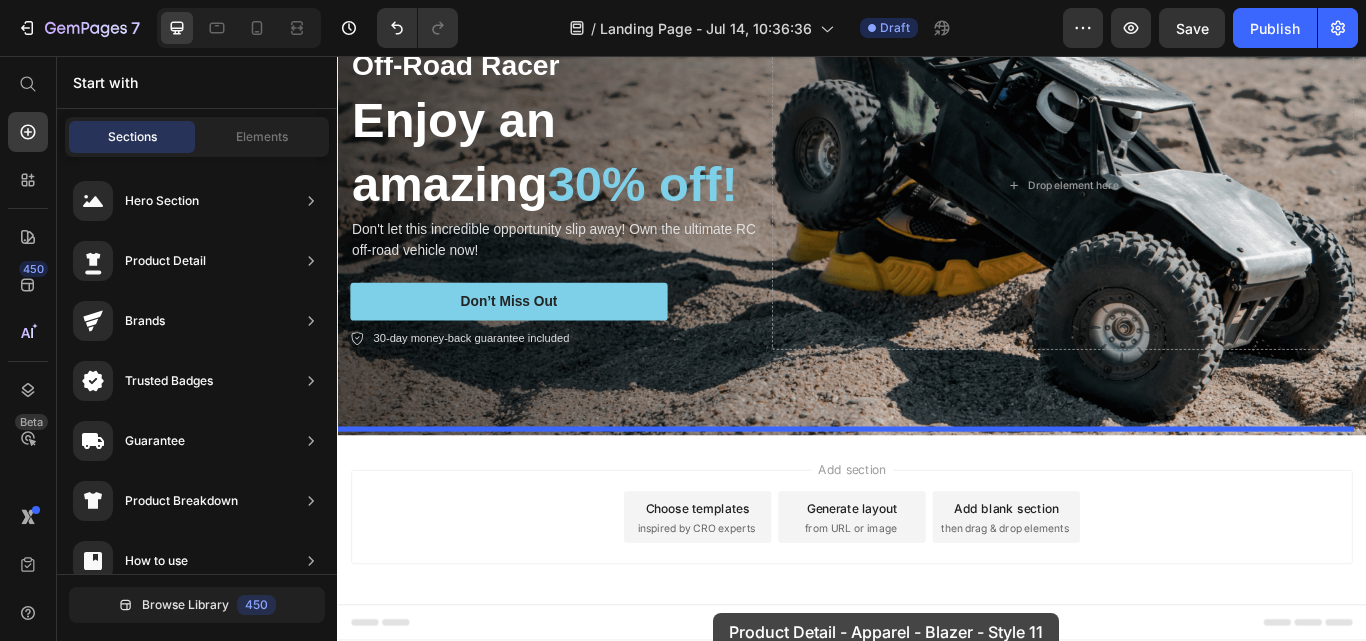 drag, startPoint x: 790, startPoint y: 392, endPoint x: 776, endPoint y: 705, distance: 313.31296 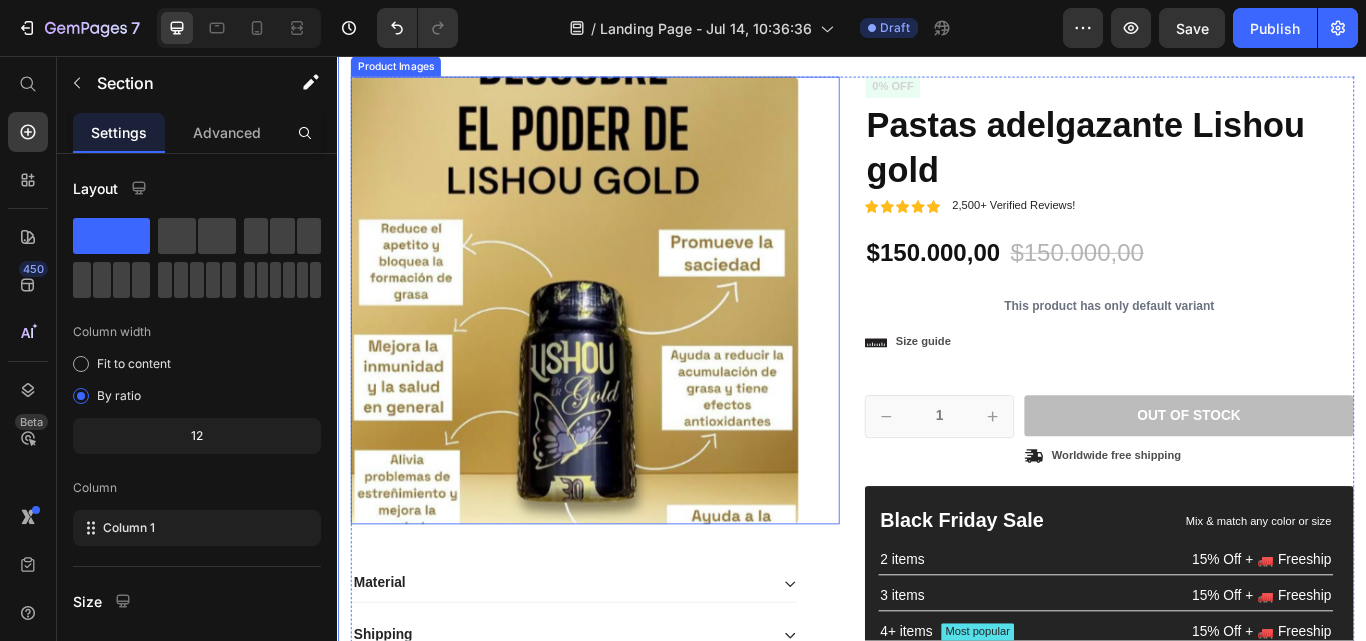 scroll, scrollTop: 927, scrollLeft: 0, axis: vertical 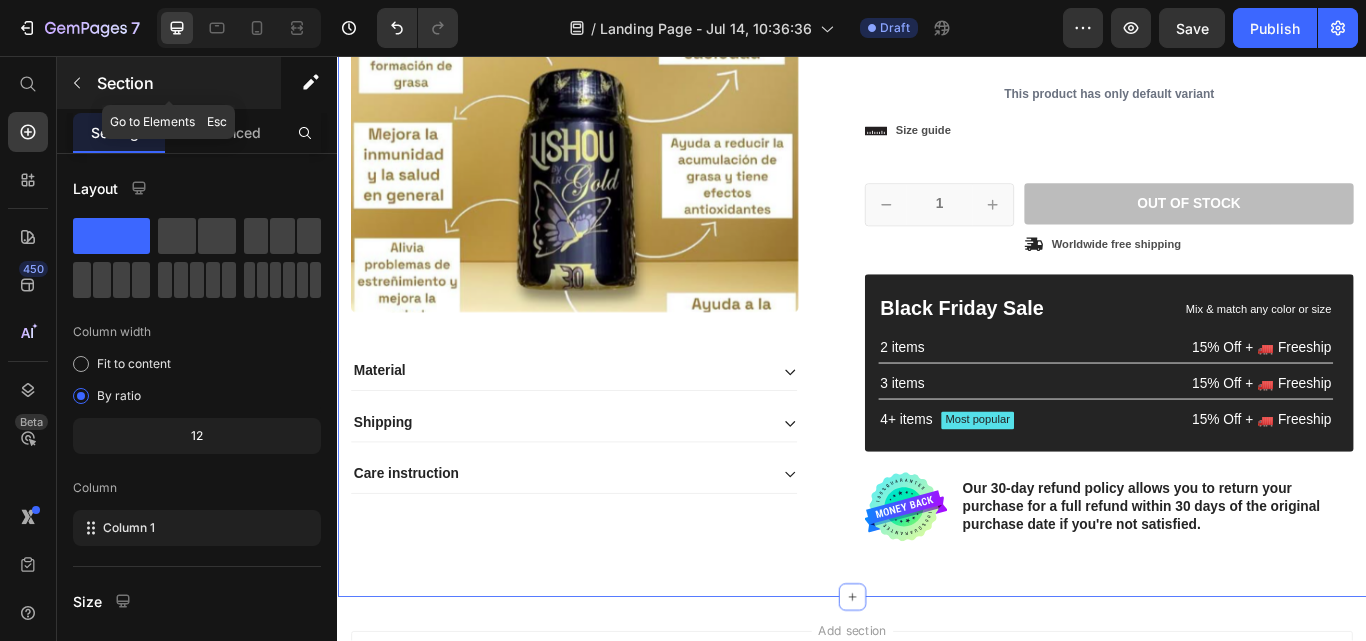 click on "Section" at bounding box center [187, 83] 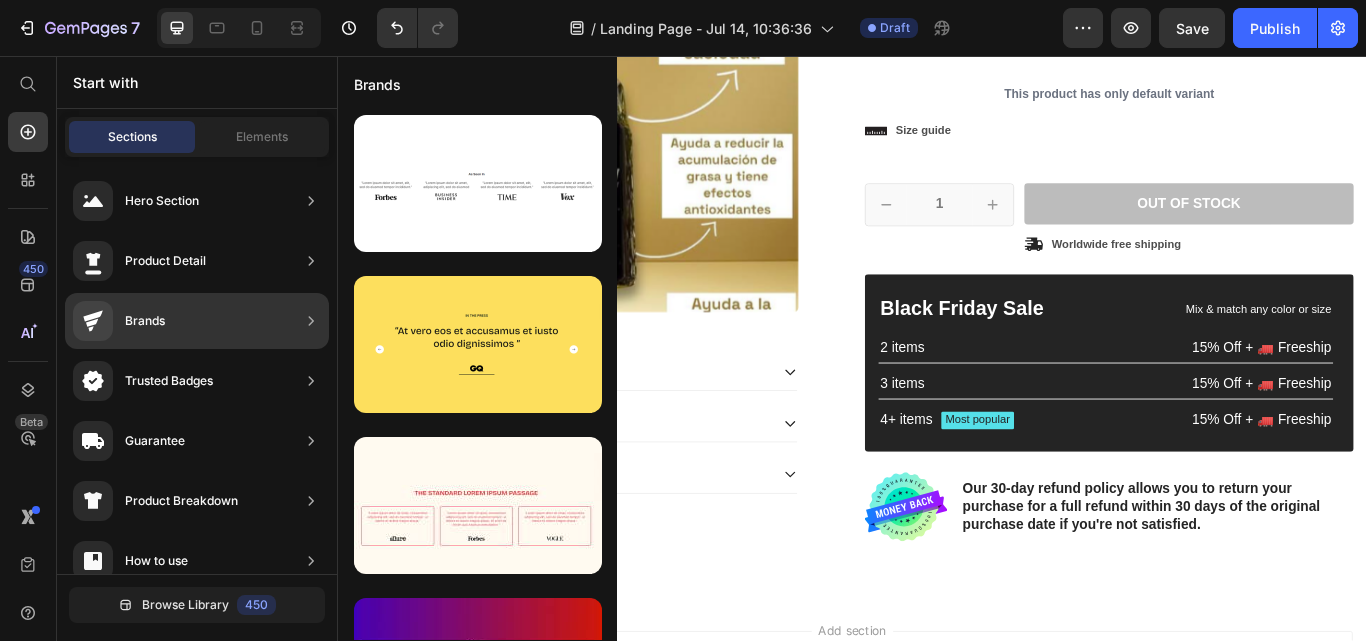 click on "Brands" 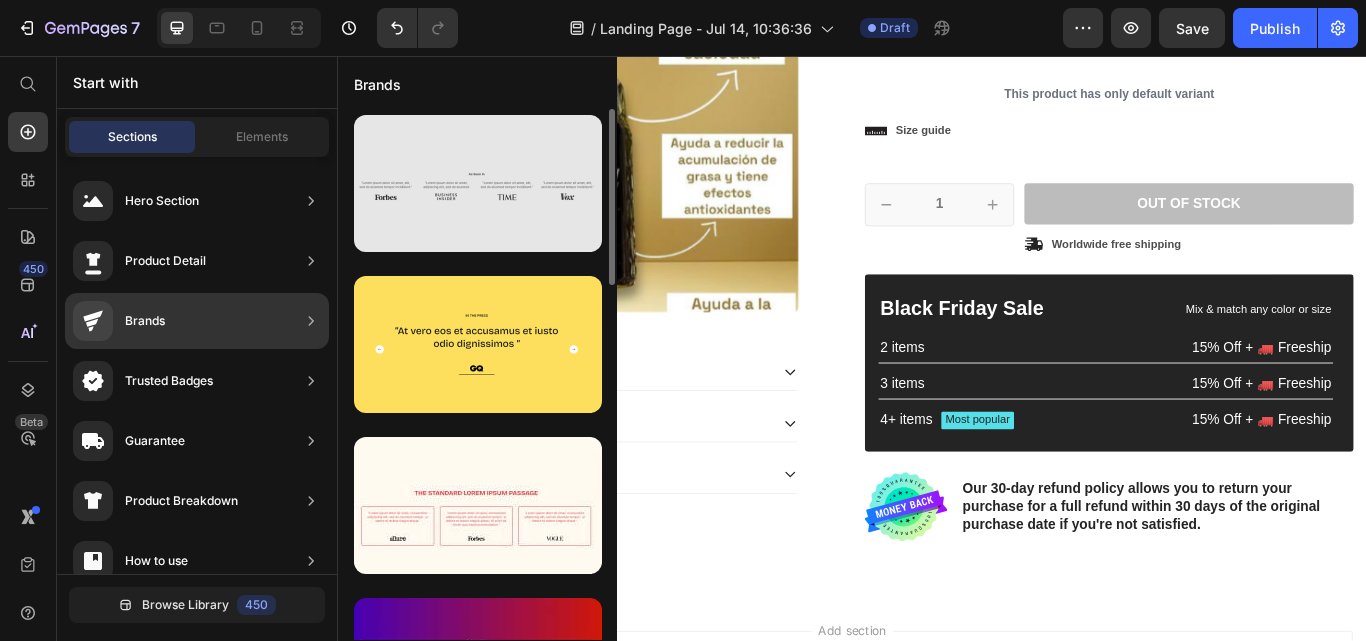 drag, startPoint x: 506, startPoint y: 233, endPoint x: 514, endPoint y: 209, distance: 25.298222 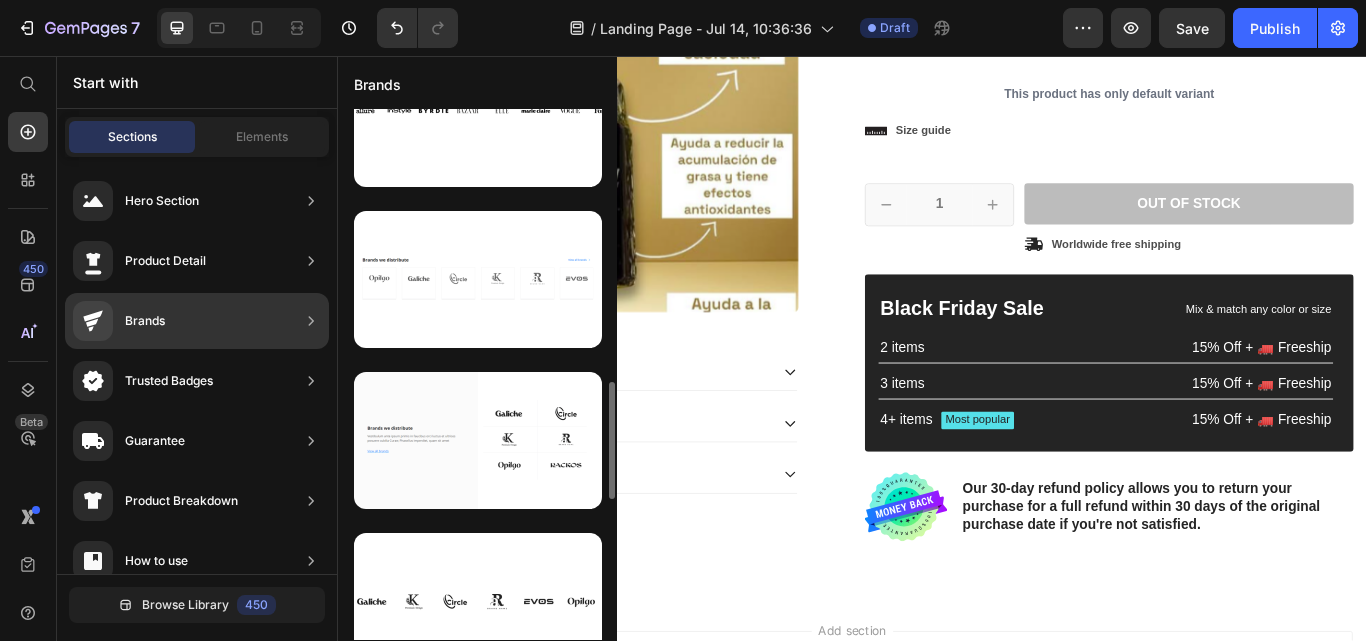 scroll, scrollTop: 1074, scrollLeft: 0, axis: vertical 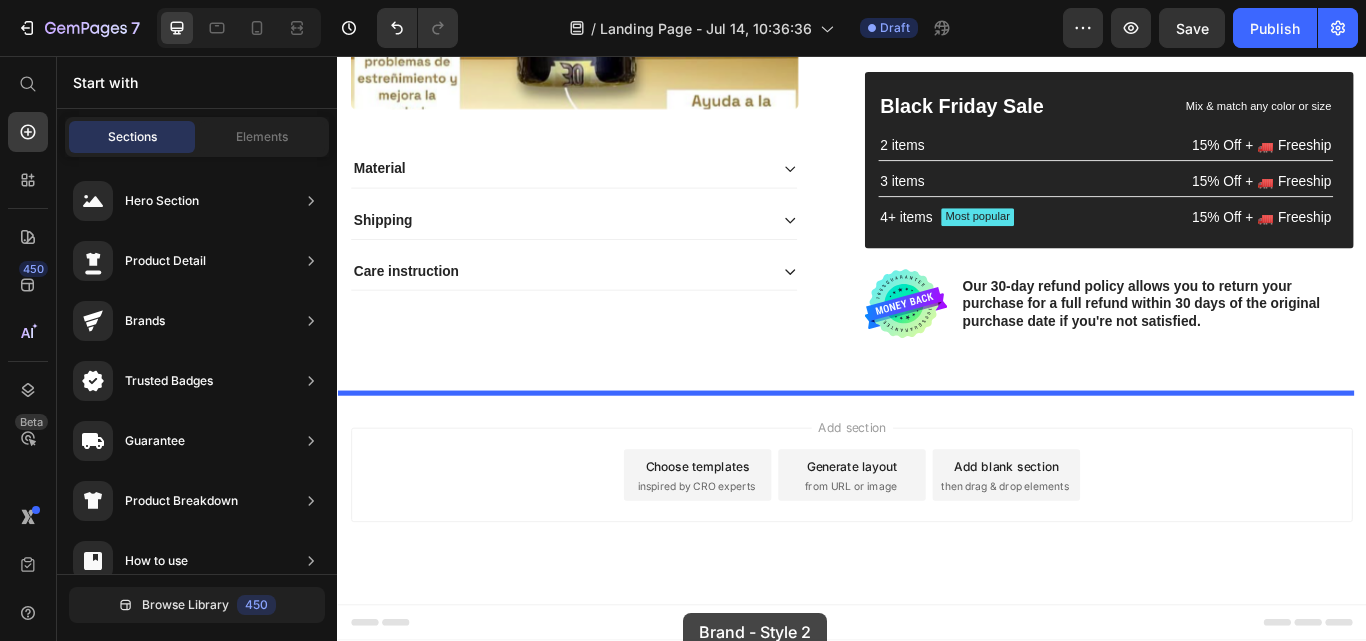drag, startPoint x: 834, startPoint y: 462, endPoint x: 1017, endPoint y: 675, distance: 280.81668 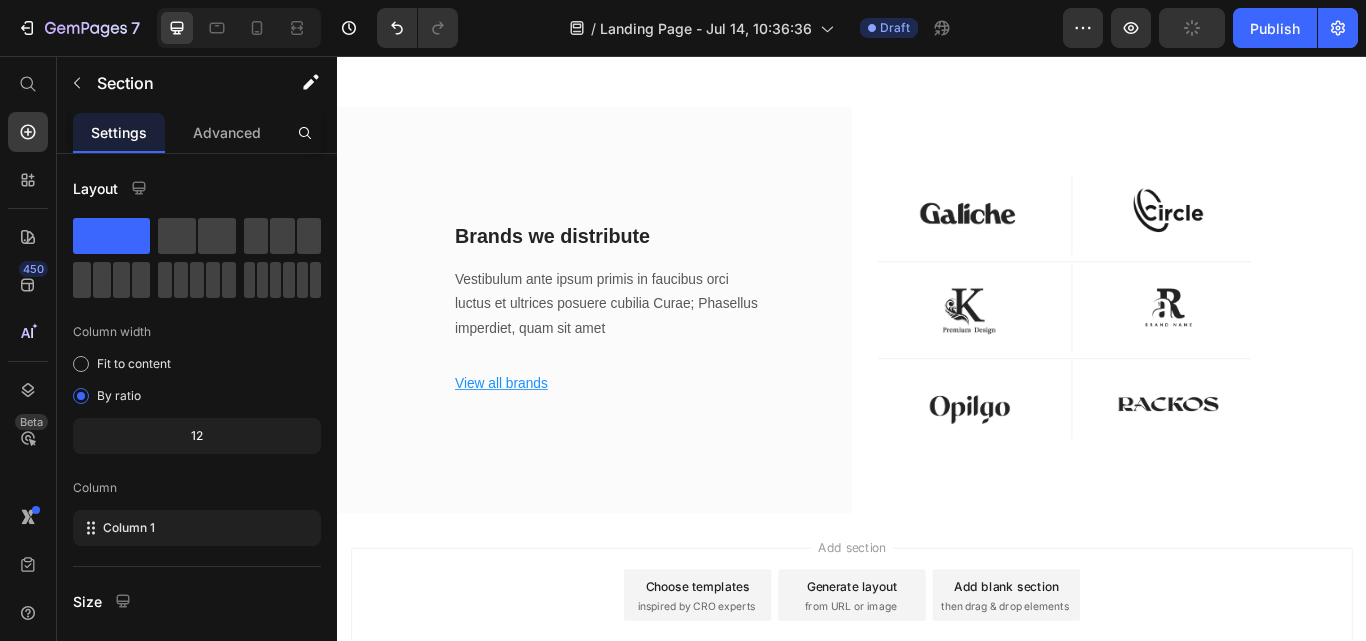 scroll, scrollTop: 1626, scrollLeft: 0, axis: vertical 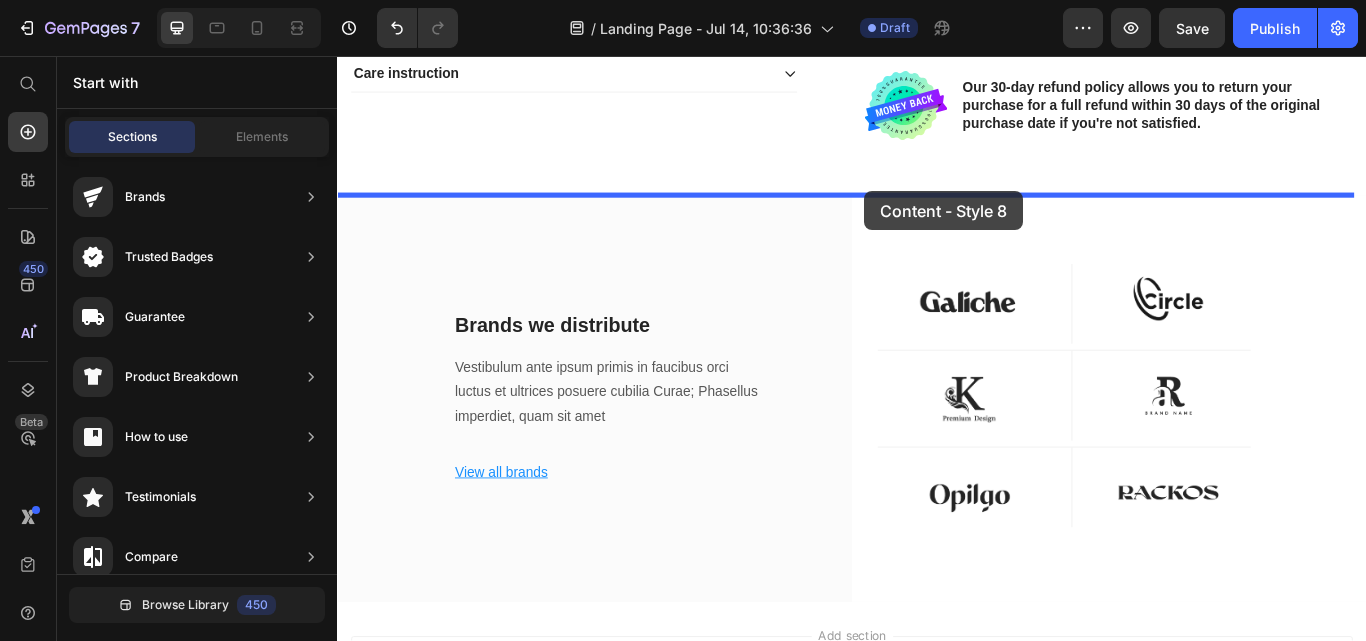 drag, startPoint x: 832, startPoint y: 297, endPoint x: 952, endPoint y: 214, distance: 145.9075 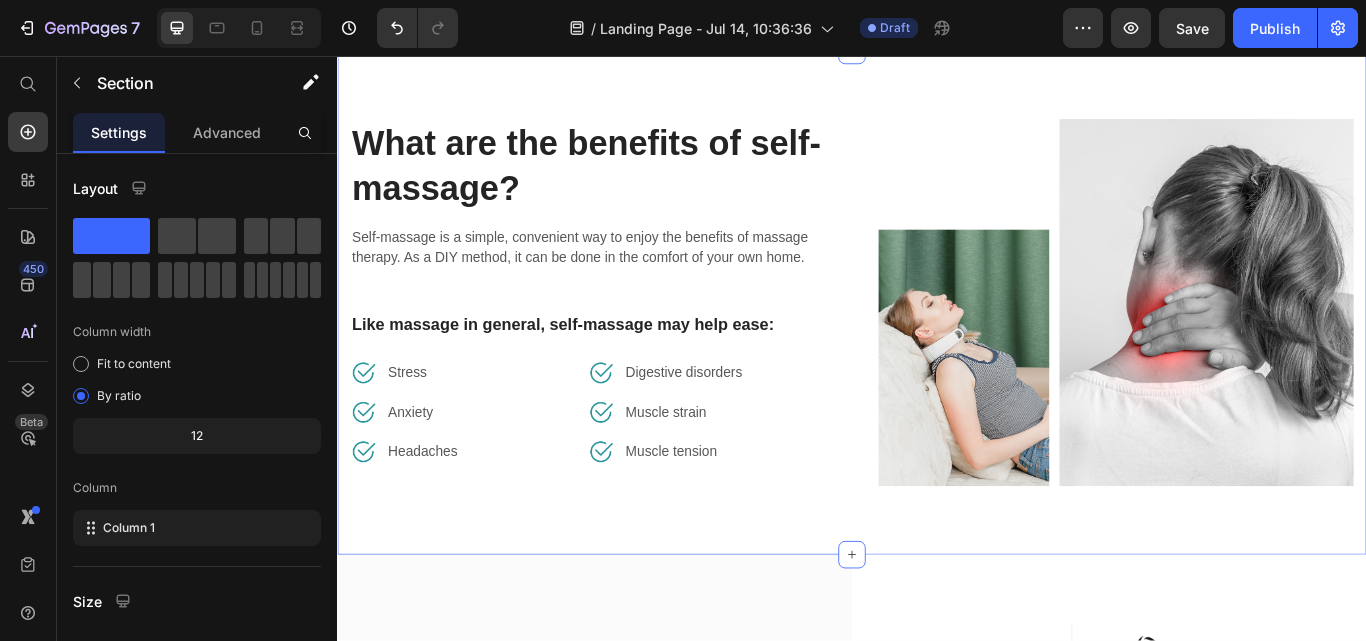 scroll, scrollTop: 1470, scrollLeft: 0, axis: vertical 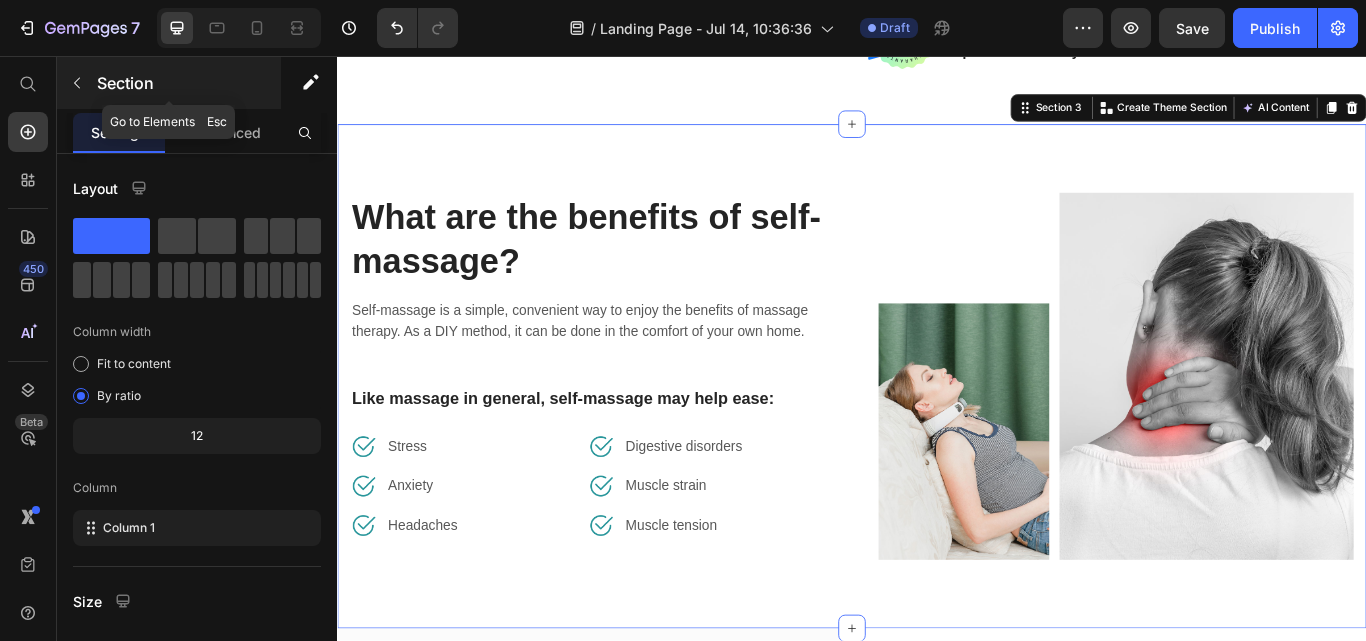 click on "Section" at bounding box center [187, 83] 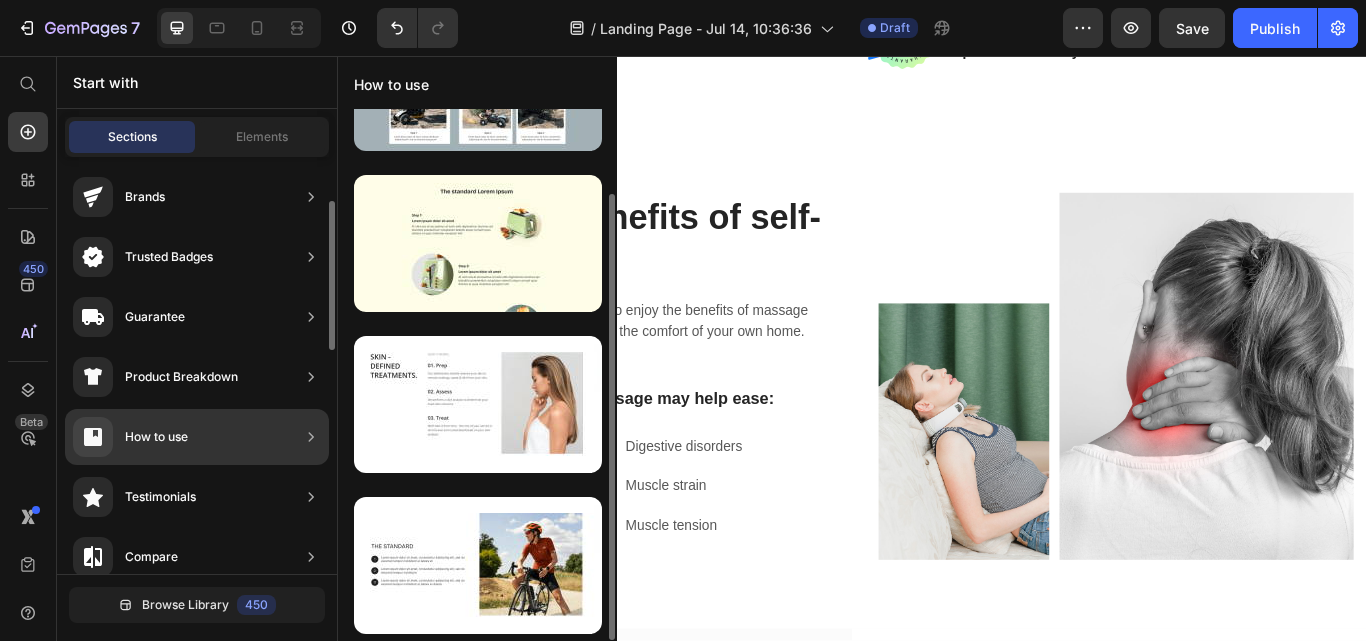 scroll, scrollTop: 101, scrollLeft: 0, axis: vertical 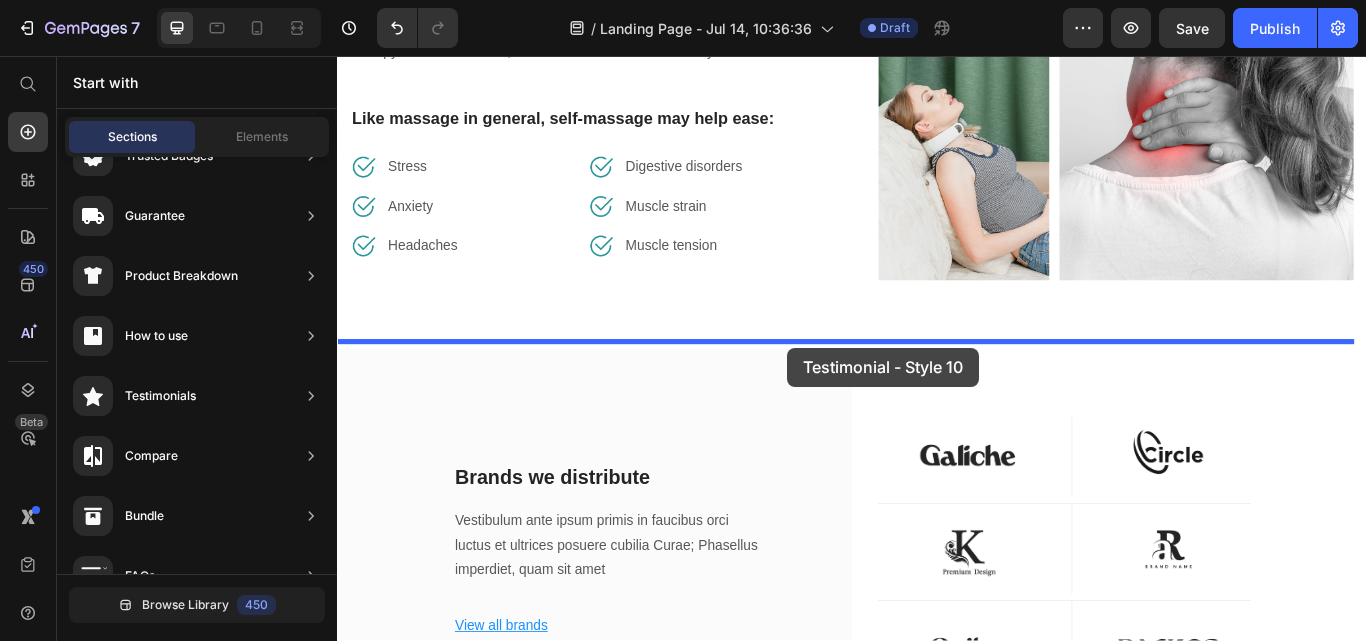 drag, startPoint x: 817, startPoint y: 438, endPoint x: 862, endPoint y: 397, distance: 60.876926 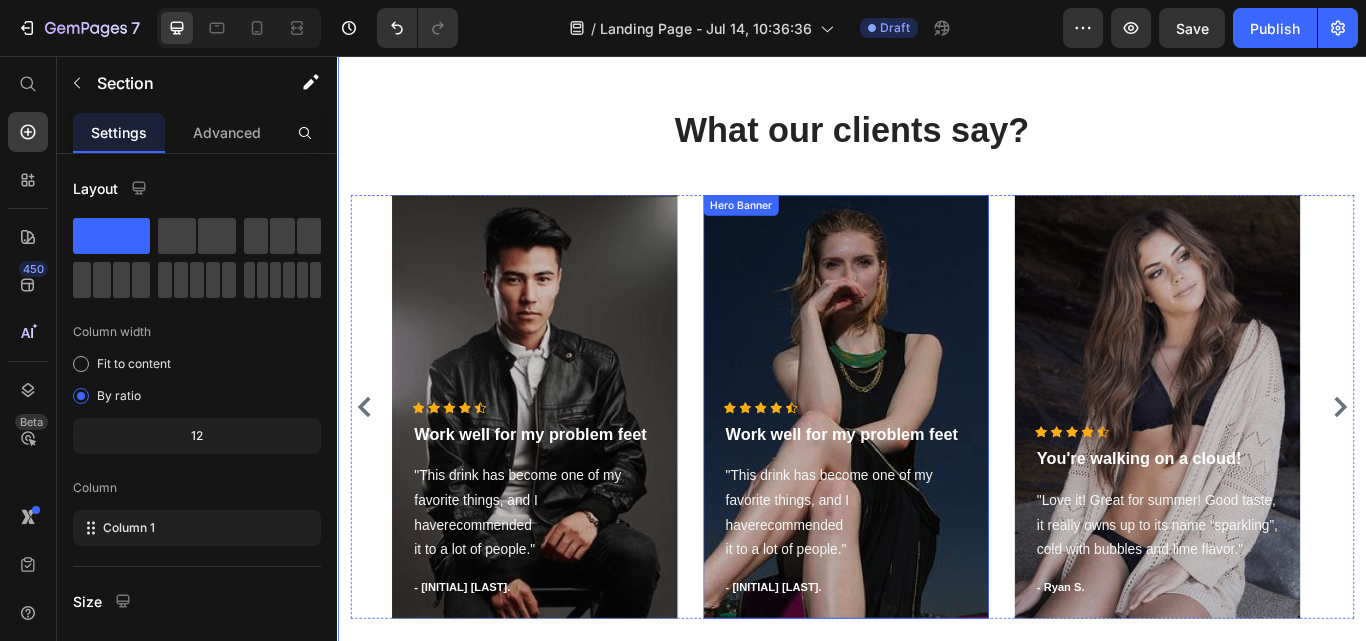 scroll, scrollTop: 2186, scrollLeft: 0, axis: vertical 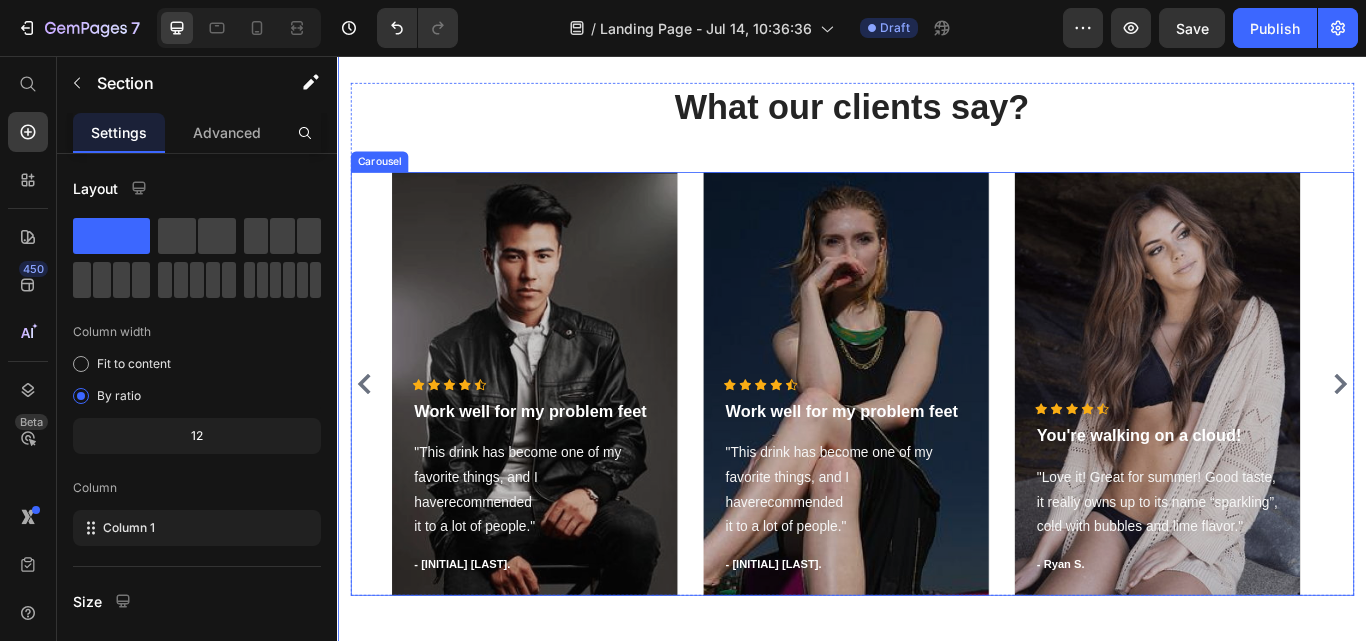 click 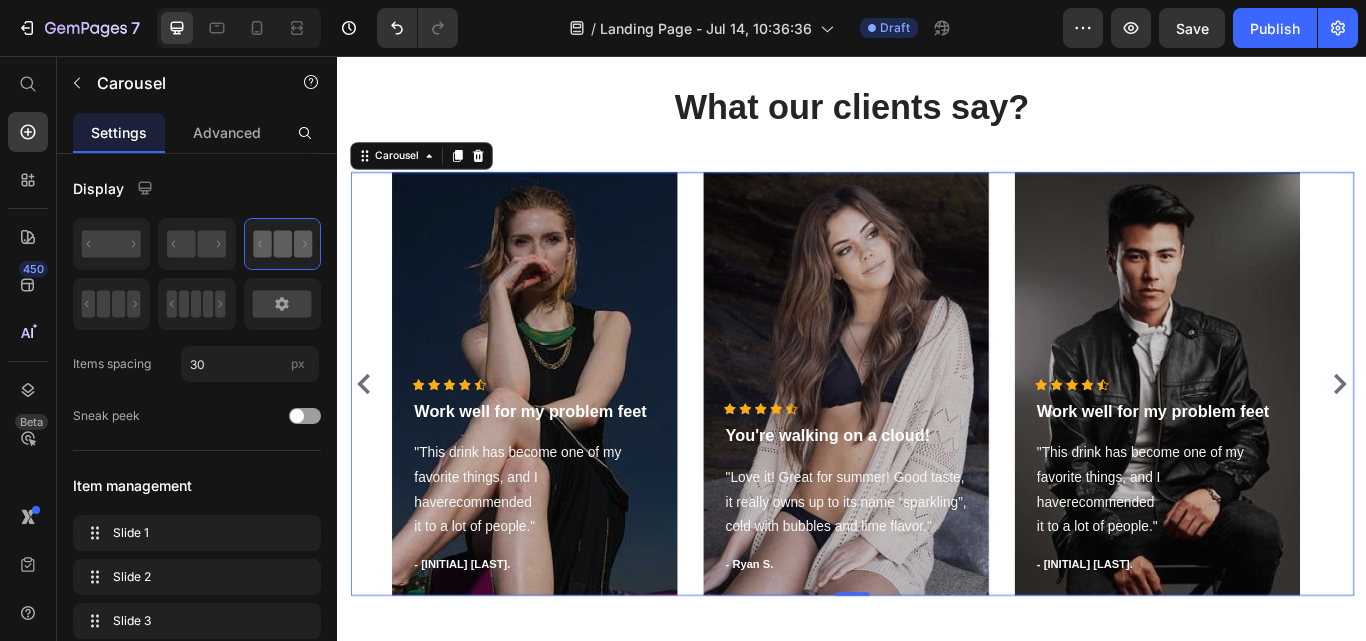 click 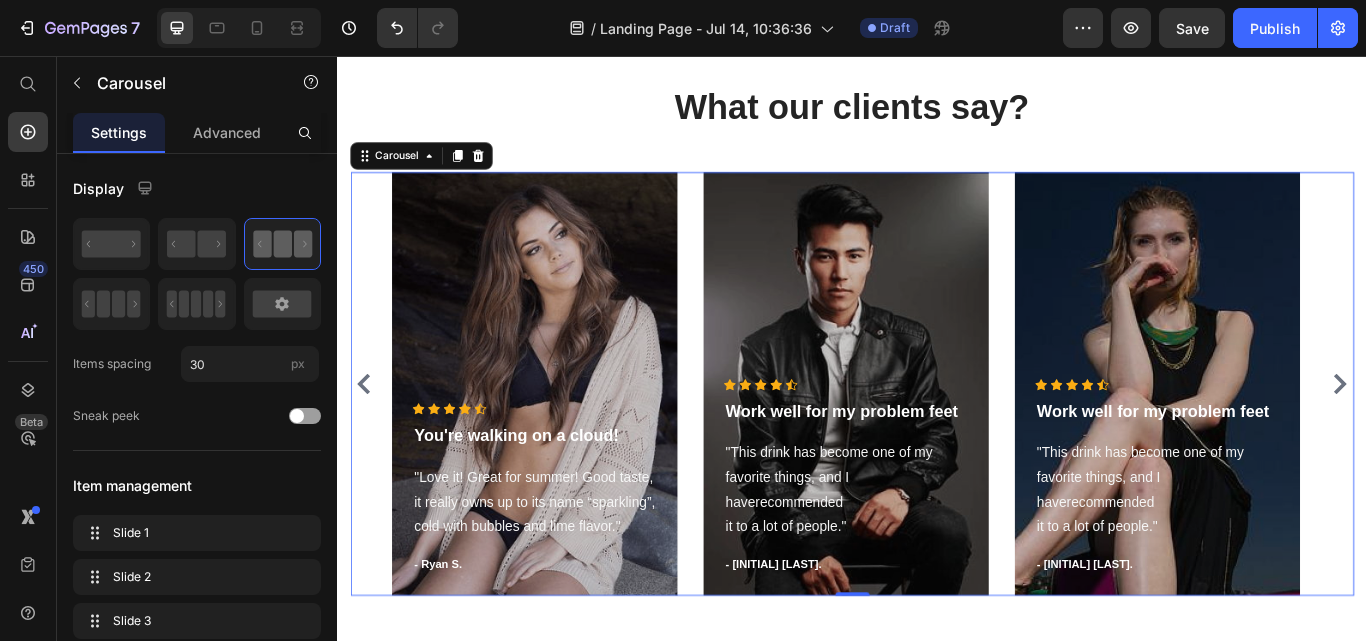 click 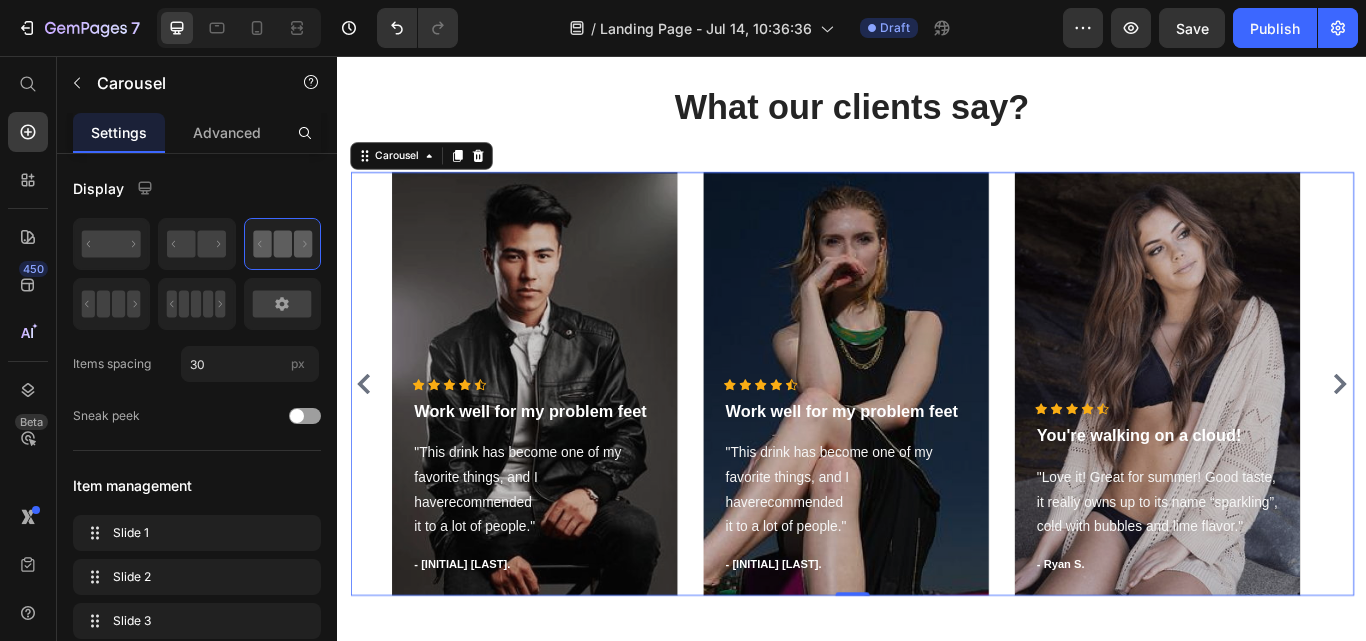 click 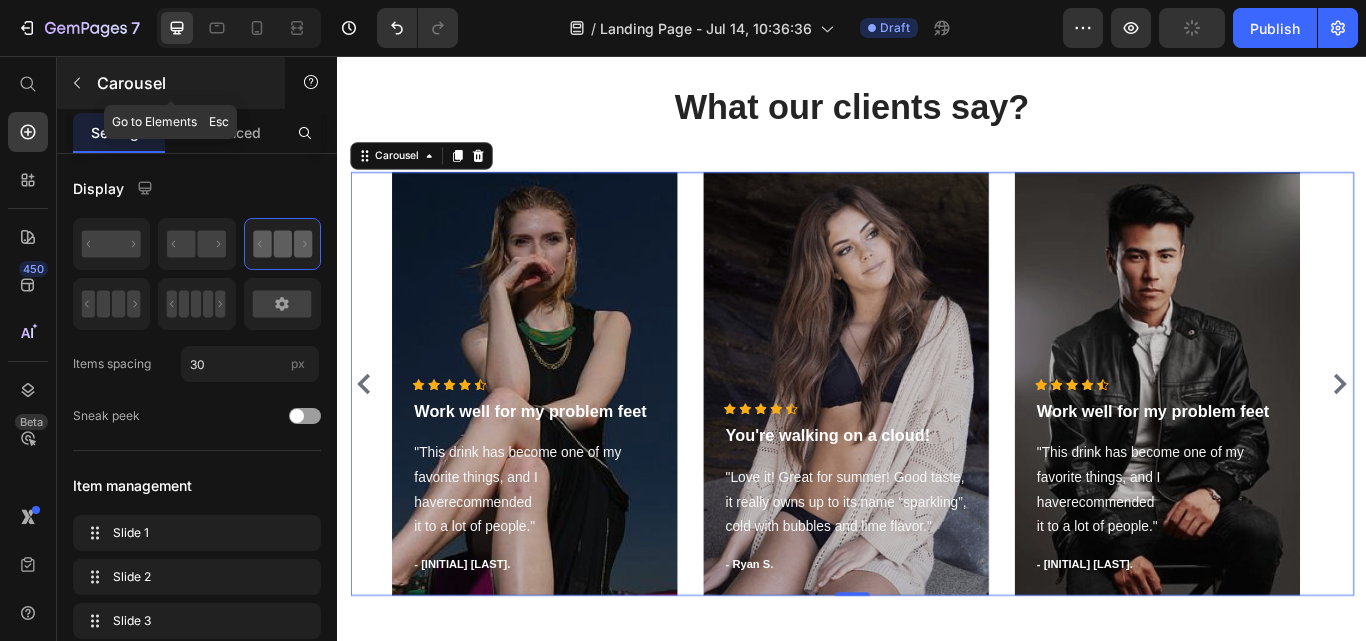 click at bounding box center [77, 83] 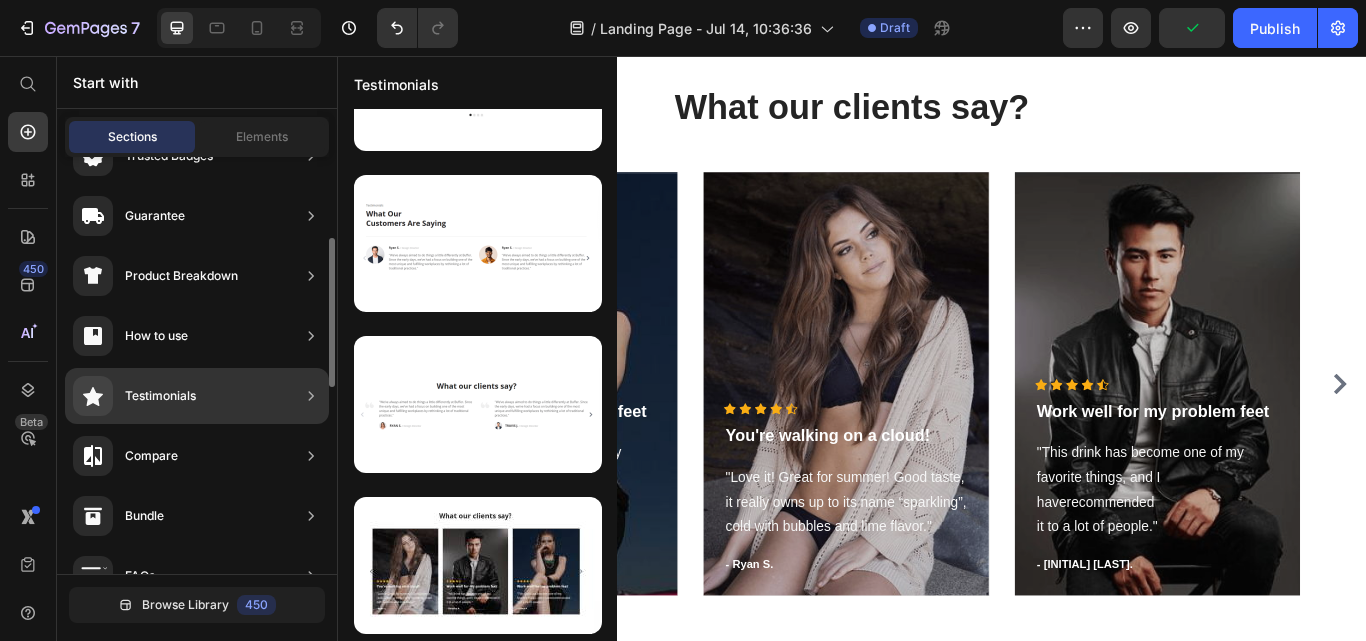scroll, scrollTop: 101, scrollLeft: 0, axis: vertical 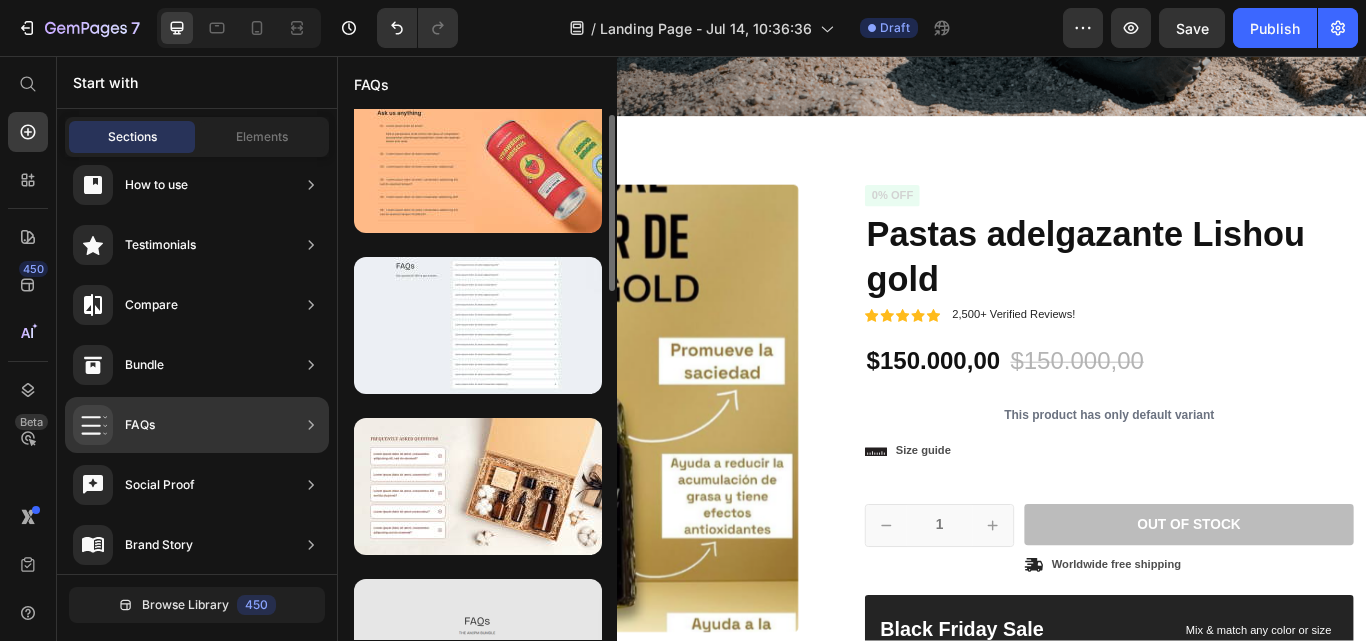 click at bounding box center [478, 486] 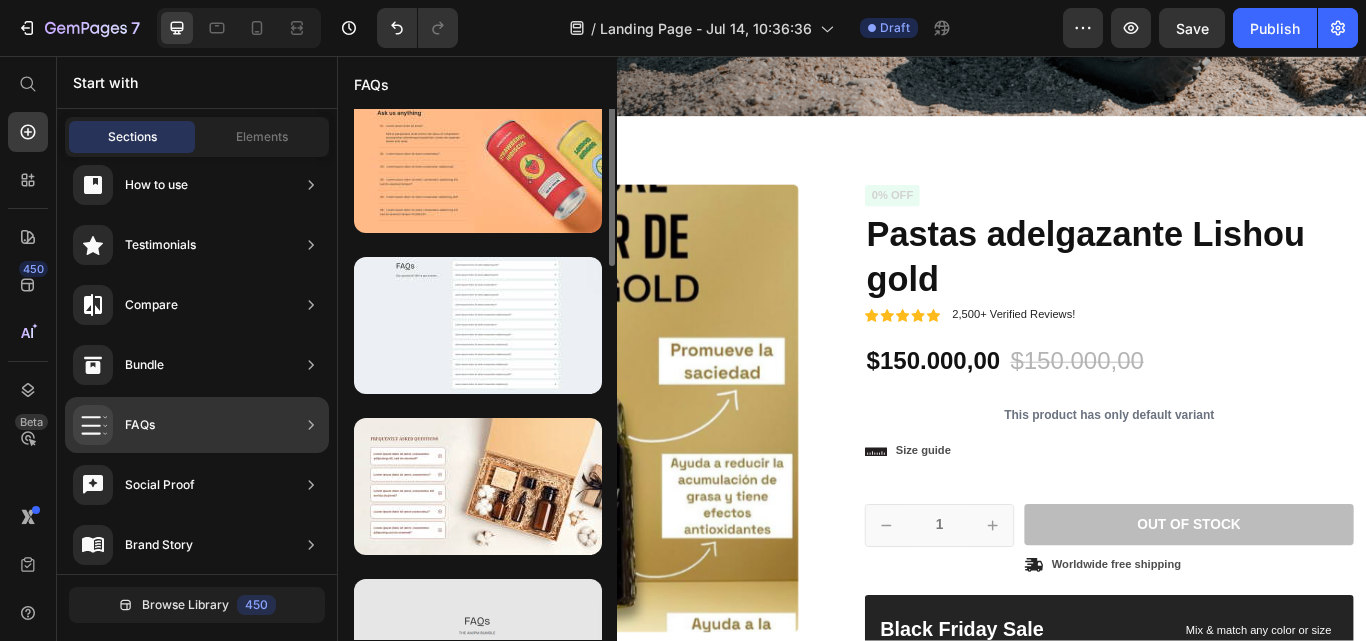 scroll, scrollTop: 0, scrollLeft: 0, axis: both 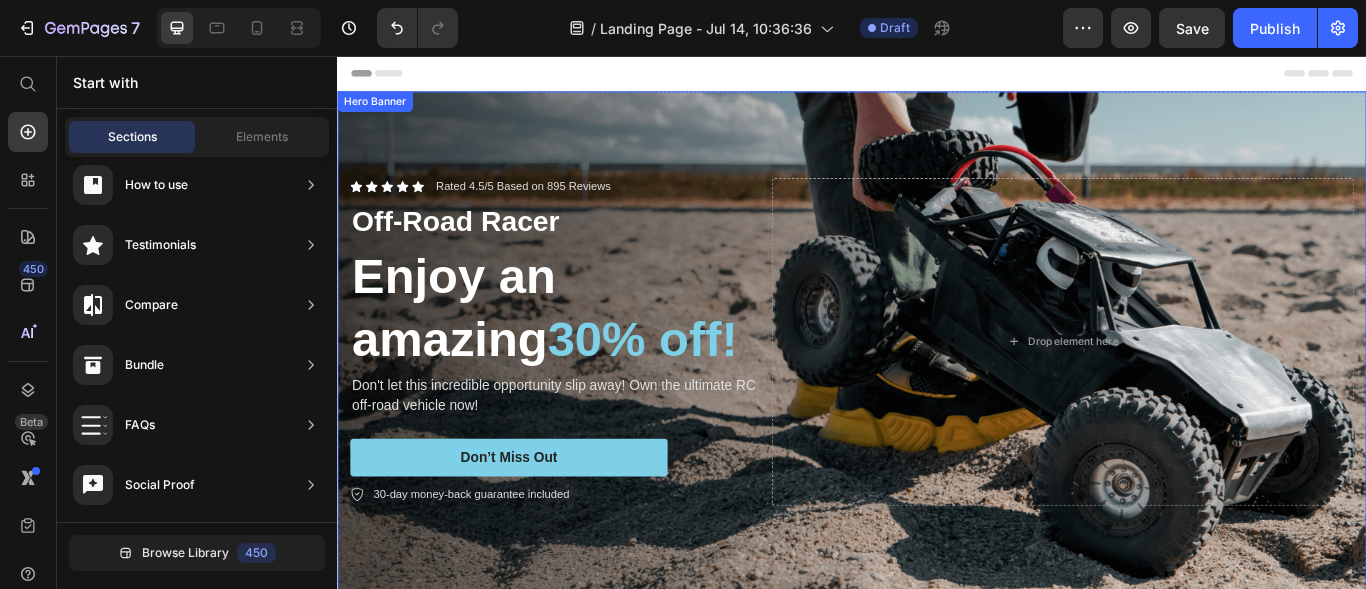 click at bounding box center [937, 388] 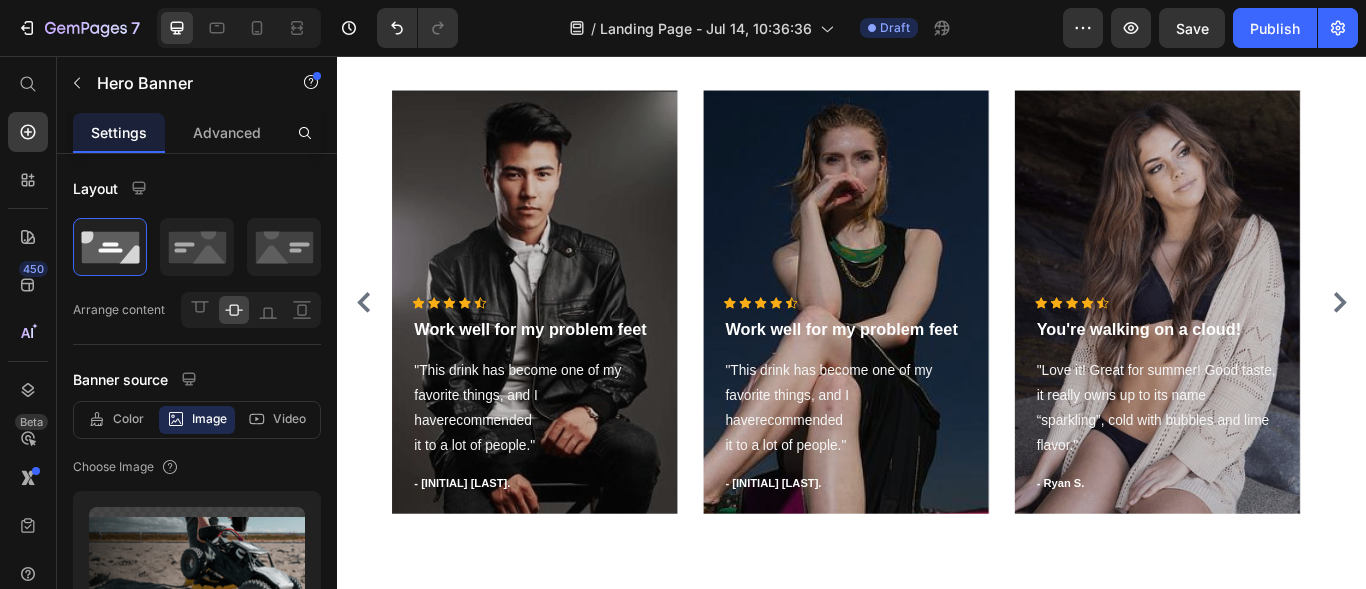 scroll, scrollTop: 2208, scrollLeft: 0, axis: vertical 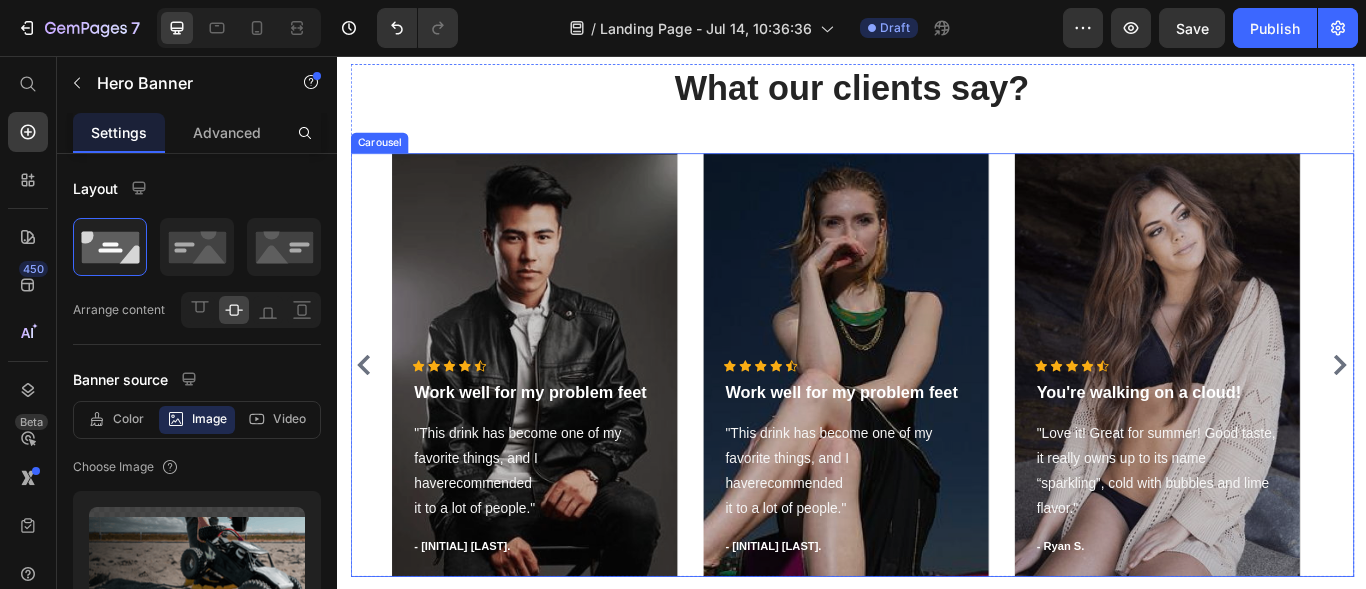 click 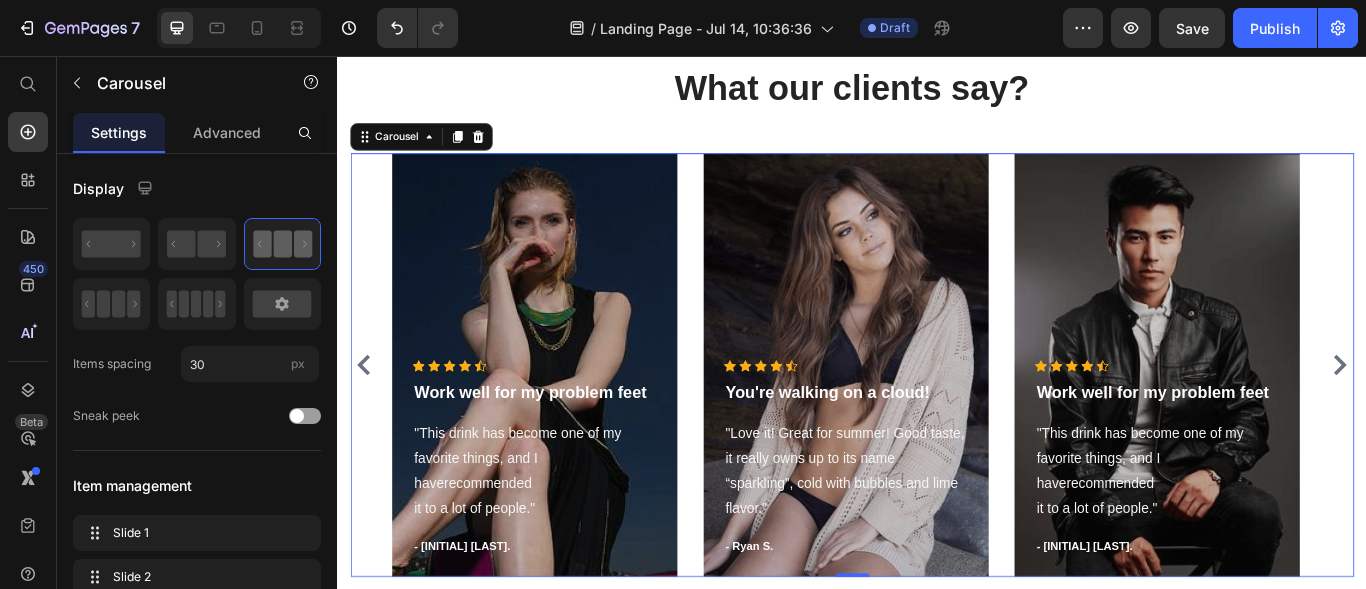 click 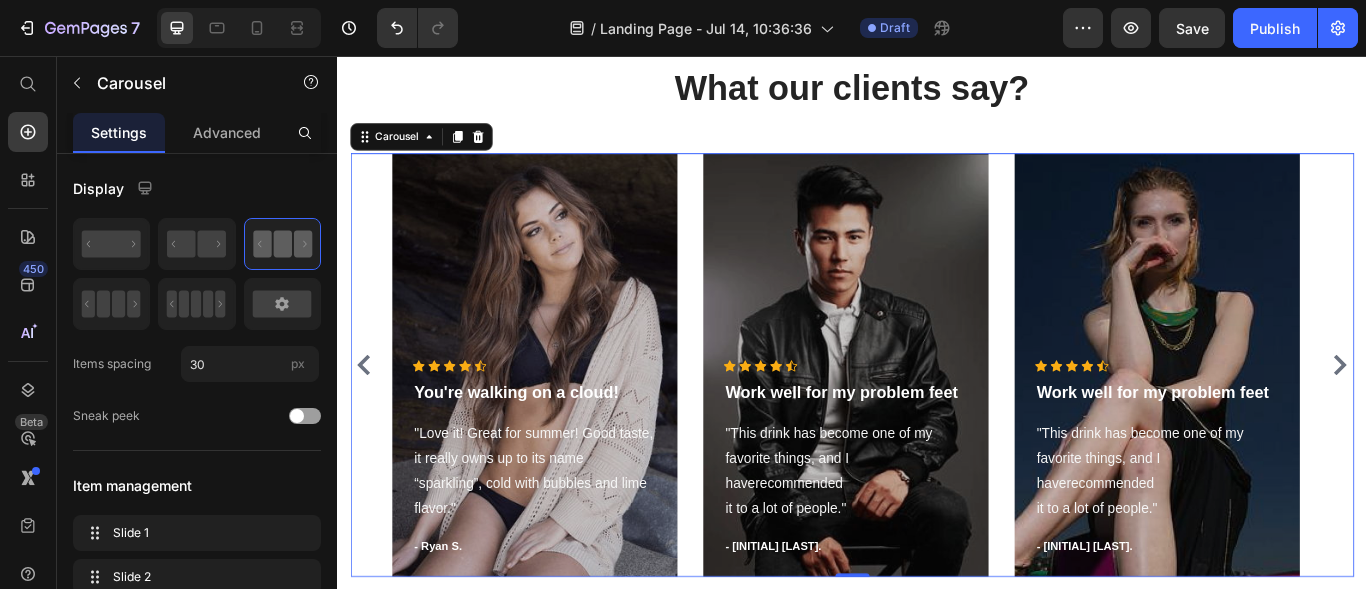 click 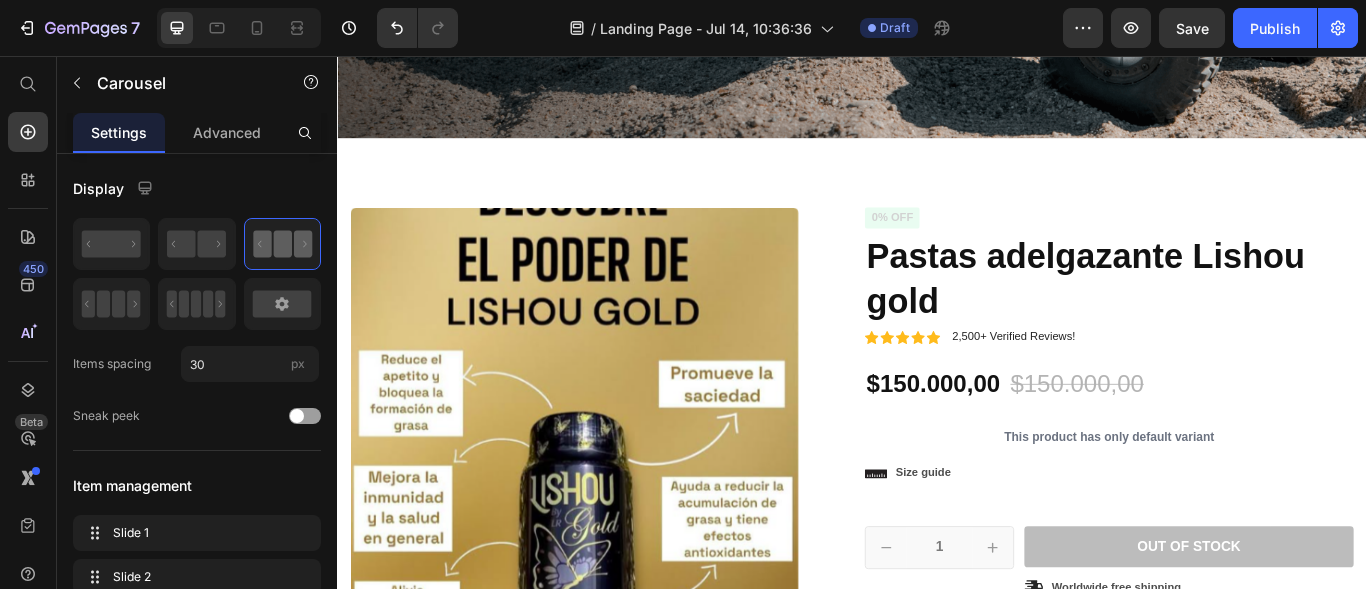 scroll, scrollTop: 488, scrollLeft: 0, axis: vertical 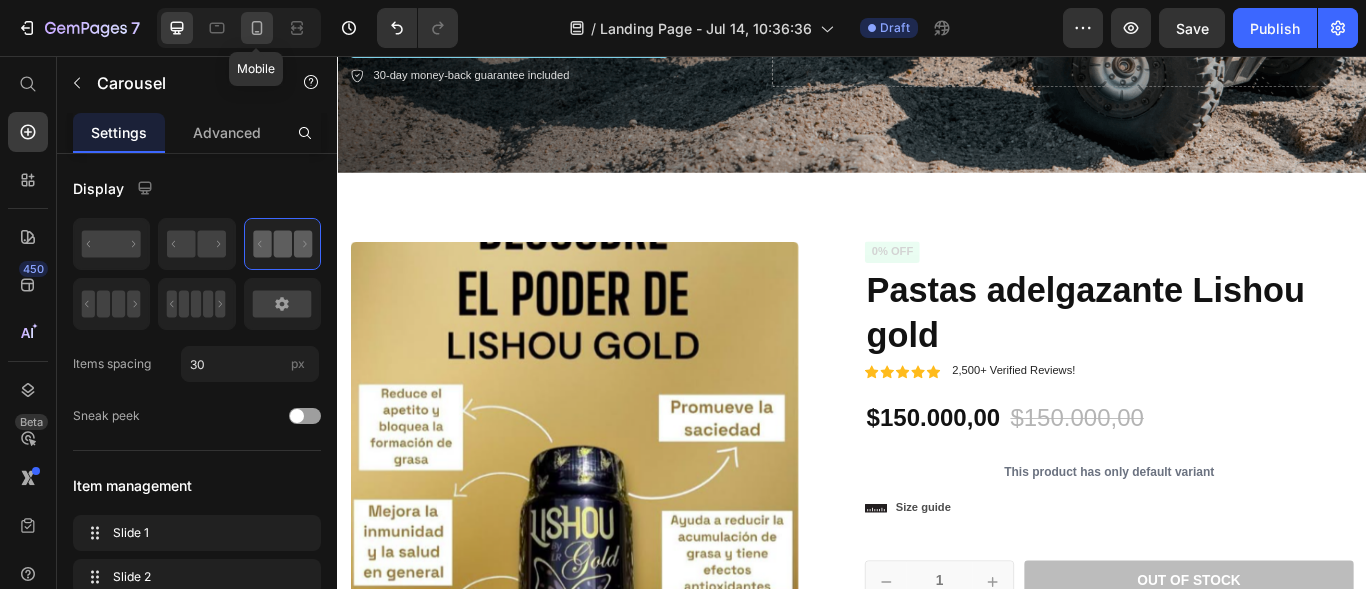 click 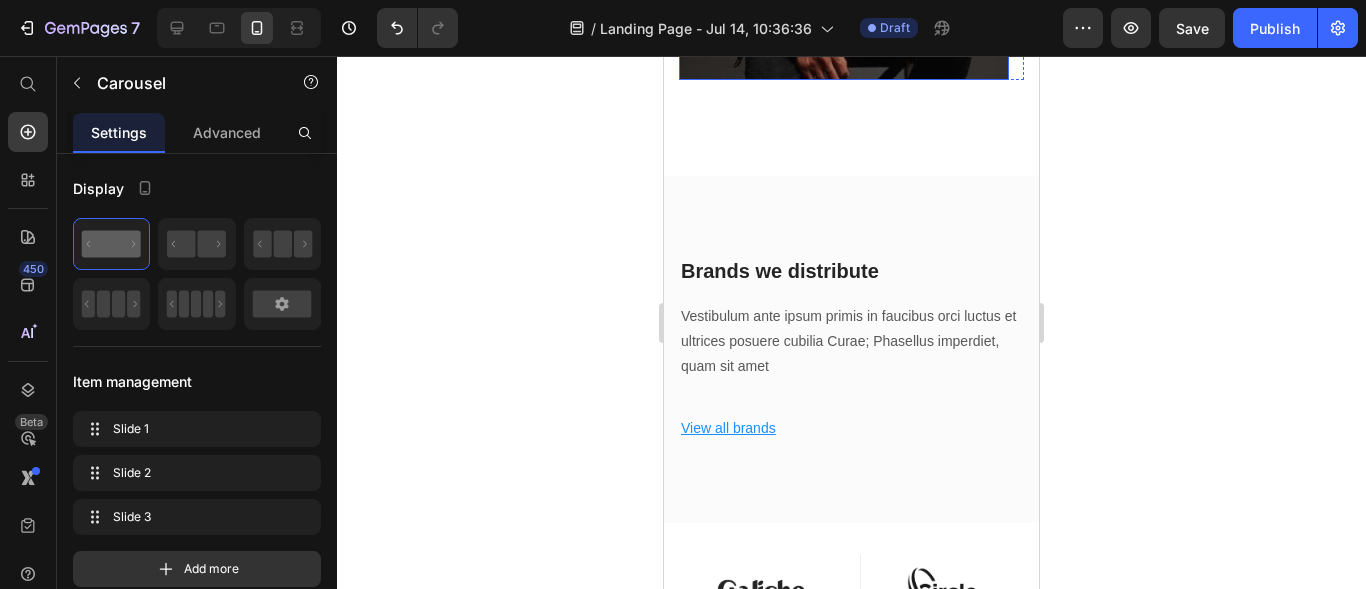 scroll, scrollTop: 3446, scrollLeft: 0, axis: vertical 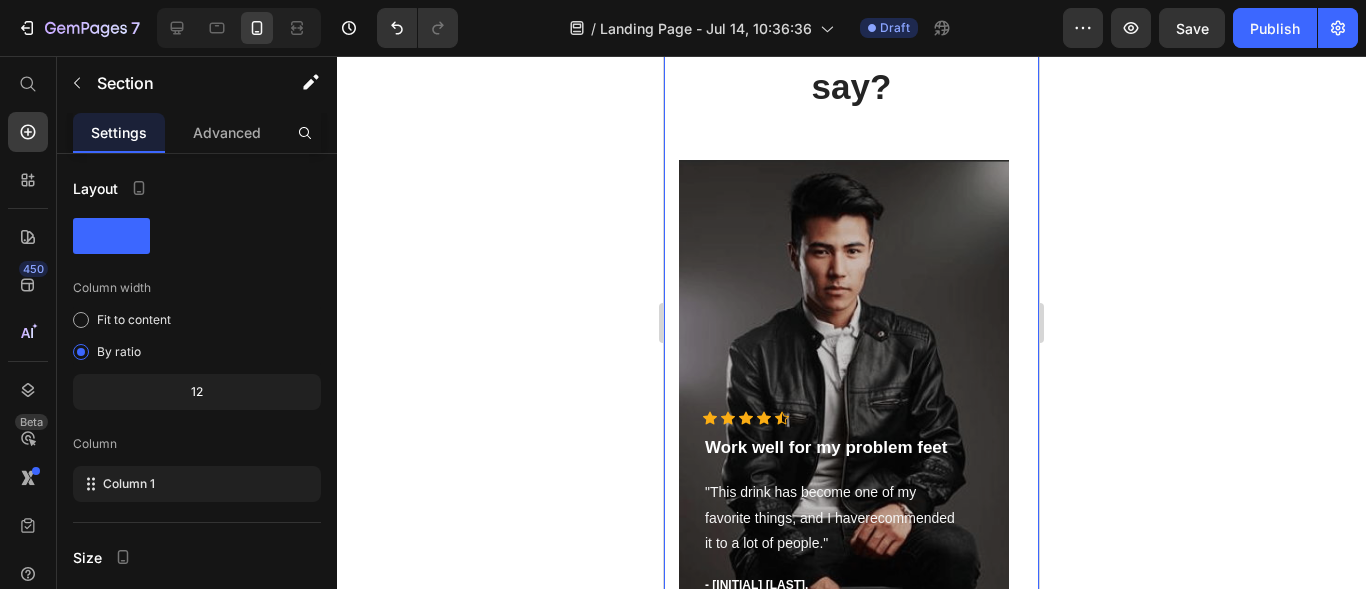 click on "What our clients say? Heading                Icon                Icon                Icon                Icon
Icon Icon List Hoz Work well for my problem feet Text block "This drink has become one of my  favorite things, and I haverecommended it to a lot of people." Text block - Timothy A. Text block Row Hero Banner                Icon                Icon                Icon                Icon
Icon Icon List Hoz Work well for my problem feet Text block "This drink has become one of my  favorite things, and I haverecommended it to a lot of people." Text block - Olivia P. Text block Row Hero Banner                Icon                Icon                Icon                Icon
Icon Icon List Hoz You're walking on a cloud! Text block "Love it! Great for summer! Good taste, it really owns up to its name “sparkling”, cold with bubbles and lime flavor." Text block - Ryan S. Text block Row Hero Banner Carousel Row Section 4   You can create reusable sections" at bounding box center (851, 326) 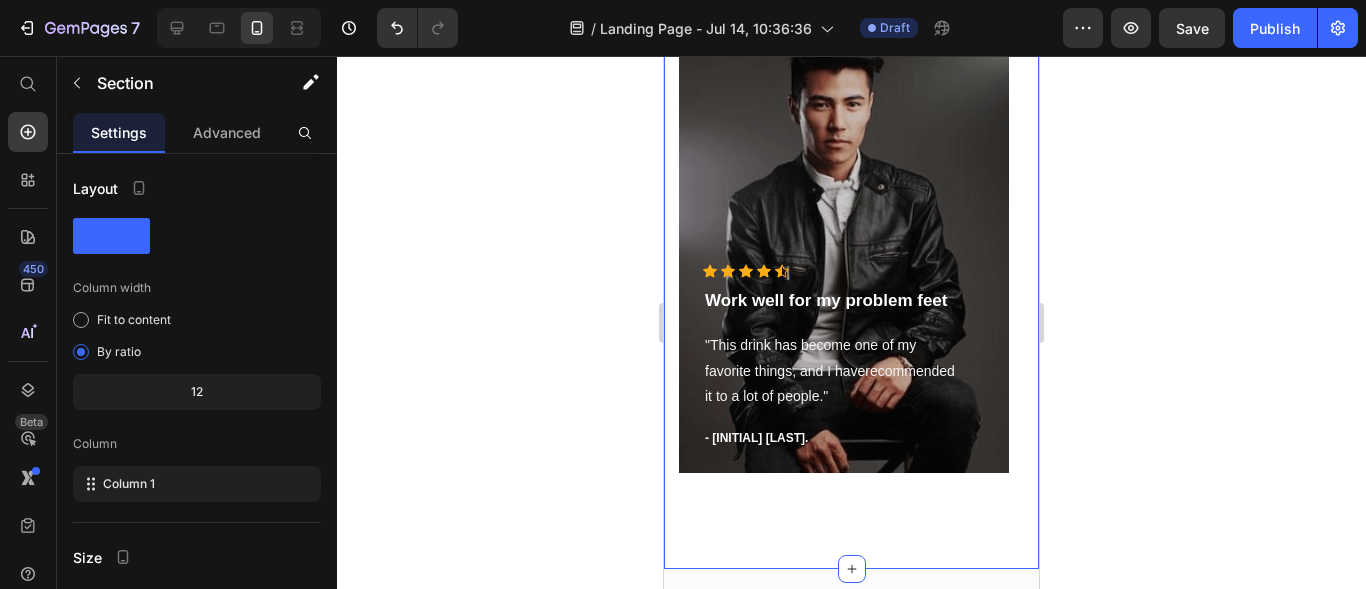 scroll, scrollTop: 3486, scrollLeft: 0, axis: vertical 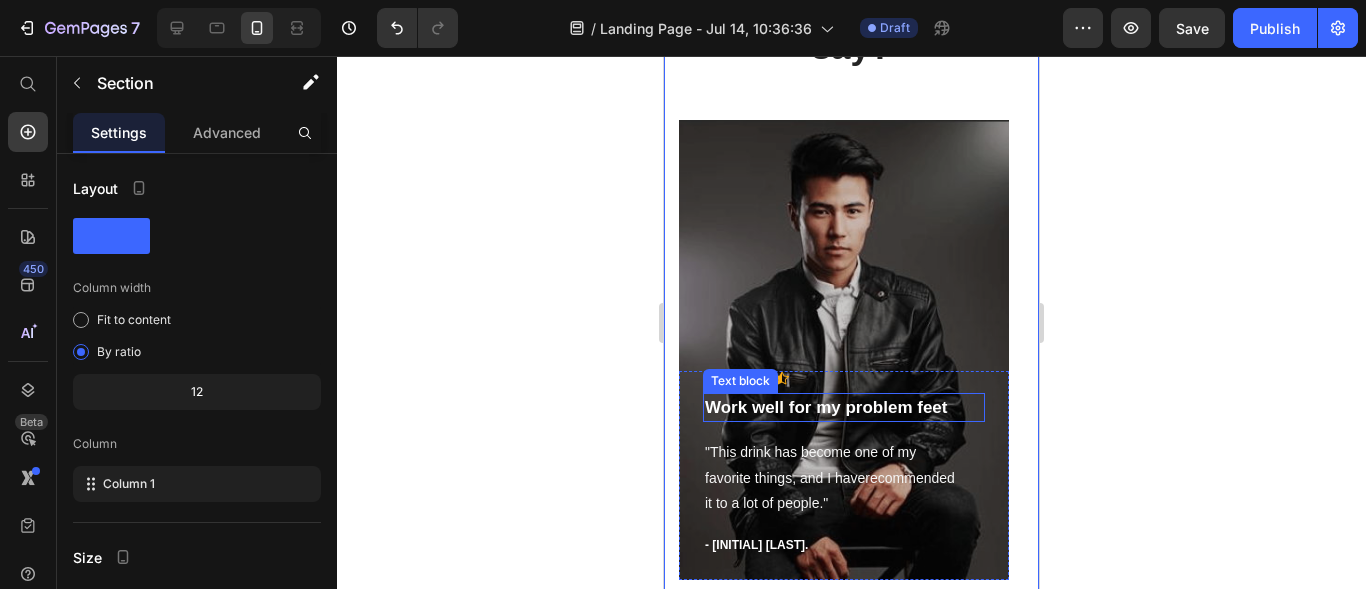 click on "Work well for my problem feet" at bounding box center [844, 408] 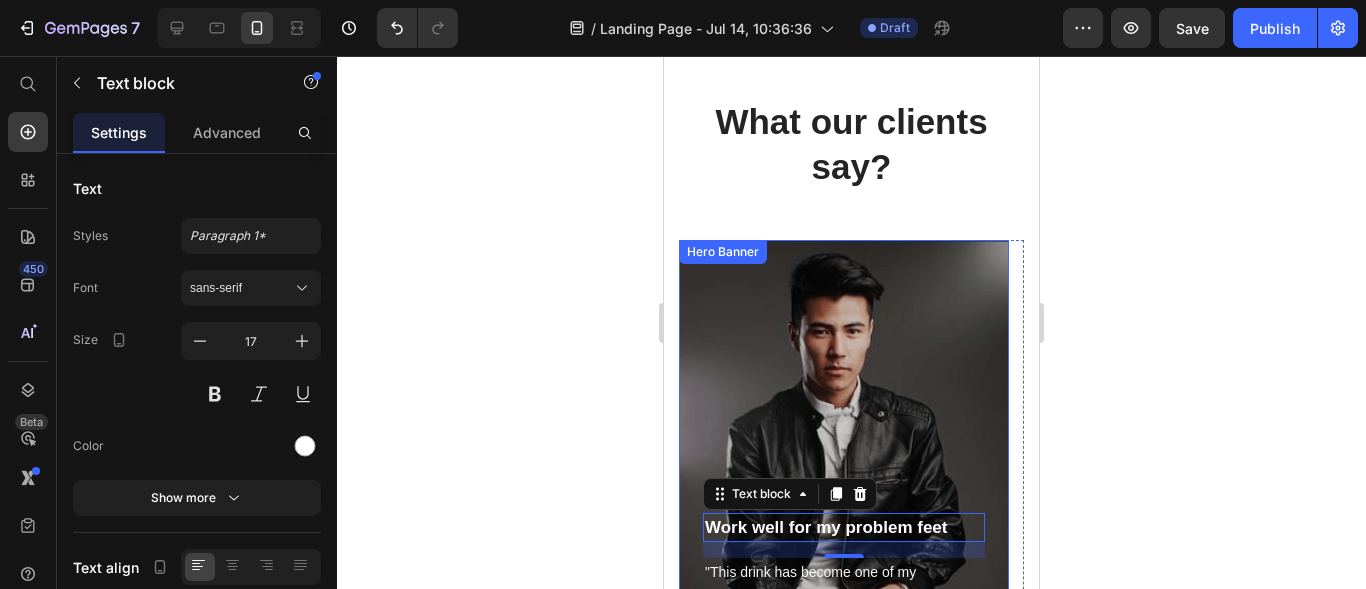 scroll, scrollTop: 3440, scrollLeft: 0, axis: vertical 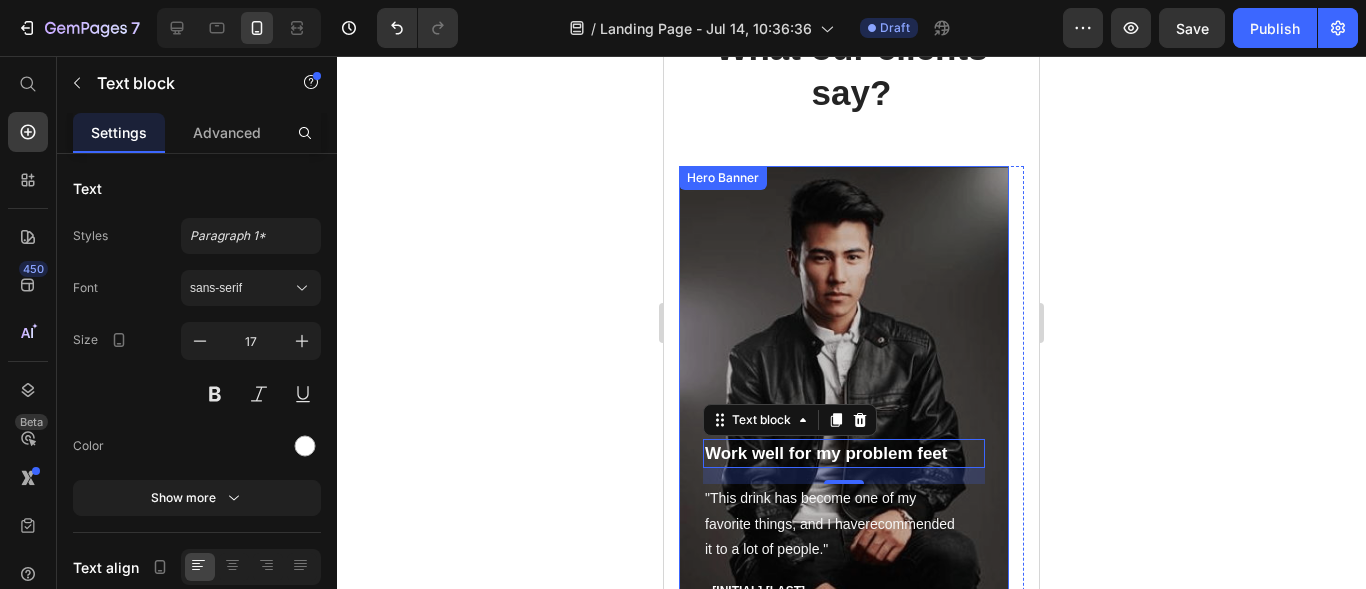 click on "Work well for my problem feet" at bounding box center [844, 454] 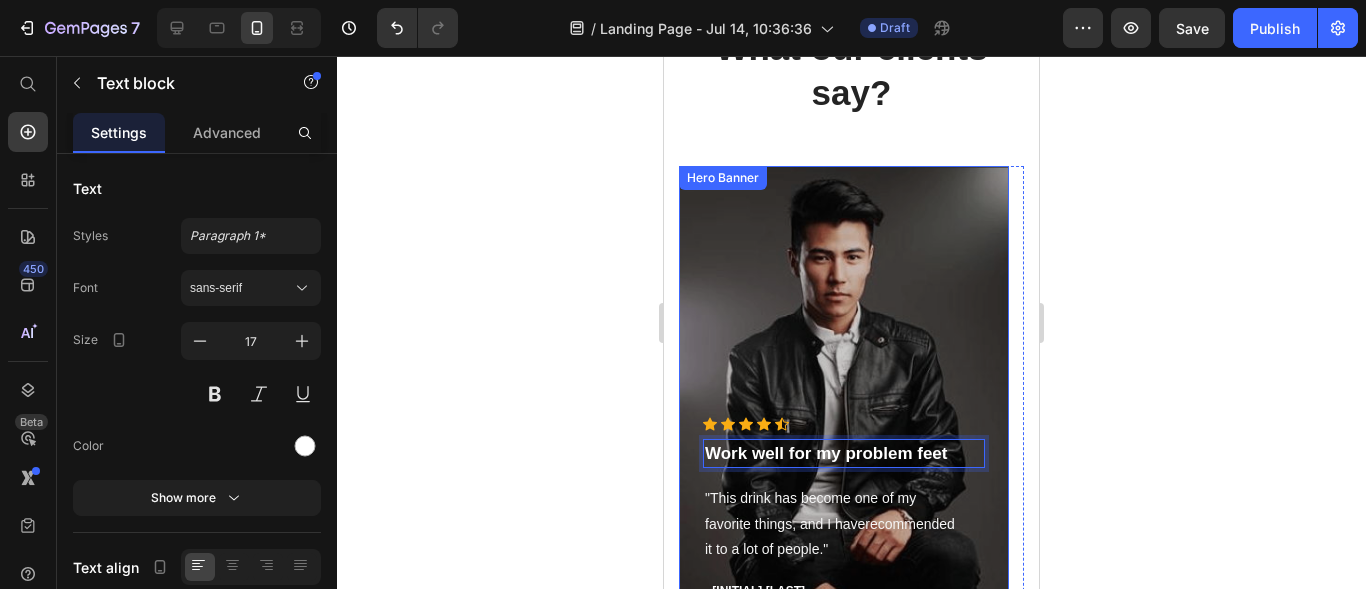 click at bounding box center (844, 396) 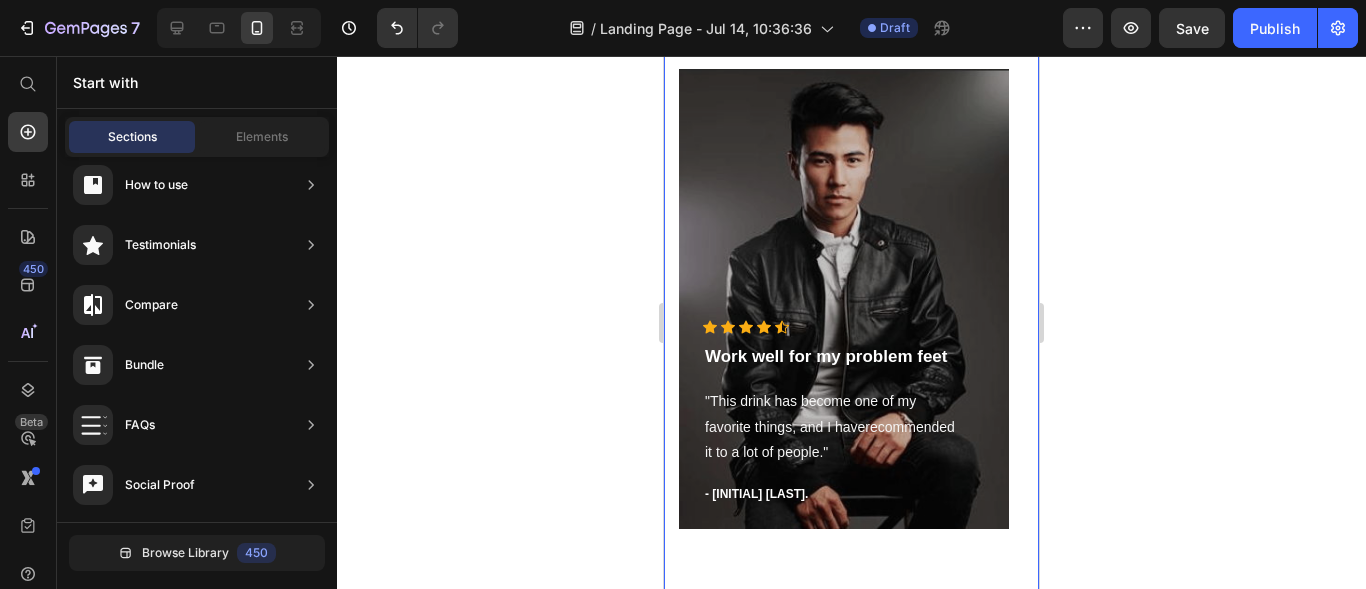 scroll, scrollTop: 3524, scrollLeft: 0, axis: vertical 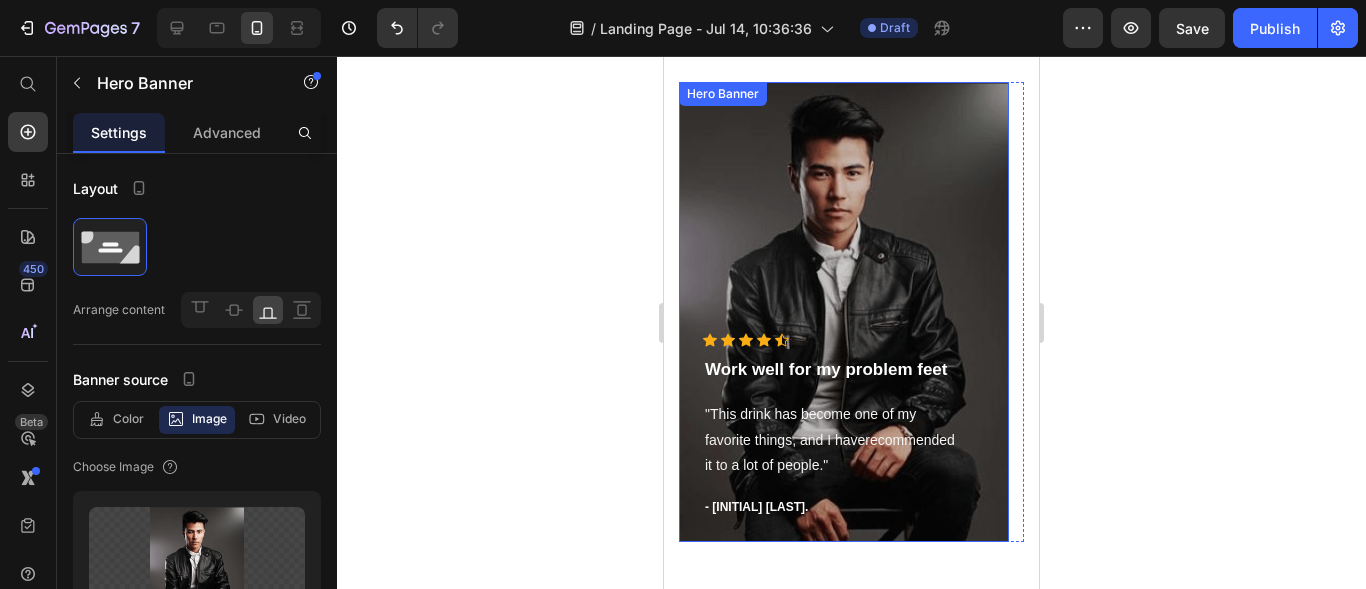 drag, startPoint x: 939, startPoint y: 270, endPoint x: 1010, endPoint y: 211, distance: 92.31468 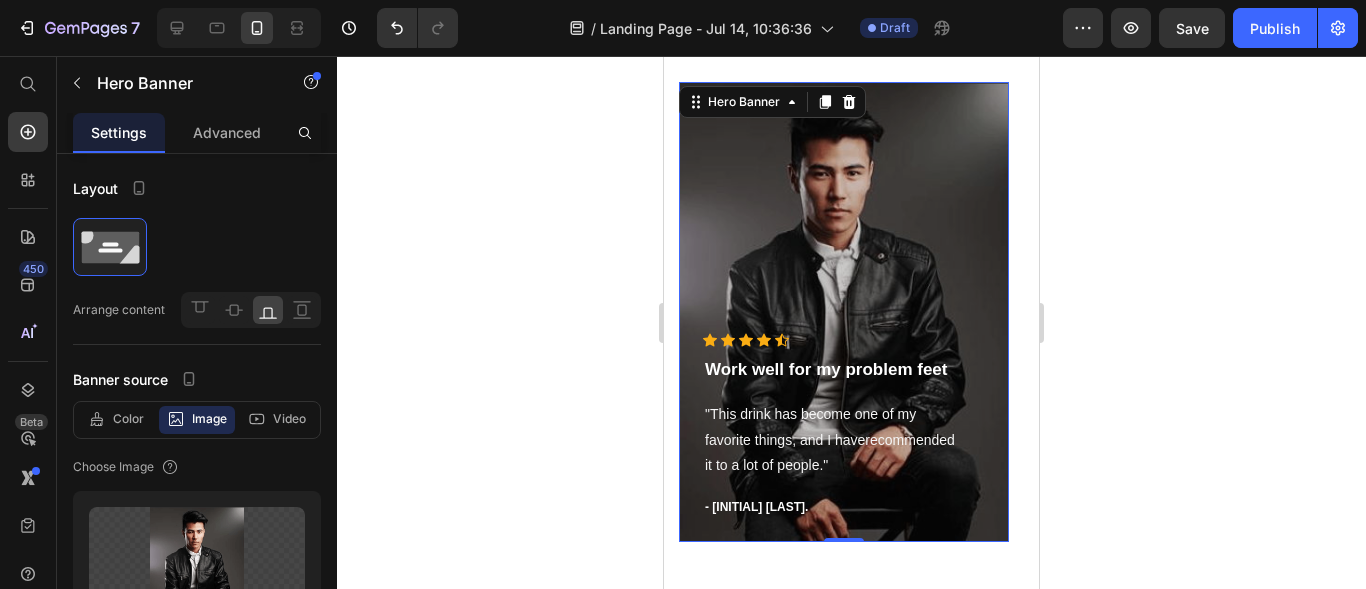 scroll, scrollTop: 3064, scrollLeft: 0, axis: vertical 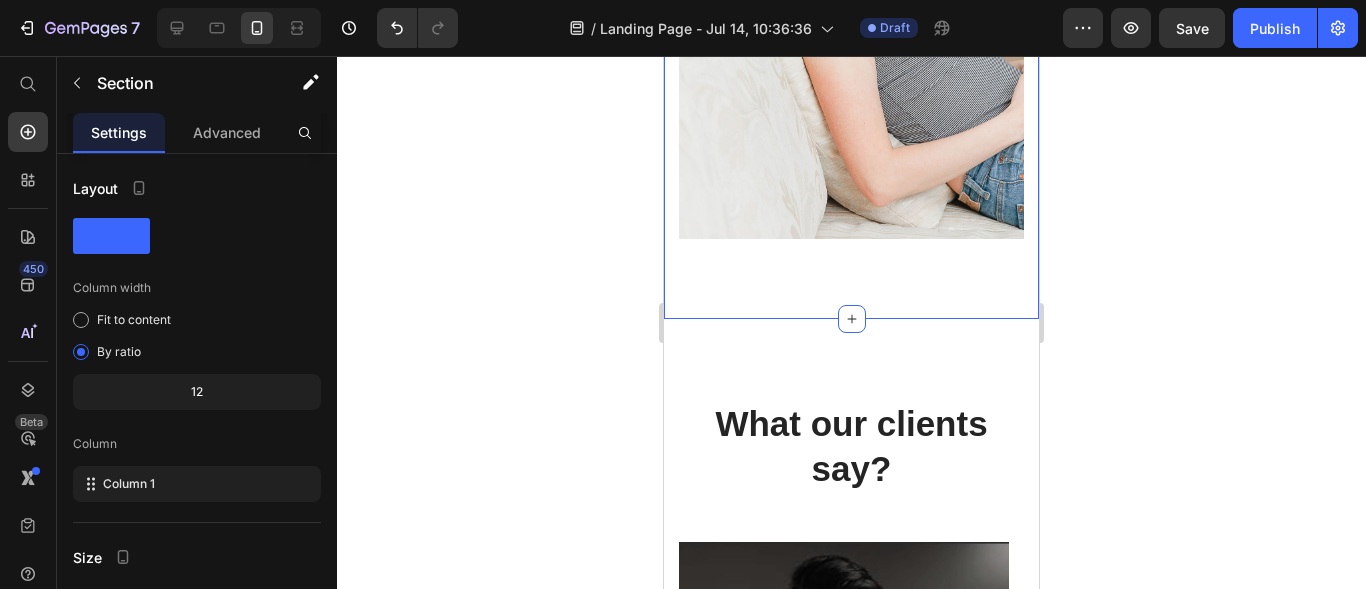 drag, startPoint x: 1010, startPoint y: 211, endPoint x: 685, endPoint y: 300, distance: 336.96588 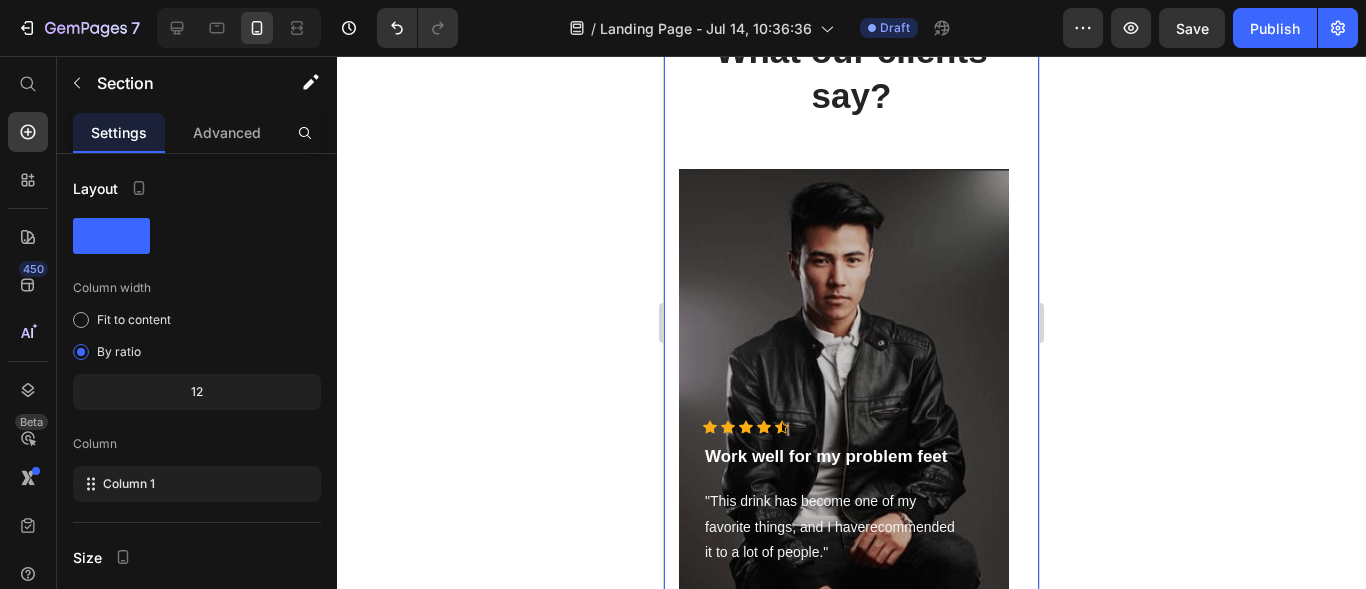 scroll, scrollTop: 3530, scrollLeft: 0, axis: vertical 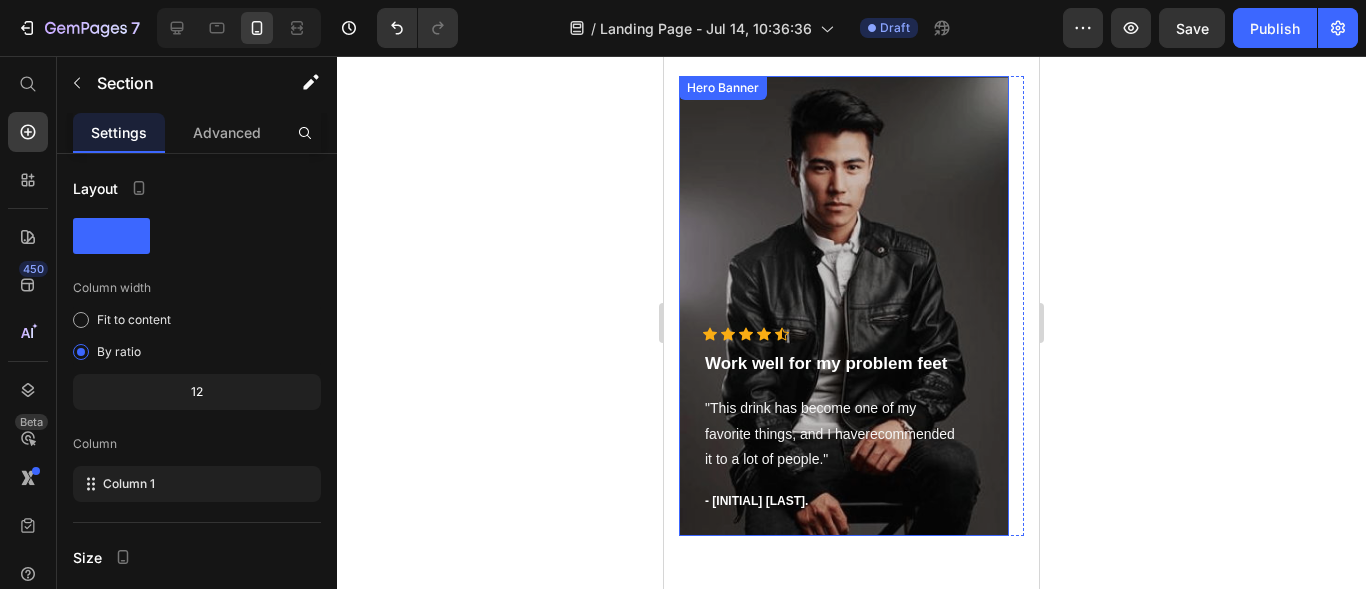 click at bounding box center [844, 306] 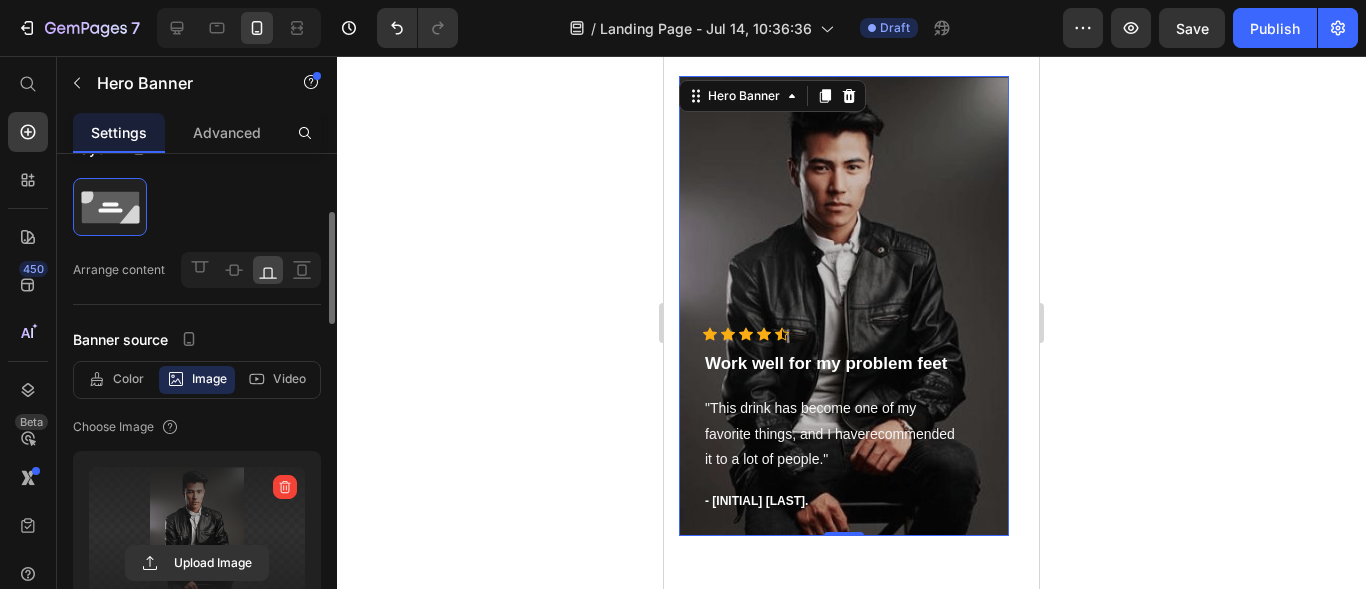 scroll, scrollTop: 0, scrollLeft: 0, axis: both 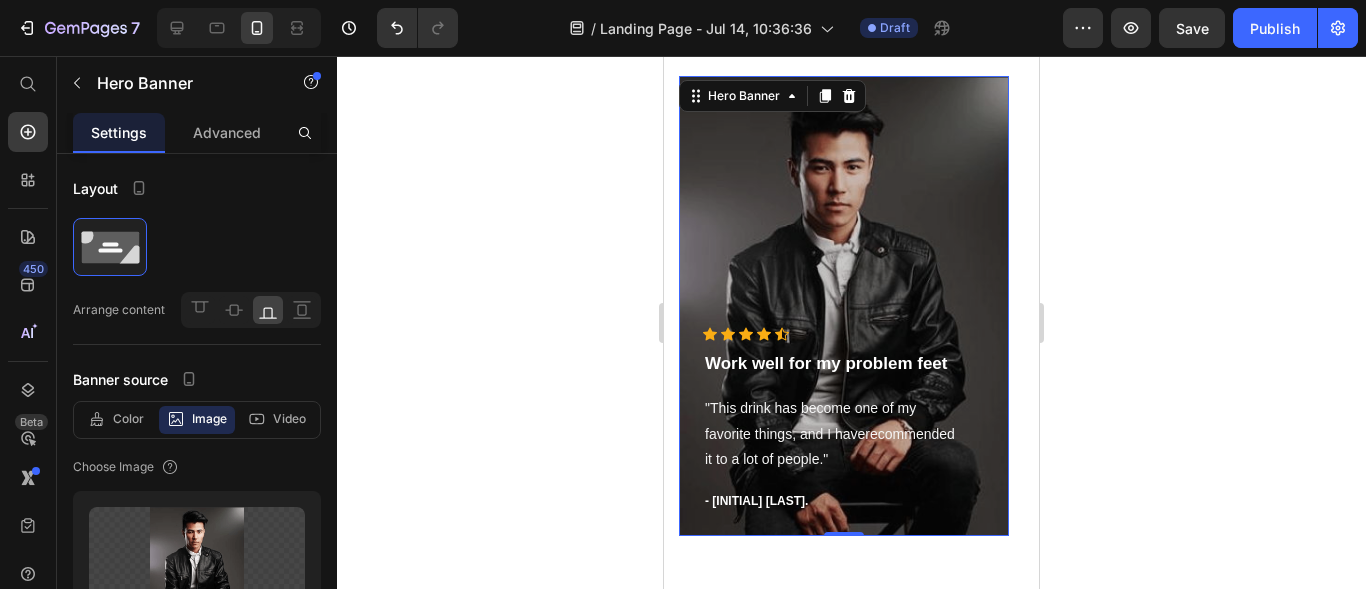 click at bounding box center (844, 306) 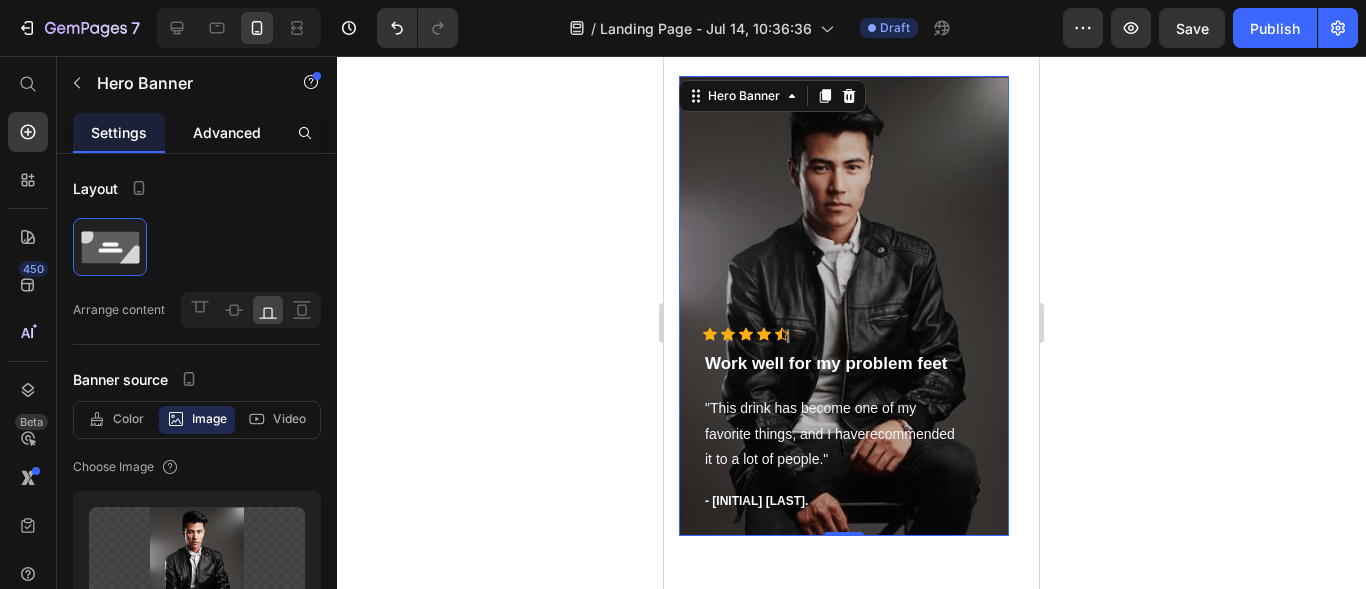click on "Advanced" at bounding box center [227, 132] 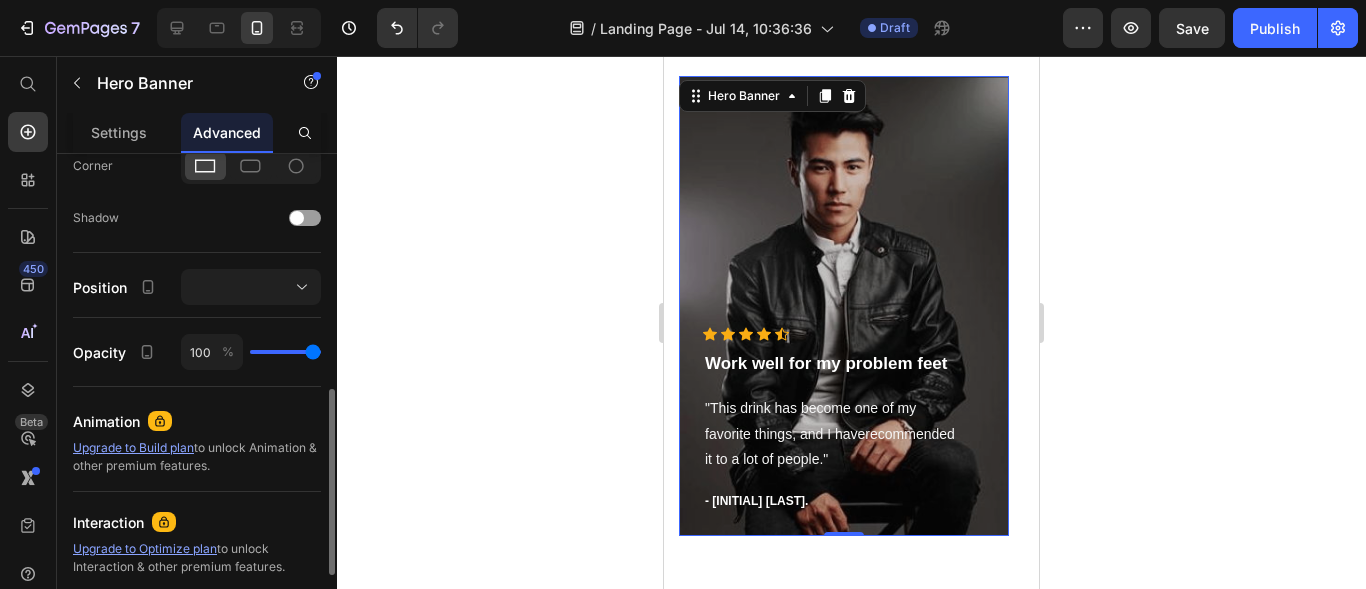 scroll, scrollTop: 809, scrollLeft: 0, axis: vertical 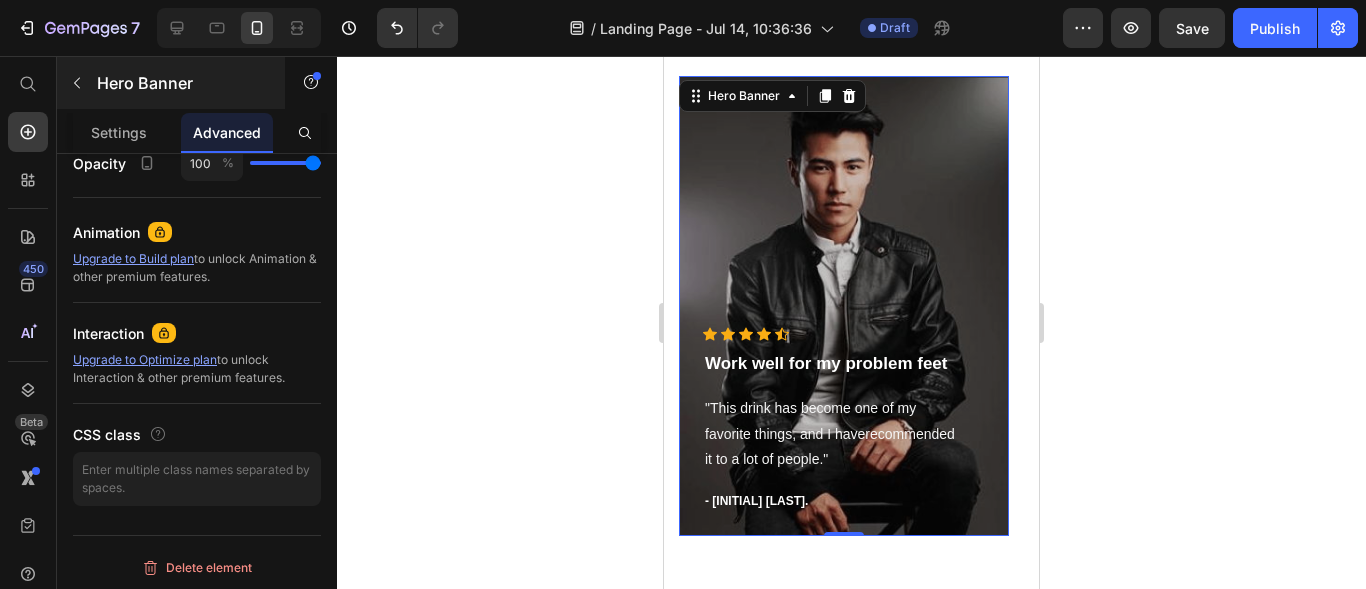 click 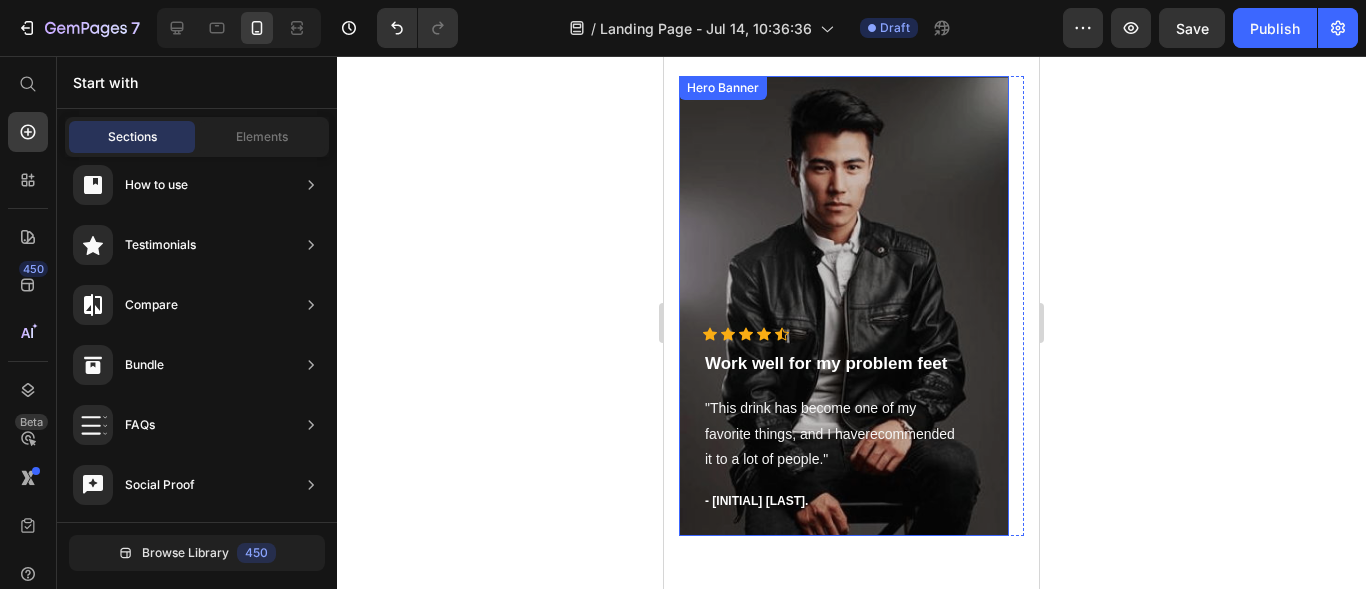 click at bounding box center [844, 306] 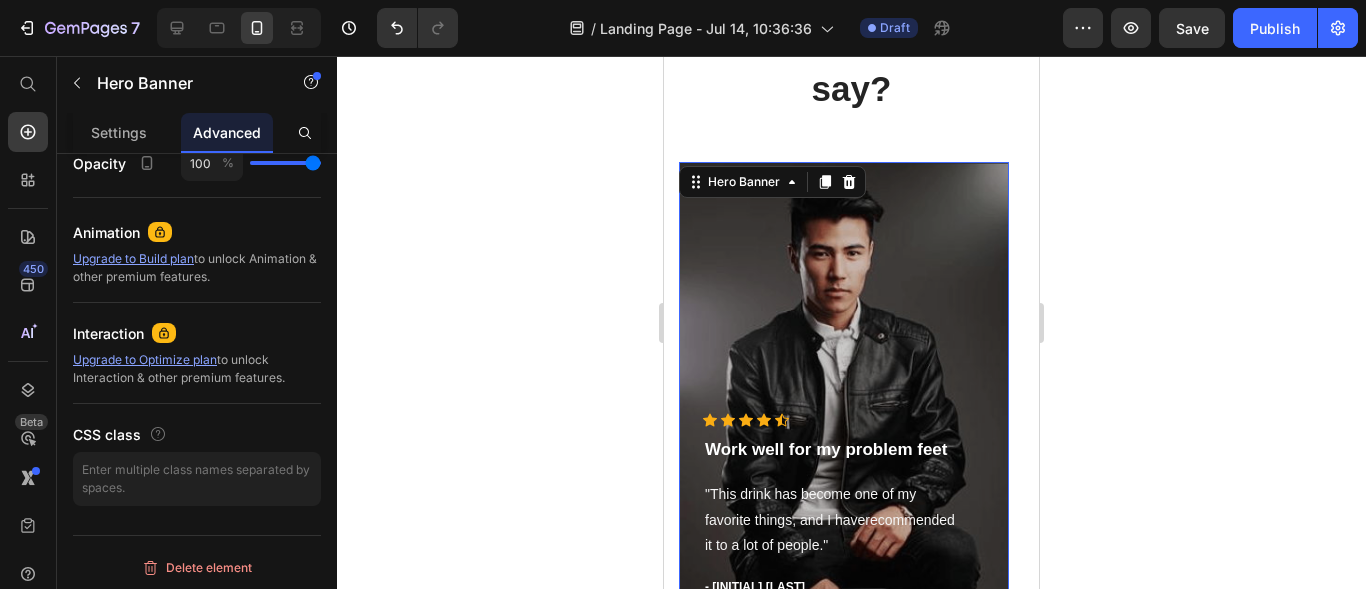 scroll, scrollTop: 3437, scrollLeft: 0, axis: vertical 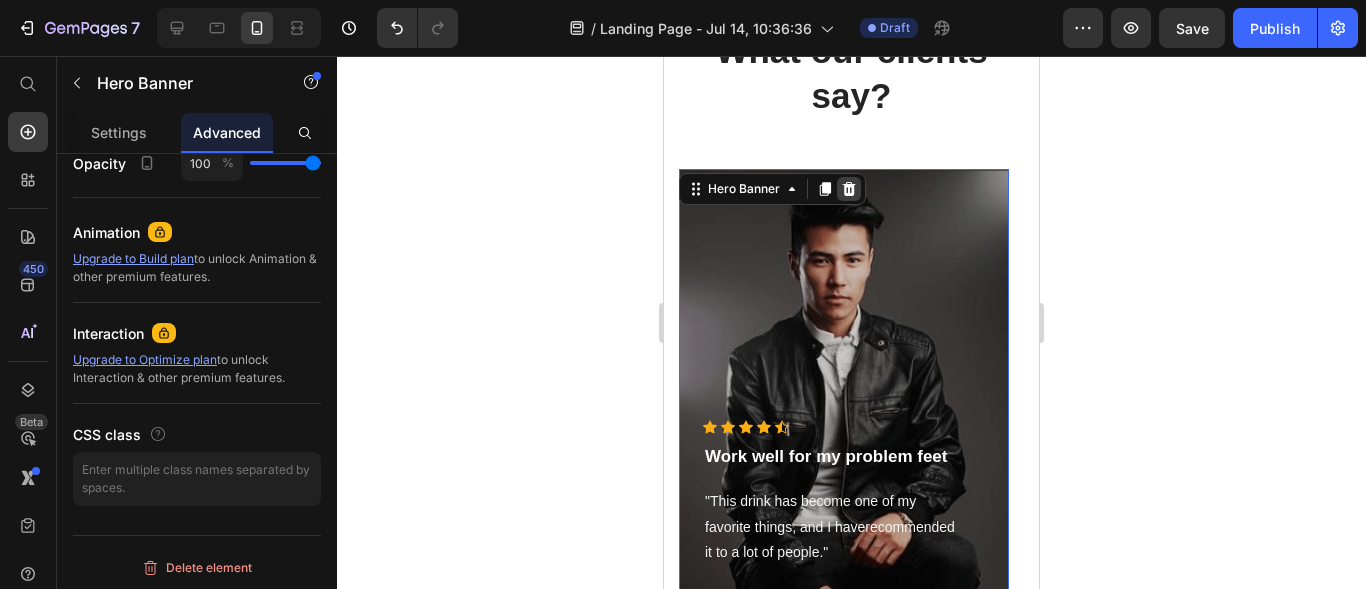 click 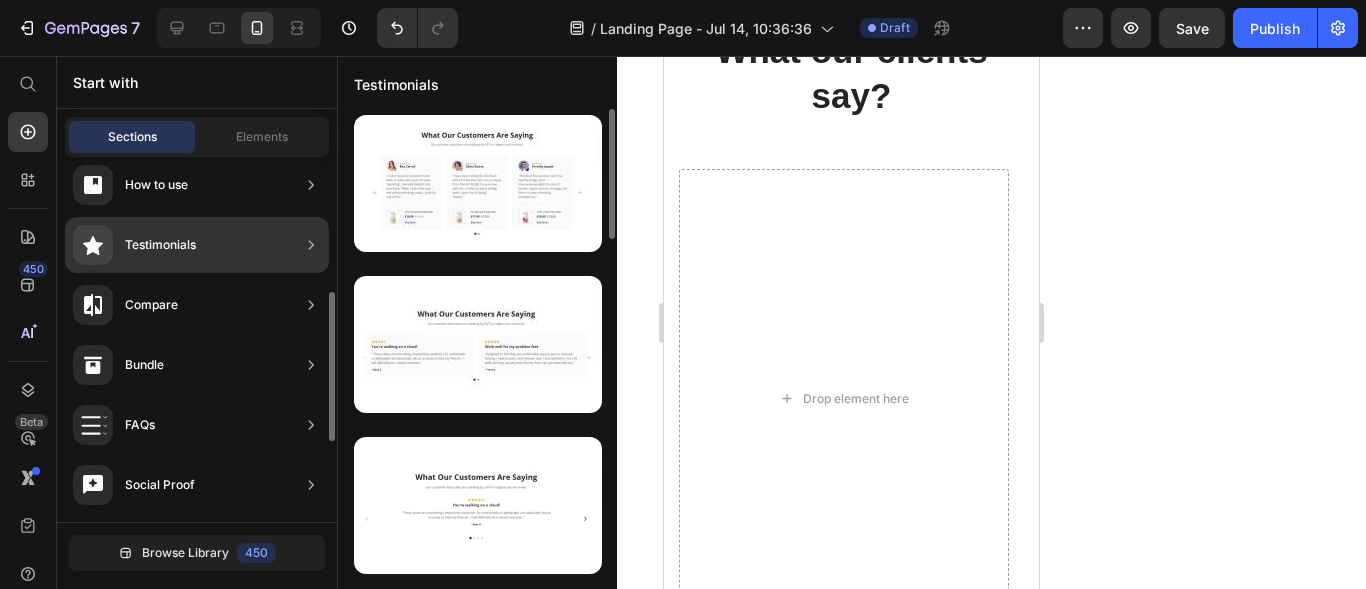 click on "Testimonials" 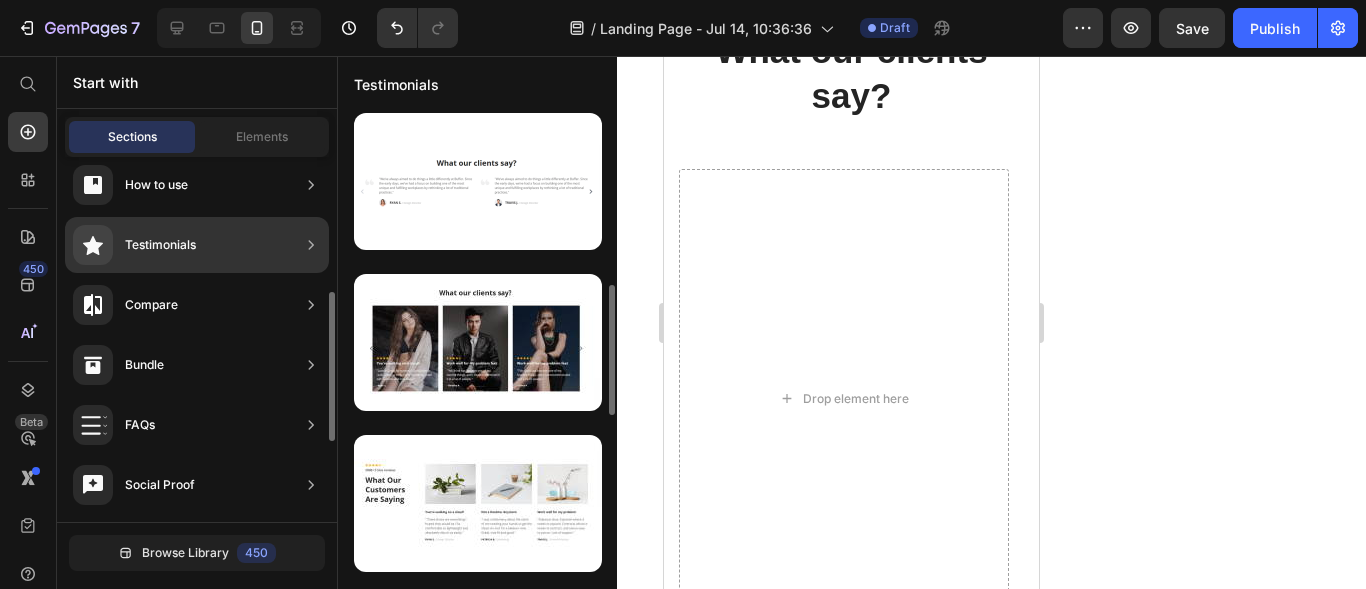 scroll, scrollTop: 152, scrollLeft: 0, axis: vertical 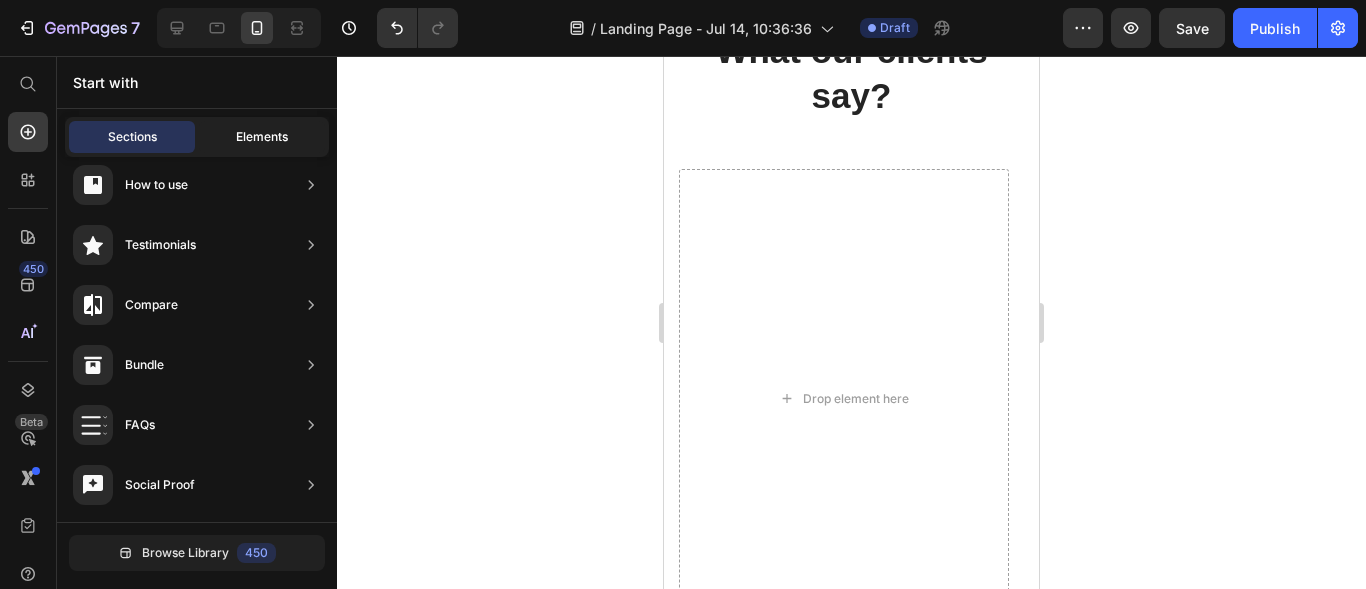 click on "Elements" at bounding box center (262, 137) 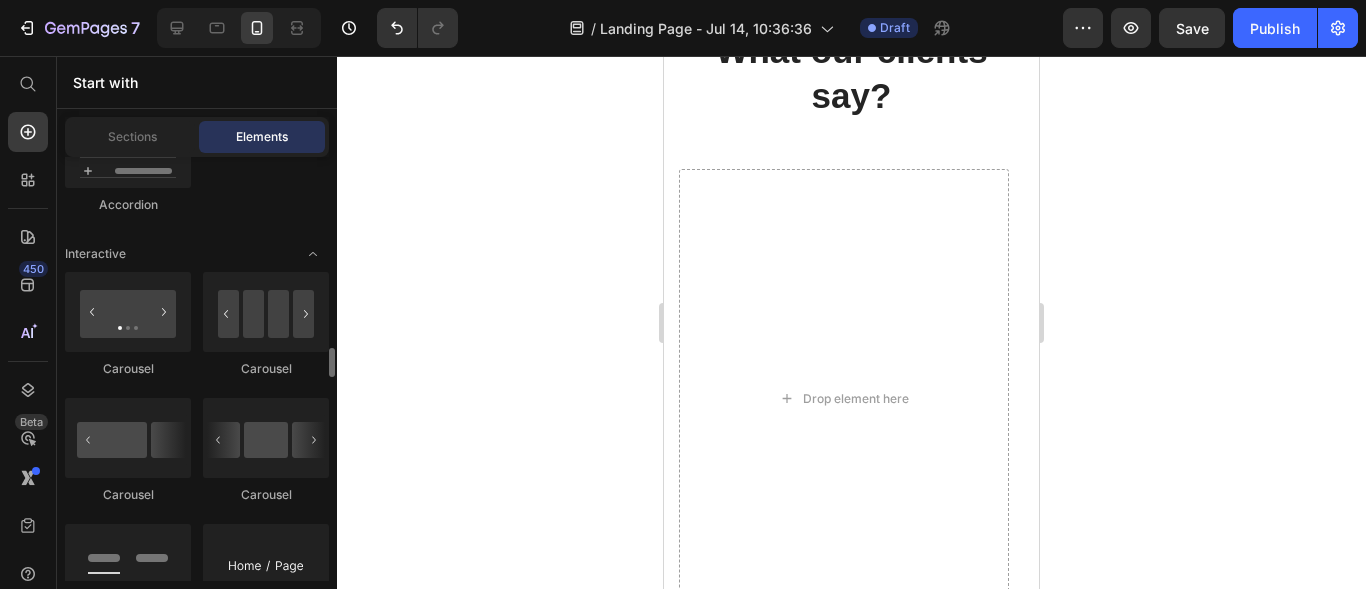scroll, scrollTop: 2140, scrollLeft: 0, axis: vertical 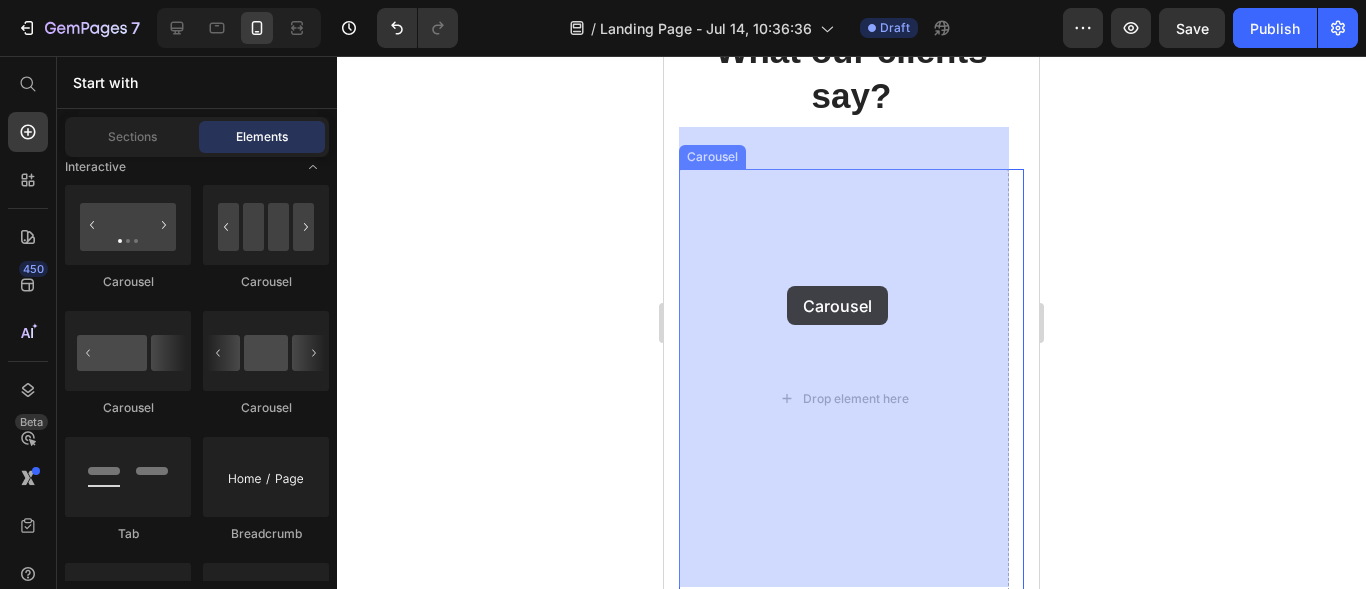 drag, startPoint x: 803, startPoint y: 309, endPoint x: 787, endPoint y: 288, distance: 26.400757 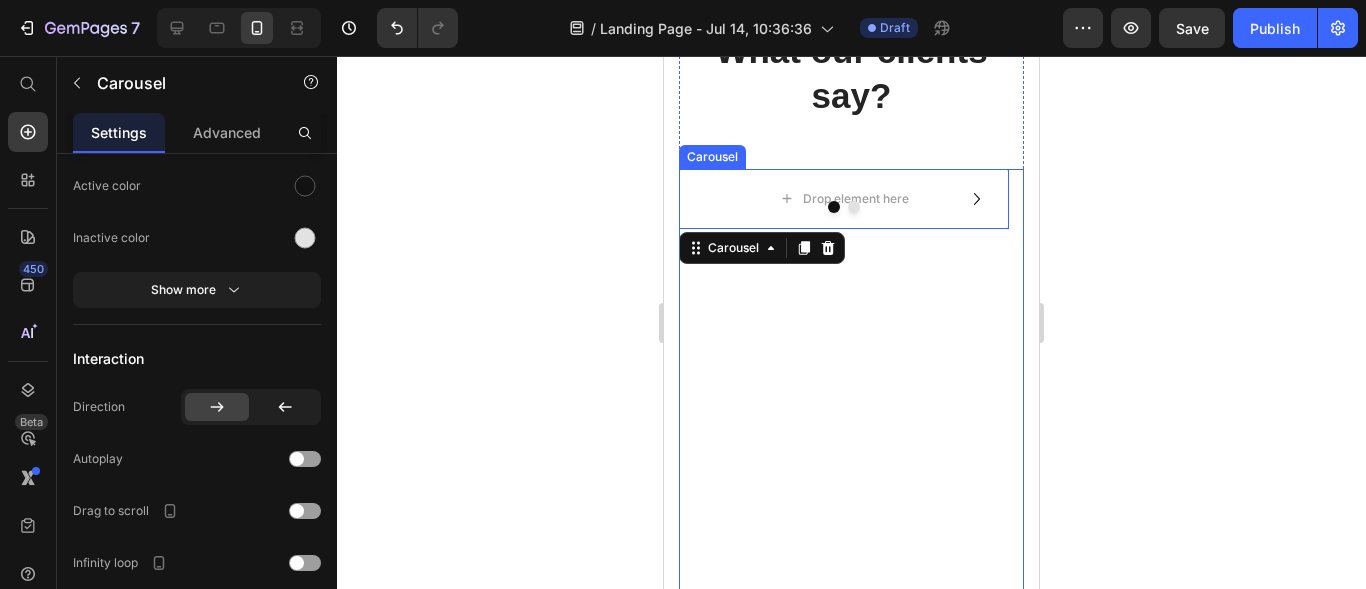 scroll, scrollTop: 0, scrollLeft: 0, axis: both 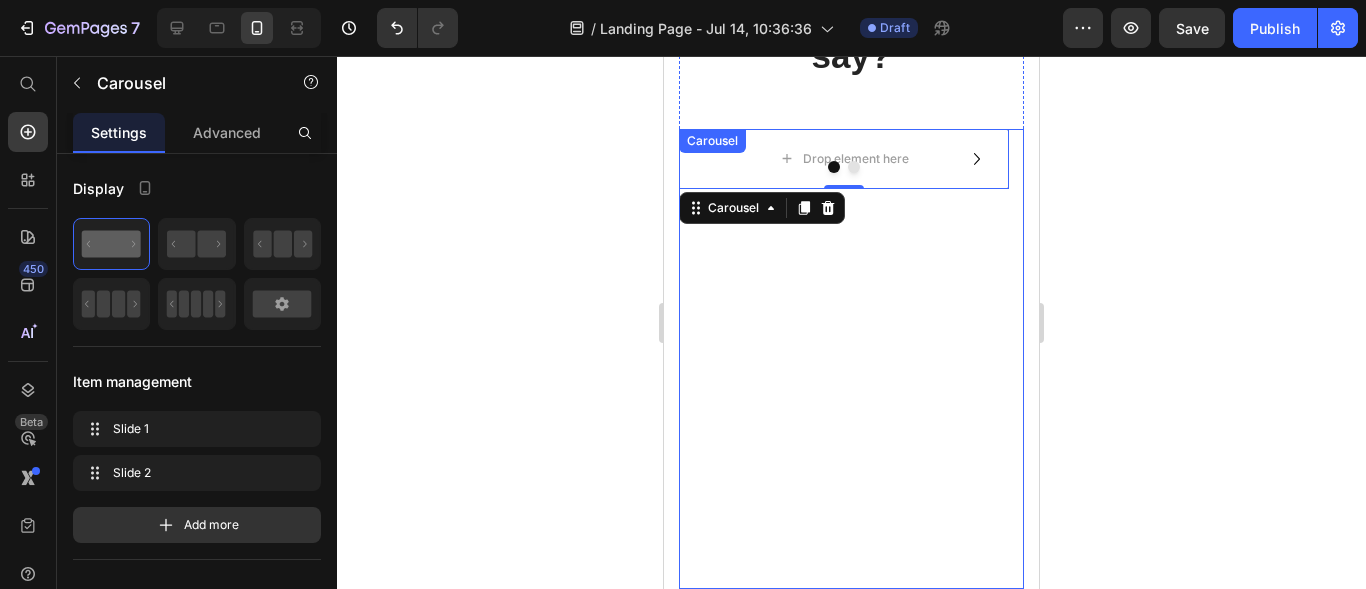 click on "Drop element here
Drop element here
Carousel   0" at bounding box center (844, 359) 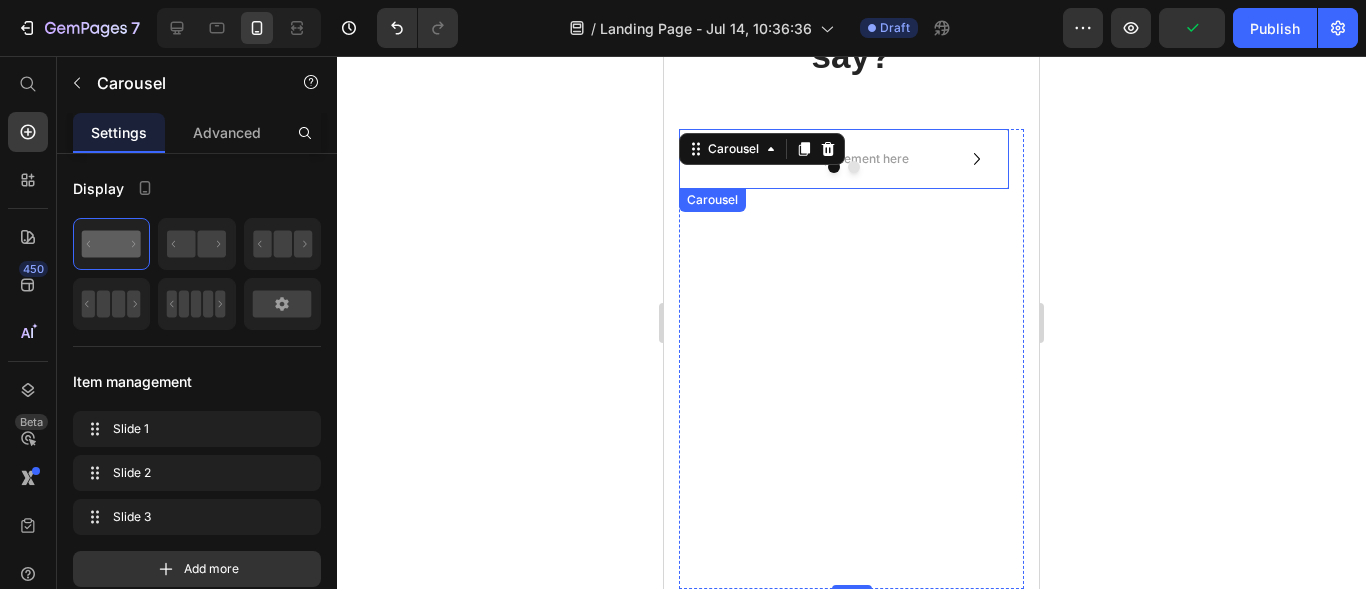 scroll, scrollTop: 3370, scrollLeft: 0, axis: vertical 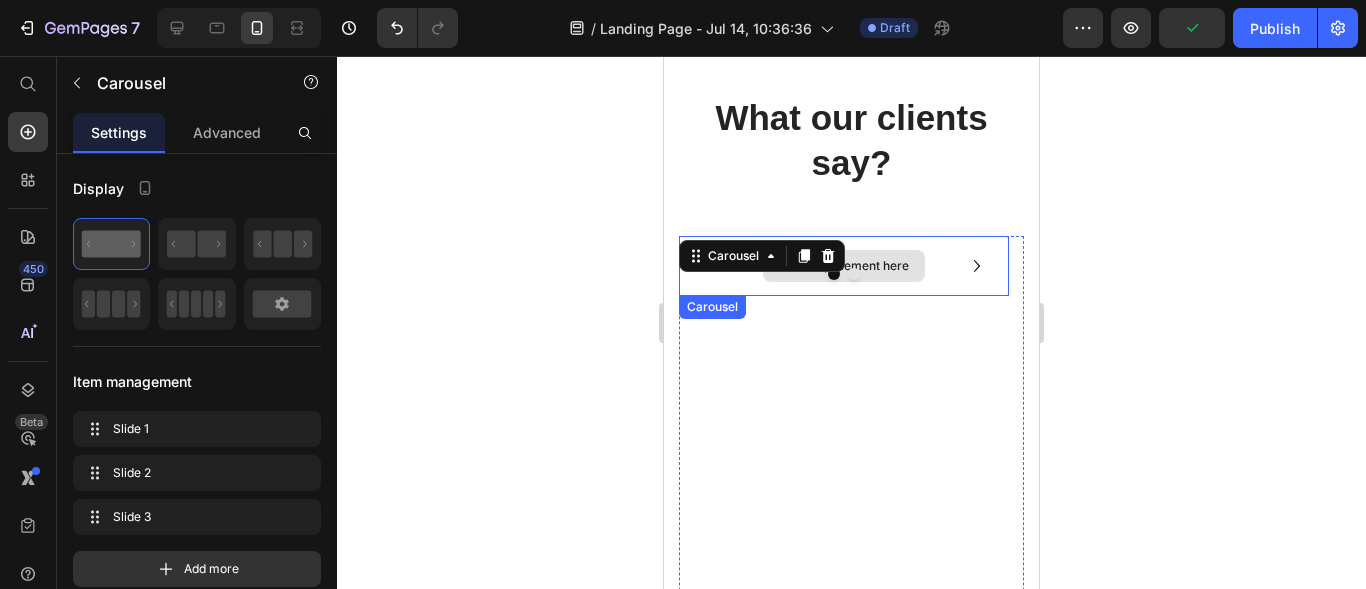 click on "Drop element here" at bounding box center (844, 266) 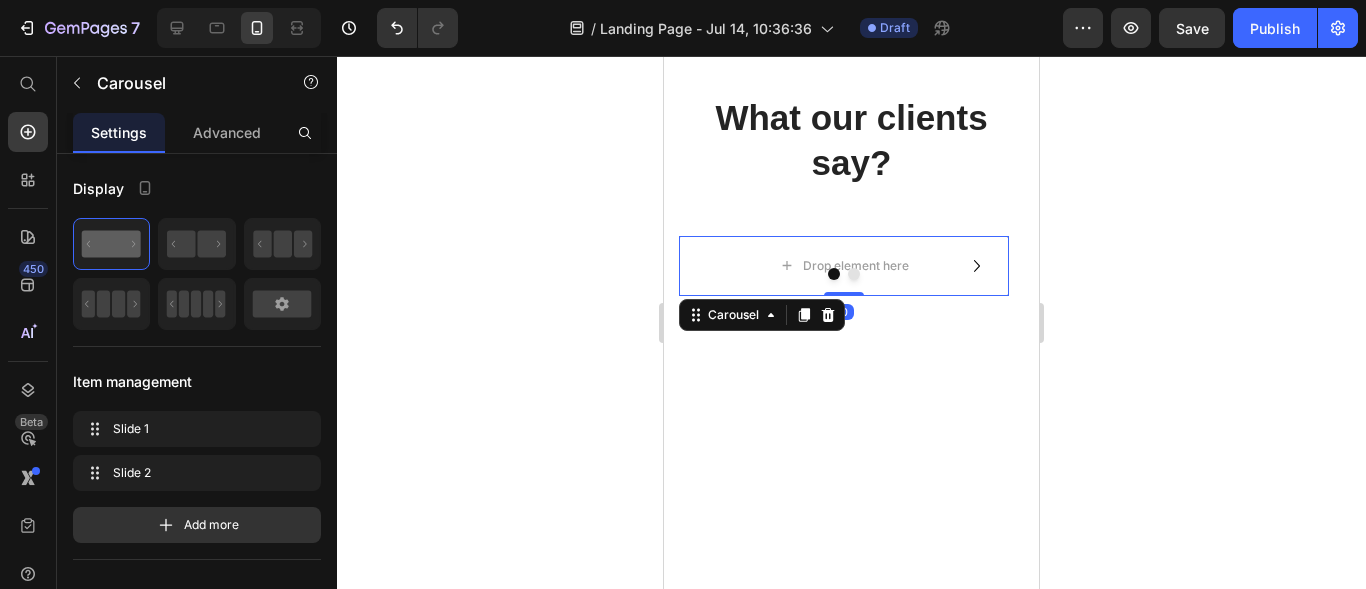 click 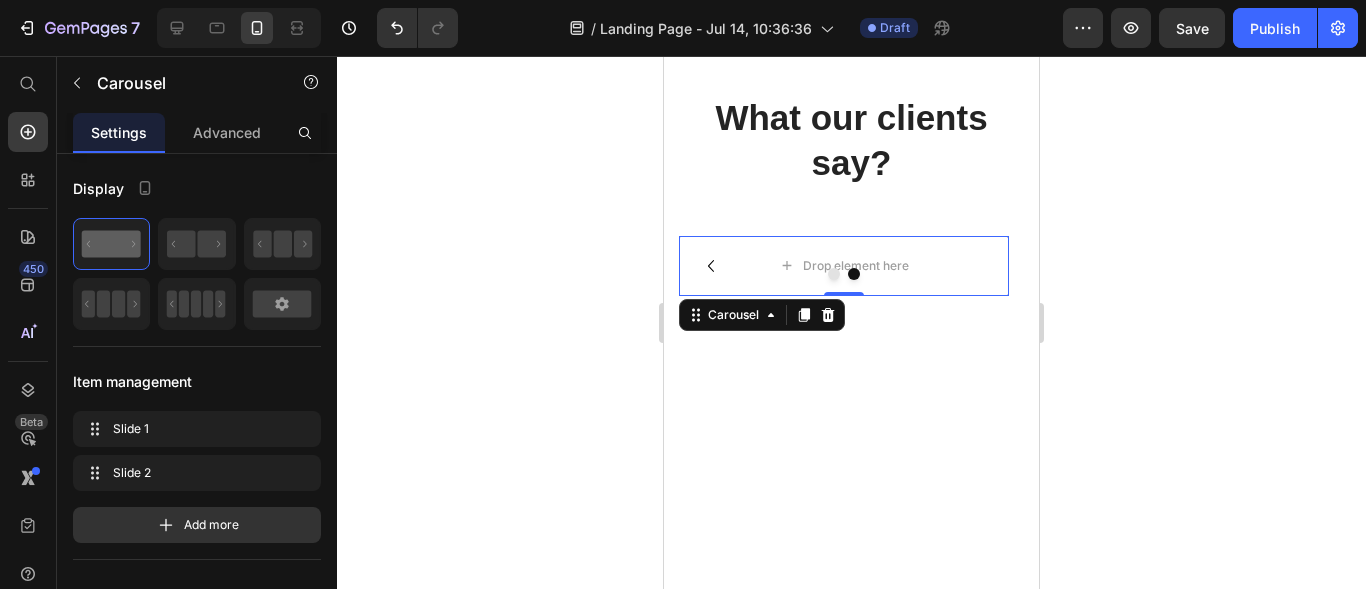 click 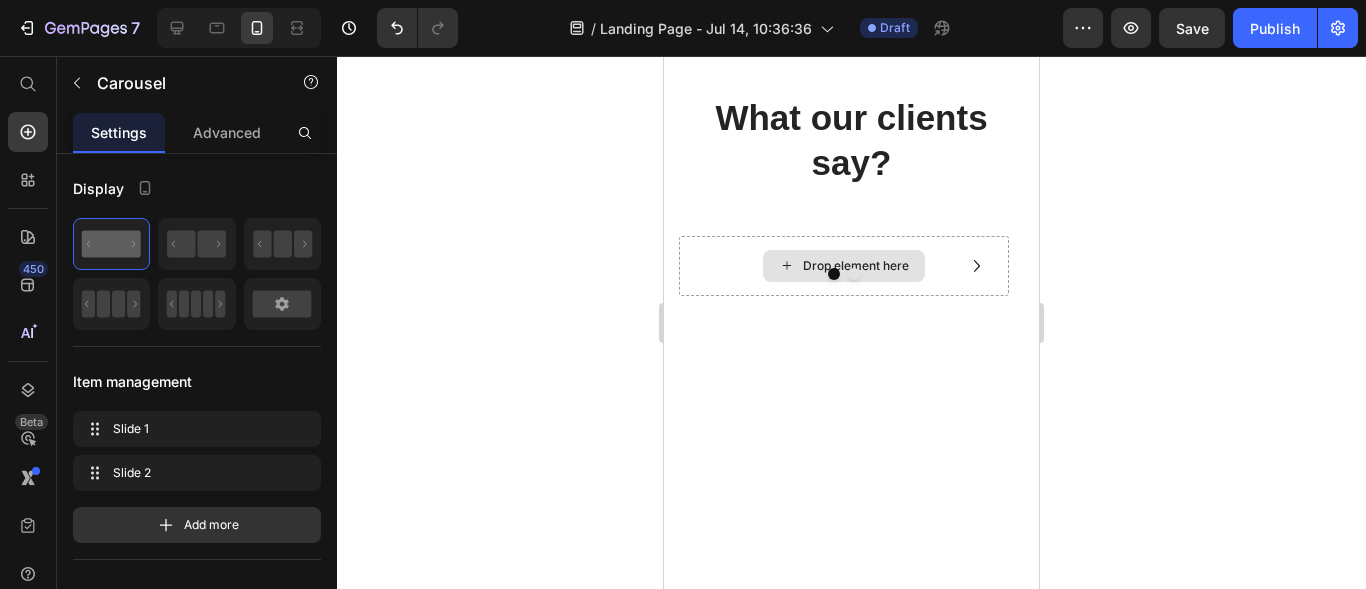 click on "Drop element here" at bounding box center [856, 266] 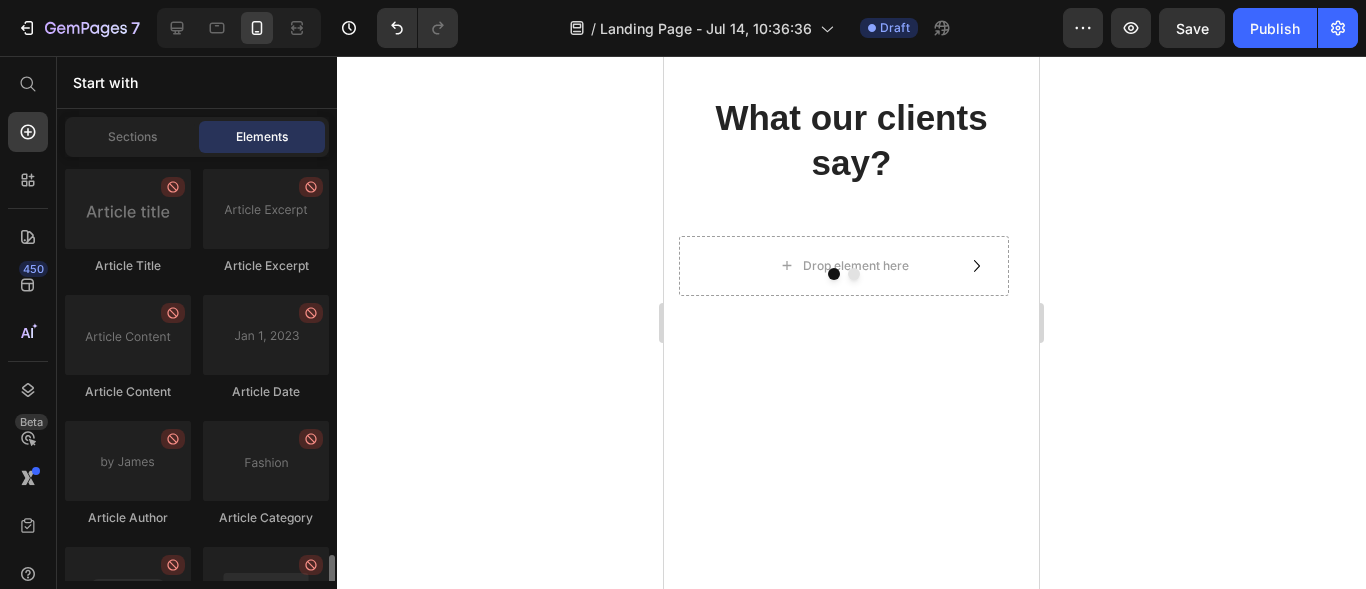 scroll, scrollTop: 5520, scrollLeft: 0, axis: vertical 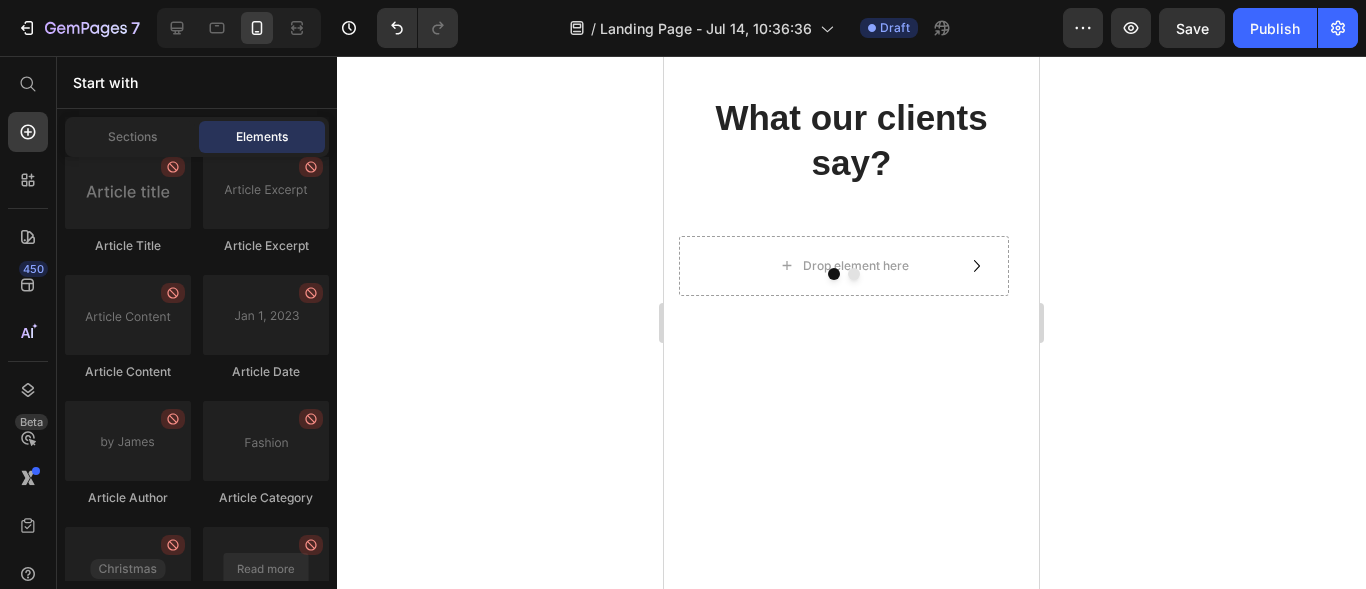 click on "Elements" at bounding box center [262, 137] 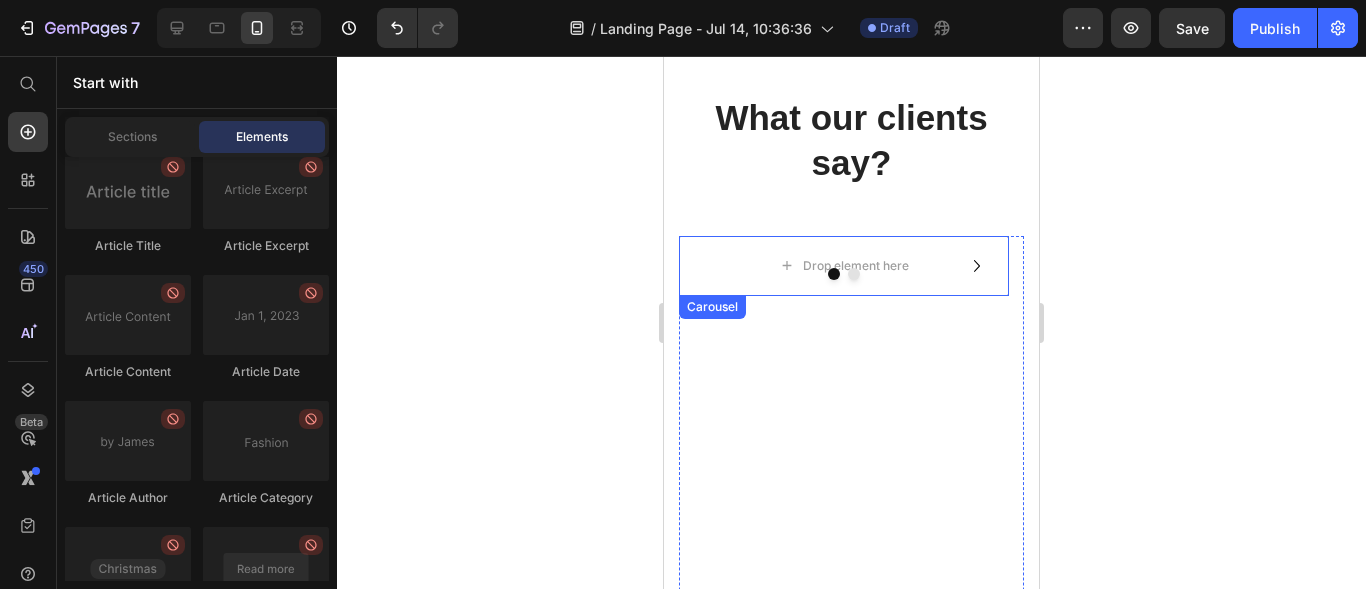 click at bounding box center [844, 274] 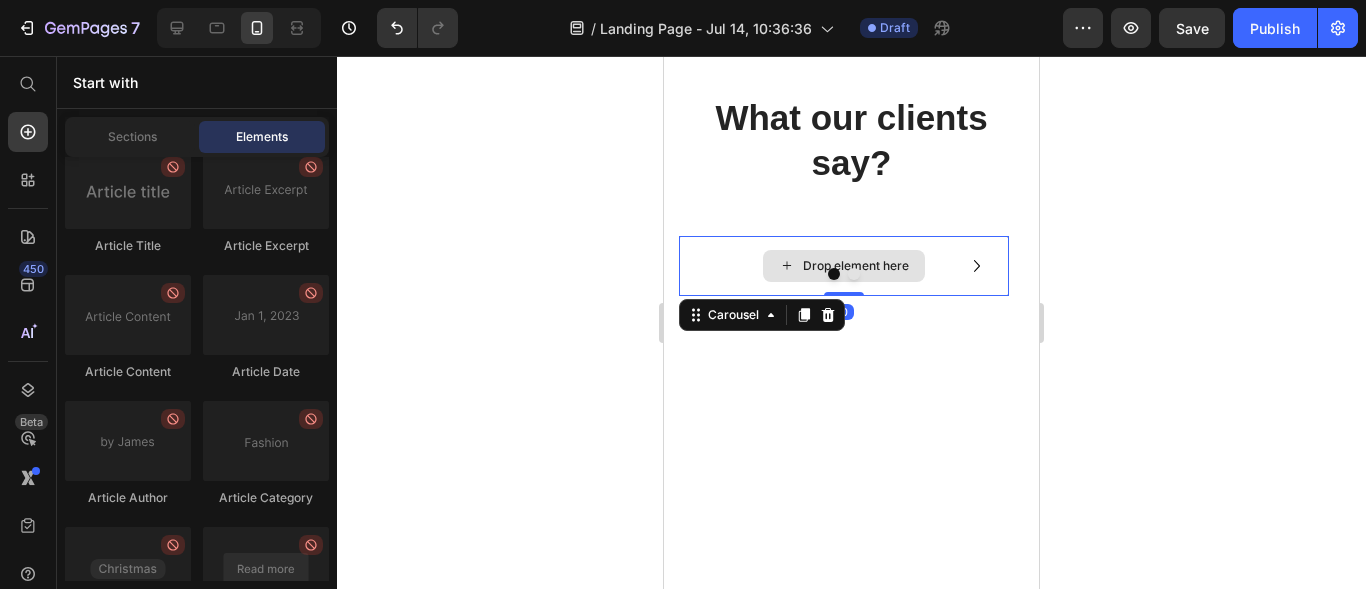 click 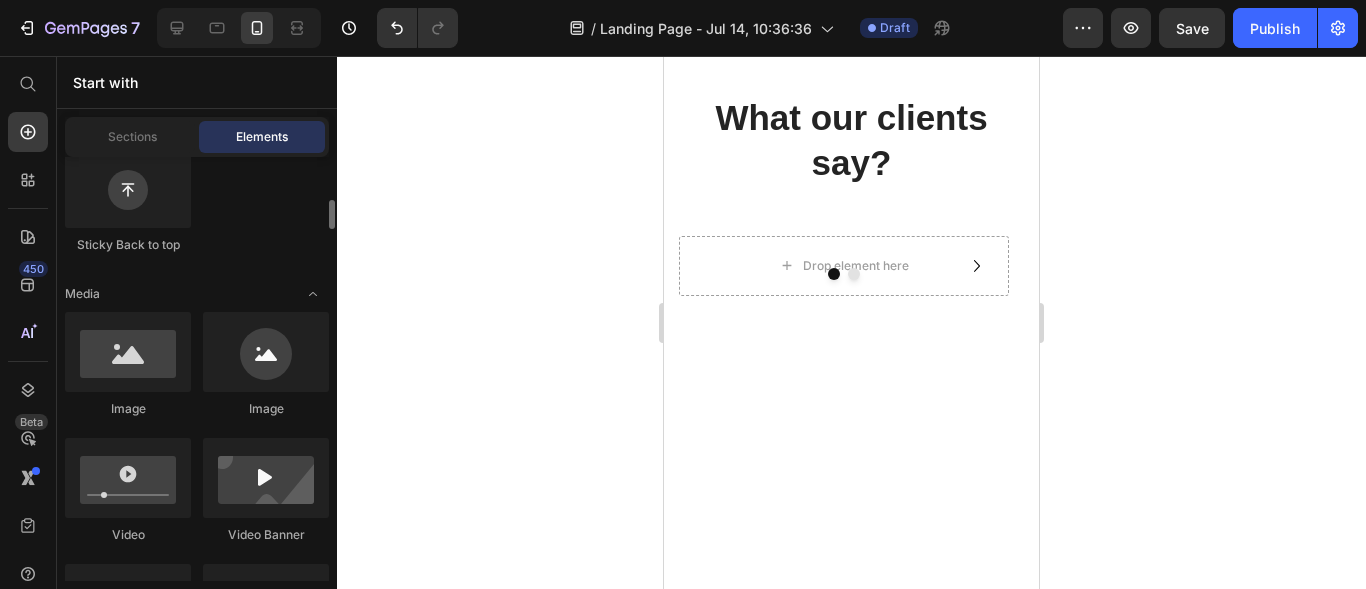 scroll, scrollTop: 640, scrollLeft: 0, axis: vertical 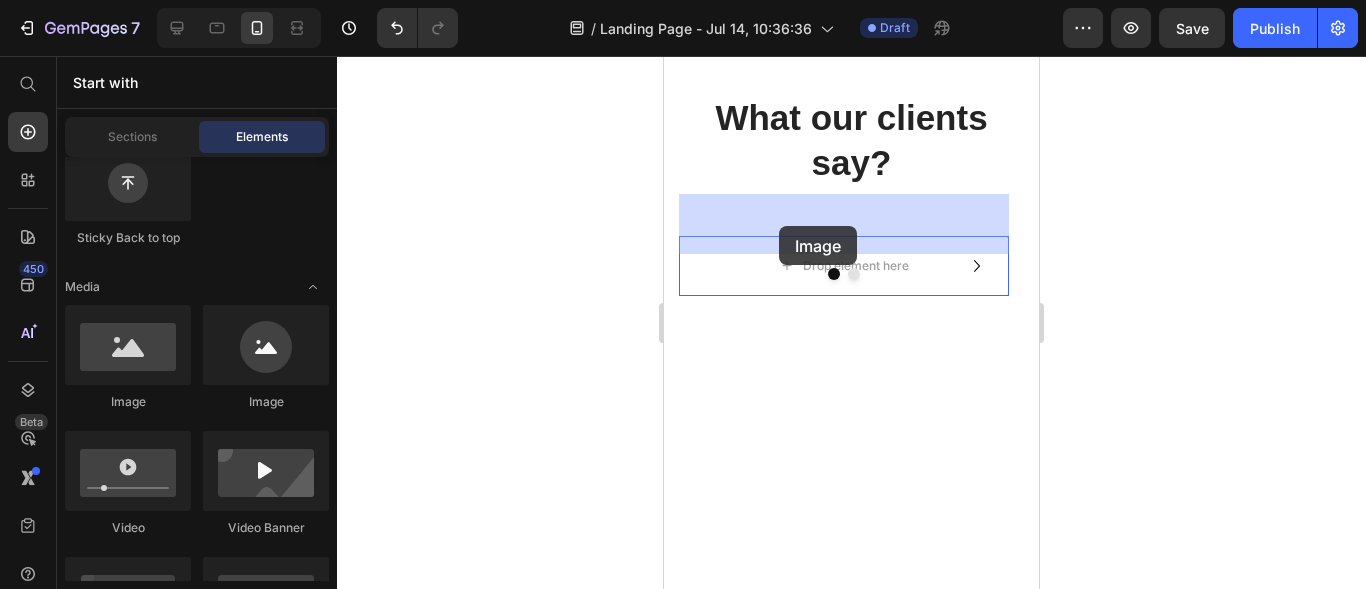 drag, startPoint x: 763, startPoint y: 423, endPoint x: 779, endPoint y: 226, distance: 197.64868 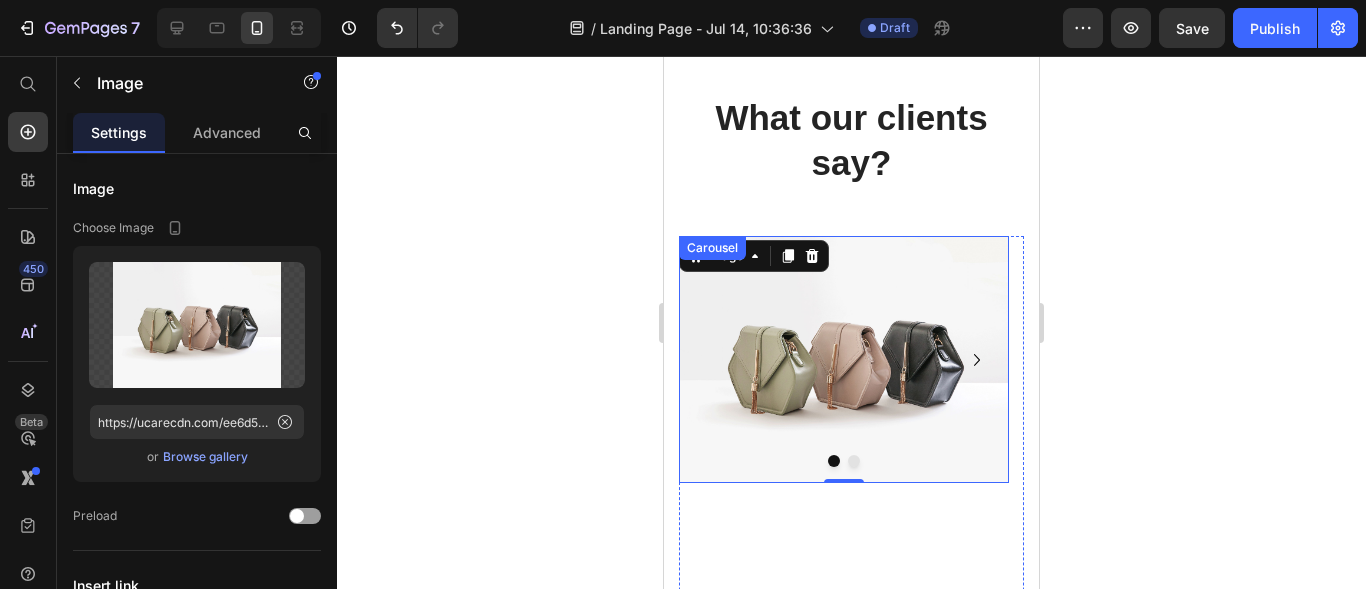 click 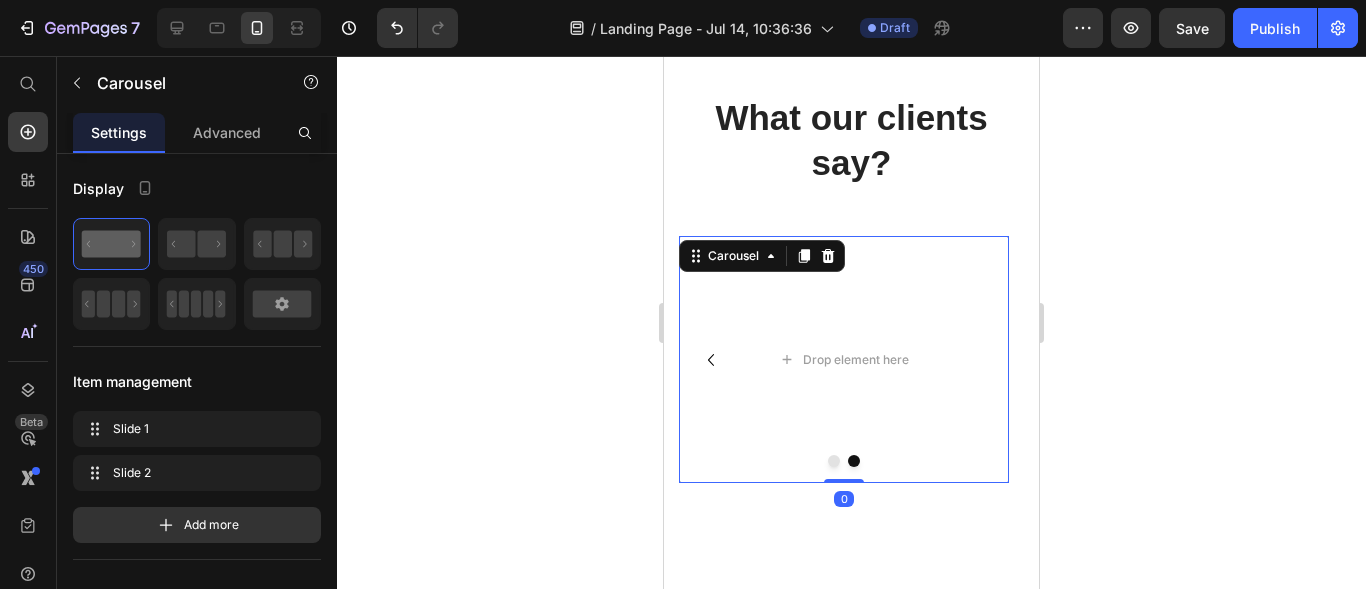 click 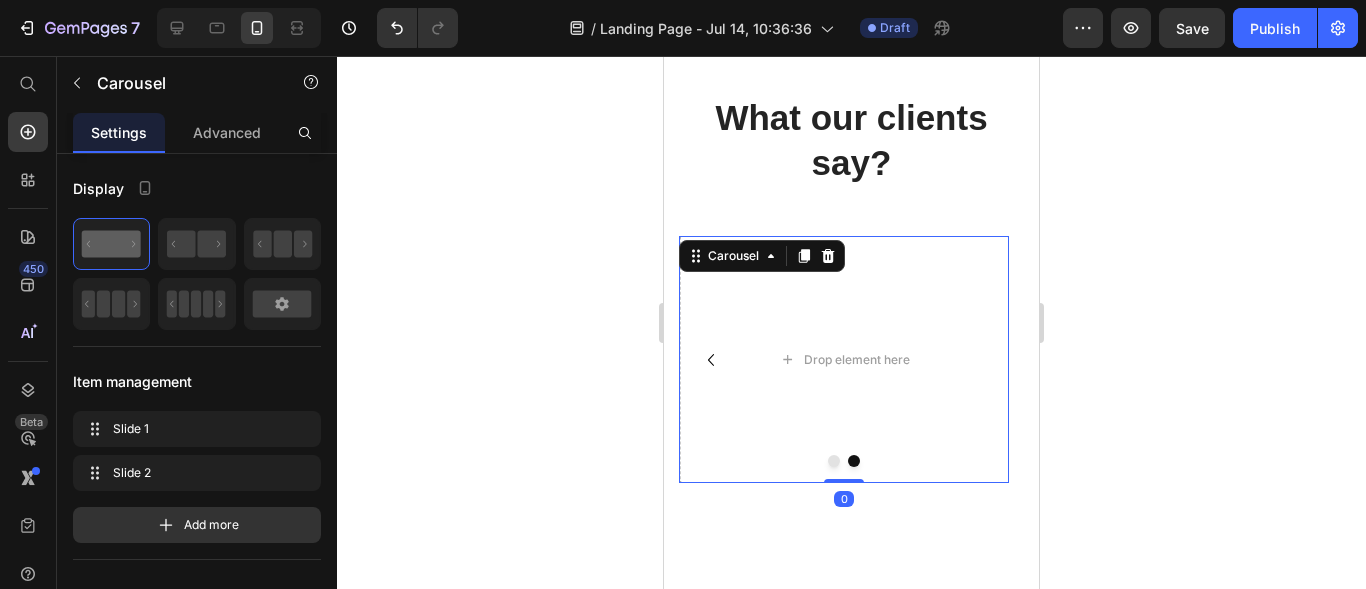 click 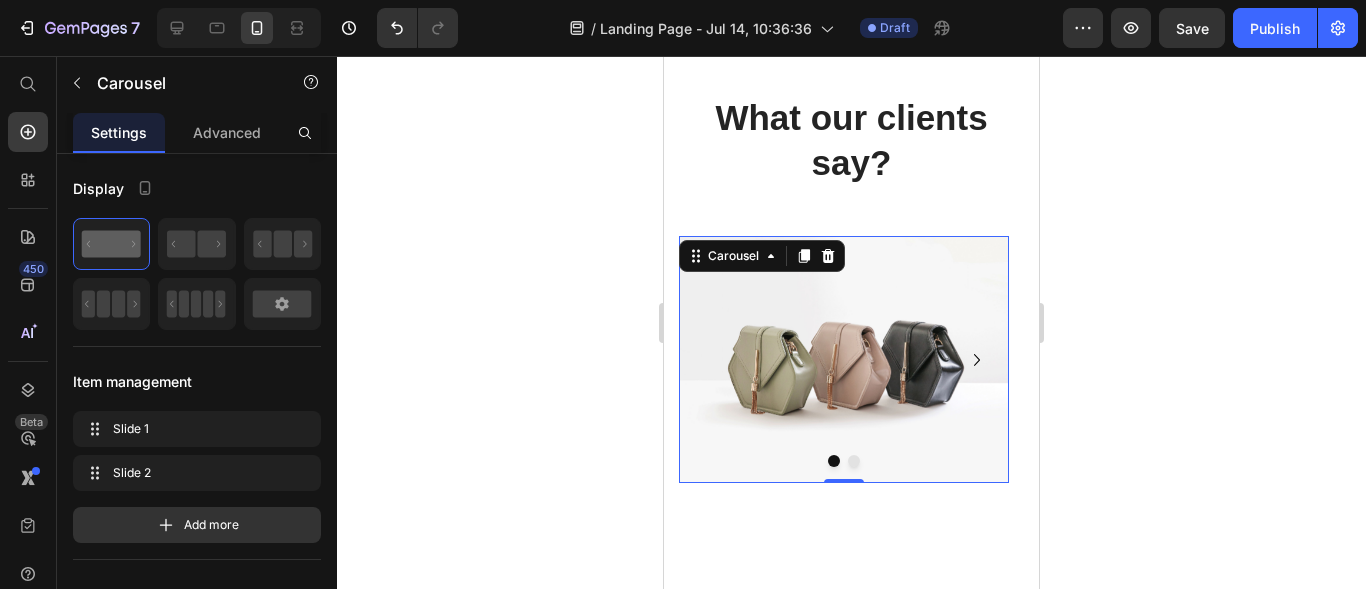 click 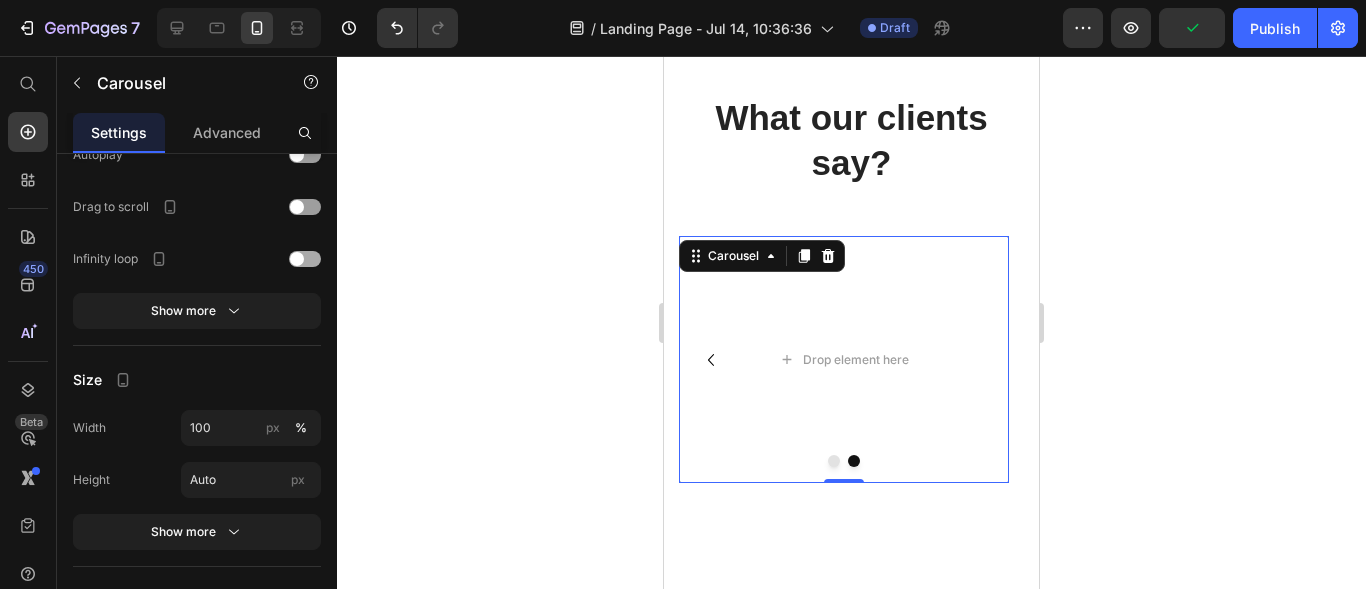 scroll, scrollTop: 0, scrollLeft: 0, axis: both 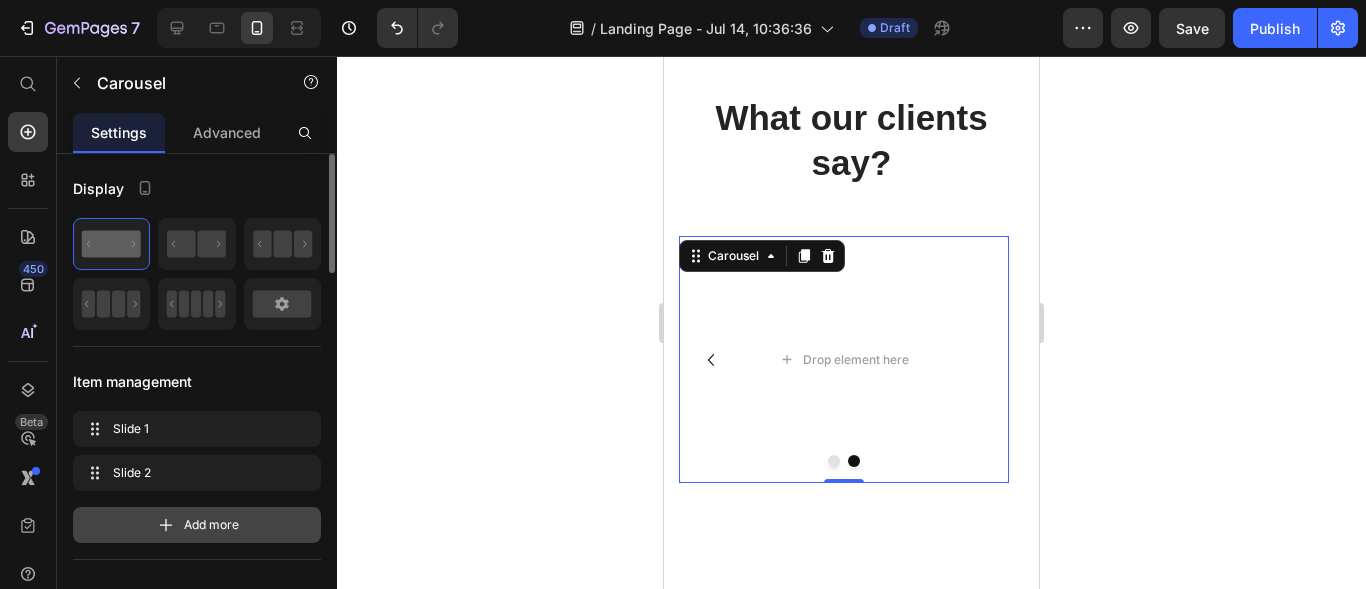 click on "Add more" at bounding box center [211, 525] 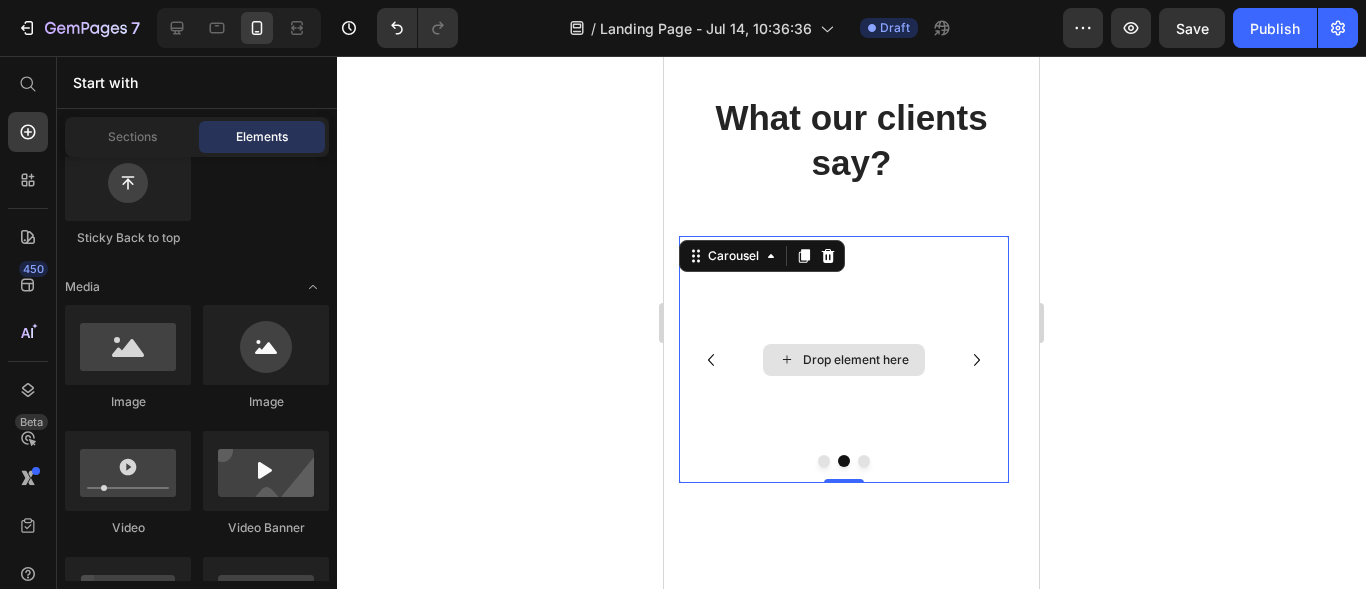 click on "Drop element here" at bounding box center (856, 360) 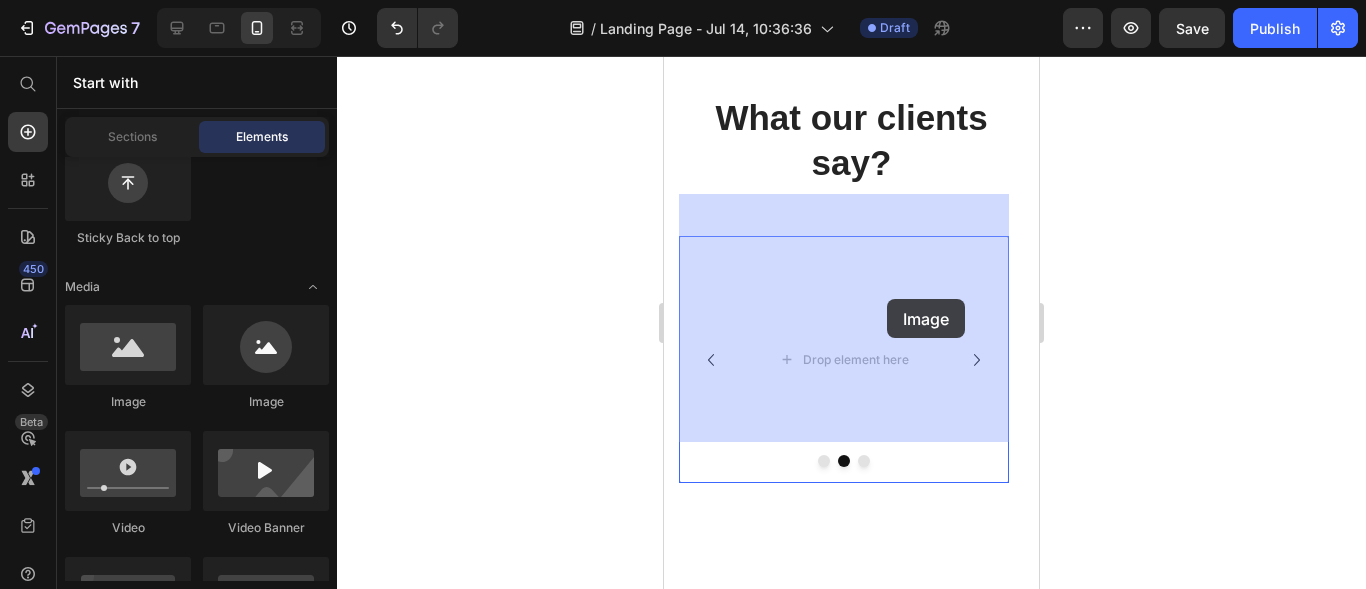 drag, startPoint x: 808, startPoint y: 425, endPoint x: 886, endPoint y: 300, distance: 147.33974 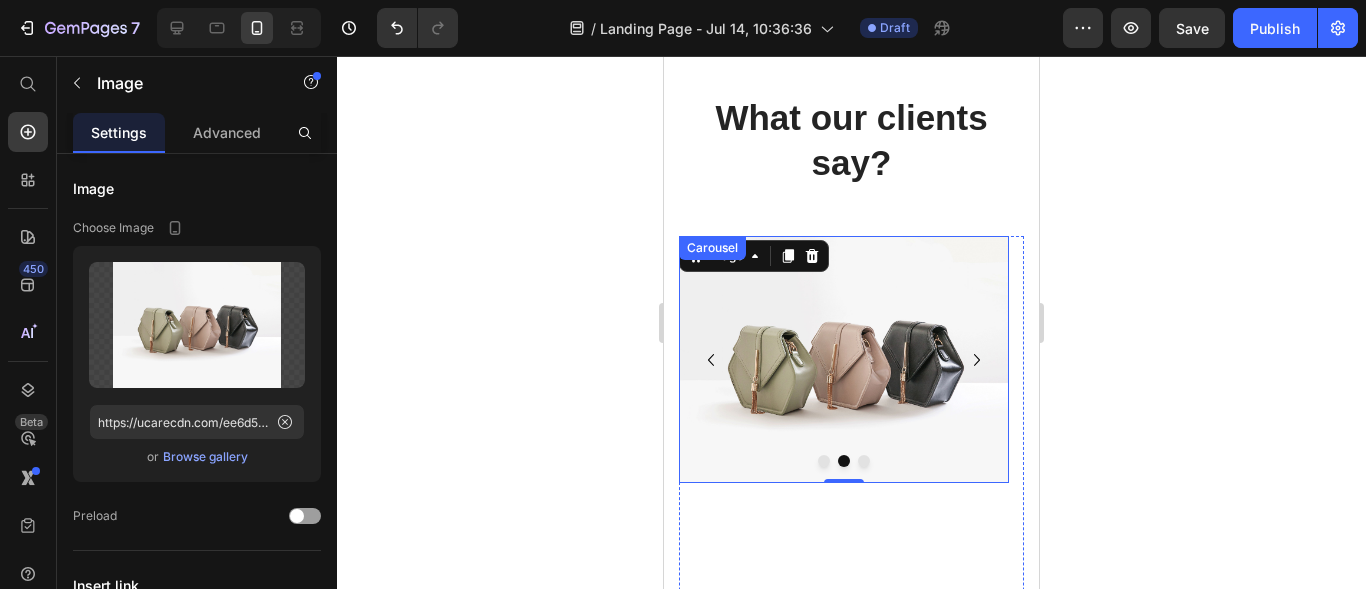 click 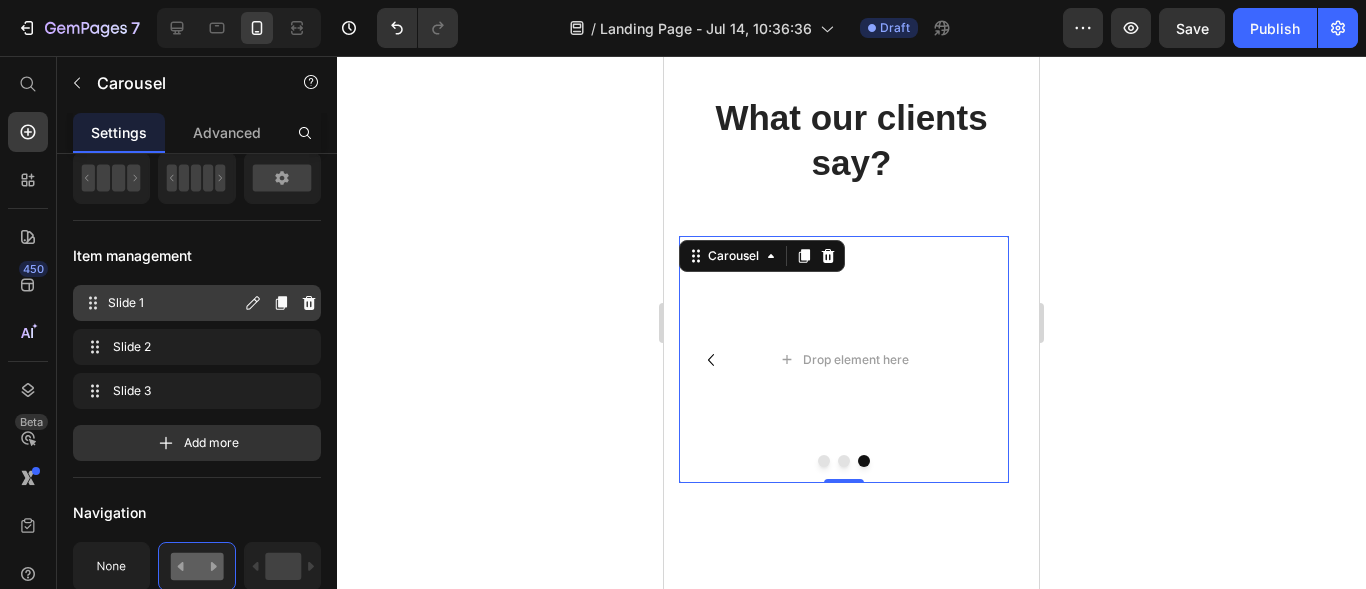 scroll, scrollTop: 0, scrollLeft: 0, axis: both 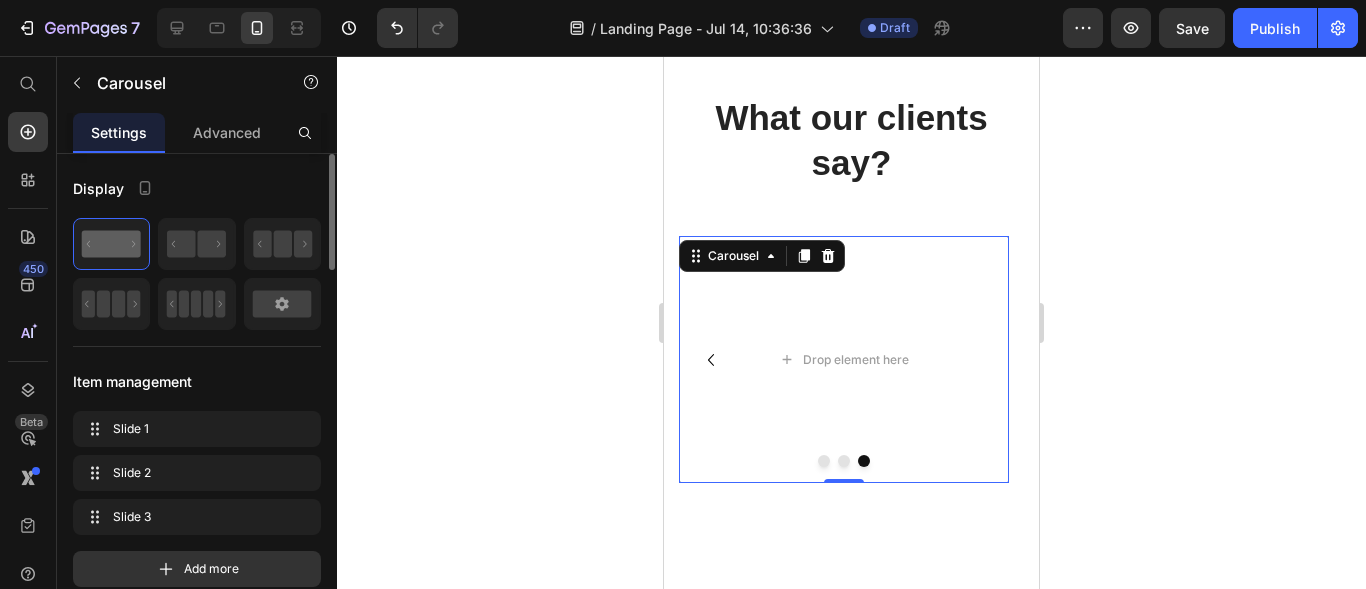 drag, startPoint x: 159, startPoint y: 212, endPoint x: 159, endPoint y: 329, distance: 117 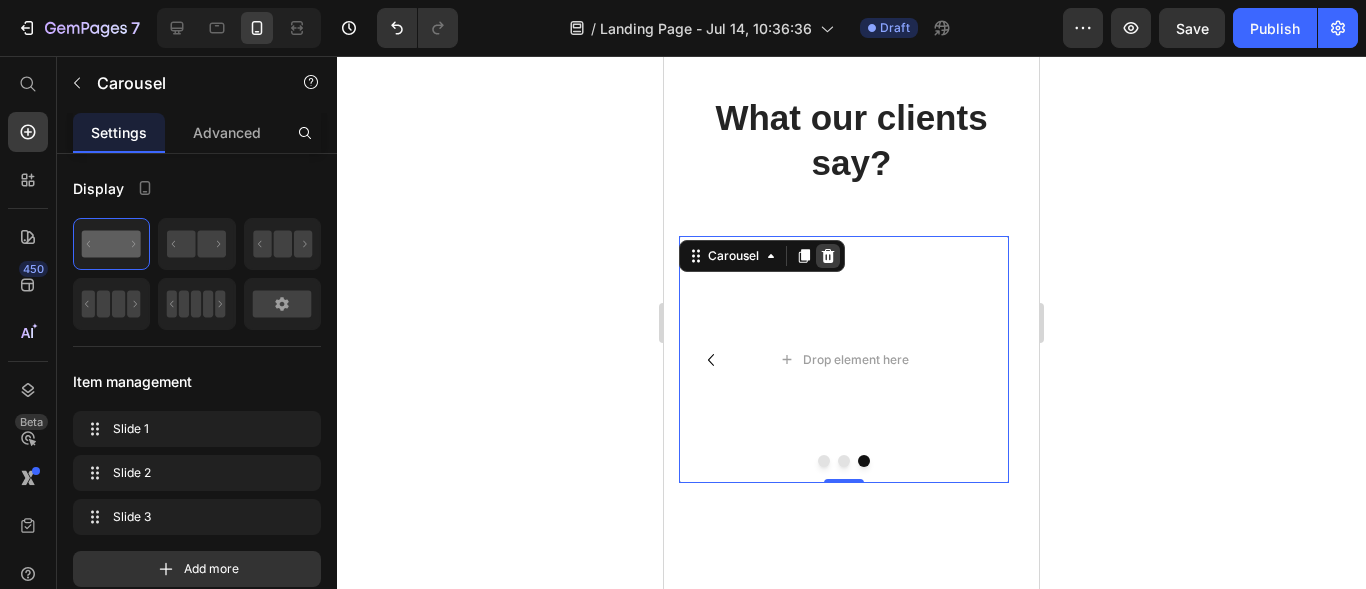 click 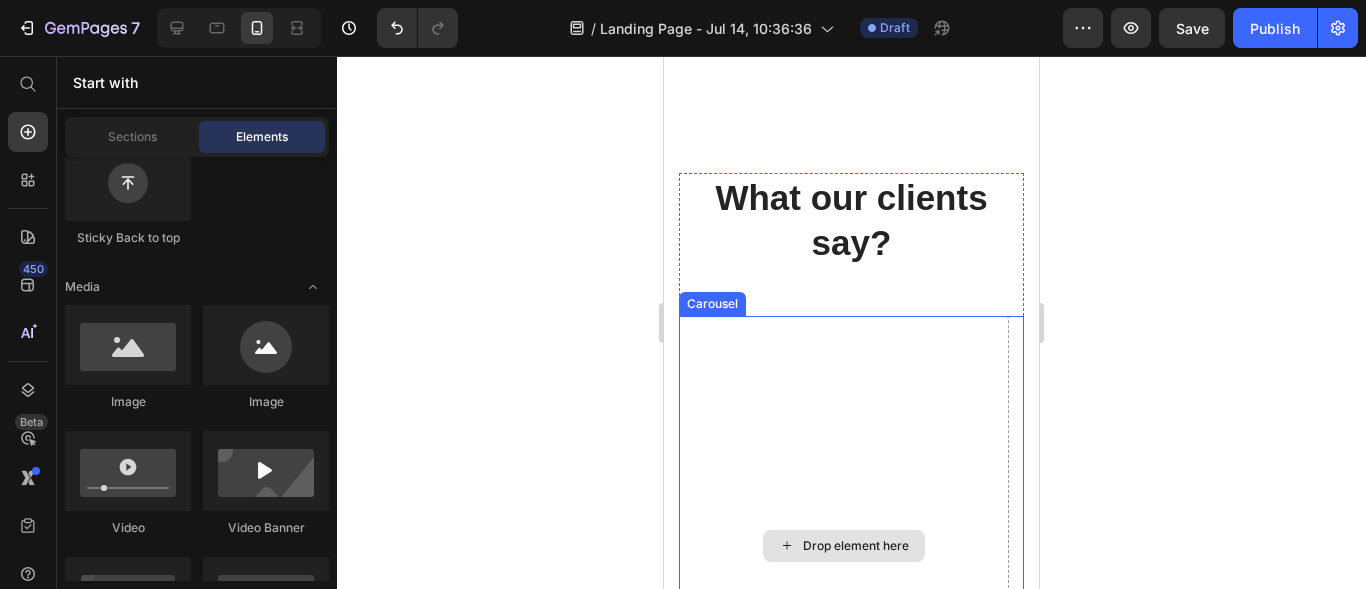 scroll, scrollTop: 3310, scrollLeft: 0, axis: vertical 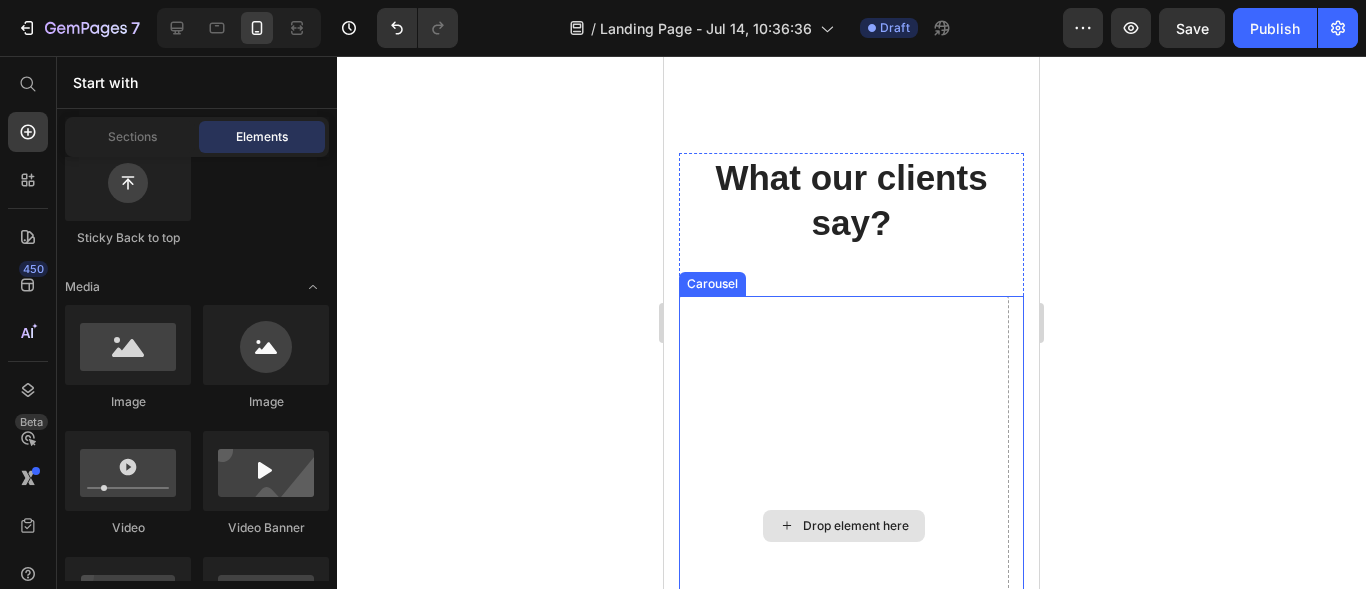 click on "Drop element here" at bounding box center [844, 526] 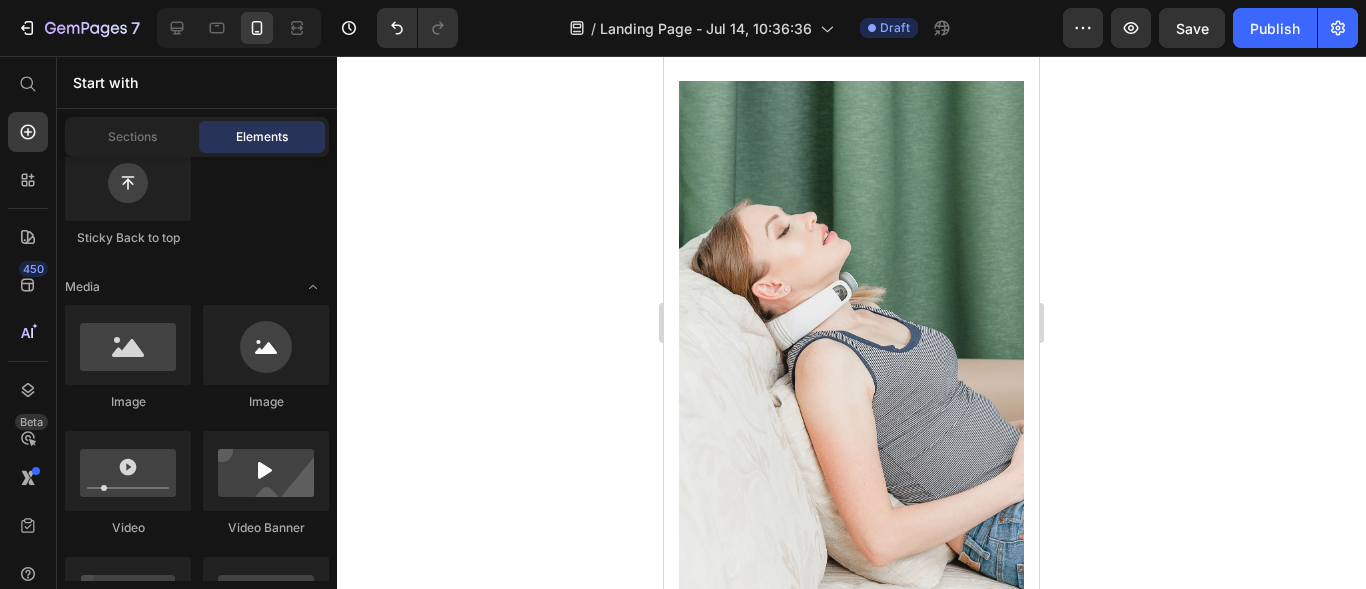 scroll, scrollTop: 2677, scrollLeft: 0, axis: vertical 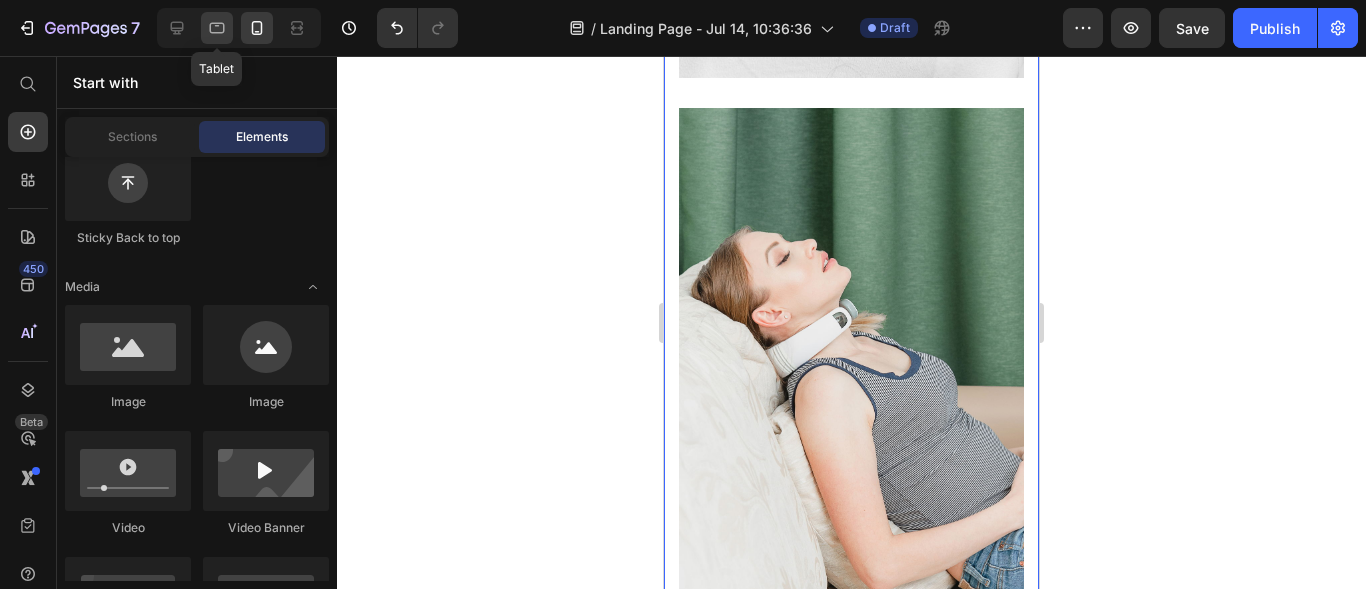 click 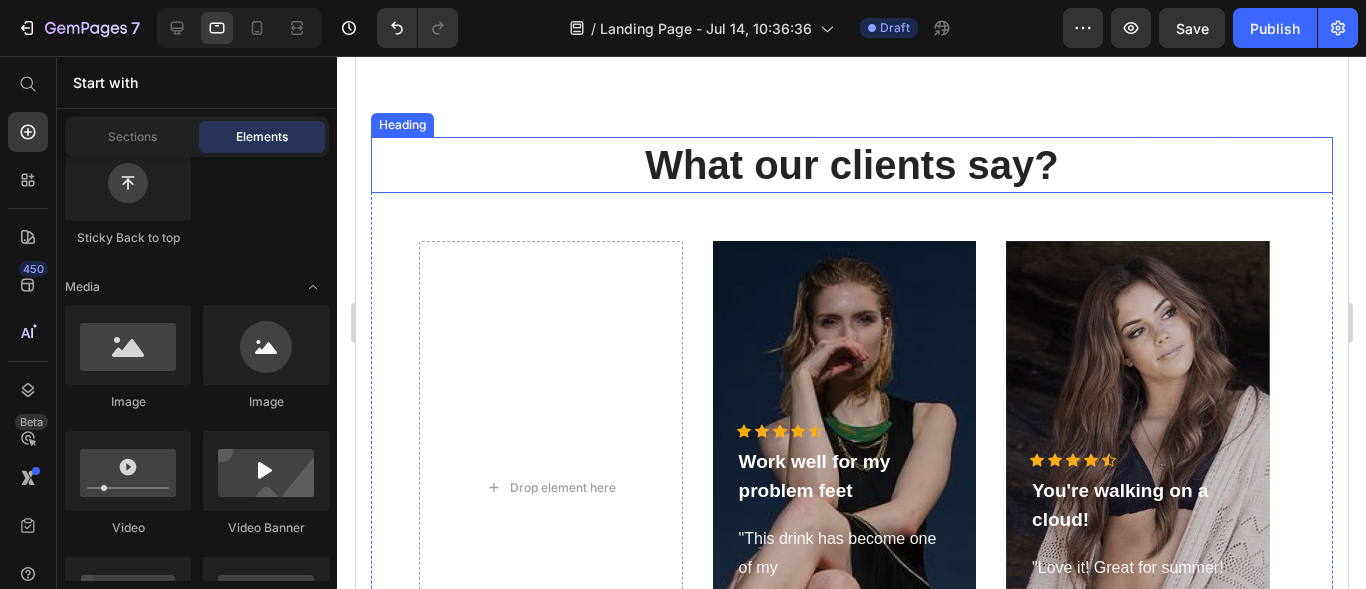 scroll, scrollTop: 1853, scrollLeft: 0, axis: vertical 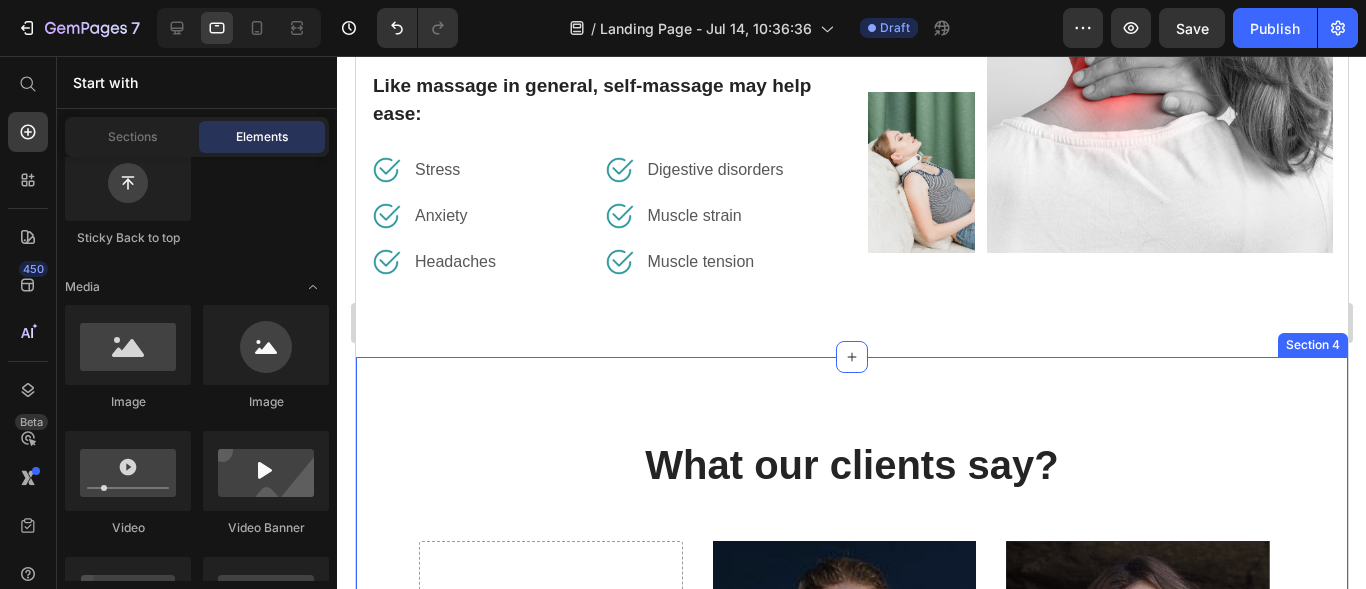 click on "What our clients say? Heading
Drop element here                Icon                Icon                Icon                Icon
Icon Icon List Hoz Work well for my problem feet Text block "This drink has become one of my  favorite things, and I haverecommended it to a lot of people." Text block - Olivia P. Text block Row Hero Banner                Icon                Icon                Icon                Icon
Icon Icon List Hoz You're walking on a cloud! Text block "Love it! Great for summer! Good taste, it really owns up to its name “sparkling”, cold with bubbles and lime flavor." Text block - Ryan S. Text block Row Hero Banner Carousel Row Section 4" at bounding box center [851, 758] 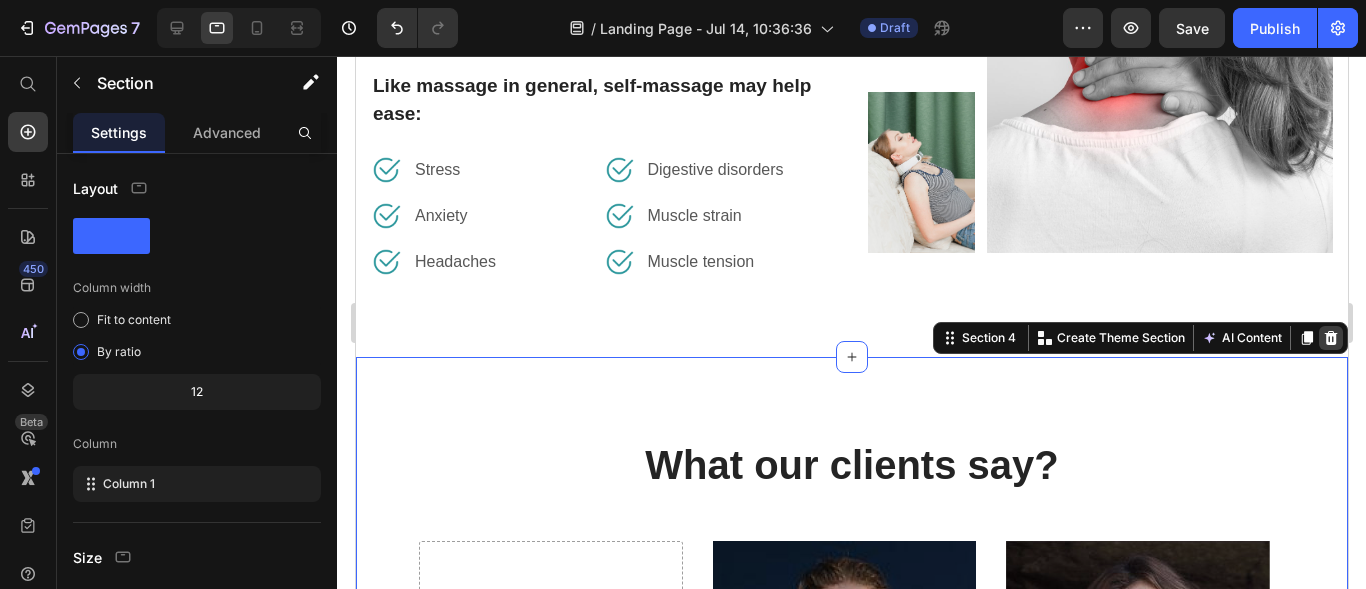 click 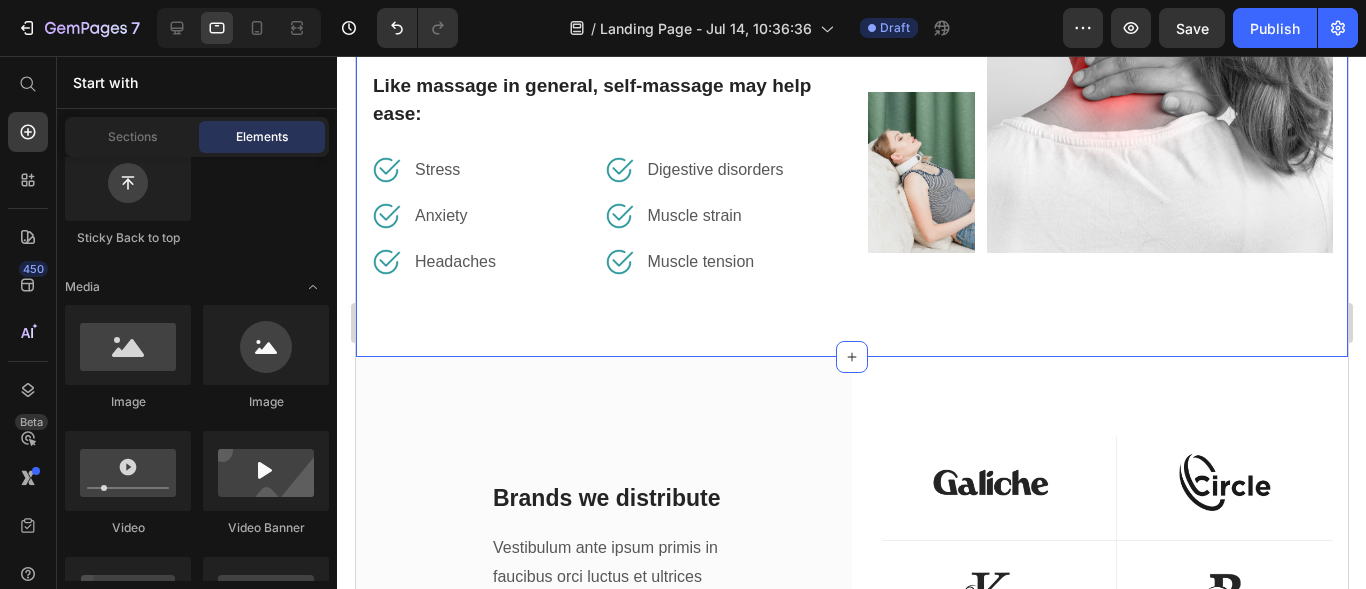 scroll, scrollTop: 2042, scrollLeft: 0, axis: vertical 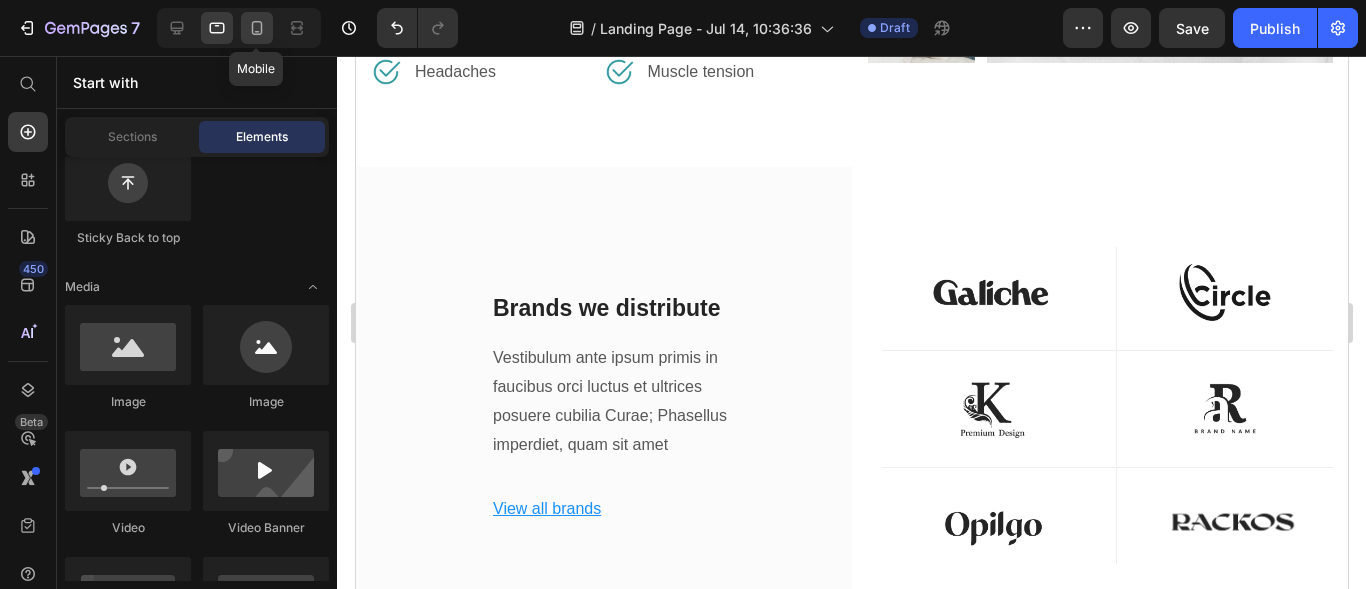 click 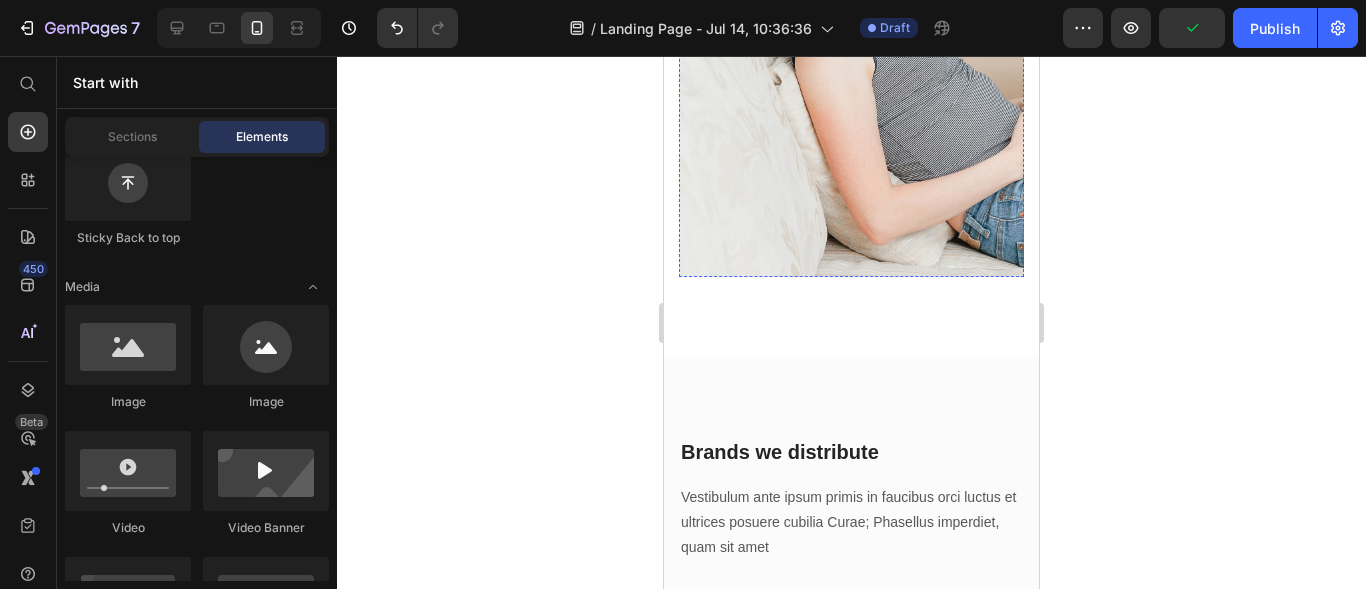 scroll, scrollTop: 2726, scrollLeft: 0, axis: vertical 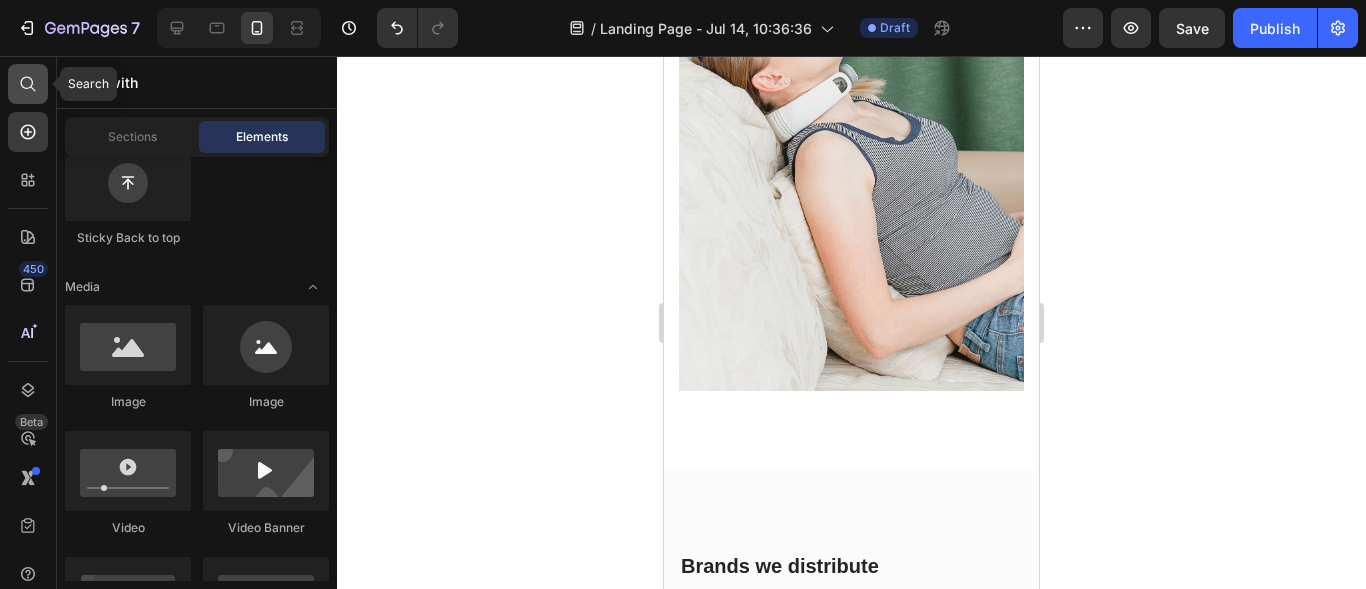 click 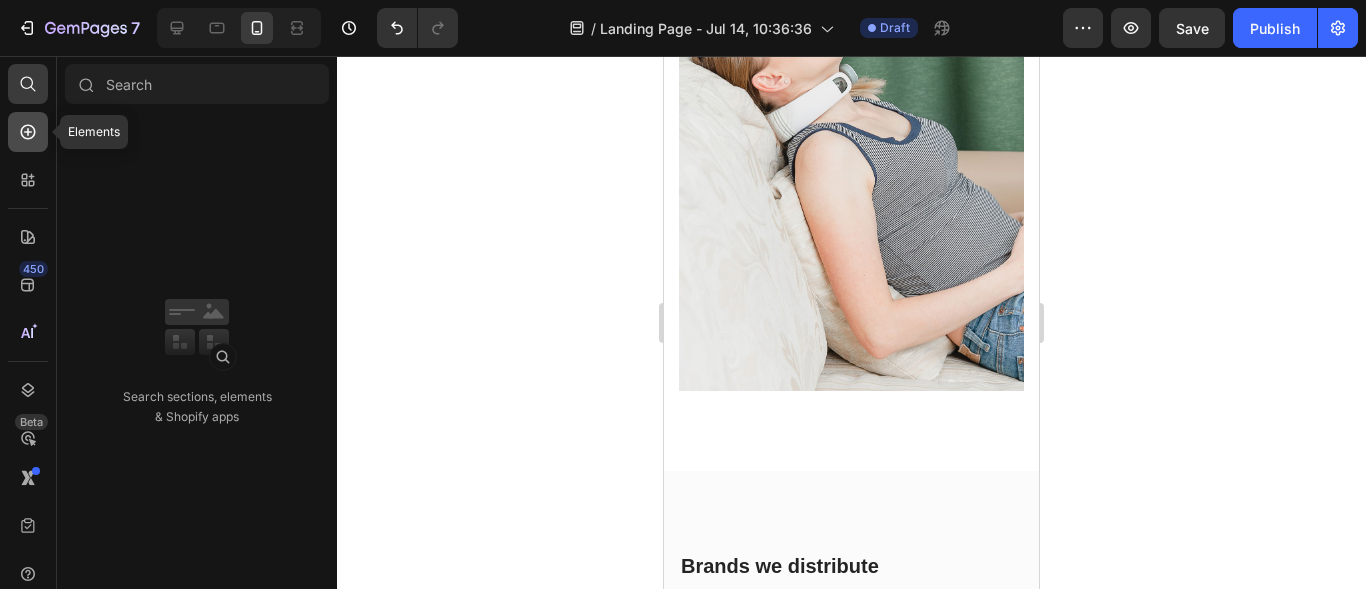 click 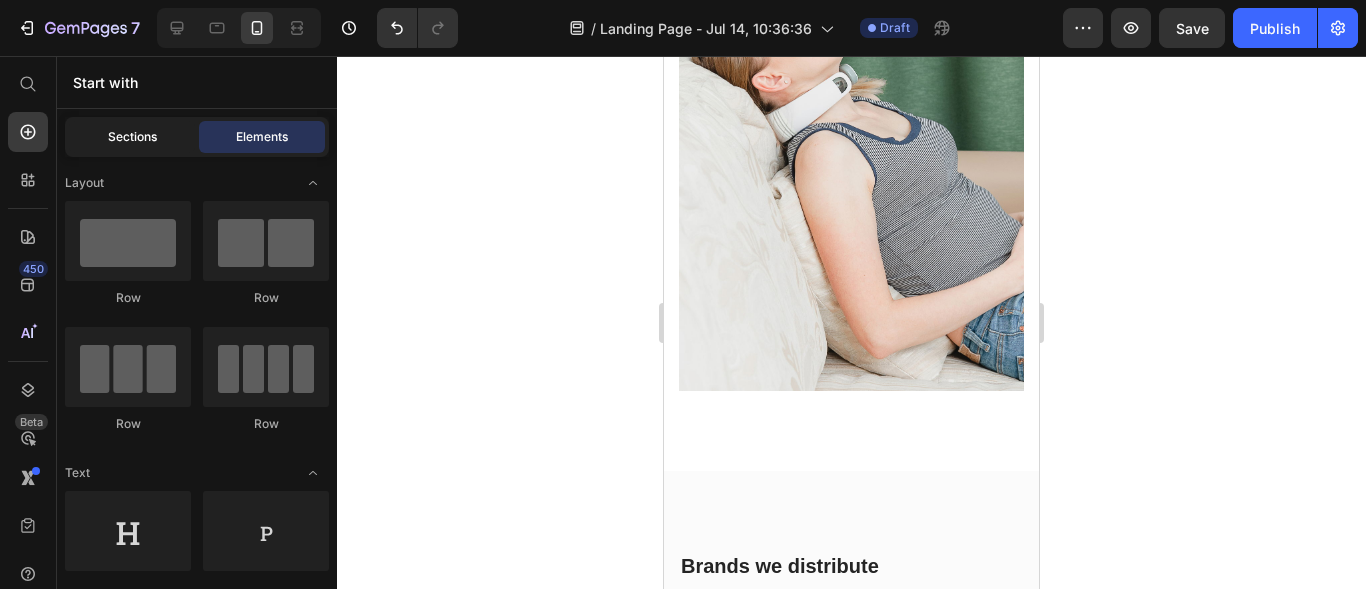 click on "Sections" 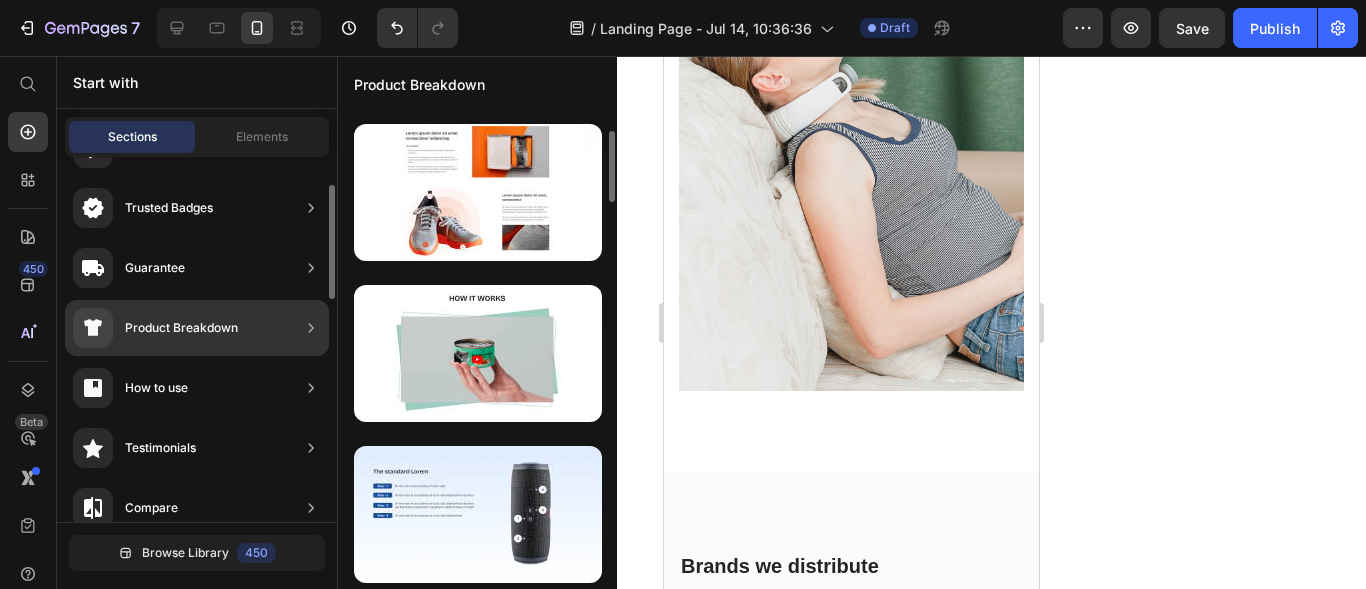 scroll, scrollTop: 220, scrollLeft: 0, axis: vertical 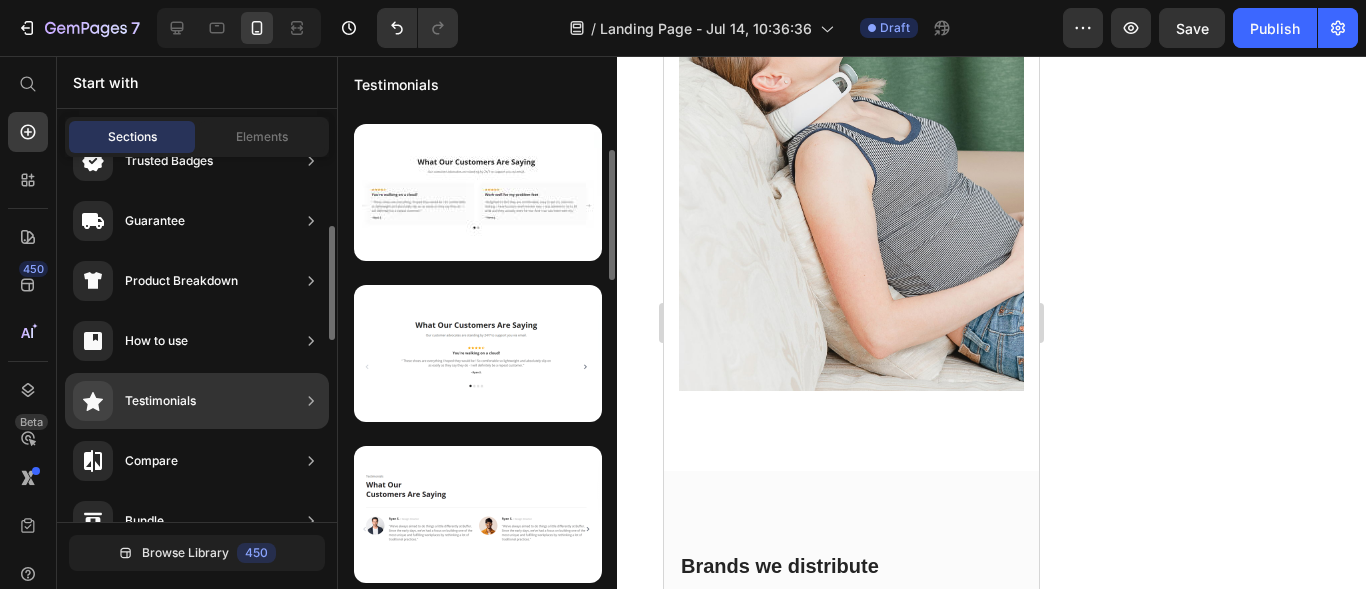 click on "Testimonials" 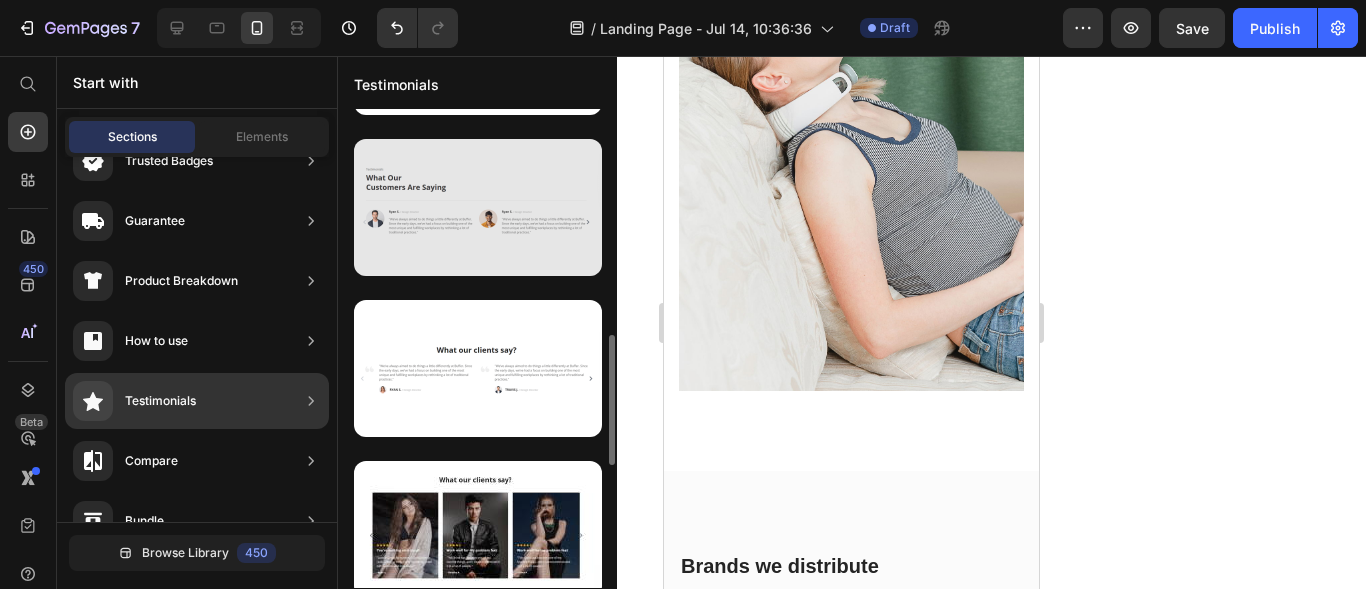 scroll, scrollTop: 572, scrollLeft: 0, axis: vertical 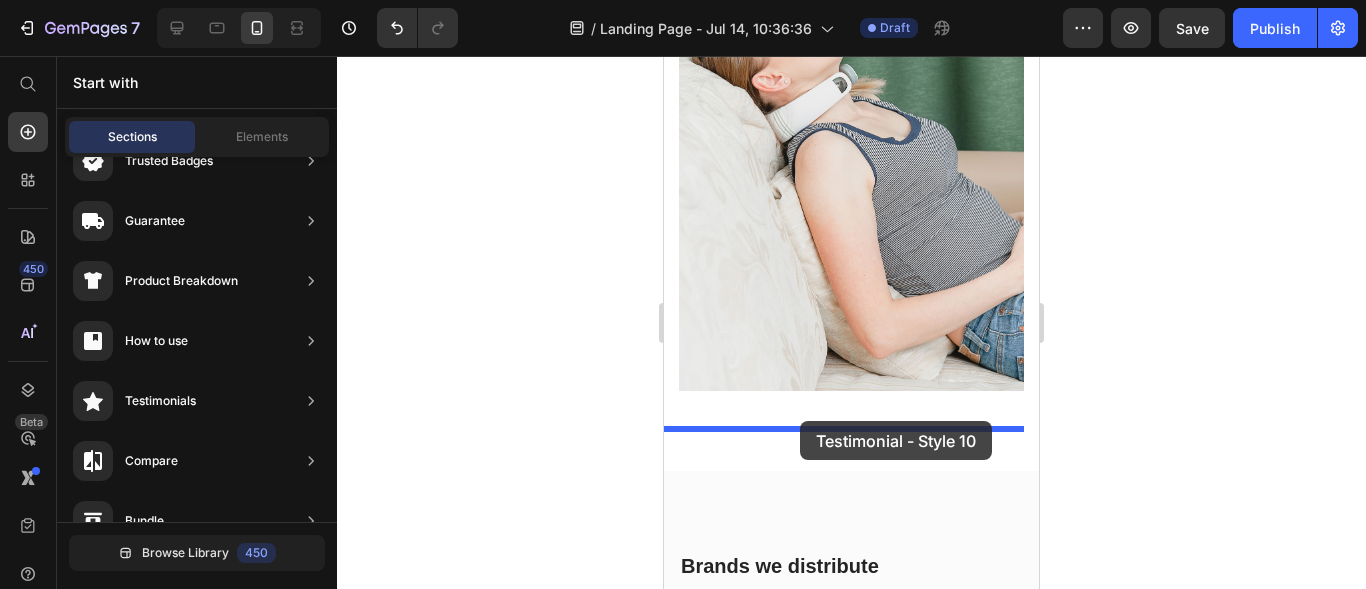drag, startPoint x: 1187, startPoint y: 489, endPoint x: 800, endPoint y: 421, distance: 392.92874 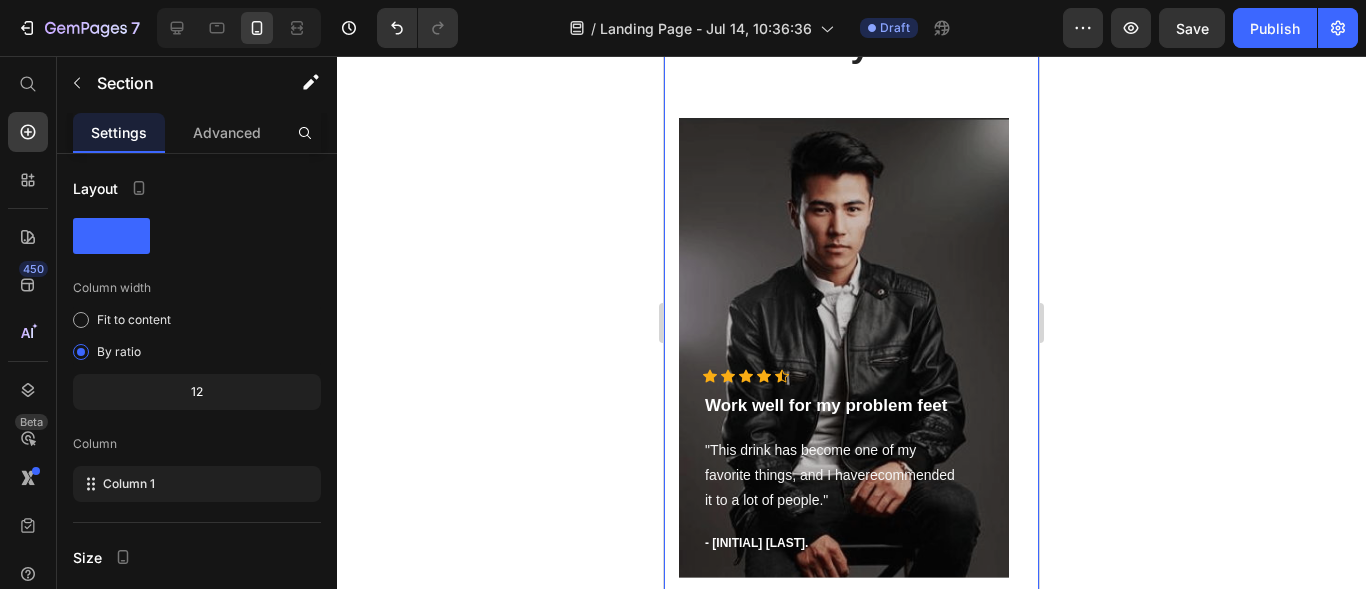 scroll, scrollTop: 3216, scrollLeft: 0, axis: vertical 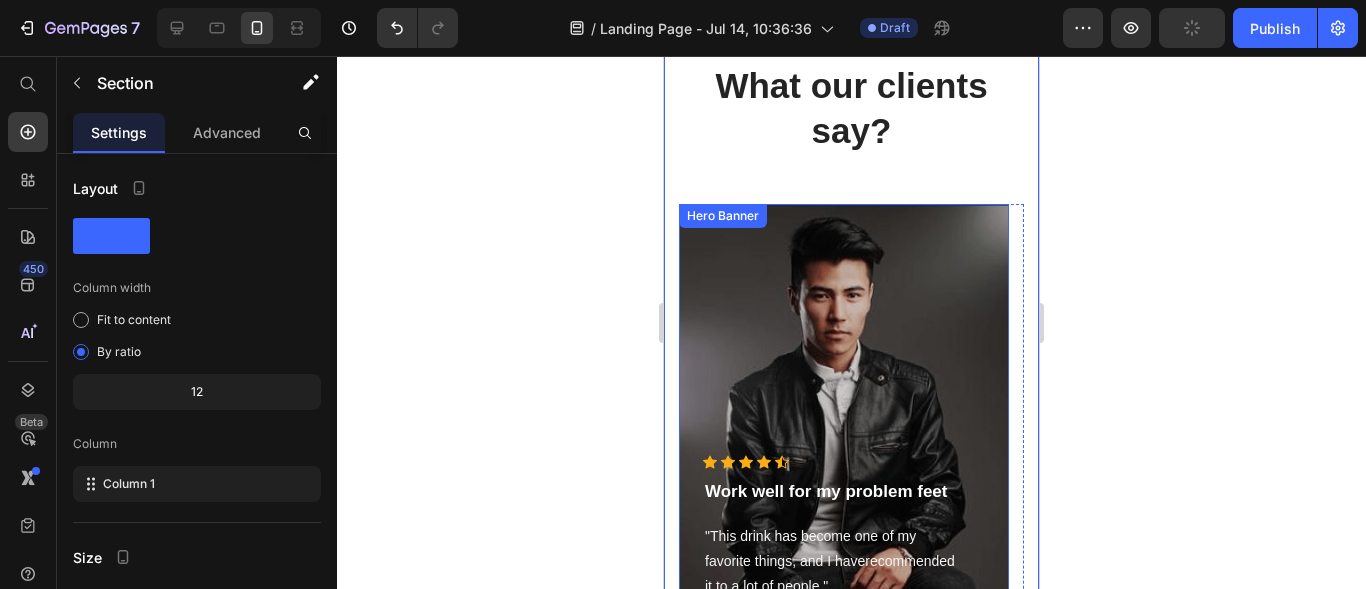 click at bounding box center [844, 434] 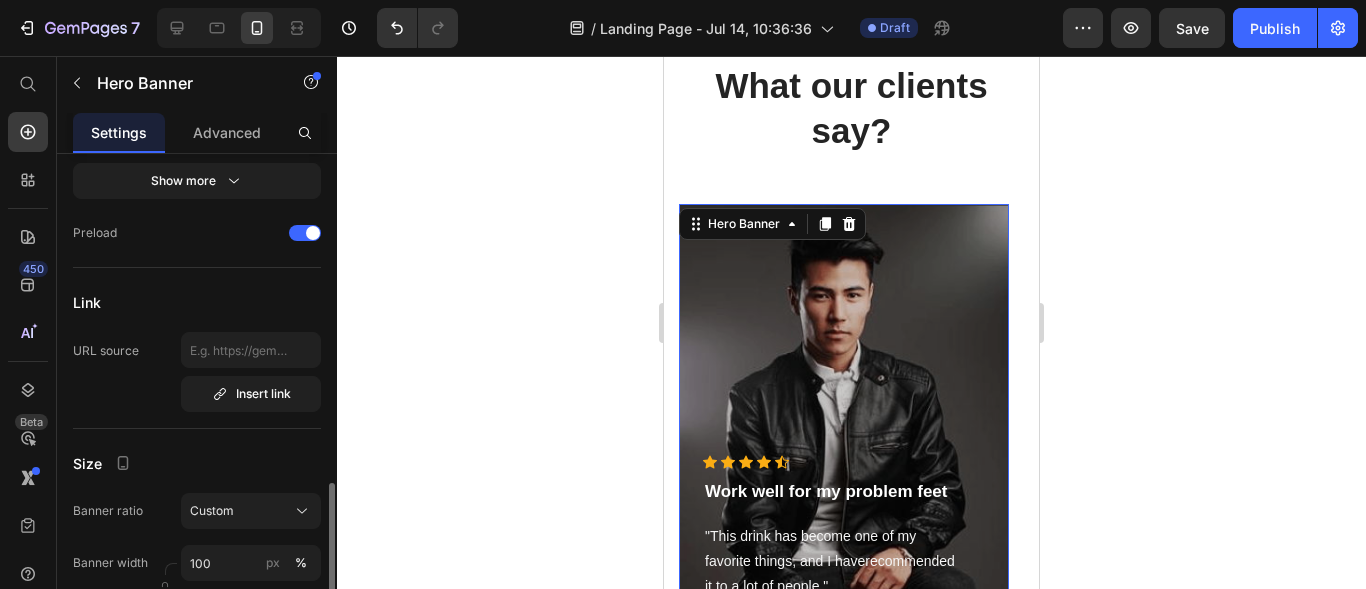 scroll, scrollTop: 753, scrollLeft: 0, axis: vertical 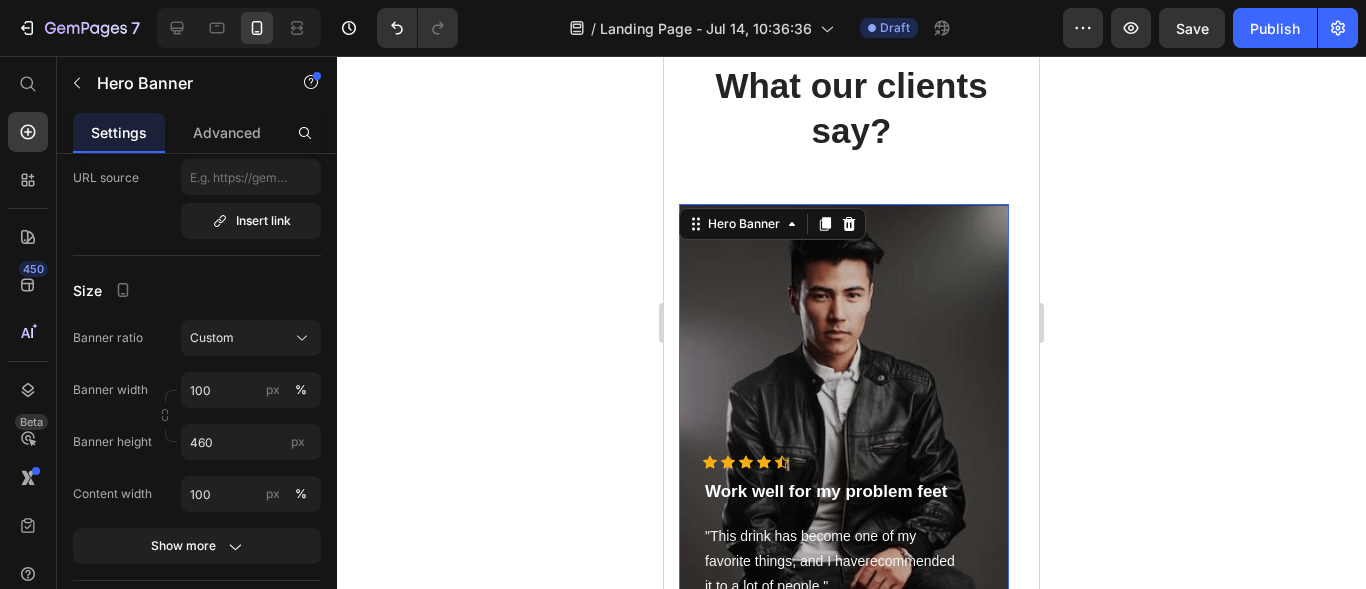 drag, startPoint x: 896, startPoint y: 366, endPoint x: 381, endPoint y: 455, distance: 522.6337 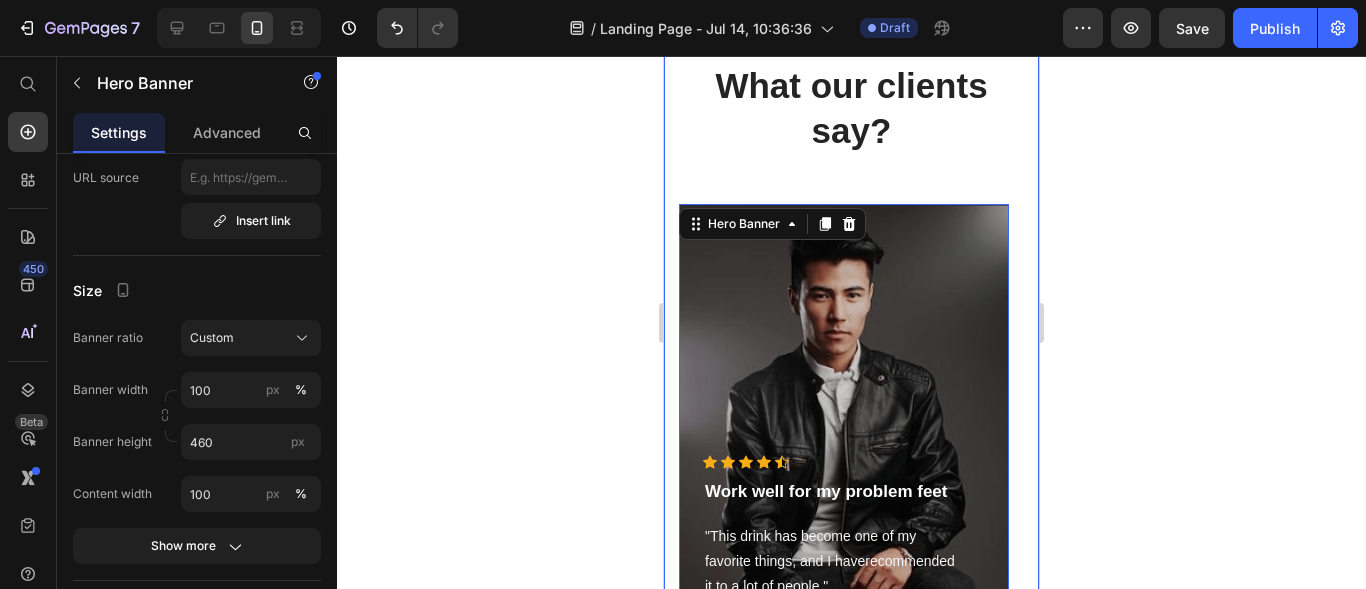 click on "What our clients say? Heading                Icon                Icon                Icon                Icon
Icon Icon List Hoz Work well for my problem feet Text block "This drink has become one of my  favorite things, and I haverecommended it to a lot of people." Text block - Timothy A. Text block Row Hero Banner   0                Icon                Icon                Icon                Icon
Icon Icon List Hoz Work well for my problem feet Text block "This drink has become one of my  favorite things, and I haverecommended it to a lot of people." Text block - Olivia P. Text block Row Hero Banner                Icon                Icon                Icon                Icon
Icon Icon List Hoz You're walking on a cloud! Text block "Love it! Great for summer! Good taste, it really owns up to its name “sparkling”, cold with bubbles and lime flavor." Text block - Ryan S. Text block Row Hero Banner Carousel Row Section 4" at bounding box center [851, 370] 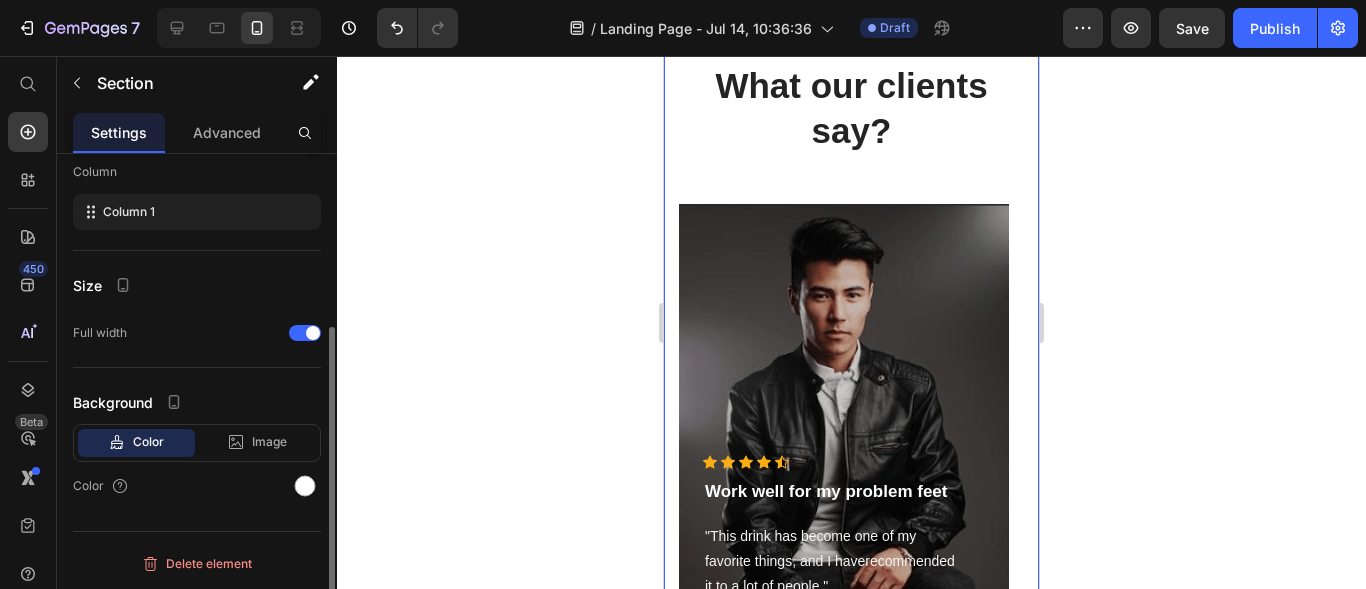 scroll, scrollTop: 0, scrollLeft: 0, axis: both 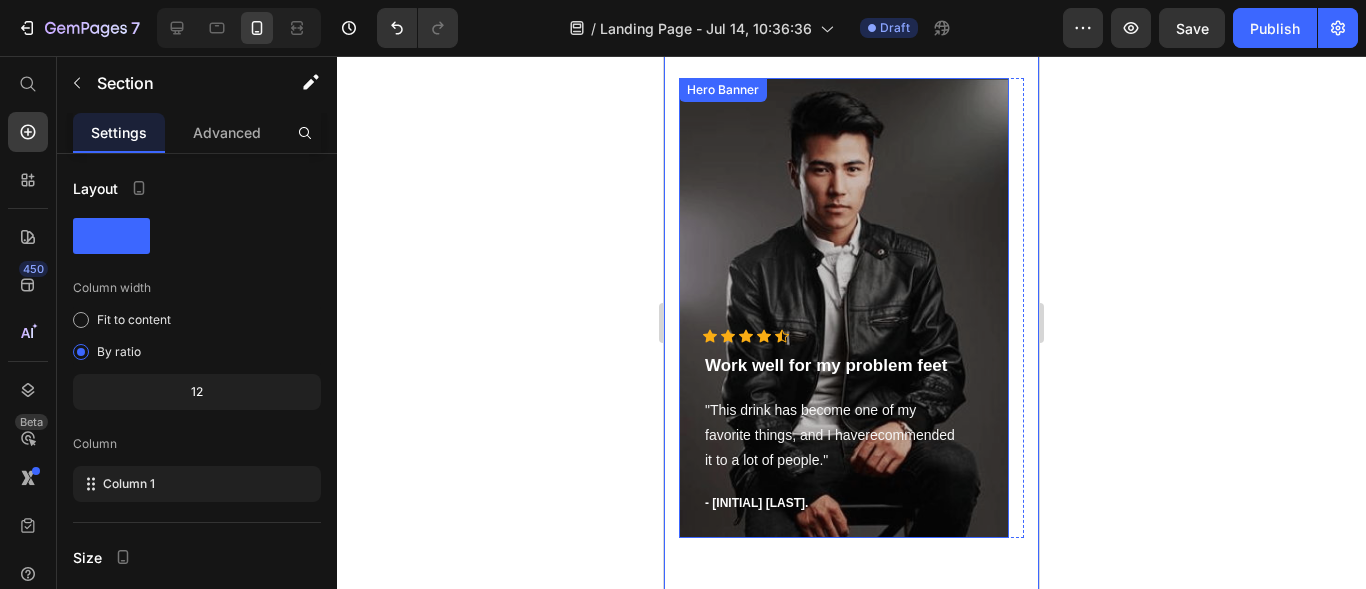 drag, startPoint x: 1179, startPoint y: 307, endPoint x: 907, endPoint y: 236, distance: 281.11386 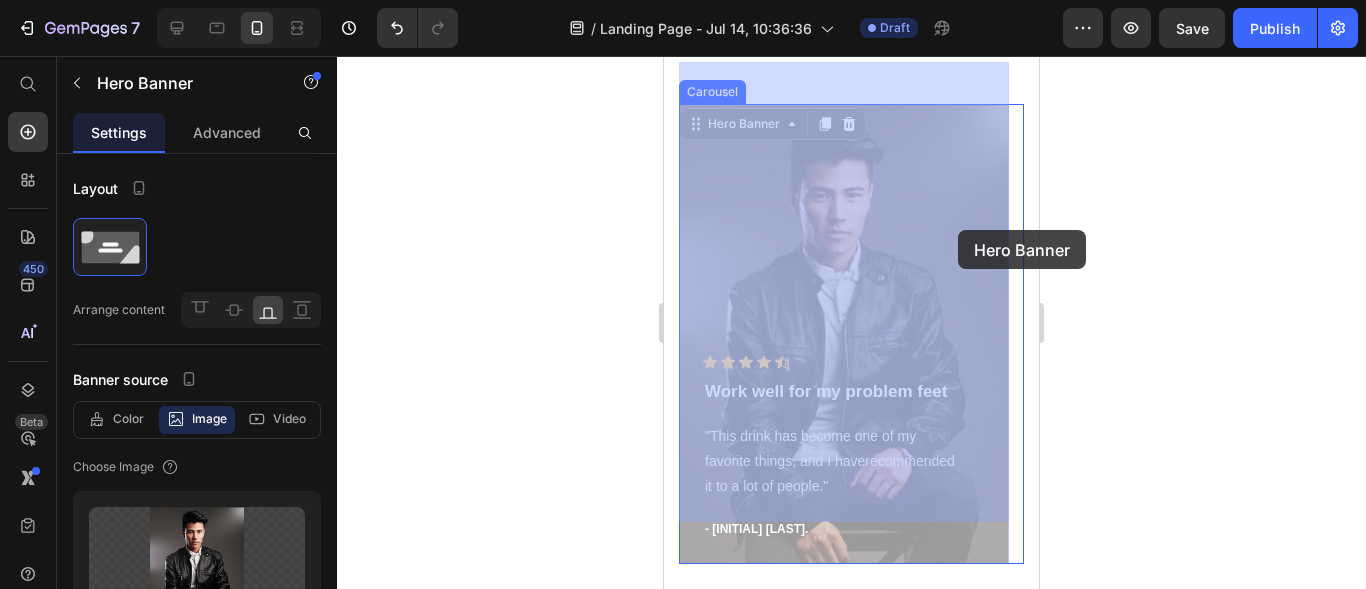 scroll, scrollTop: 3336, scrollLeft: 0, axis: vertical 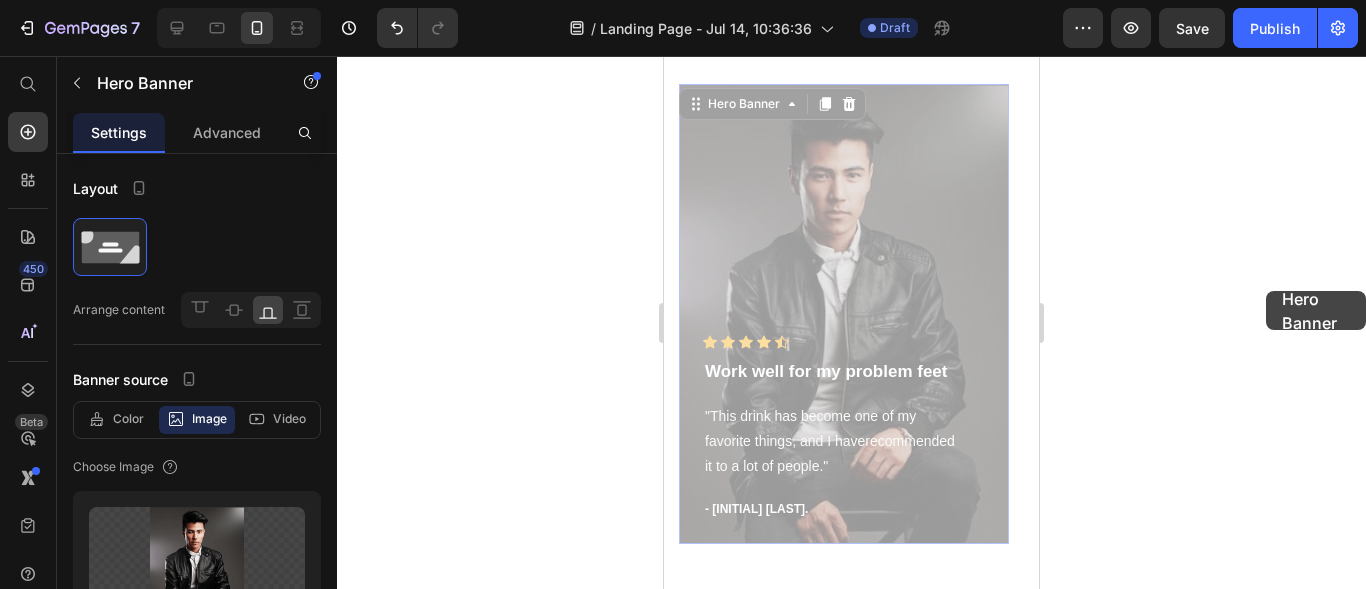 click 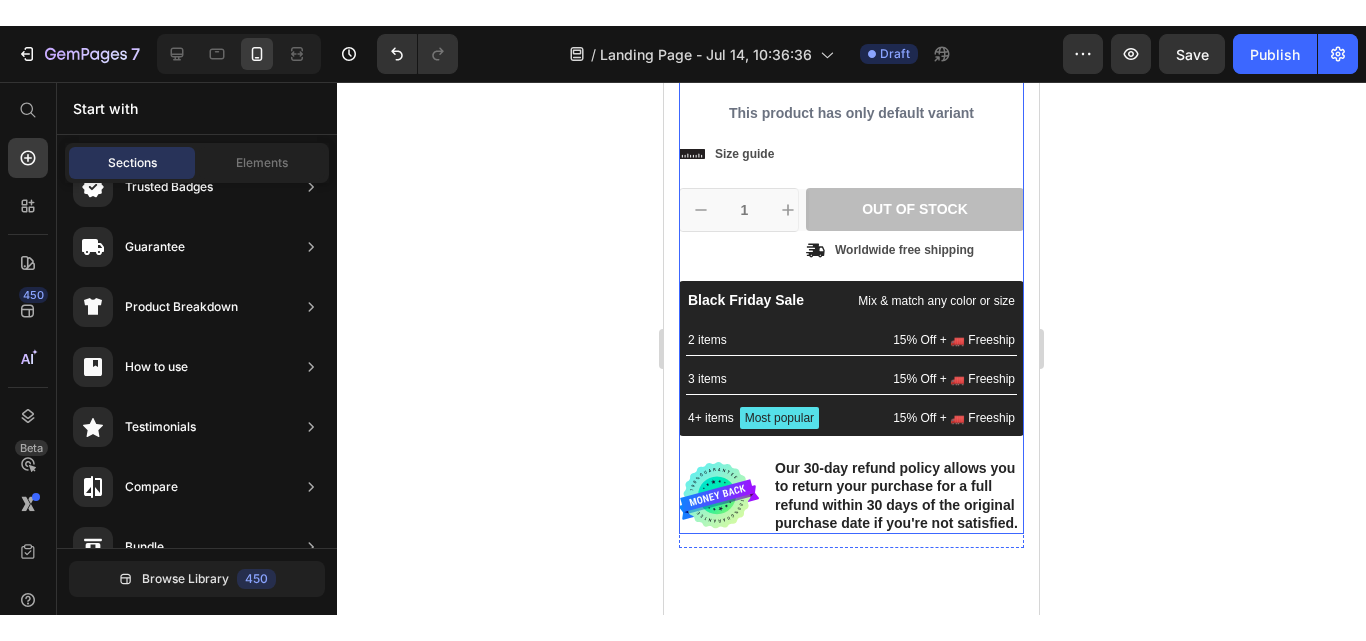 scroll, scrollTop: 1279, scrollLeft: 0, axis: vertical 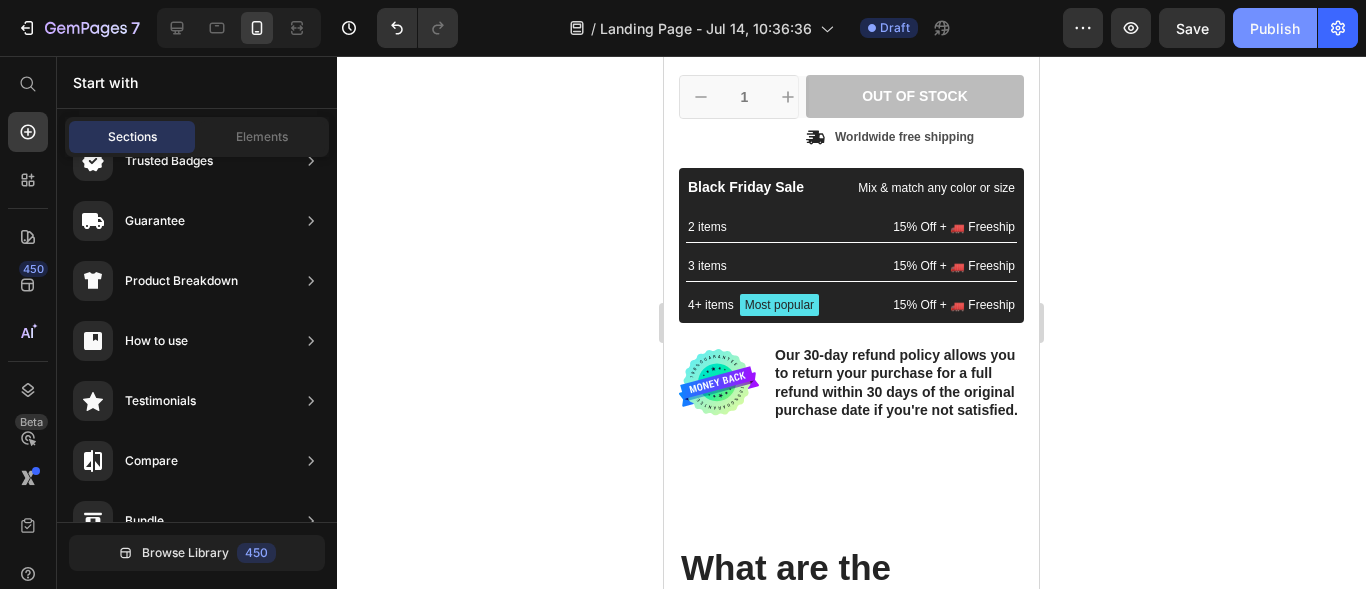 click on "Publish" at bounding box center (1275, 28) 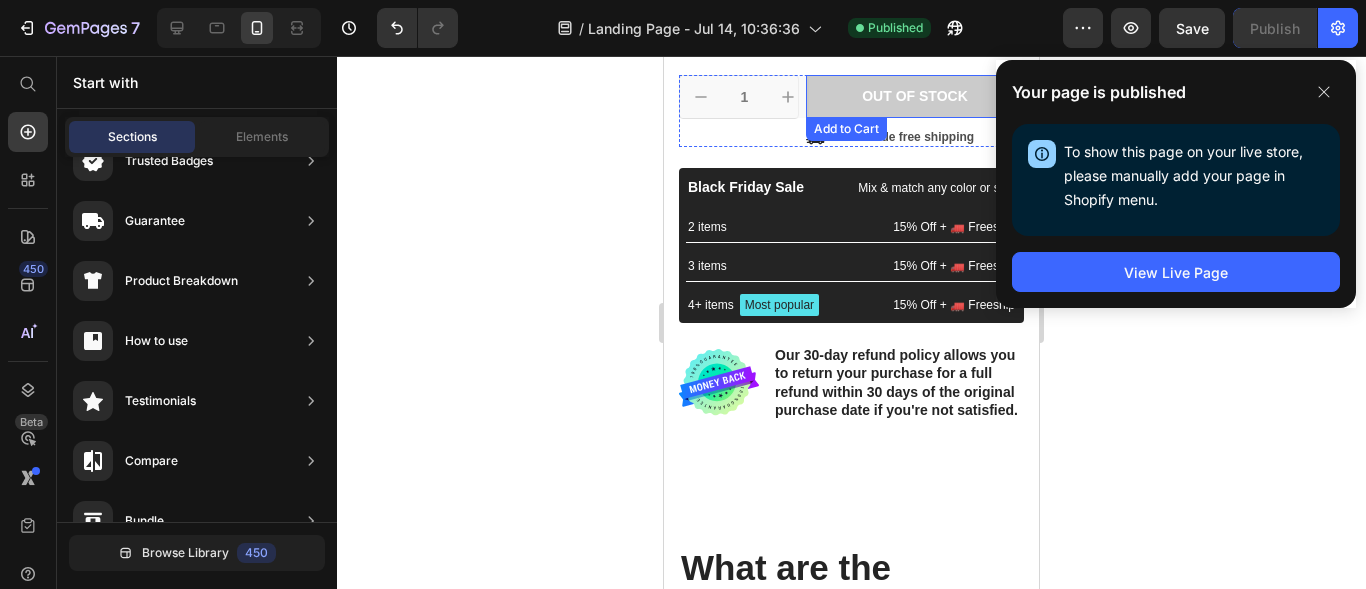 click on "Out of stock" at bounding box center (915, 96) 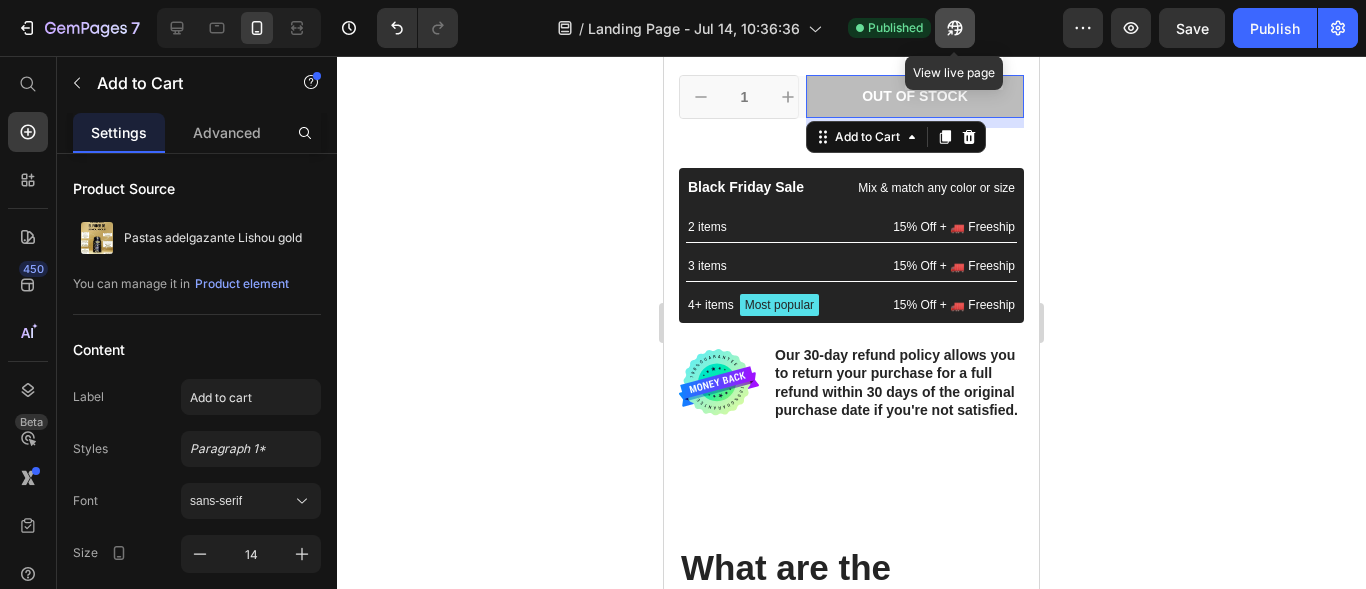 click 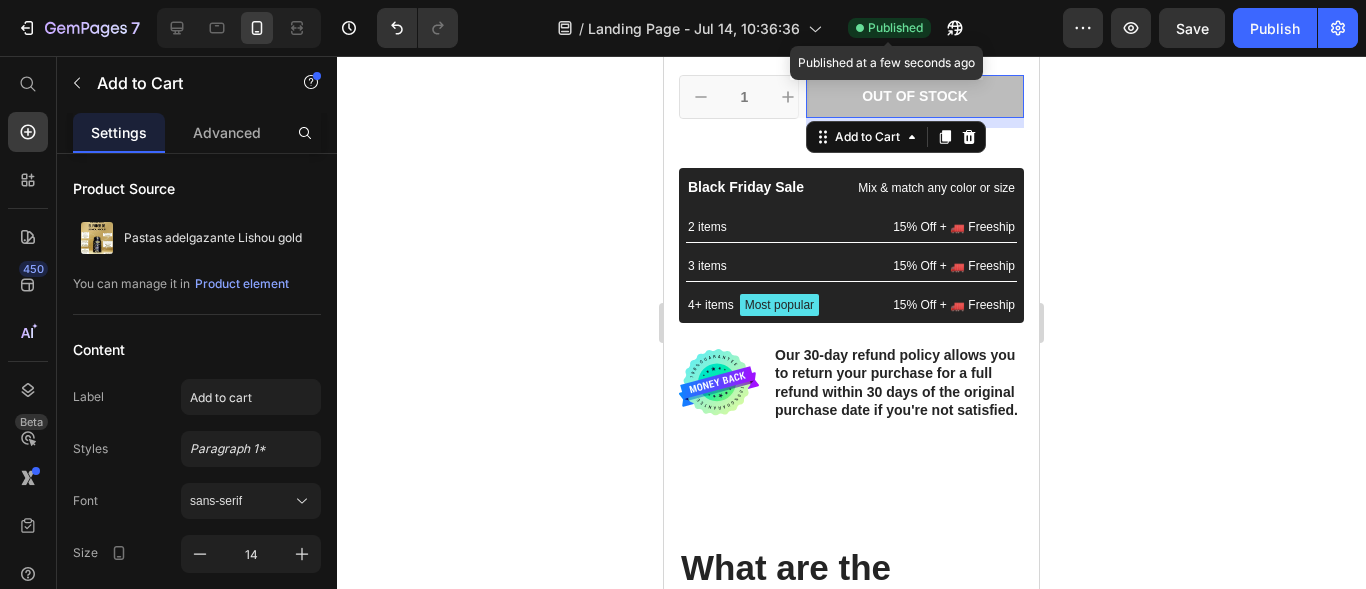 click on "Published" at bounding box center [895, 28] 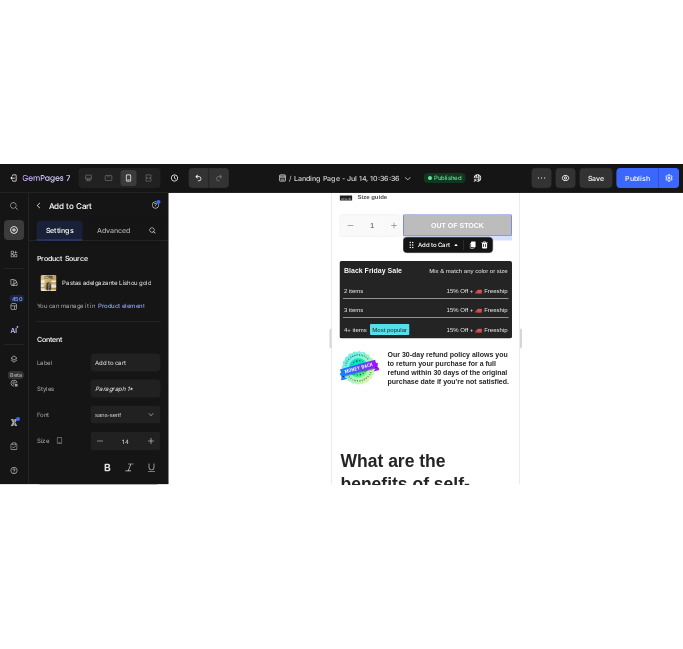 scroll, scrollTop: 712, scrollLeft: 0, axis: vertical 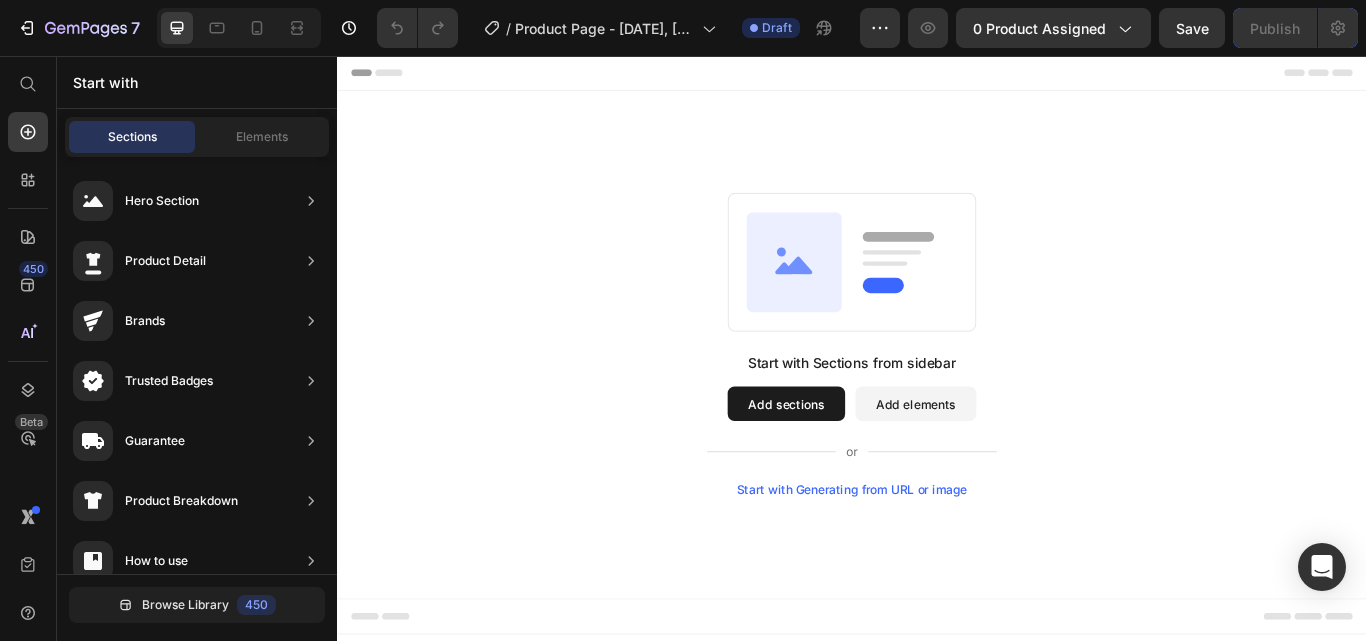 click on "Start with Sections from sidebar Add sections Add elements Start with Generating from URL or image" at bounding box center (937, 393) 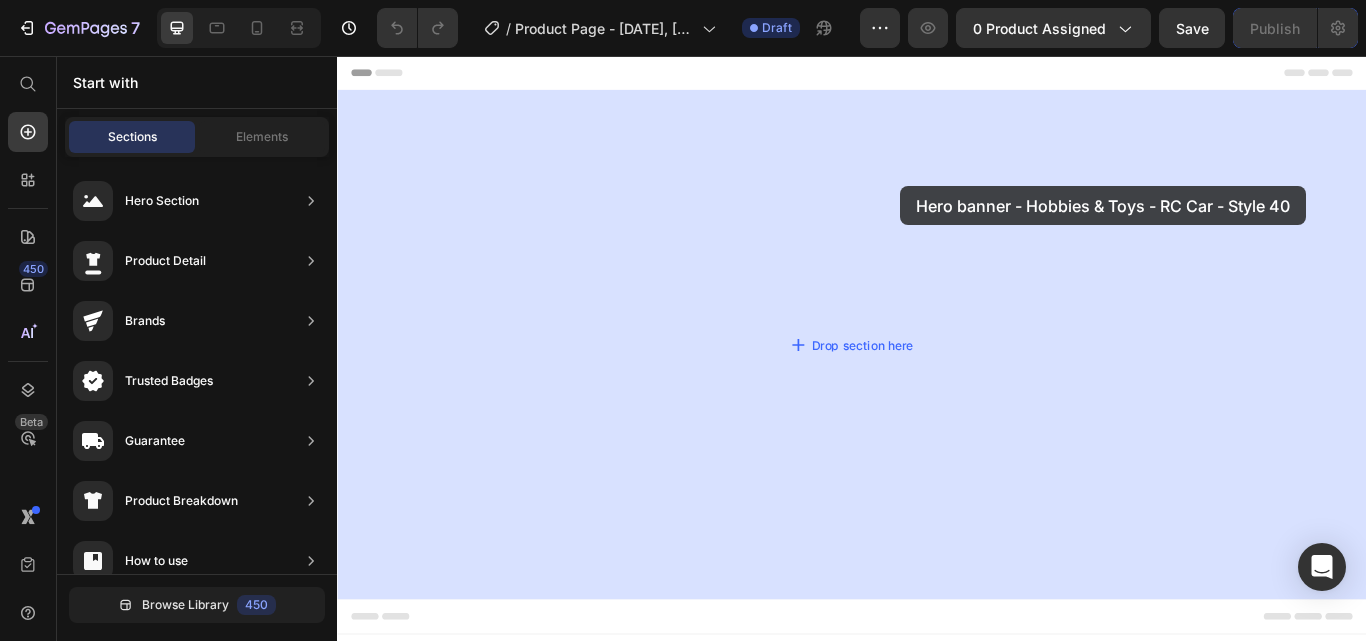 drag, startPoint x: 745, startPoint y: 238, endPoint x: 911, endPoint y: 170, distance: 179.38785 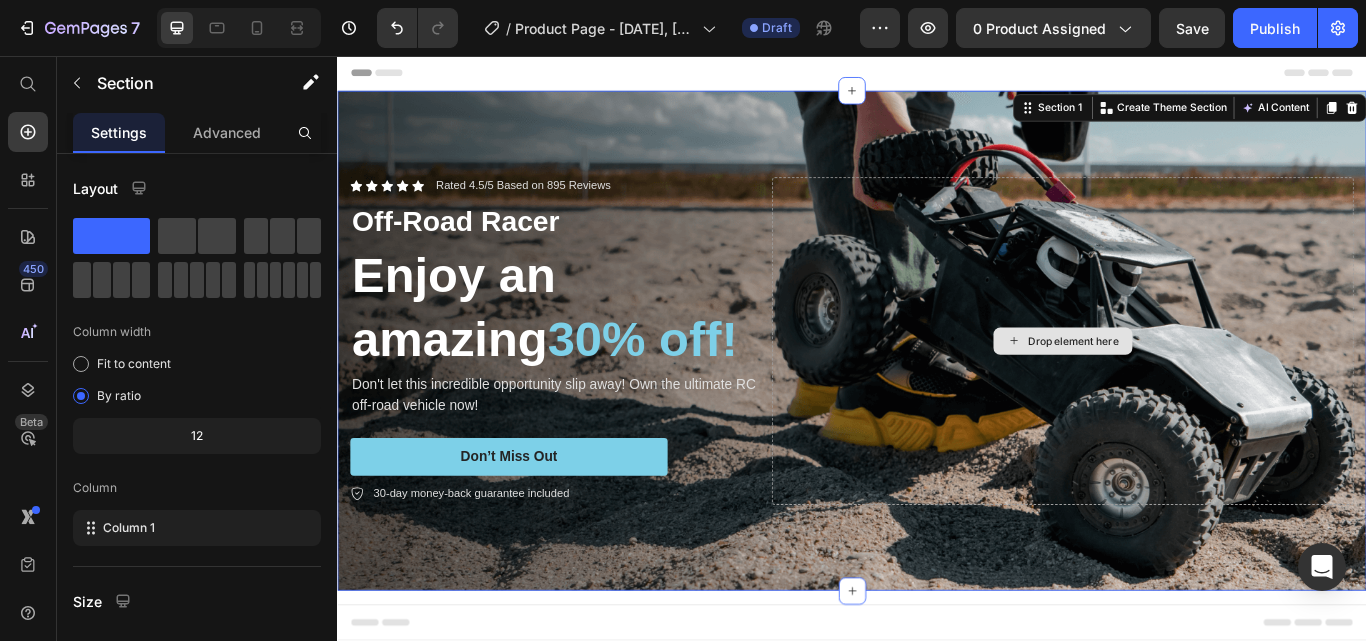 scroll, scrollTop: 181, scrollLeft: 0, axis: vertical 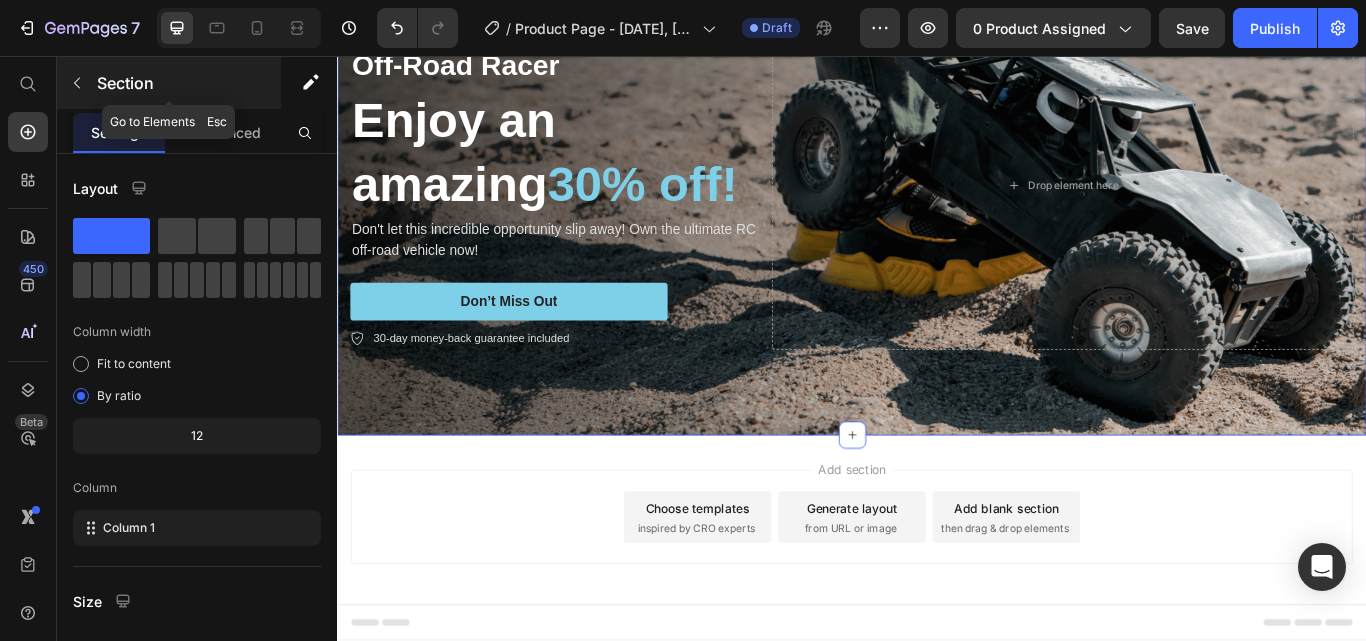 click 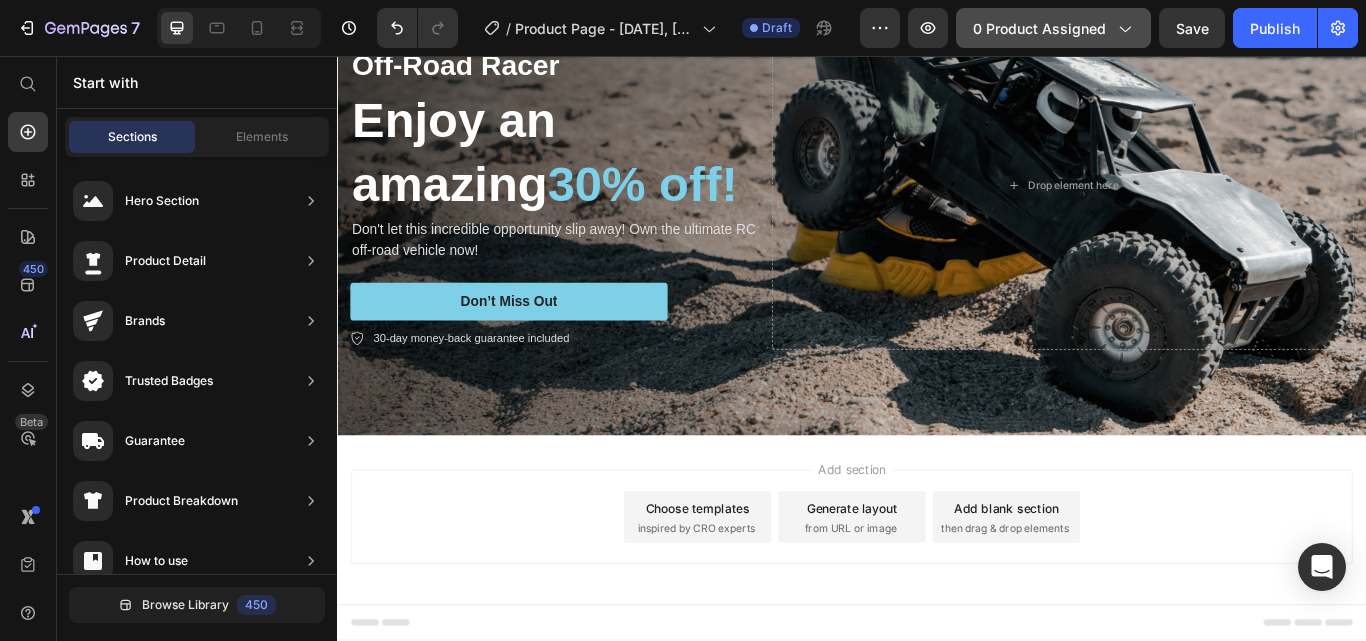 click on "0 product assigned" 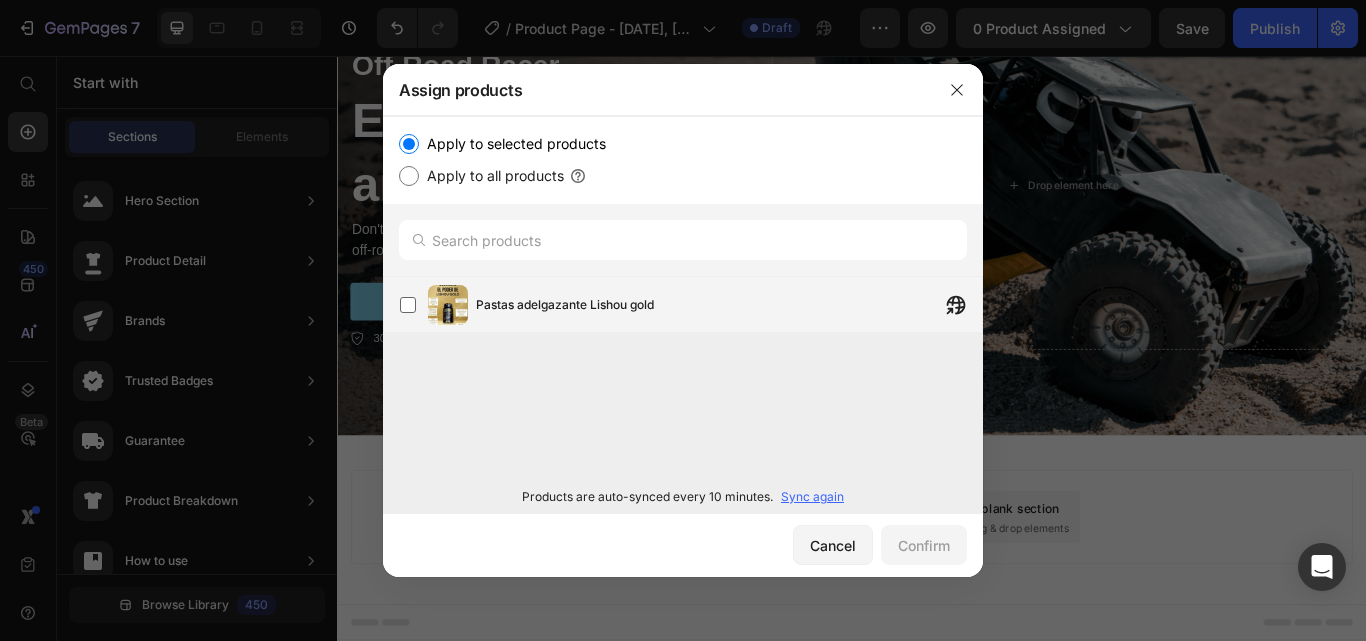 click at bounding box center (448, 305) 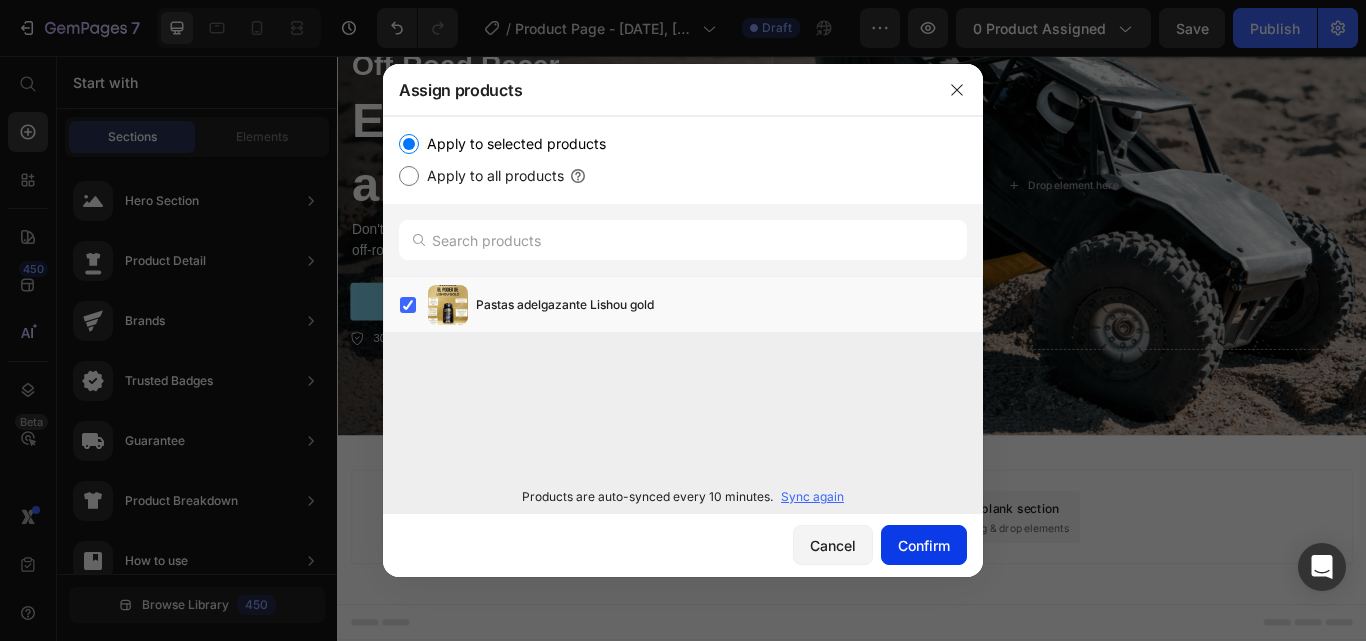 click on "Confirm" 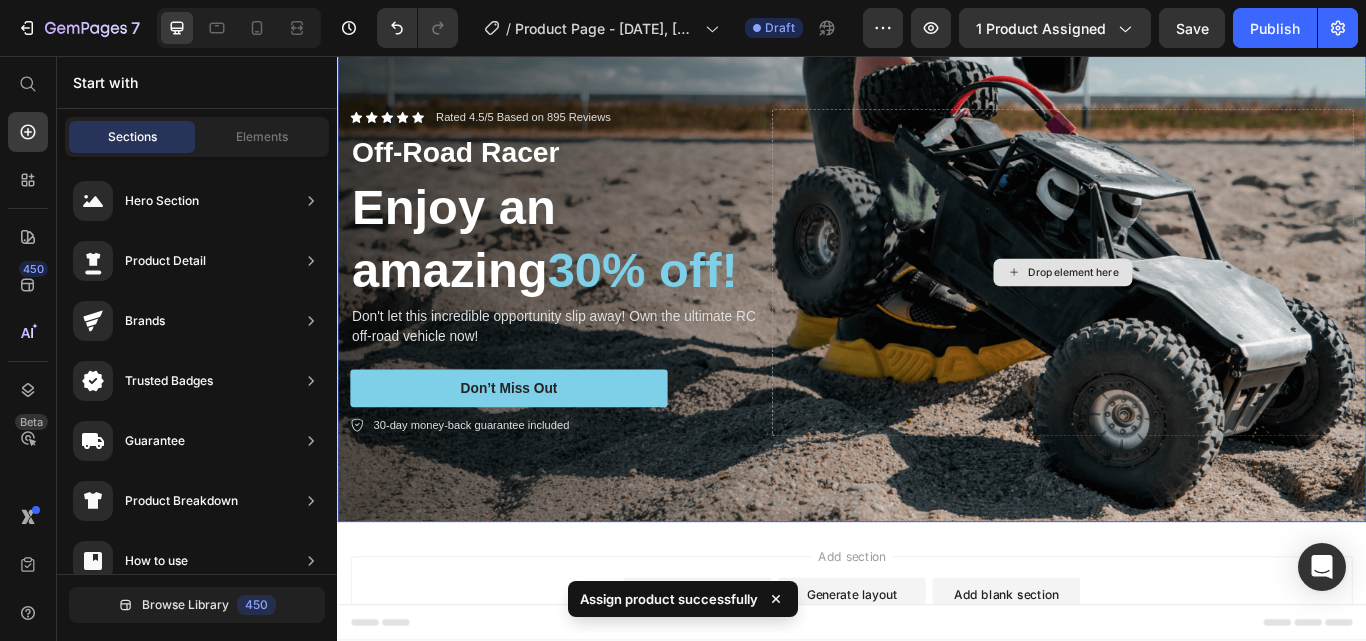 scroll, scrollTop: 181, scrollLeft: 0, axis: vertical 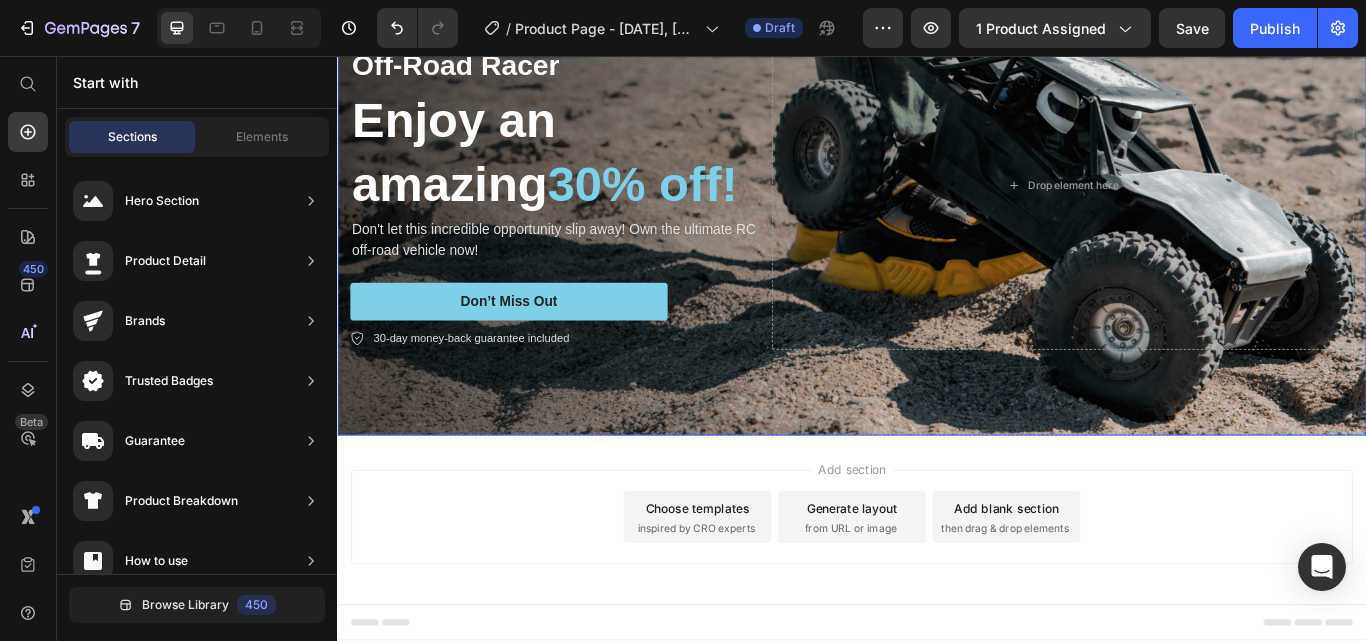 click at bounding box center [937, 207] 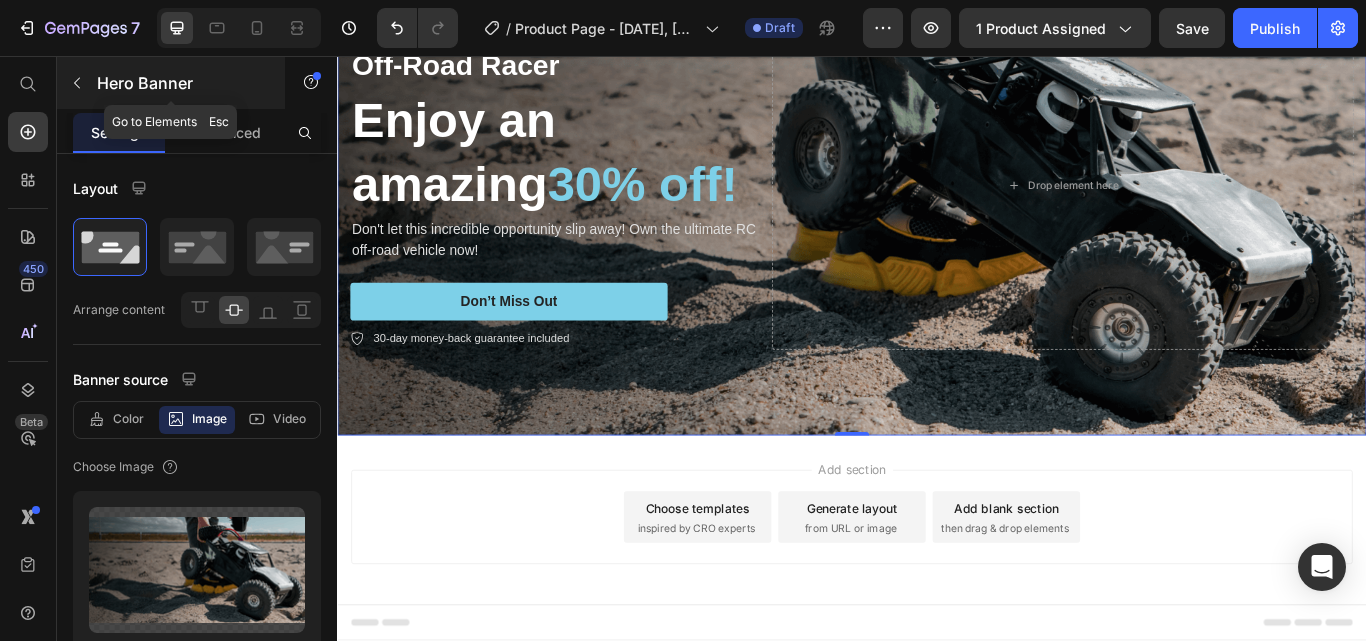 click at bounding box center (77, 83) 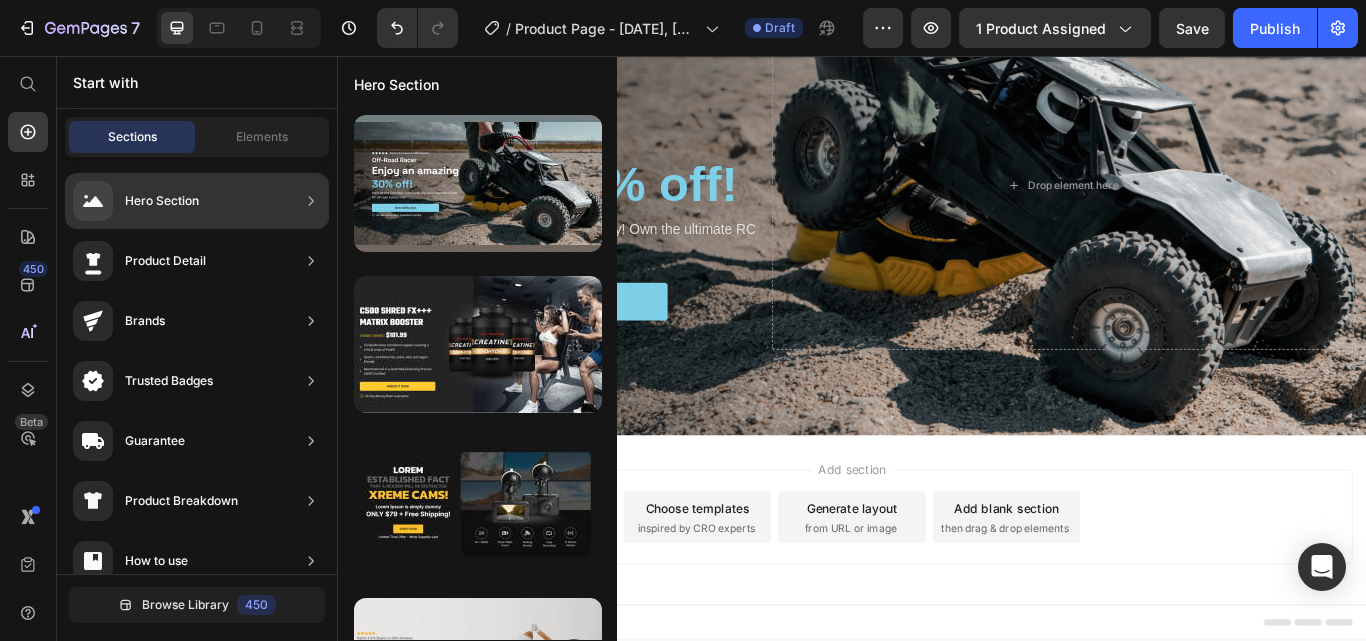 click on "Product Detail" at bounding box center [165, 261] 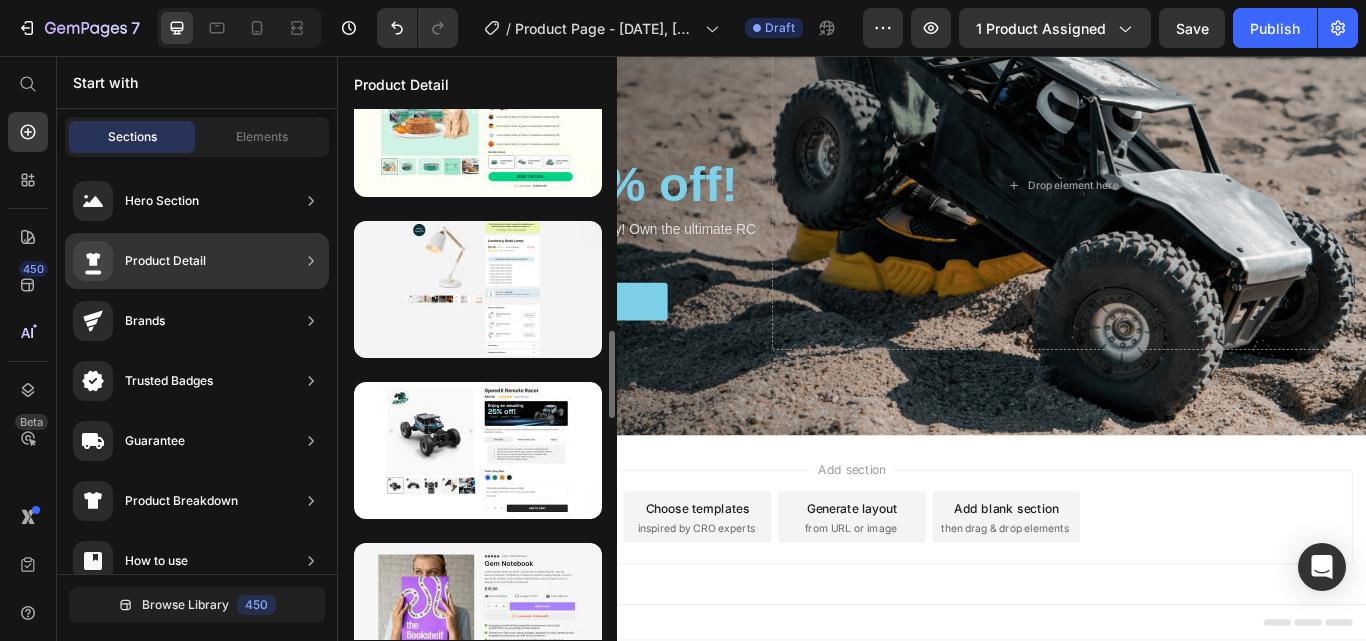 scroll, scrollTop: 1289, scrollLeft: 0, axis: vertical 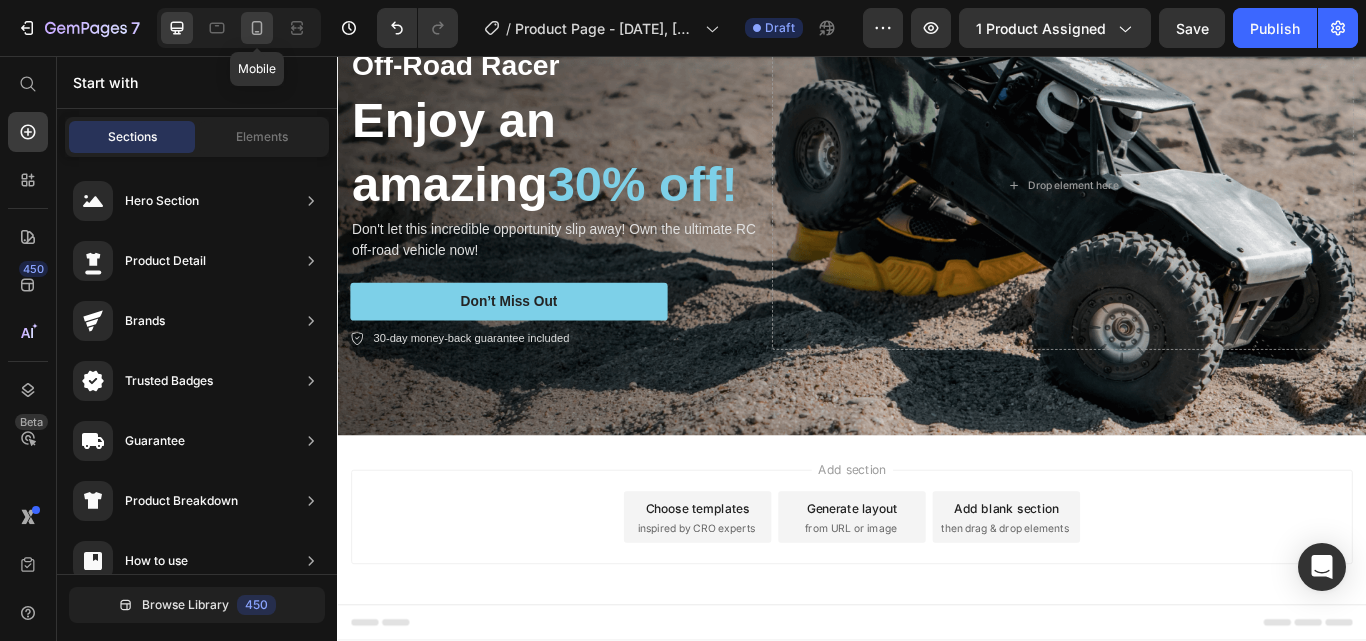 click 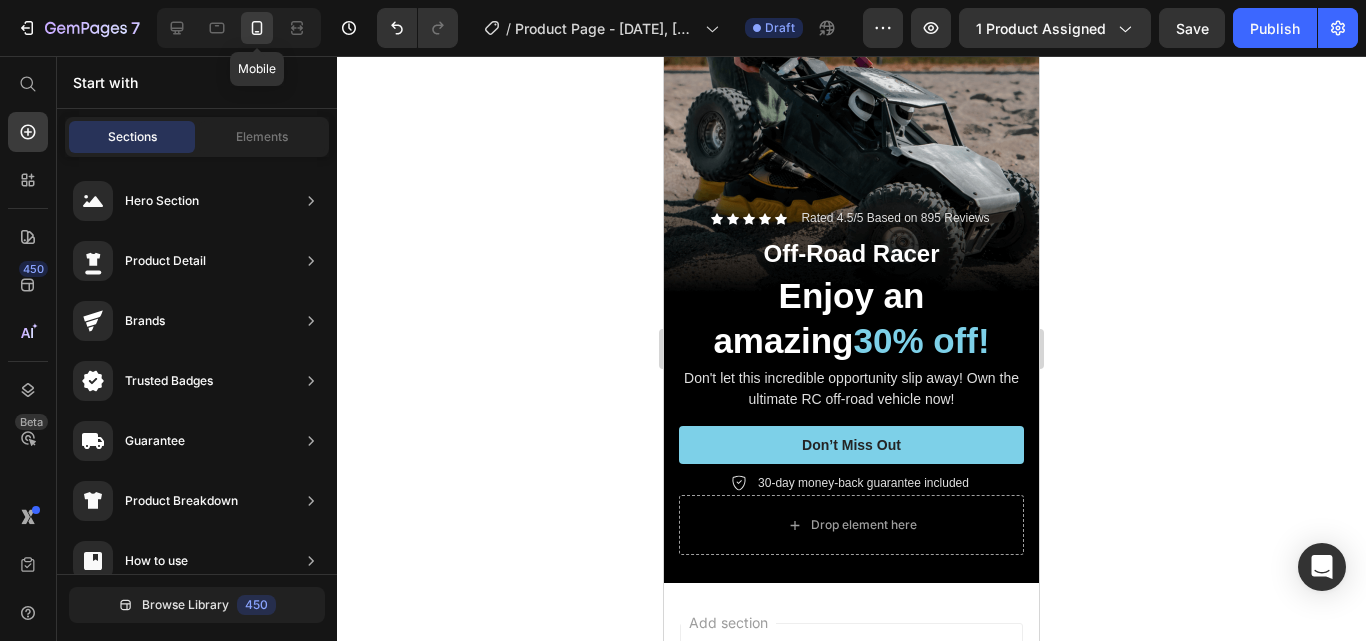 scroll, scrollTop: 0, scrollLeft: 0, axis: both 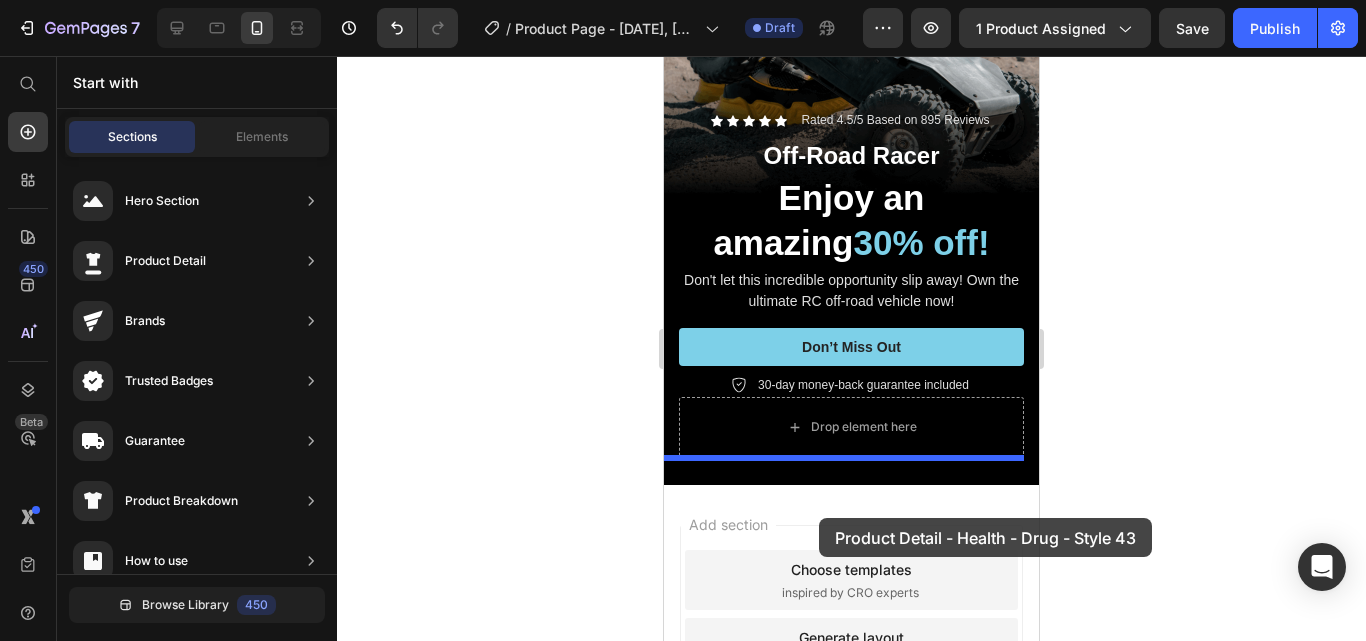 drag, startPoint x: 1086, startPoint y: 367, endPoint x: 819, endPoint y: 511, distance: 303.35623 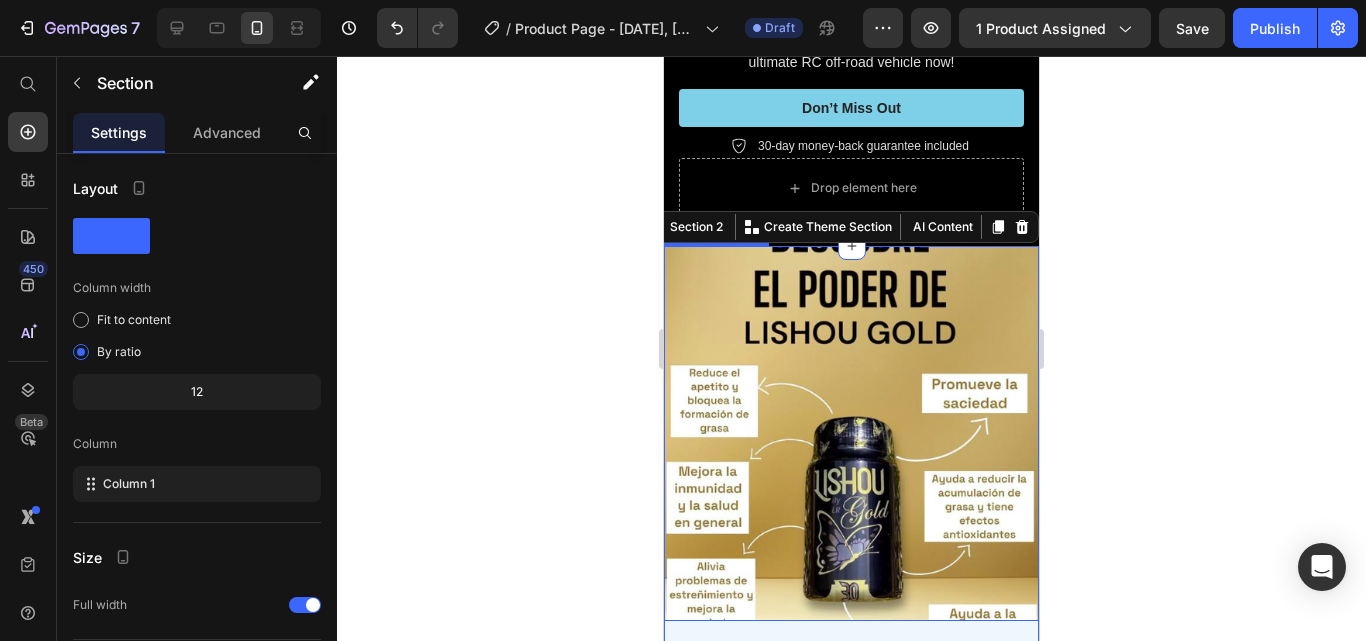 scroll, scrollTop: 484, scrollLeft: 0, axis: vertical 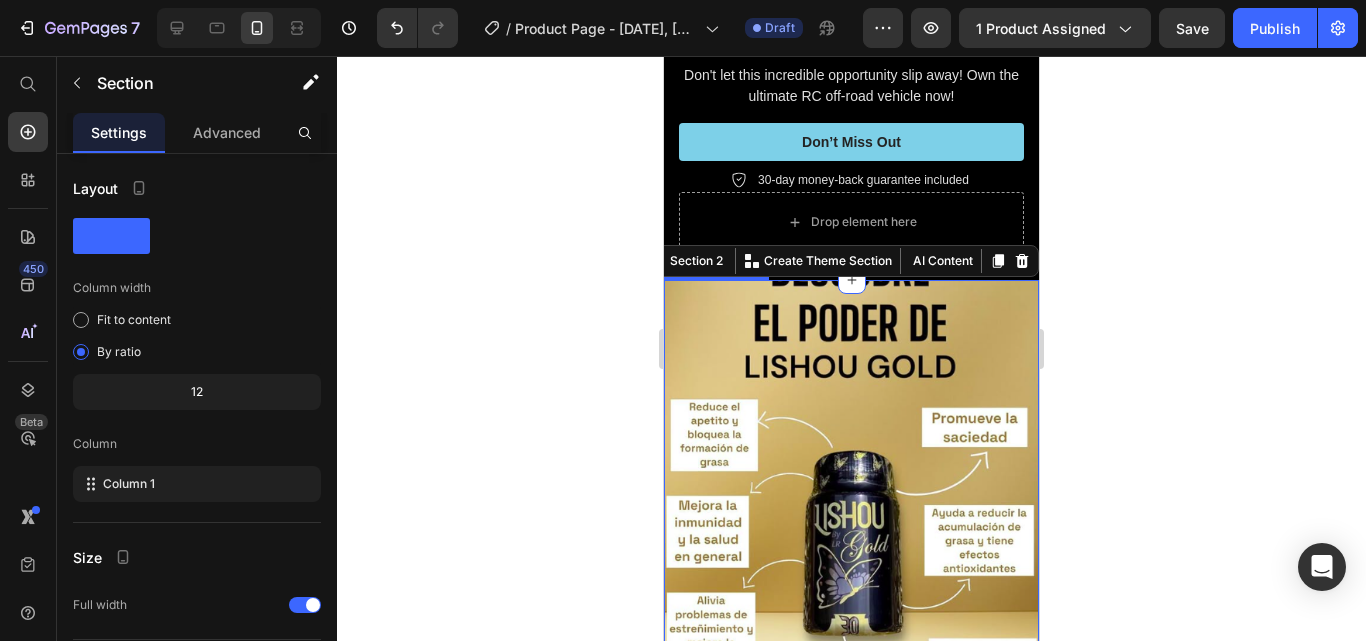 click at bounding box center [851, 467] 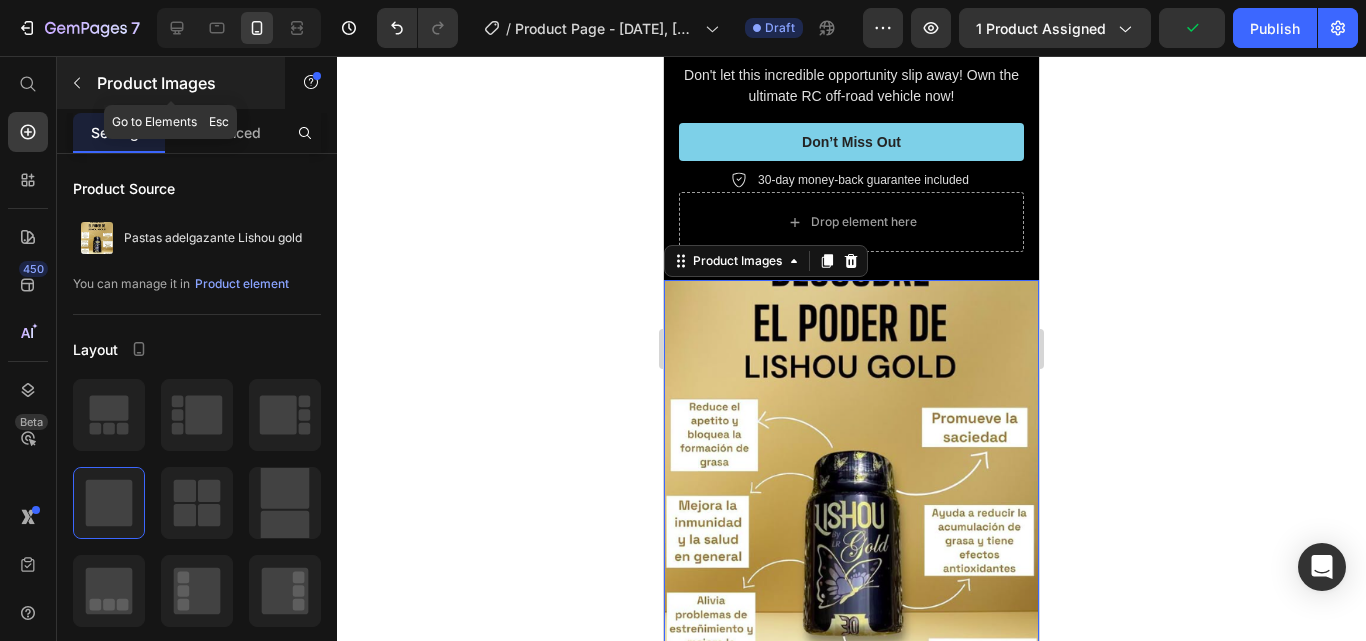 click at bounding box center (77, 83) 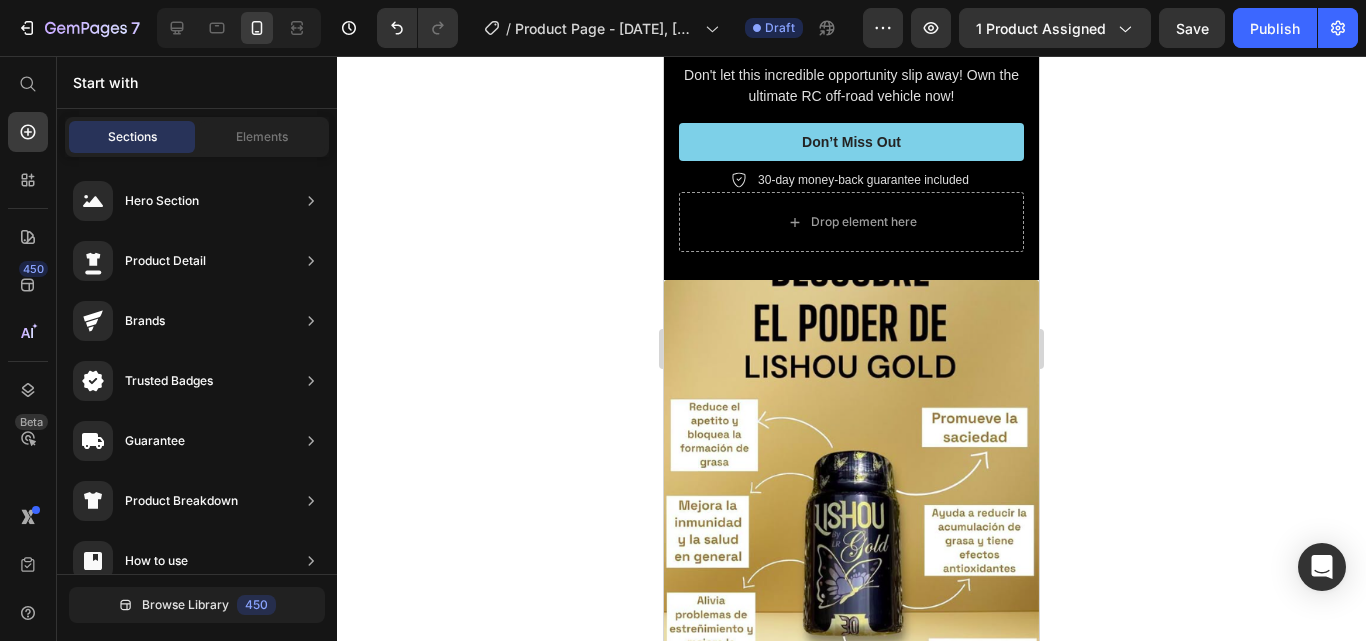 scroll, scrollTop: 1067, scrollLeft: 0, axis: vertical 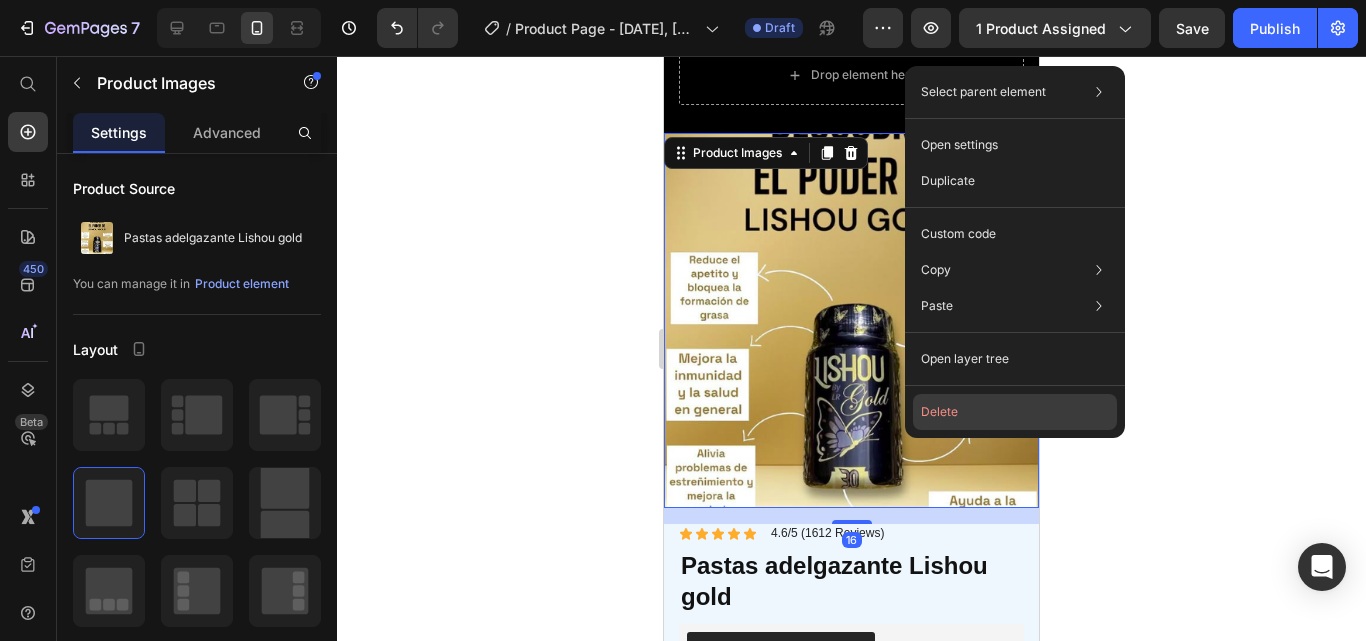 click on "Delete" 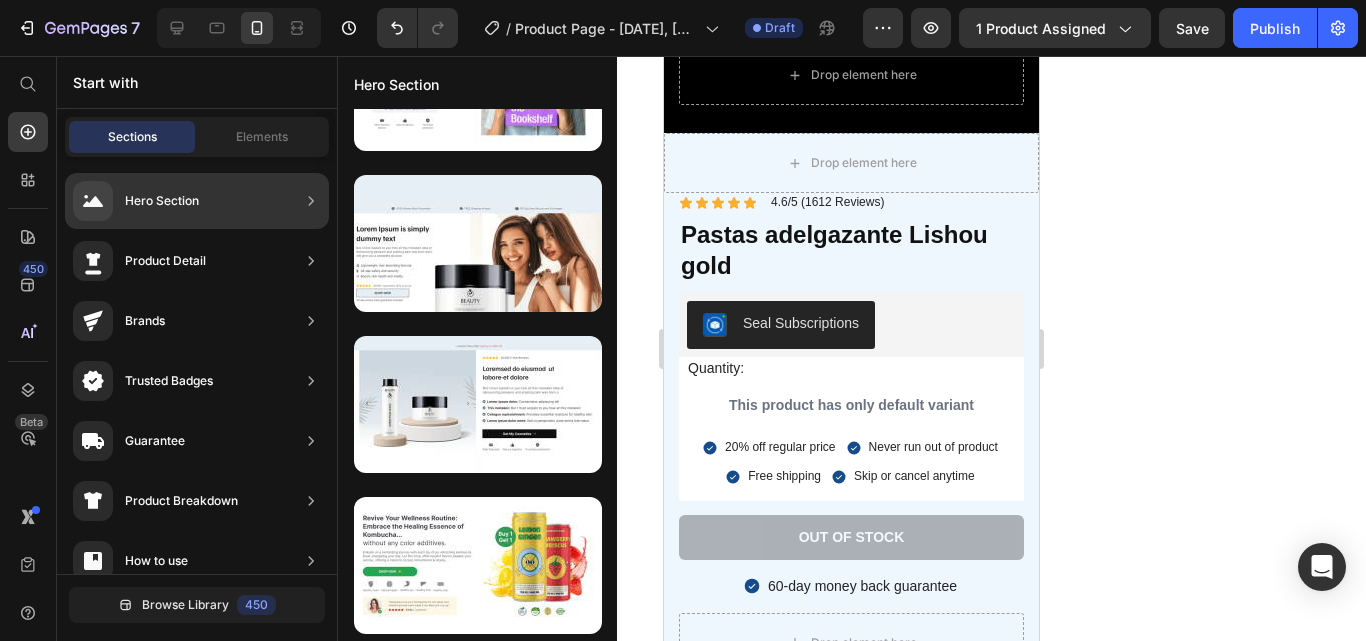 click on "Product Detail" 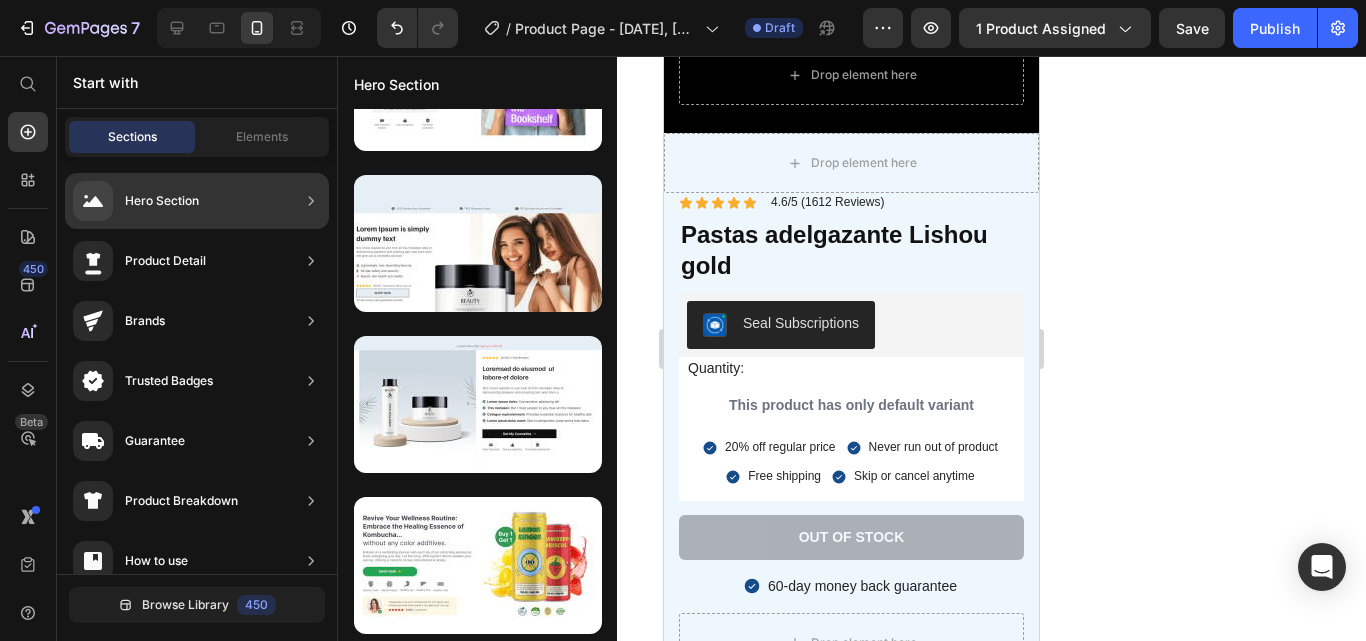 click on "Product Detail" 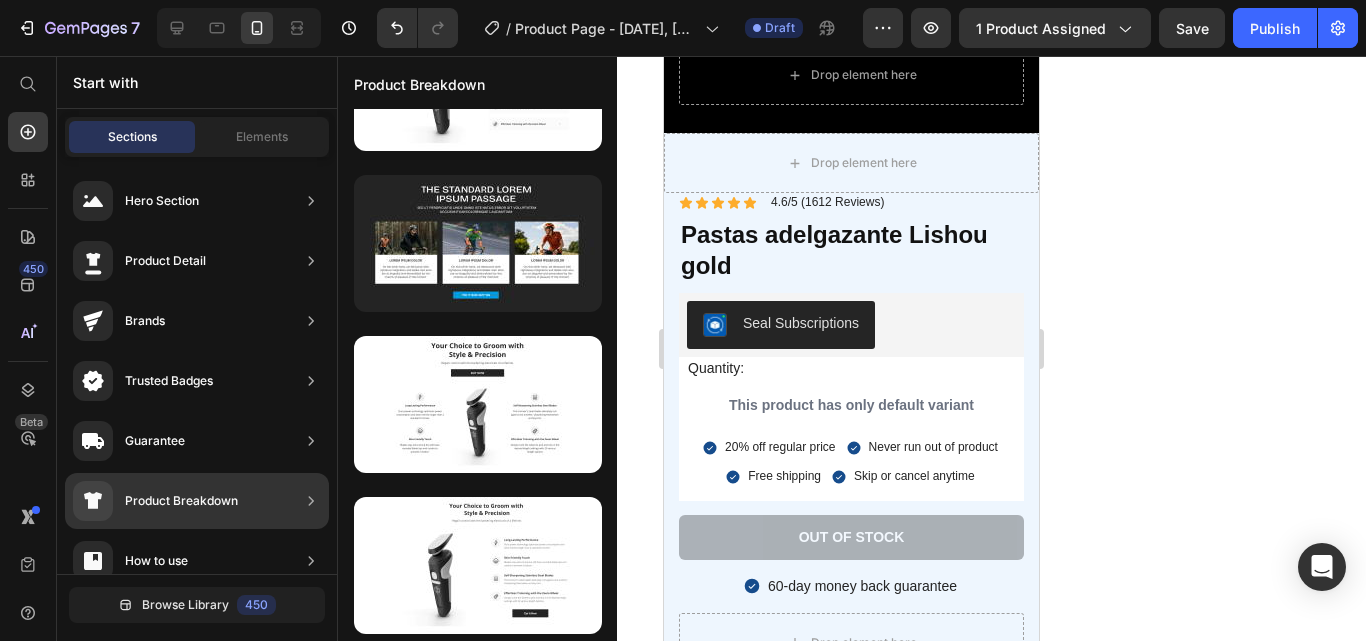 scroll, scrollTop: 262, scrollLeft: 0, axis: vertical 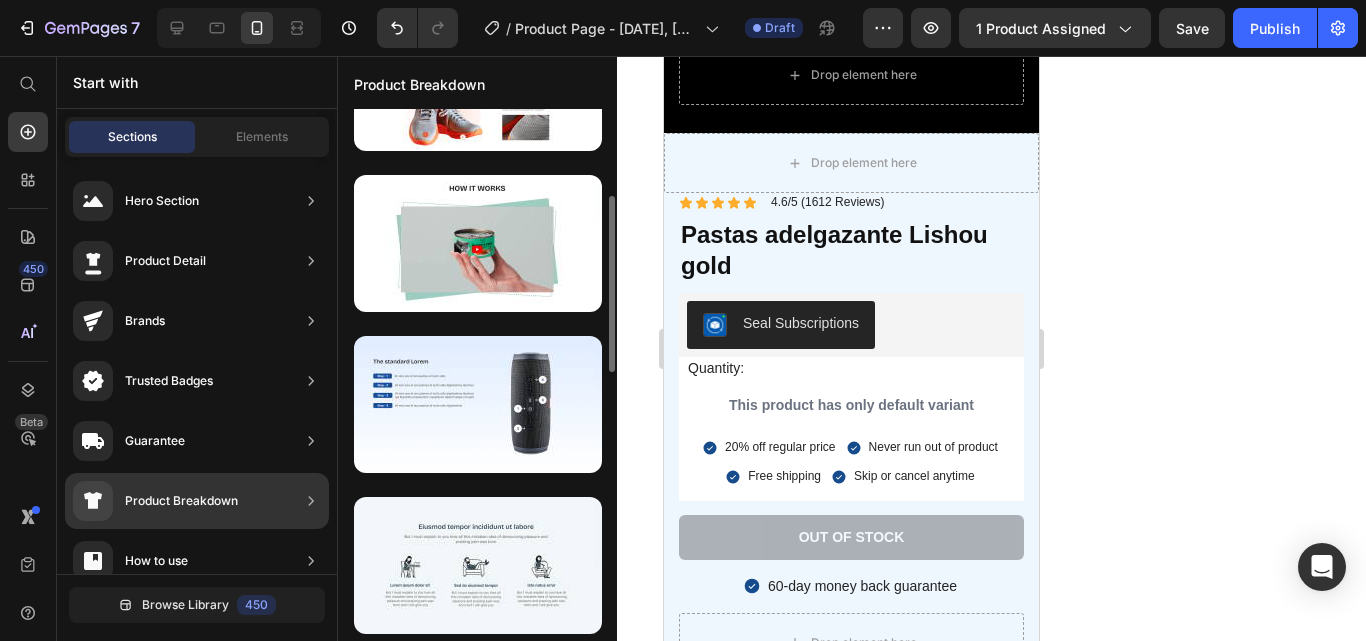 click on "Product Detail" 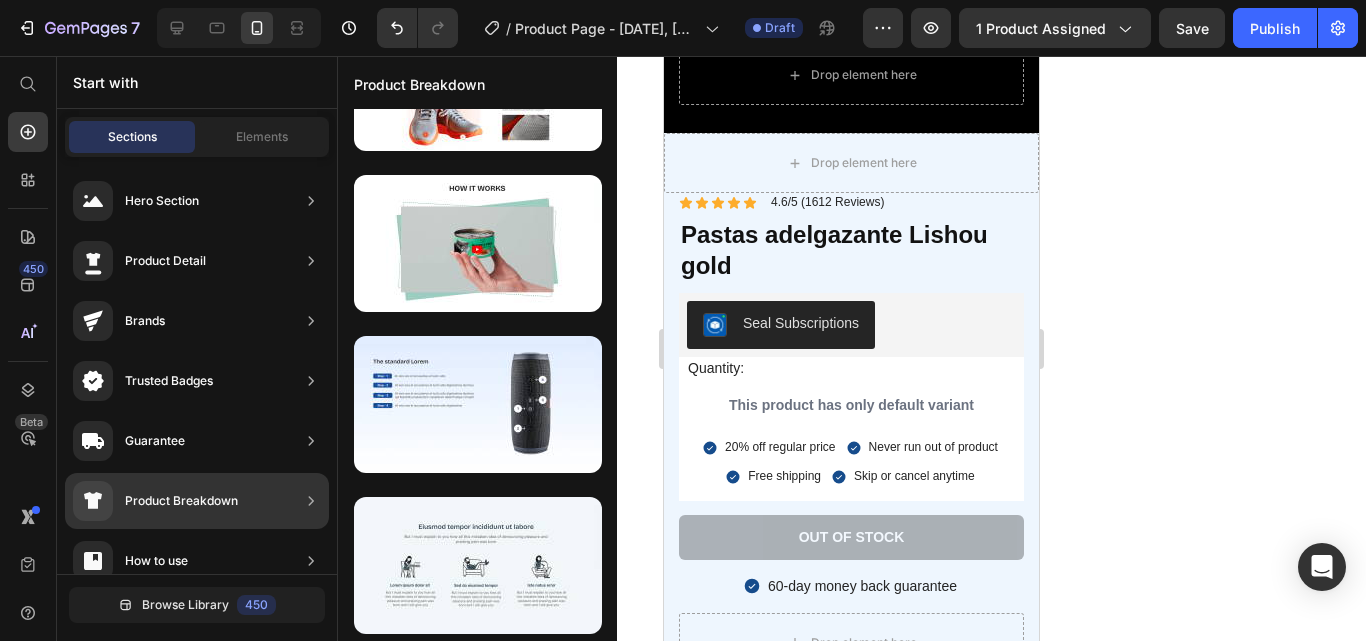 click on "Product Detail" 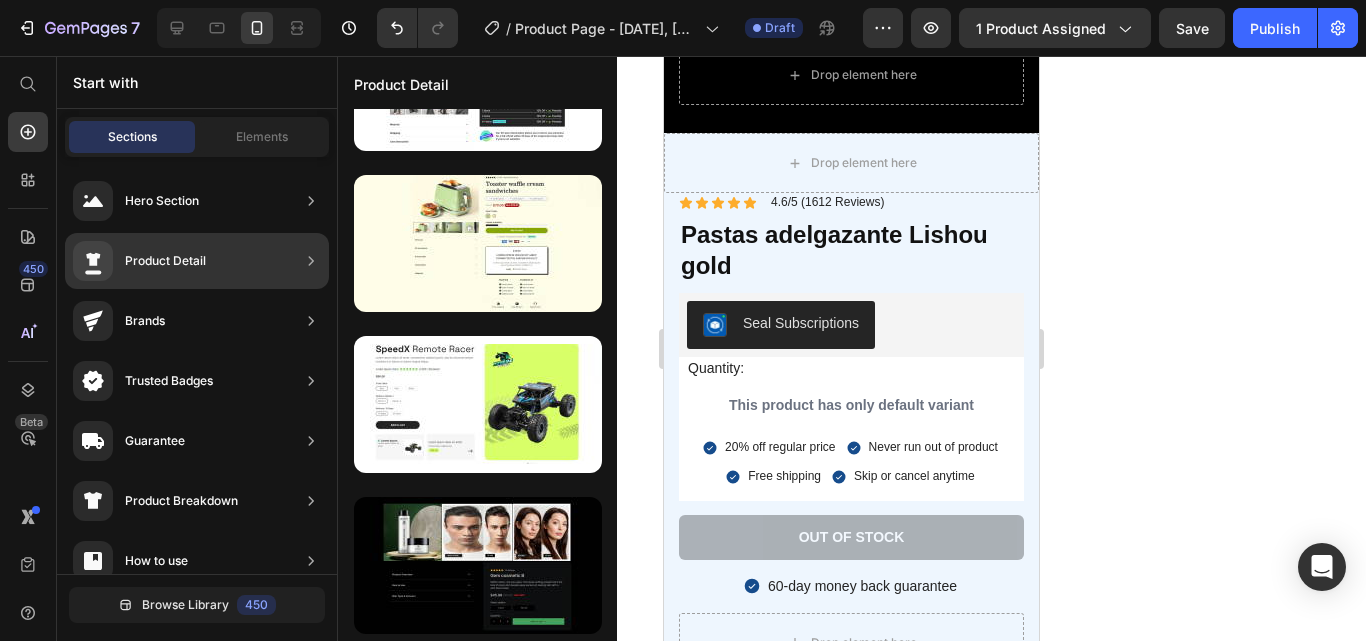 click 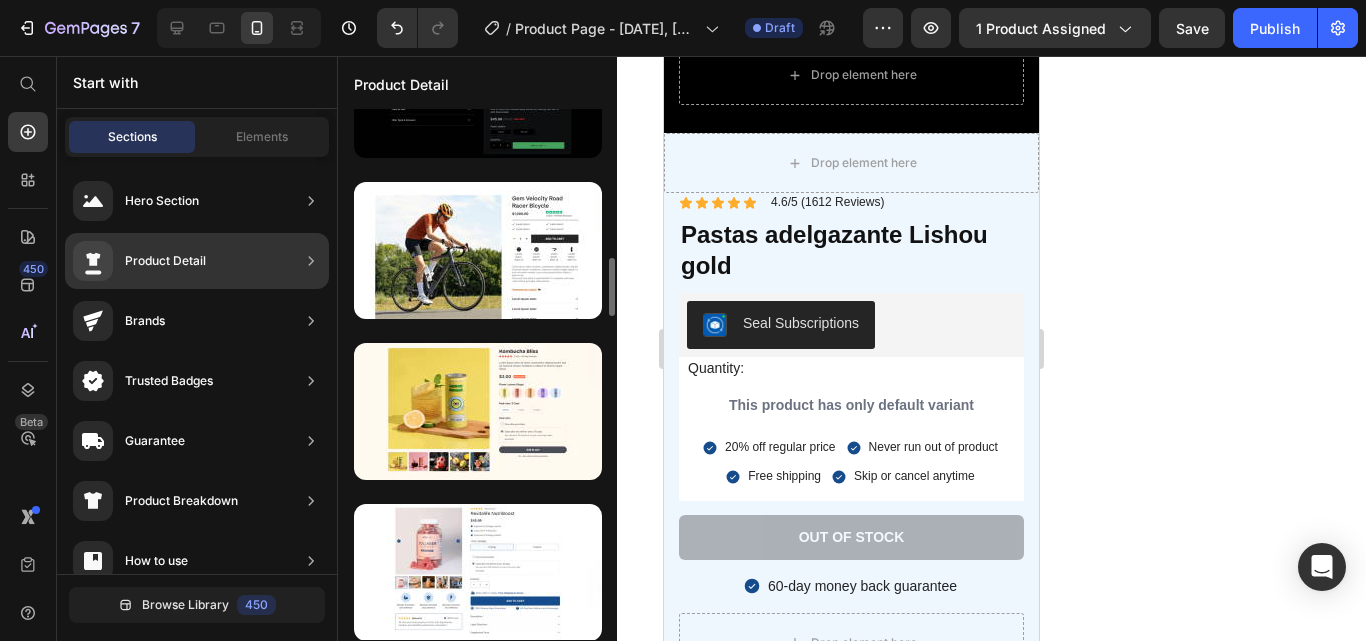 scroll, scrollTop: 947, scrollLeft: 0, axis: vertical 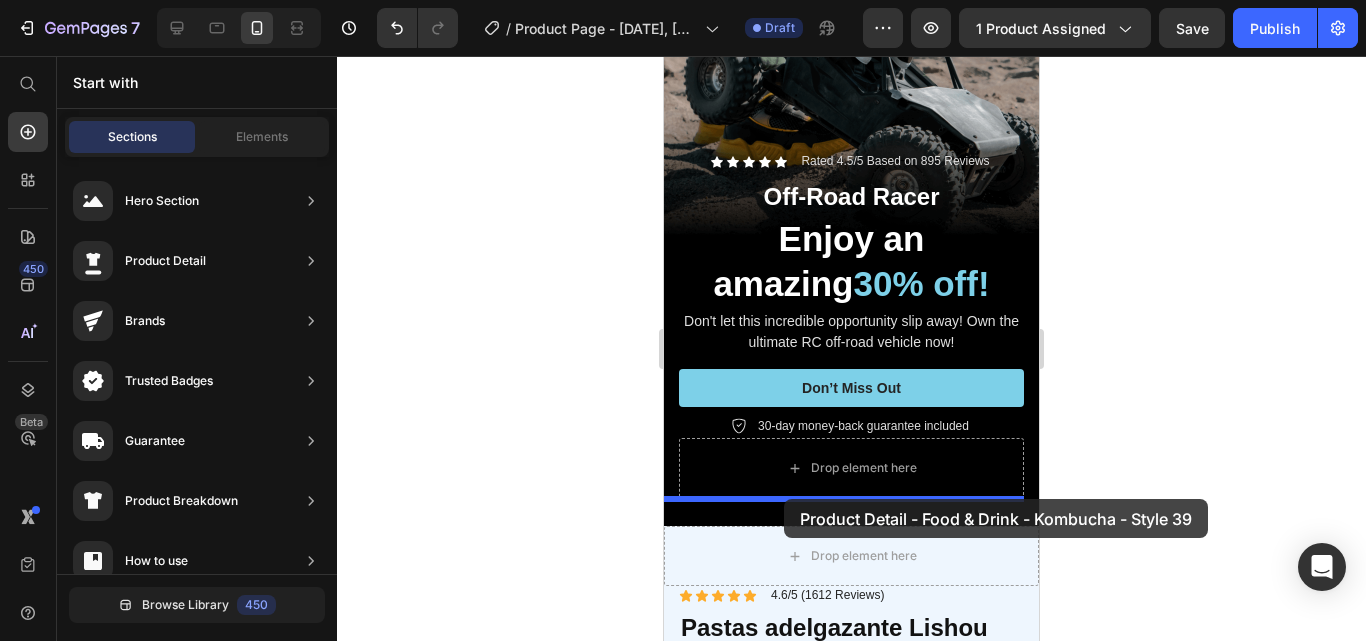drag, startPoint x: 1130, startPoint y: 243, endPoint x: 784, endPoint y: 500, distance: 431.00464 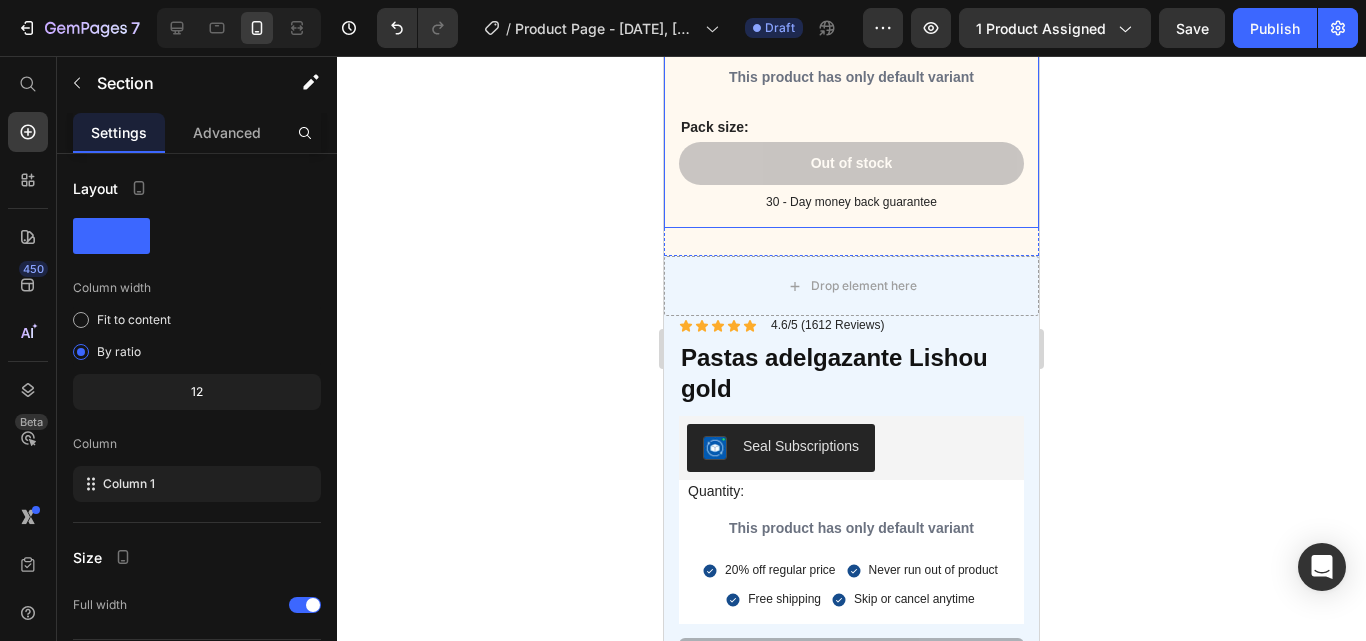 scroll, scrollTop: 1238, scrollLeft: 0, axis: vertical 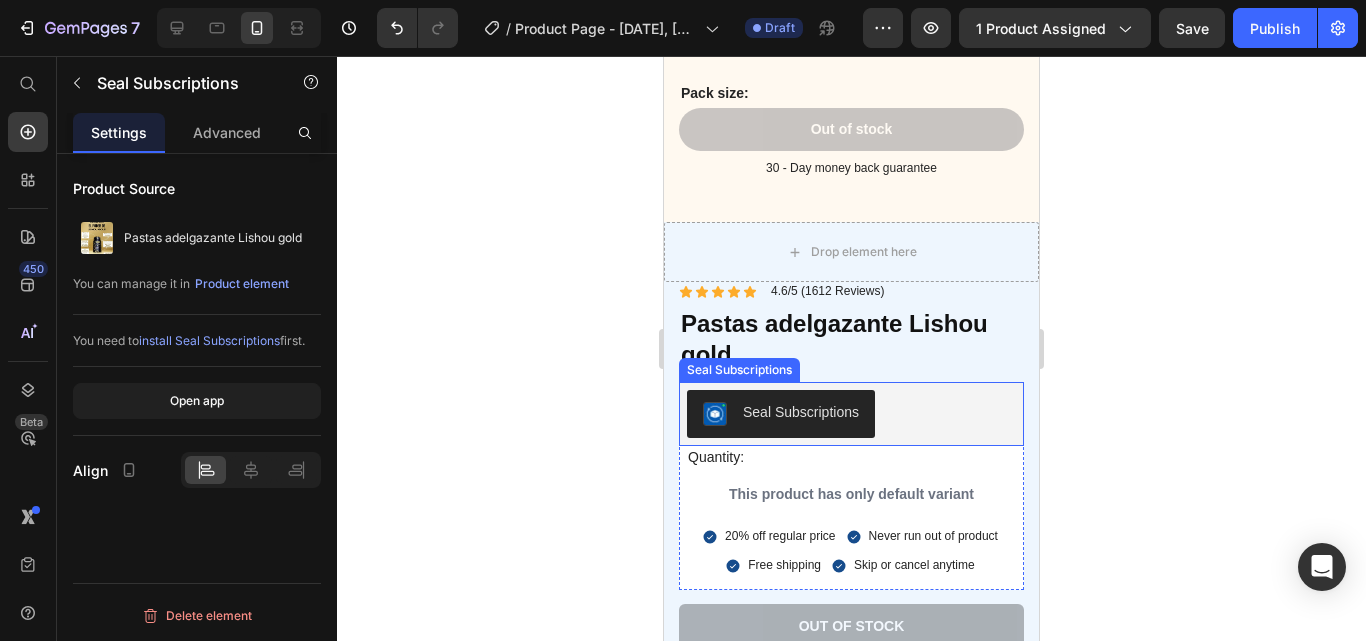 click on "Seal Subscriptions" at bounding box center [851, 414] 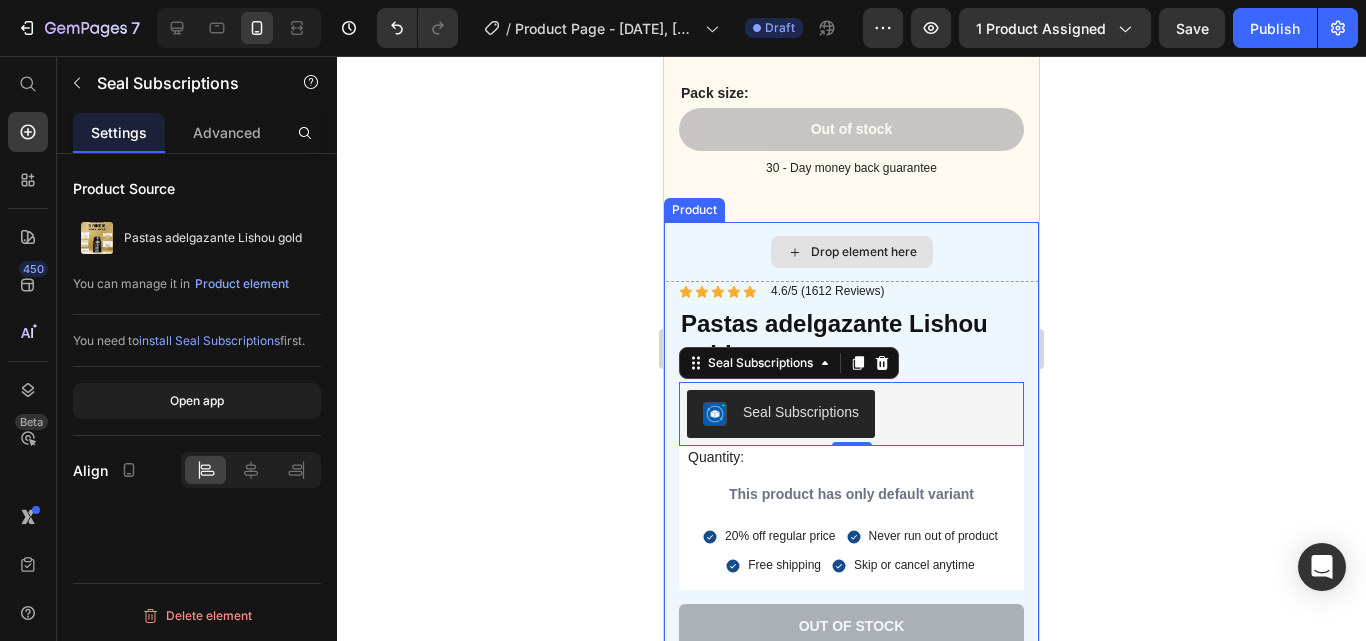click on "Drop element here" at bounding box center (851, 252) 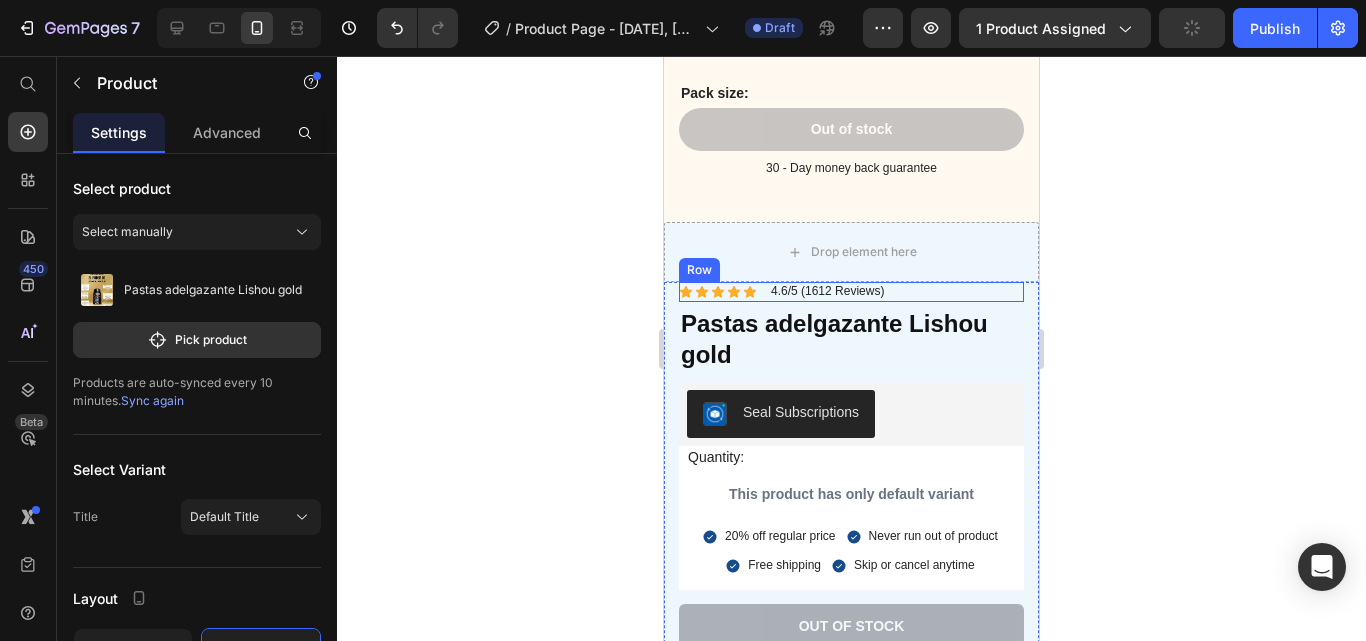 click on "Icon Icon Icon Icon Icon Icon List 4.6/5 (1612 Reviews) Text Block Row" at bounding box center [851, 292] 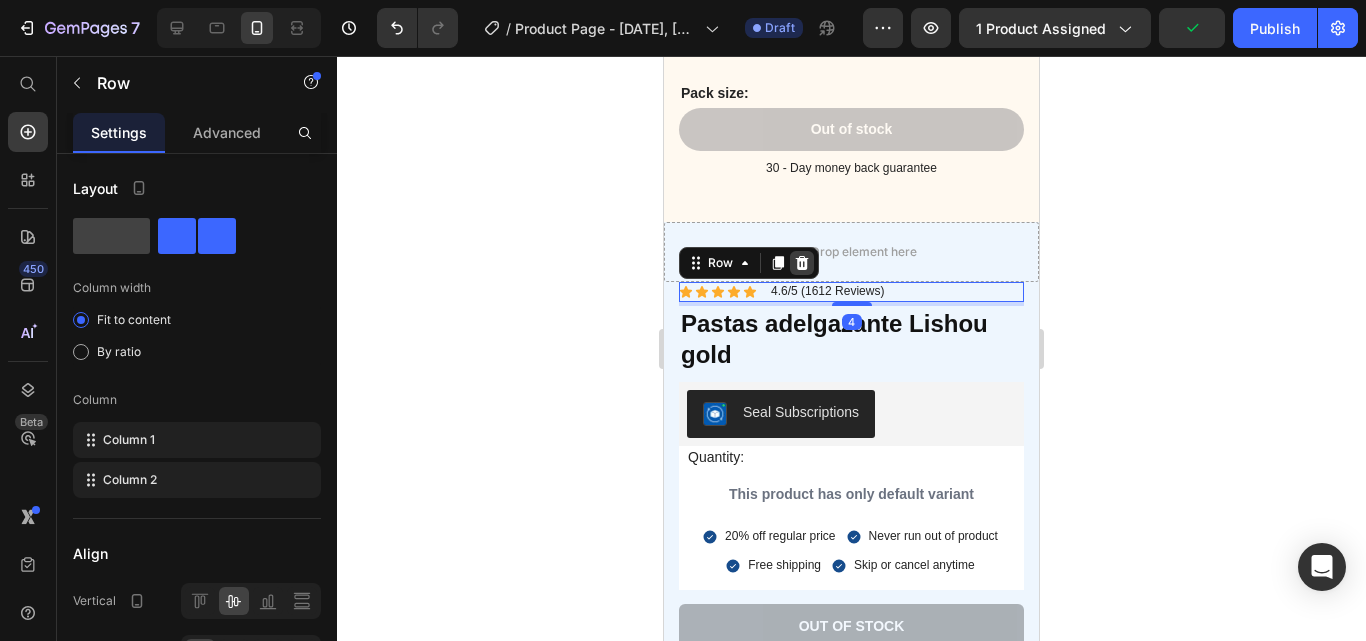 click 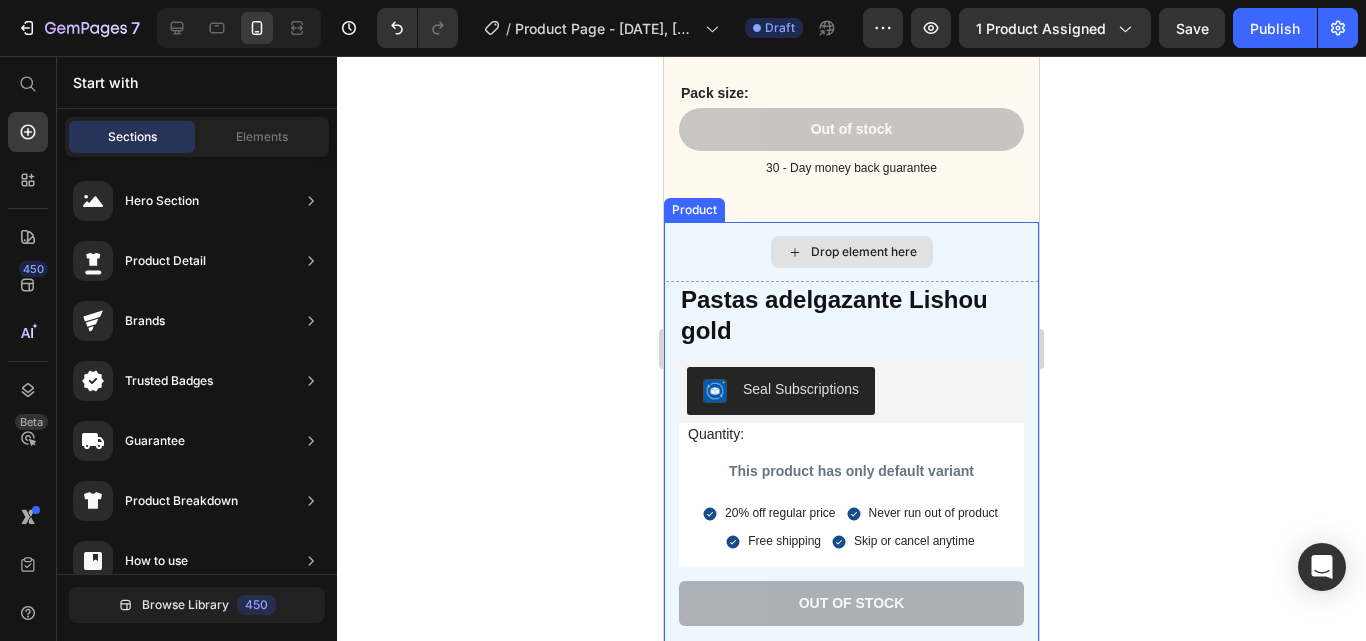 click on "Drop element here" at bounding box center [851, 252] 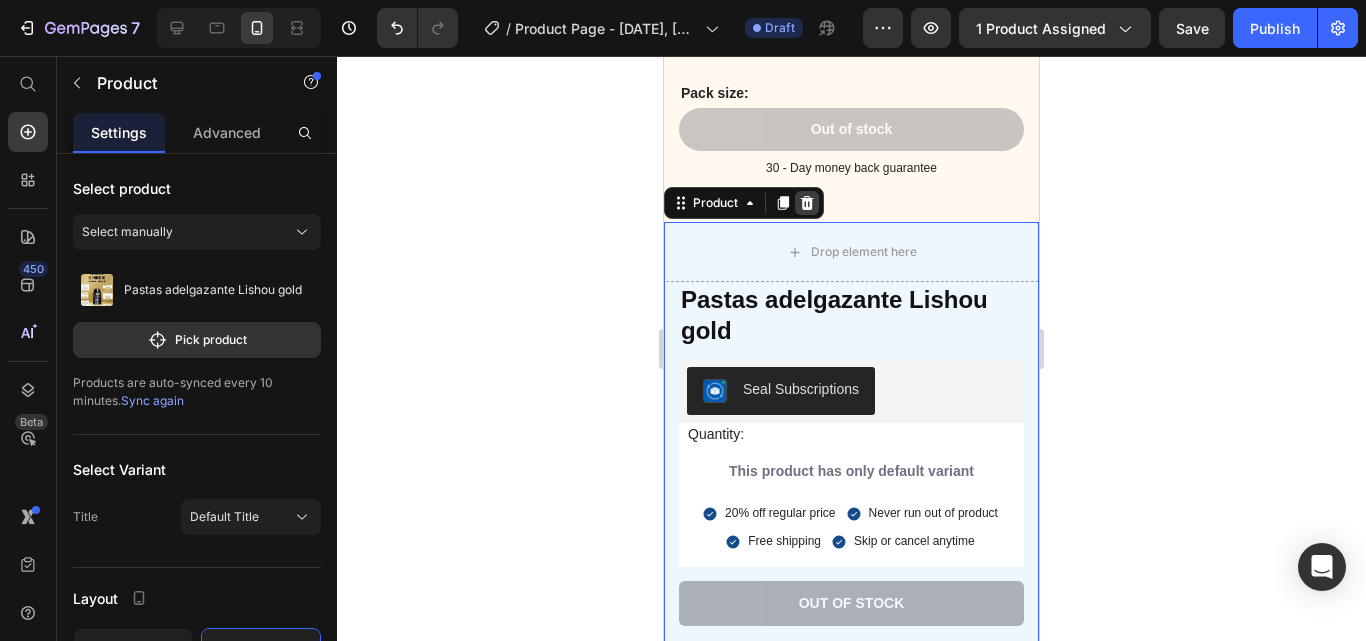 click 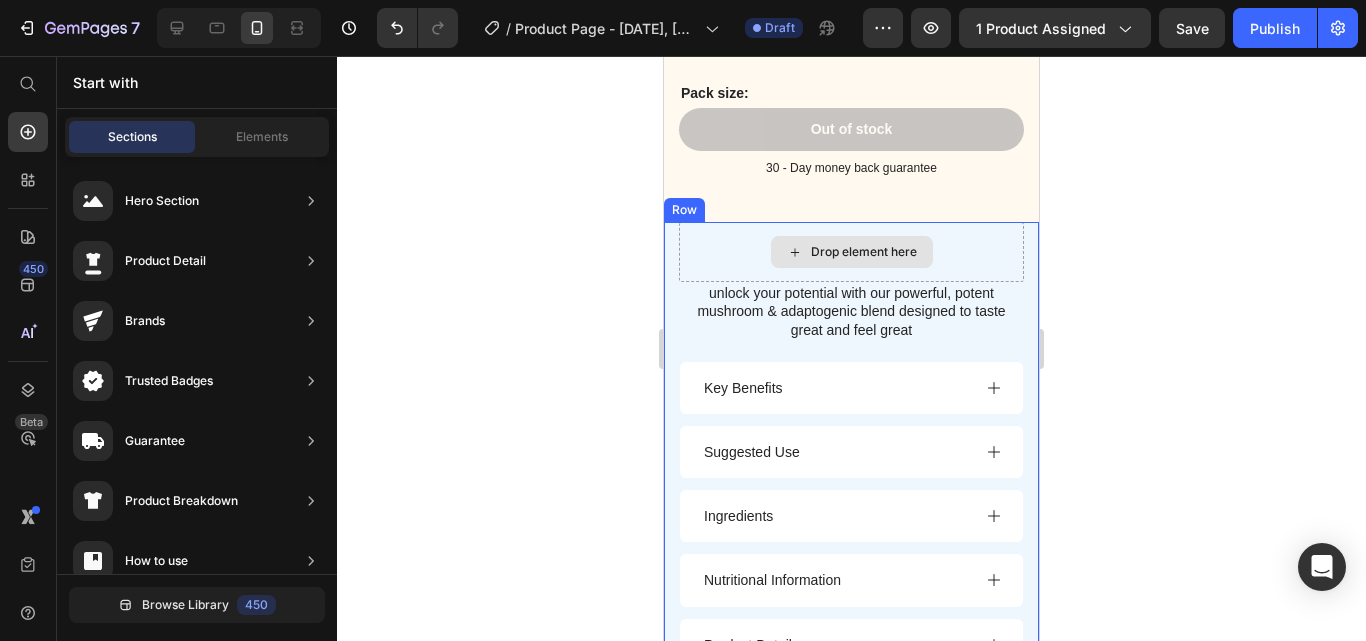 click on "Drop element here" at bounding box center (851, 252) 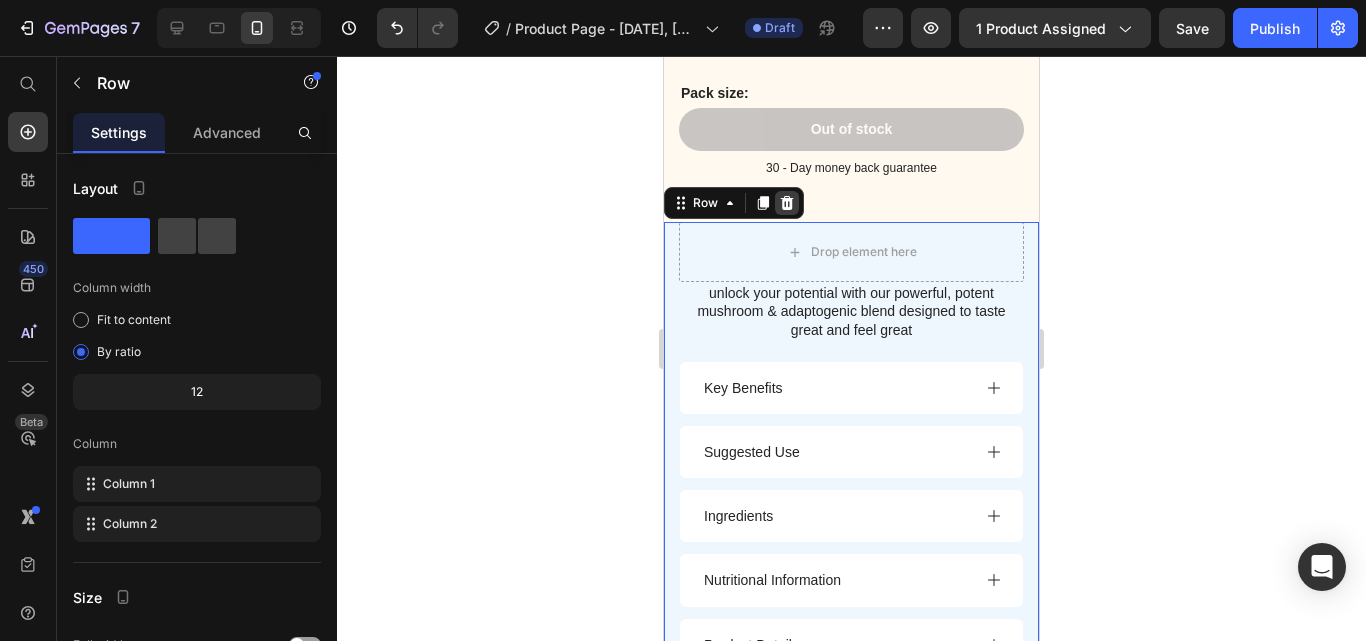 click 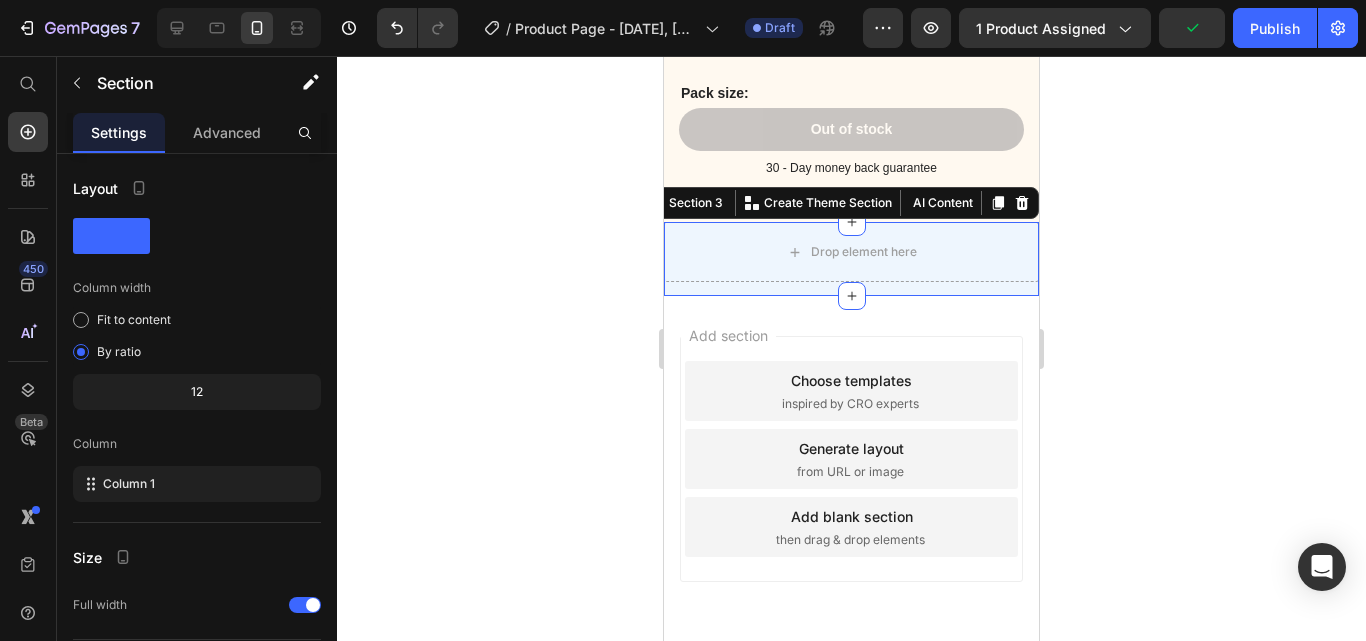 click on "Drop element here Section 3   You can create reusable sections Create Theme Section AI Content Write with GemAI What would you like to describe here? Tone and Voice Persuasive Product Pastas adelgazante Lishou gold Show more Generate" at bounding box center [851, 259] 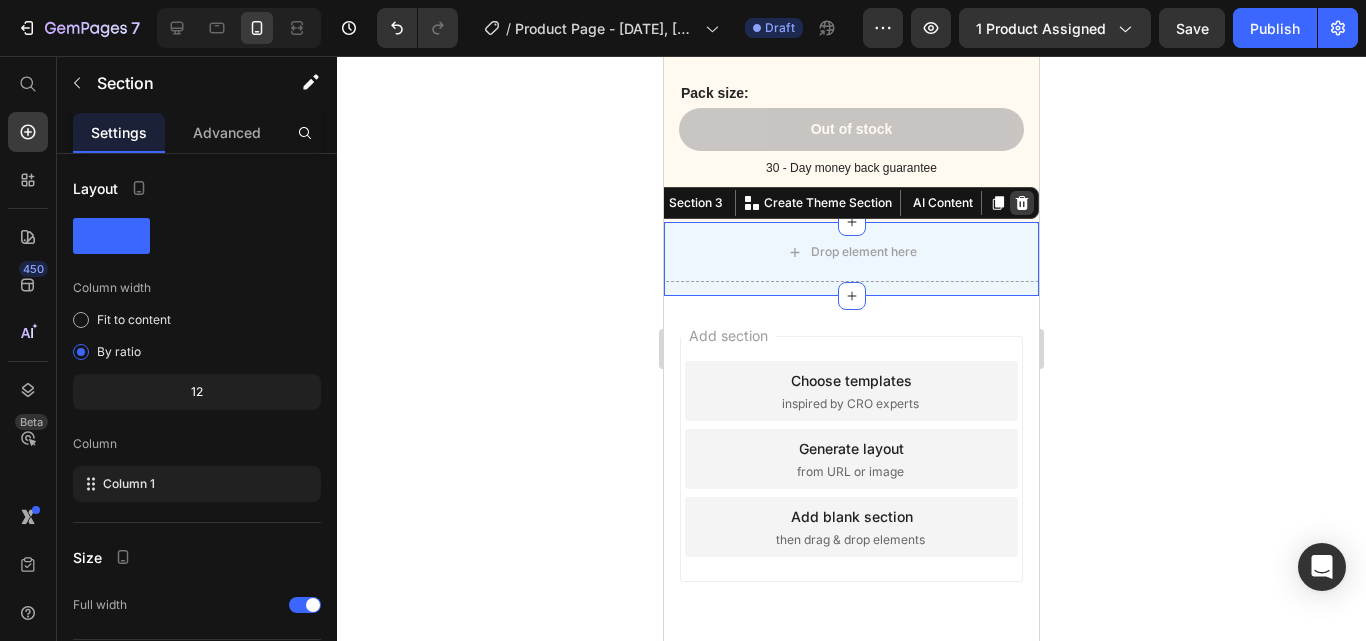 click 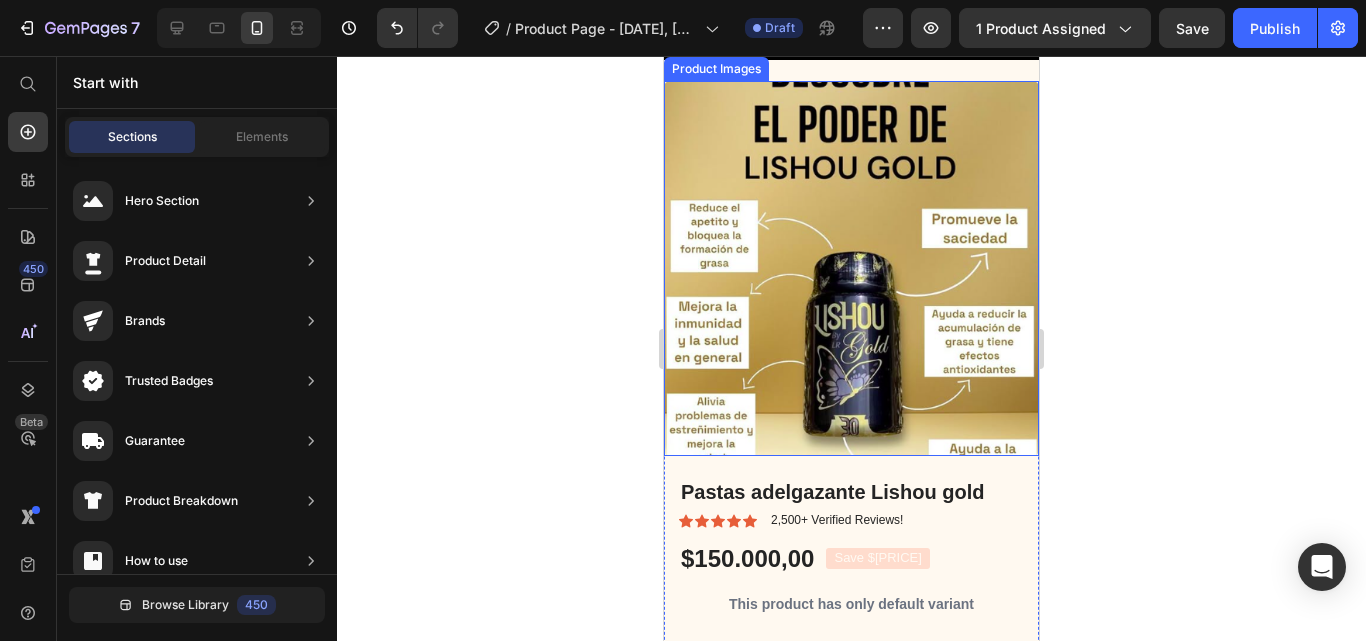scroll, scrollTop: 718, scrollLeft: 0, axis: vertical 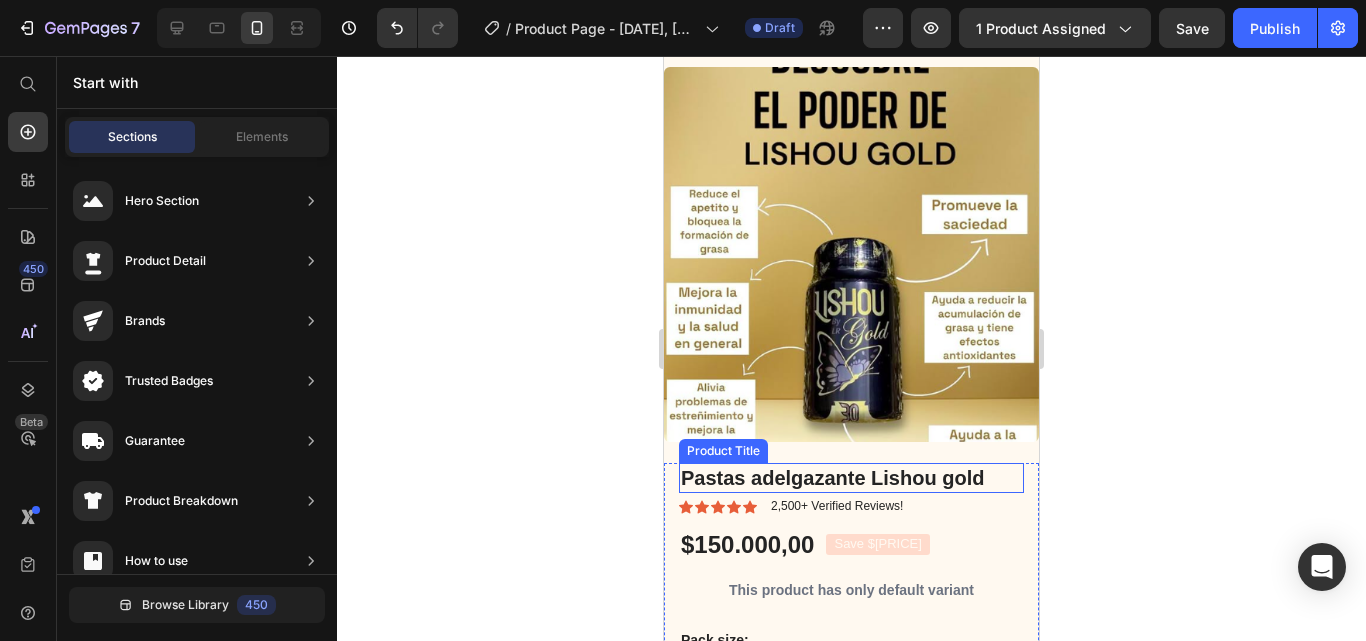 click on "Pastas adelgazante Lishou gold" at bounding box center [851, 478] 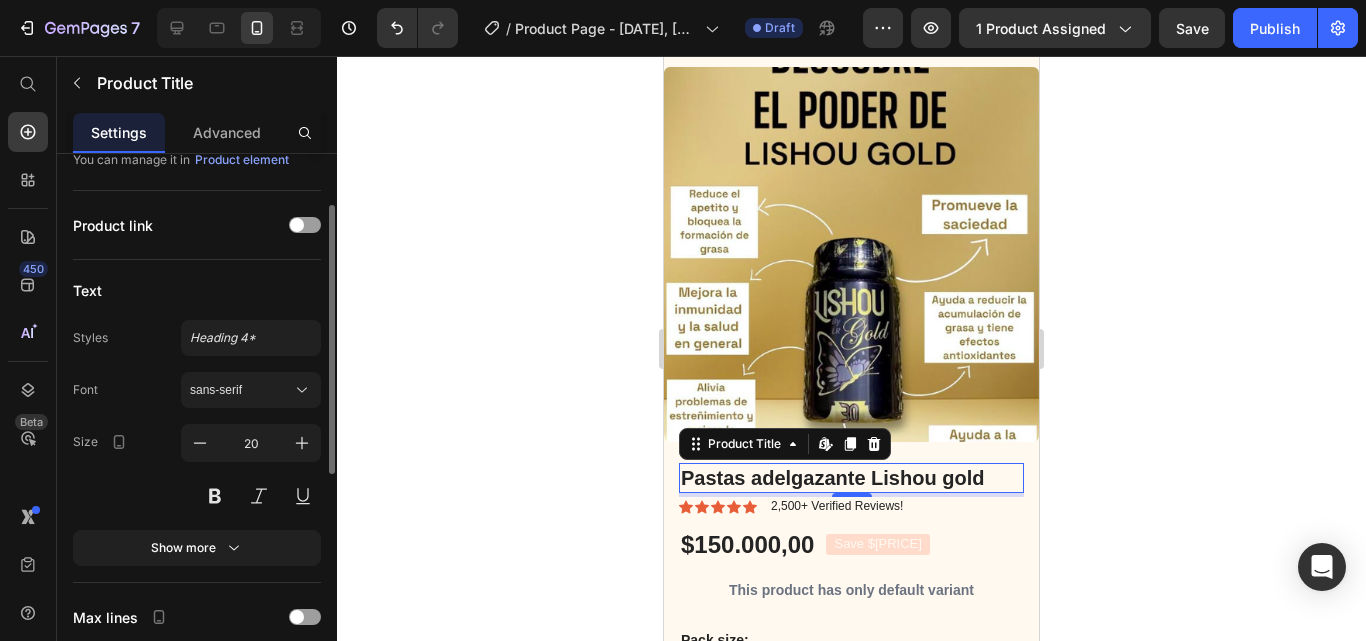 scroll, scrollTop: 138, scrollLeft: 0, axis: vertical 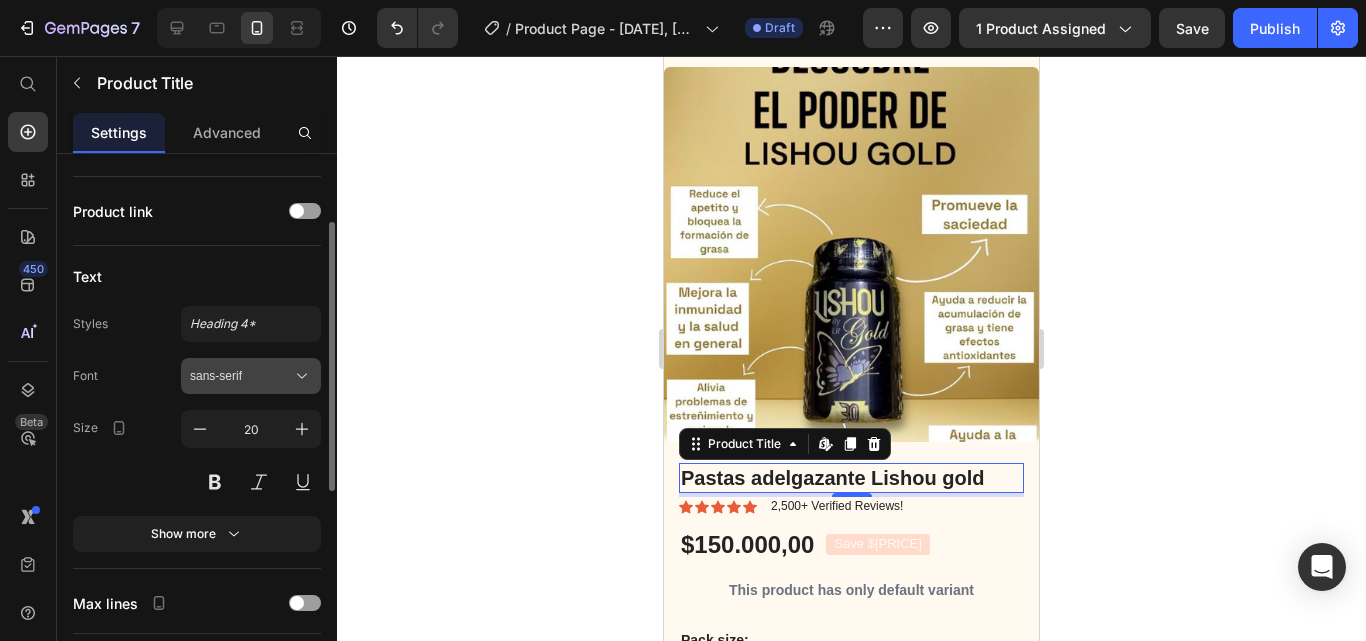click 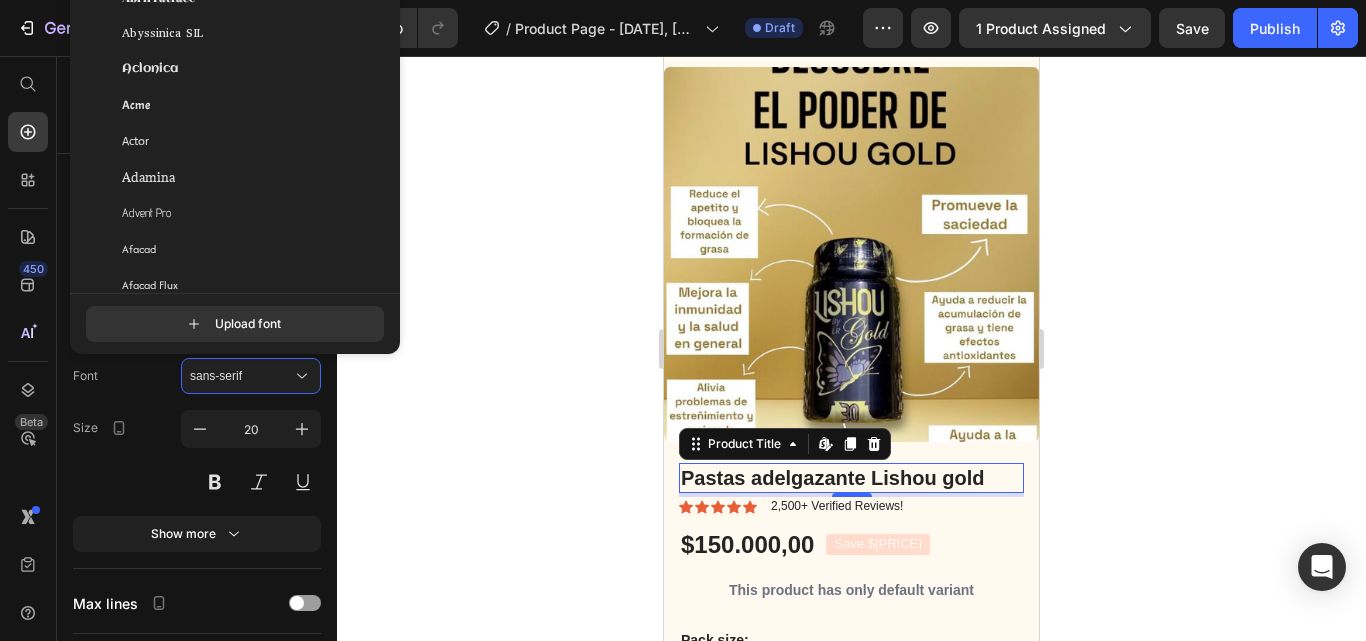 scroll, scrollTop: 0, scrollLeft: 0, axis: both 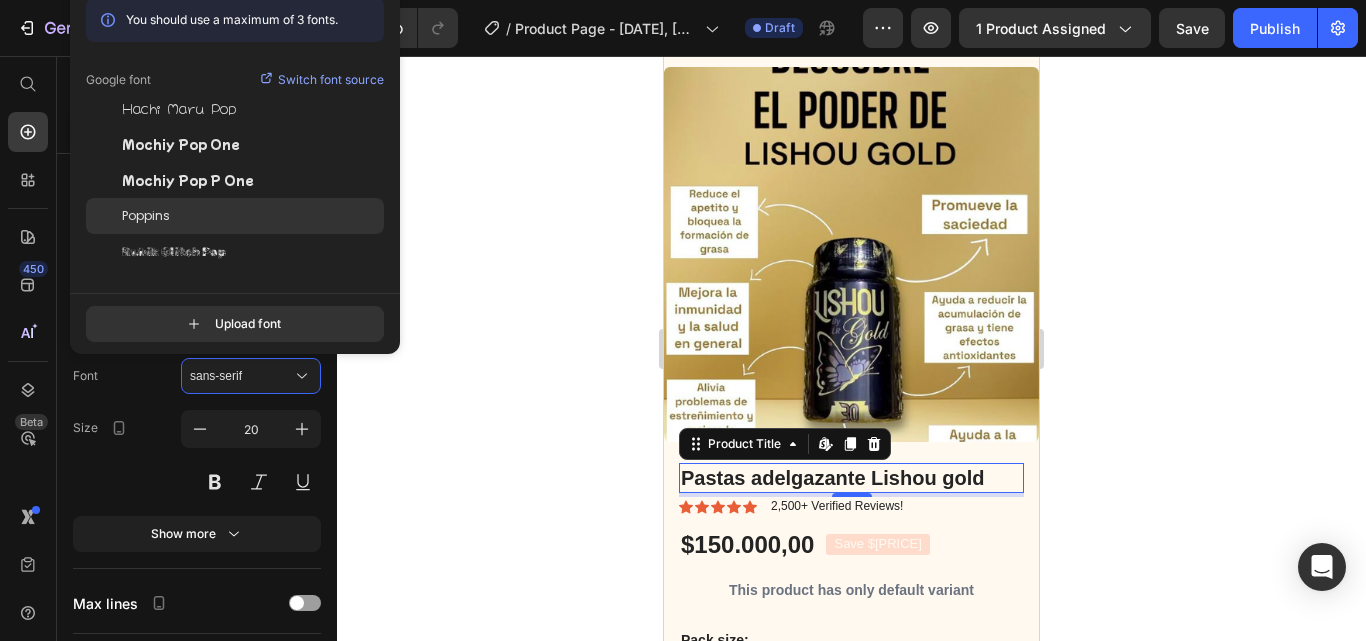 type on "pop" 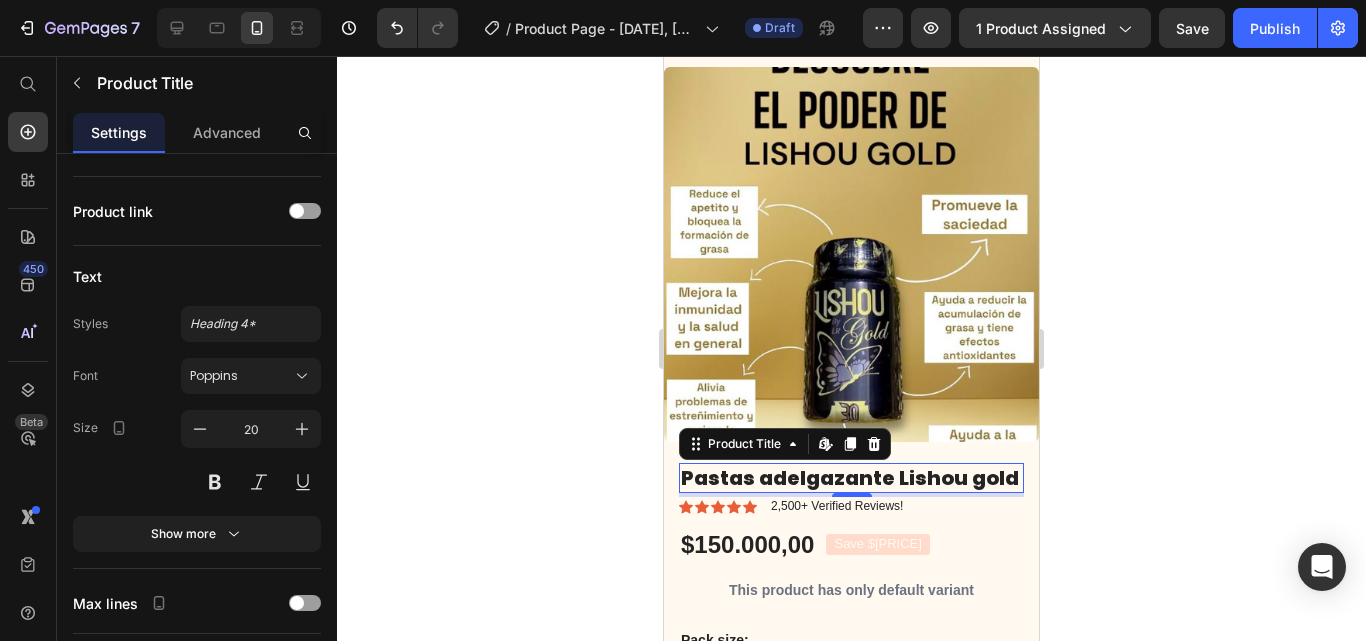 click 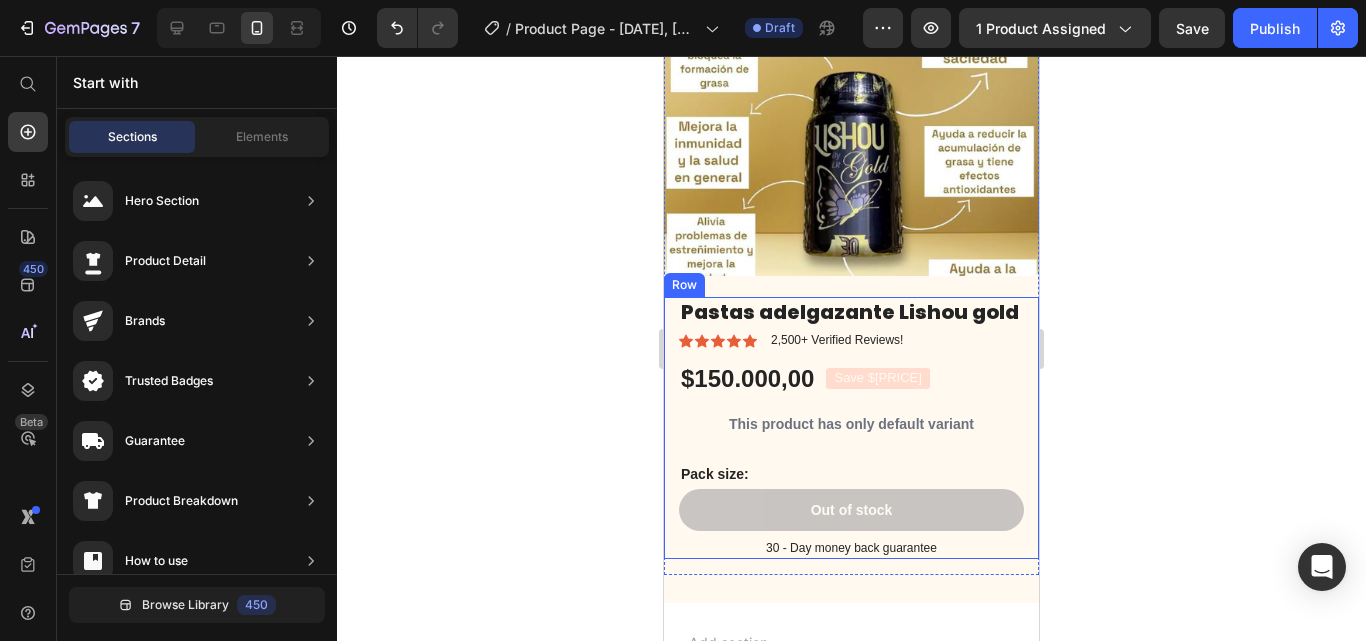 scroll, scrollTop: 891, scrollLeft: 0, axis: vertical 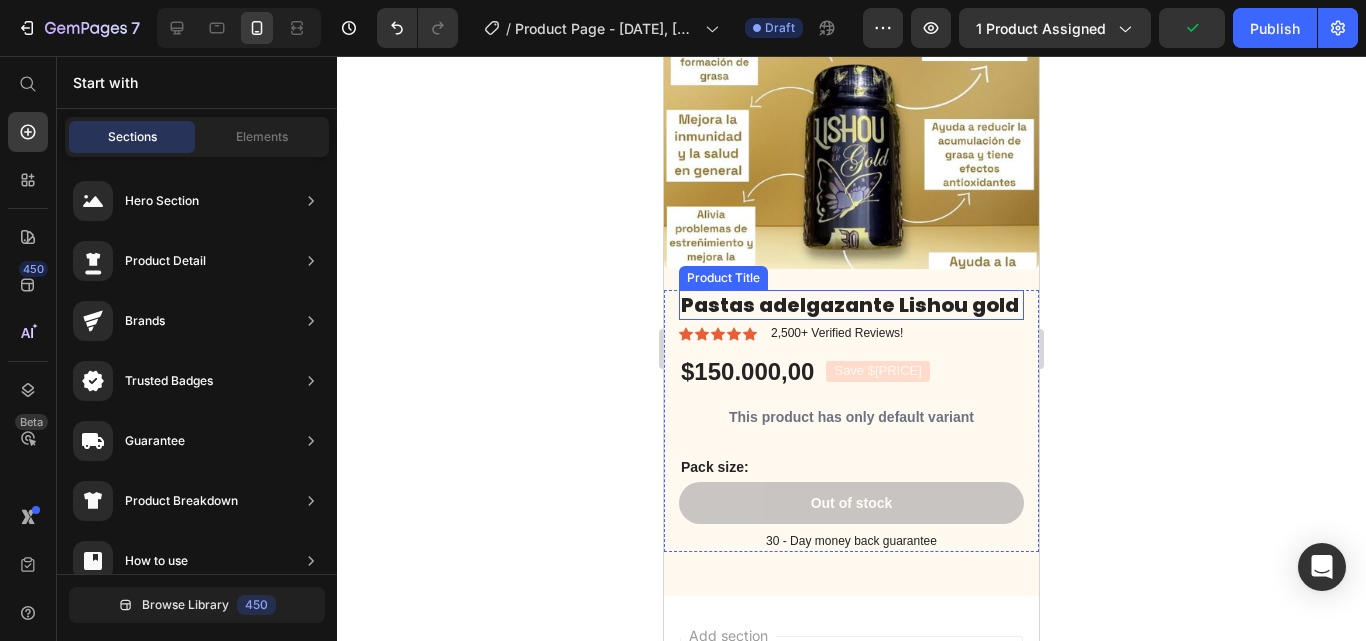 click on "Pastas adelgazante Lishou gold" at bounding box center [851, 305] 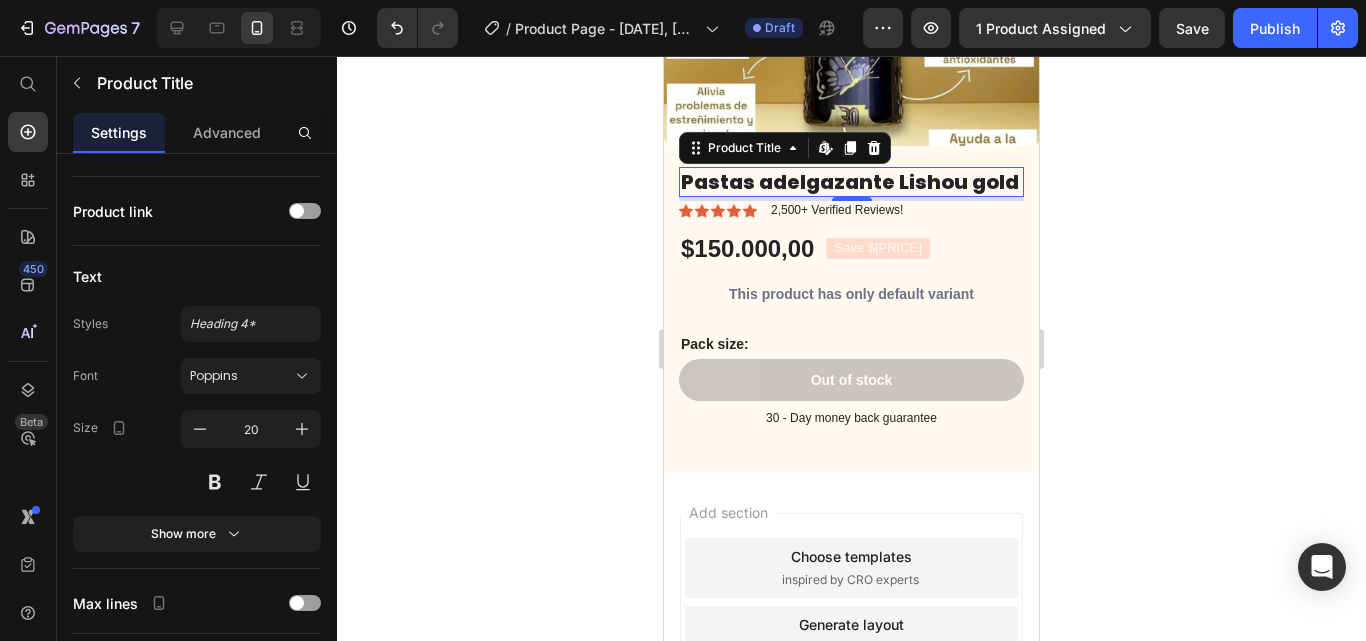 scroll, scrollTop: 954, scrollLeft: 0, axis: vertical 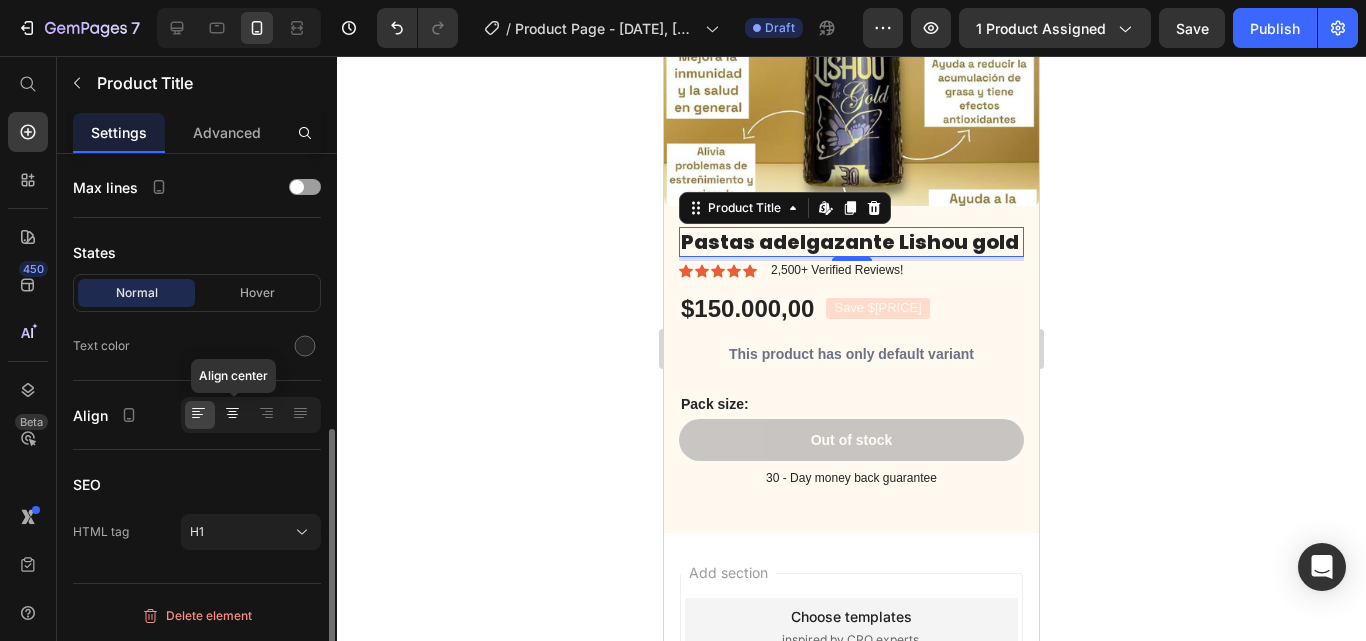 click 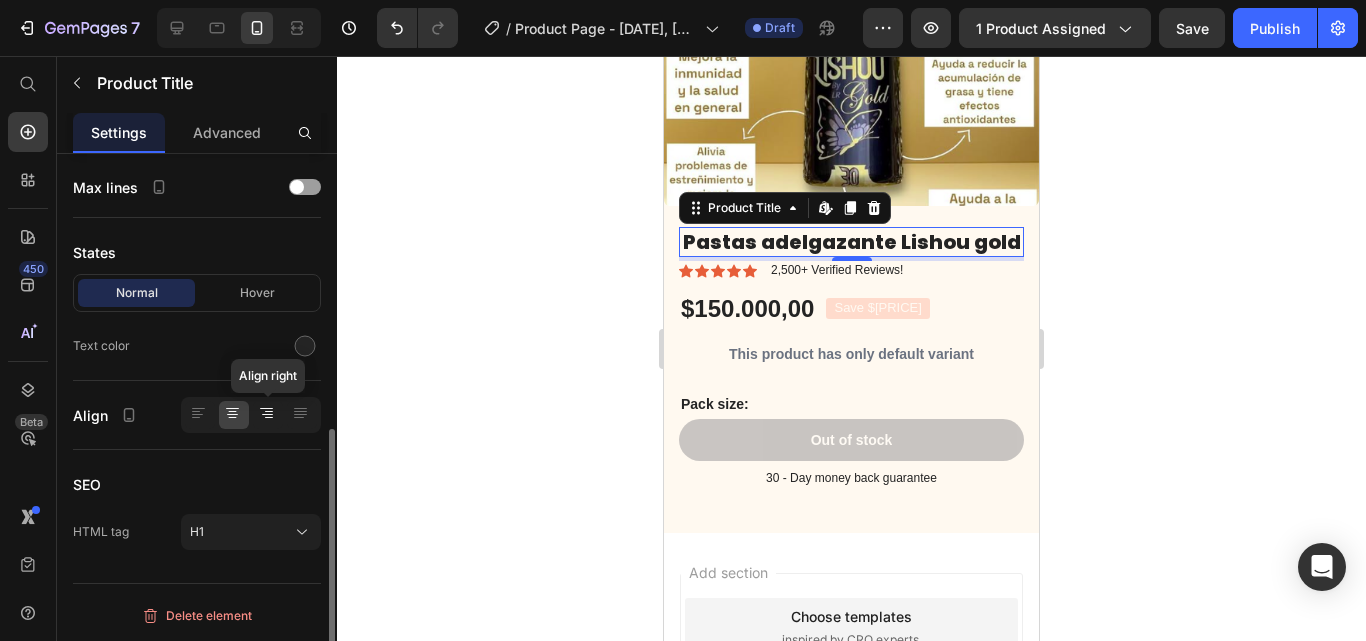 click 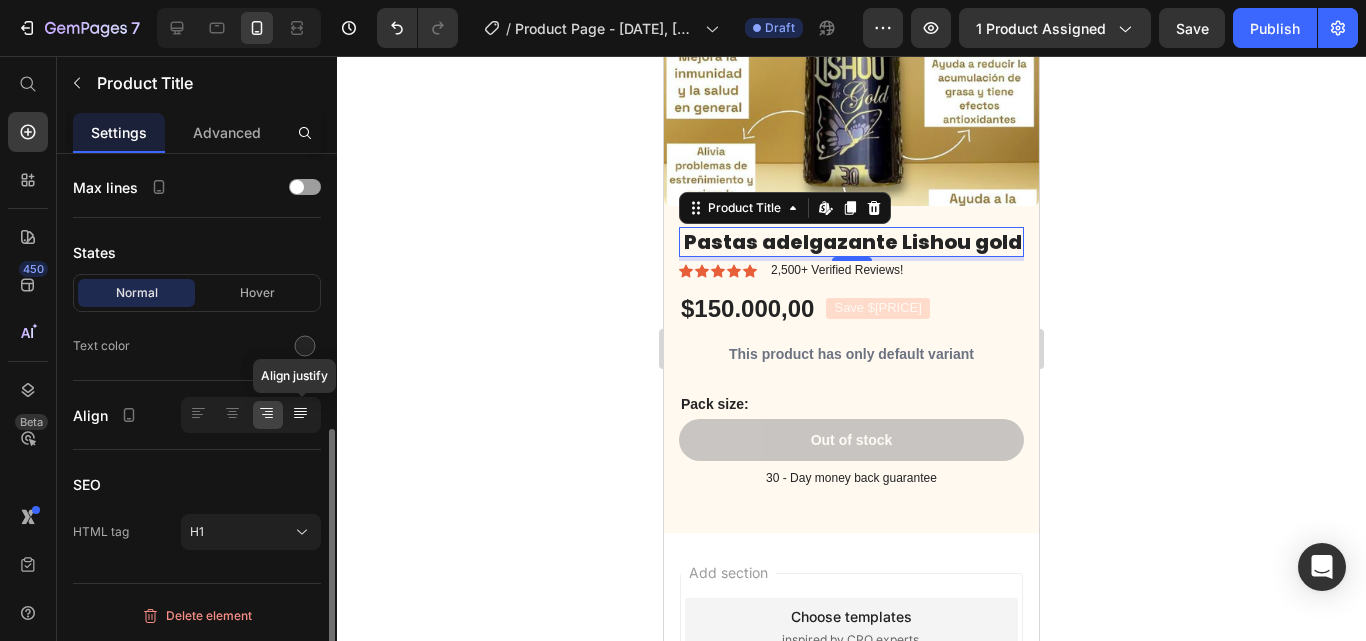 click 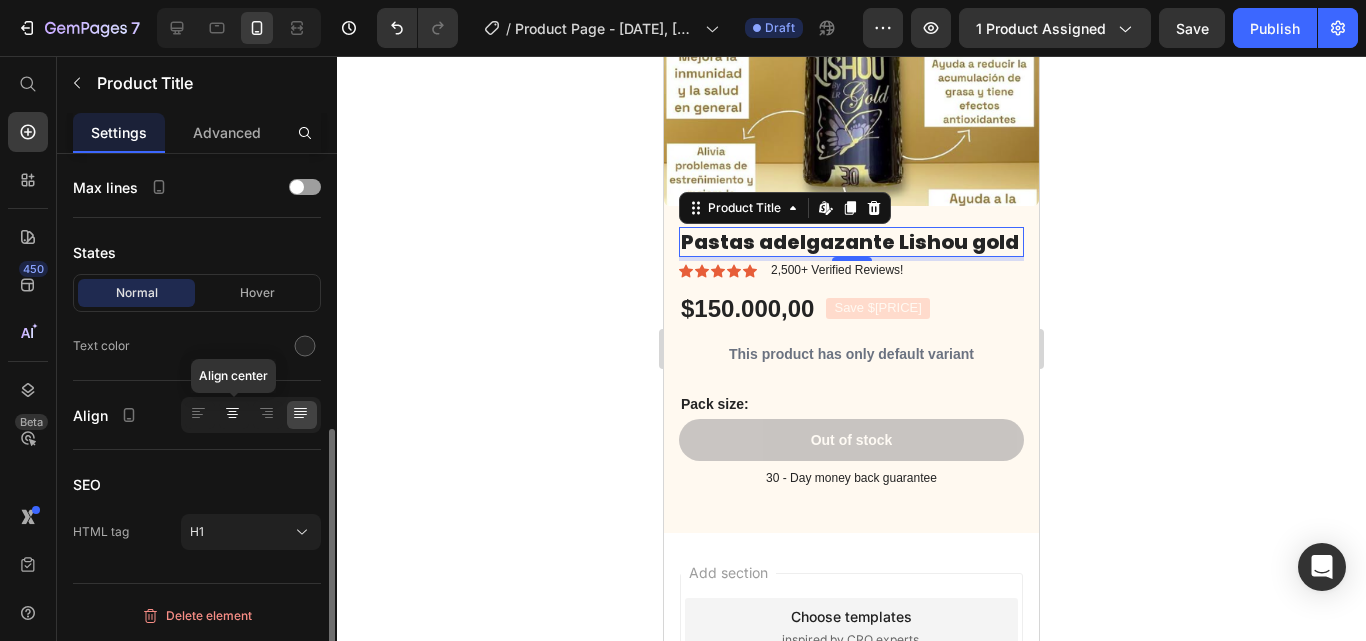 click 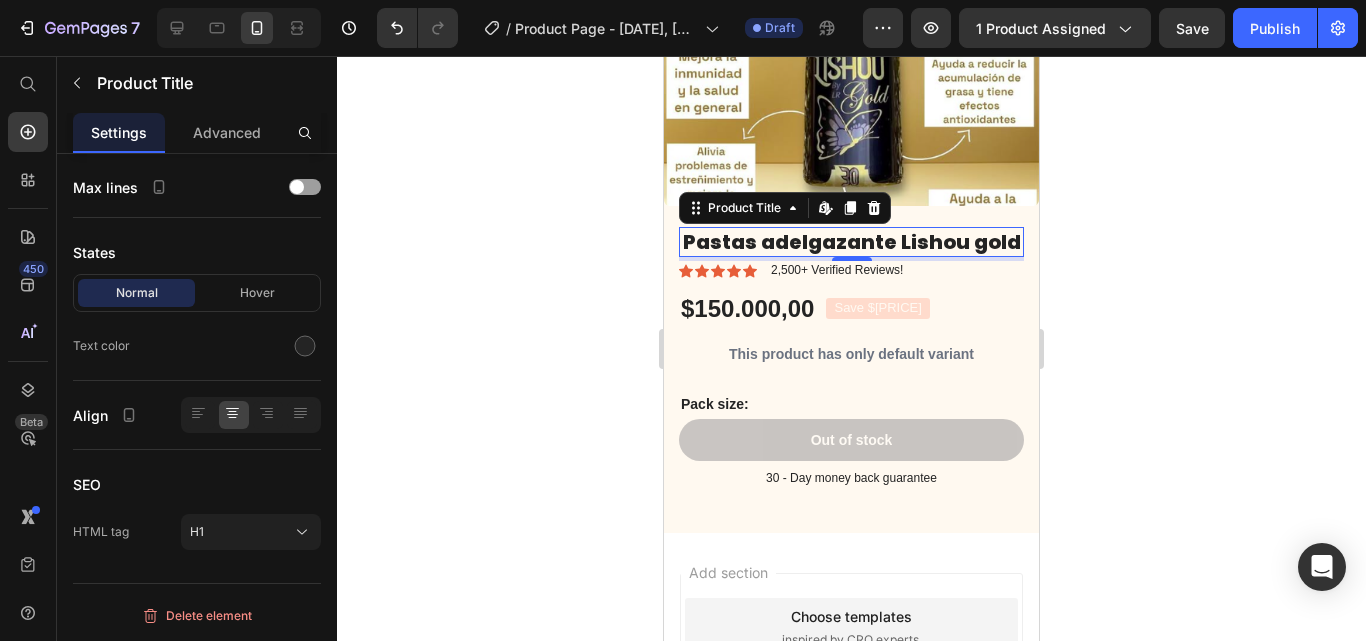 click 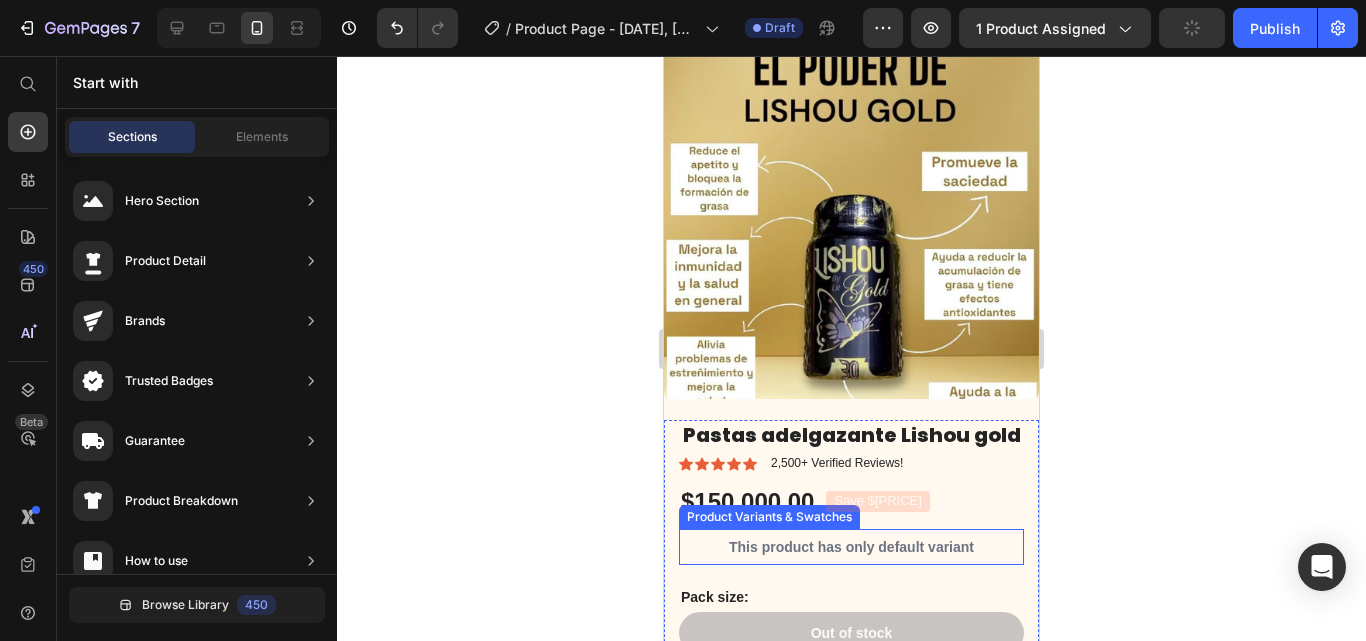 scroll, scrollTop: 754, scrollLeft: 0, axis: vertical 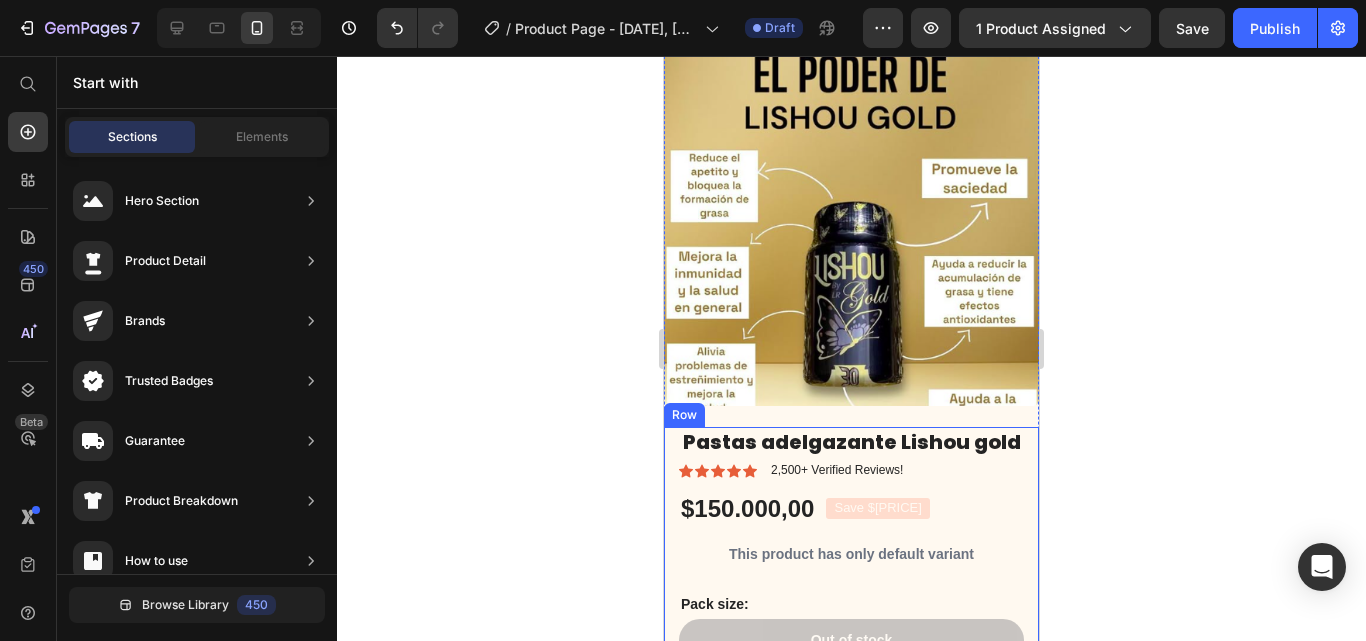 click on "Pastas adelgazante Lishou gold Product Title Icon Icon Icon Icon Icon Icon List 2,500+ Verified Reviews! Text Block Row Lorem ipsum dolor sit amet, consectetur adipiscing elit, sed do eiusmod tempor incididunt ut labore et dolore magna aliqua. Text Block $150.000,00 Product Price Save $0,00 Product Badge Row This product has only default variant Product Variants & Swatches Pack size: Text Block Seal Subscriptions Seal Subscriptions Out of stock Add to Cart 30 - Day money back guarantee Text Block Row" at bounding box center (851, 558) 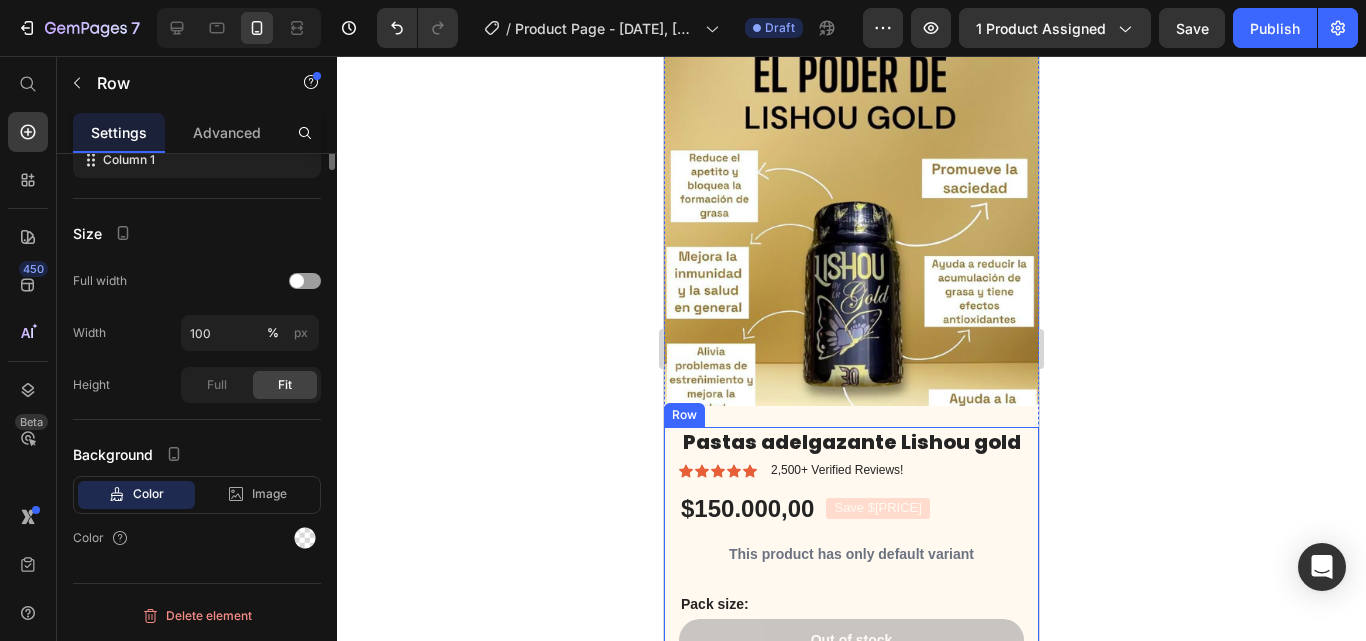 scroll, scrollTop: 0, scrollLeft: 0, axis: both 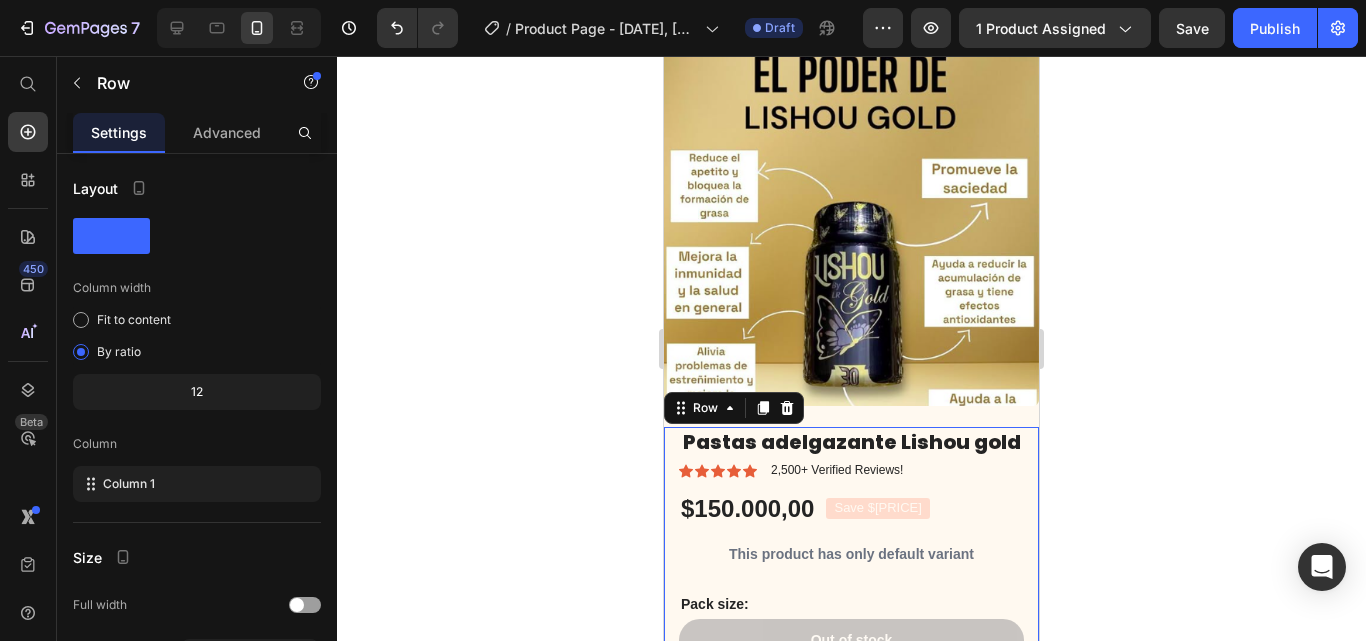 click 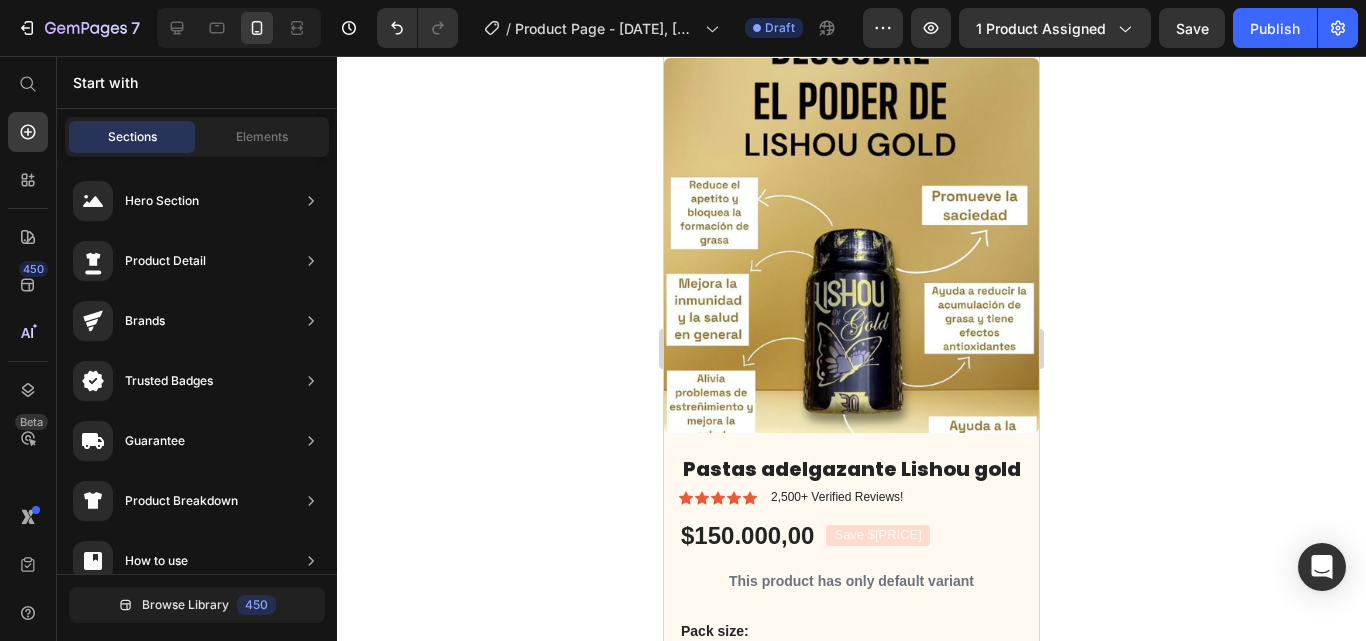 scroll, scrollTop: 733, scrollLeft: 0, axis: vertical 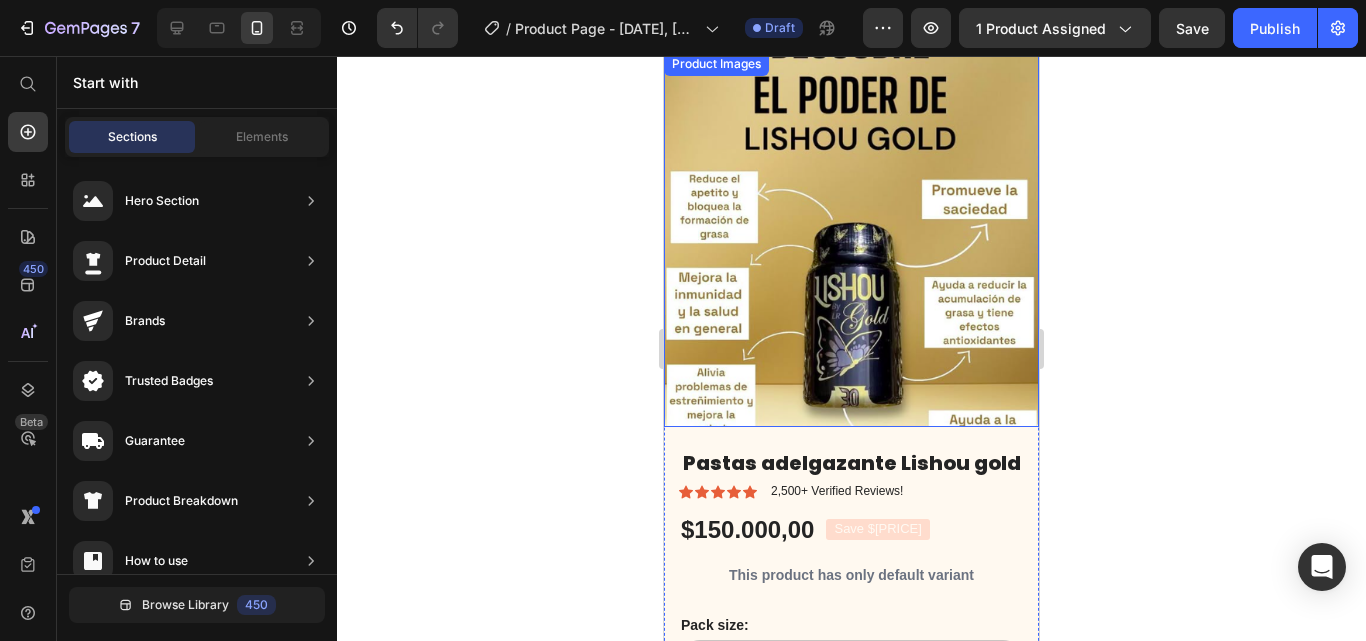 click at bounding box center (851, 239) 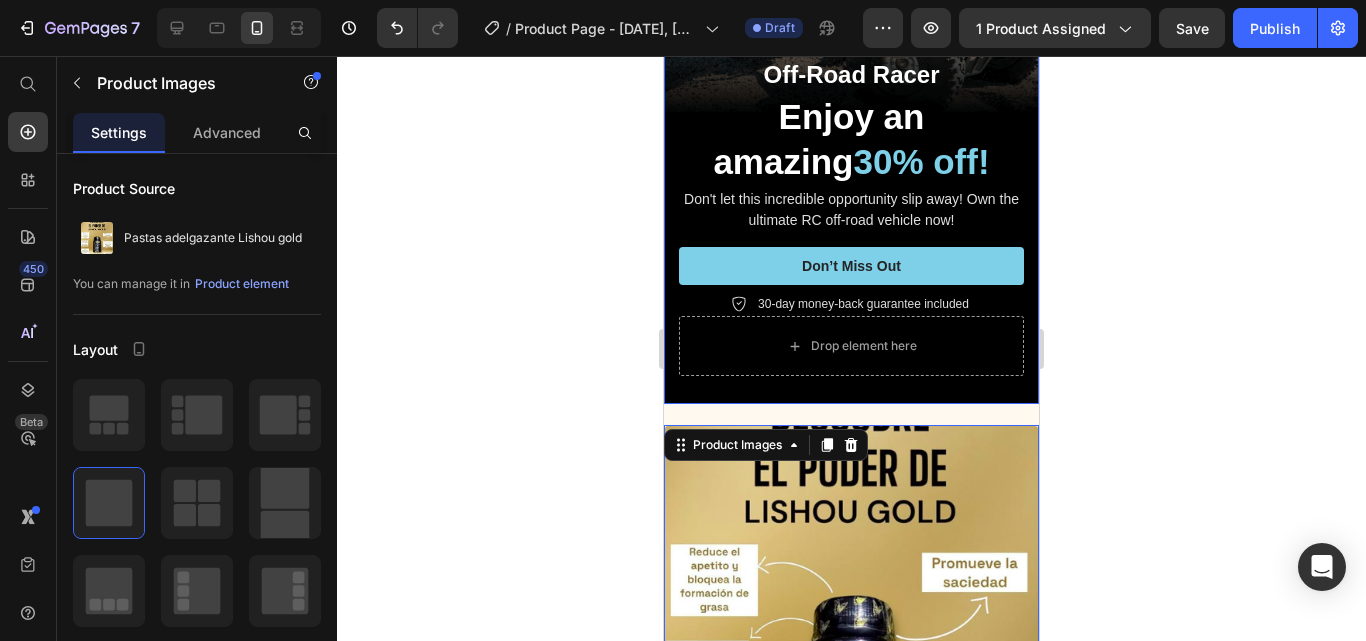 scroll, scrollTop: 373, scrollLeft: 0, axis: vertical 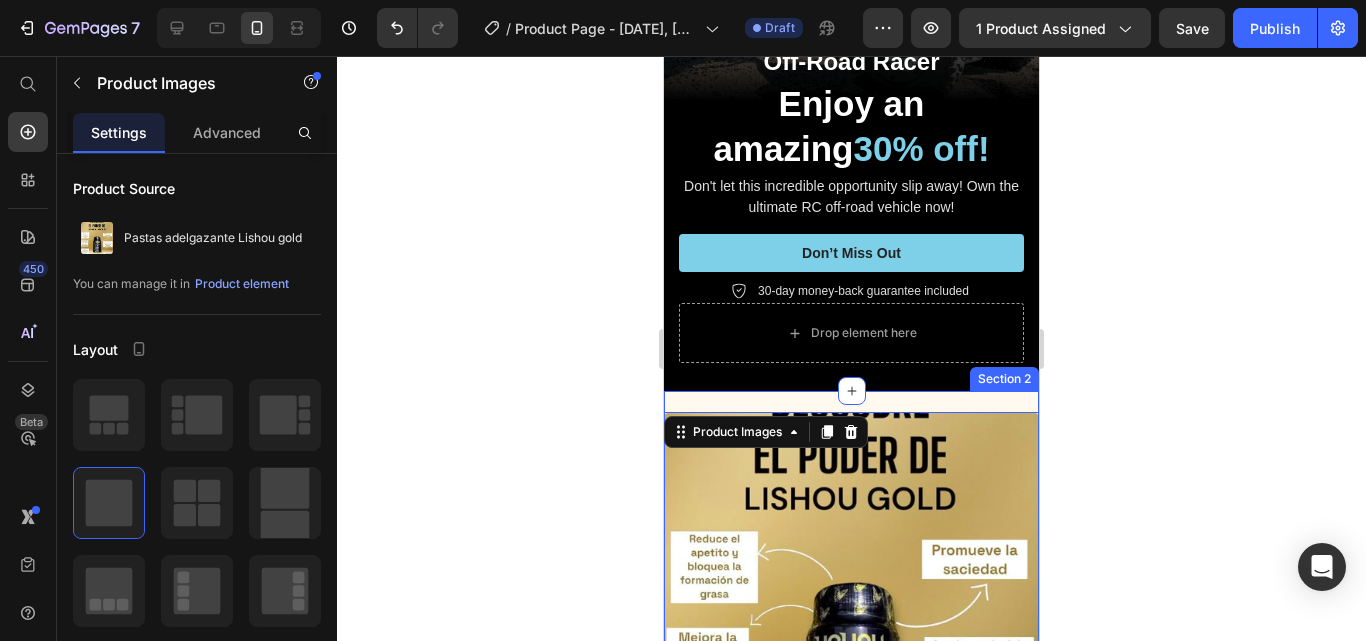 click on "Product Images   21 Pastas adelgazante Lishou gold Product Title Icon Icon Icon Icon Icon Icon List 2,500+ Verified Reviews! Text Block Row Lorem ipsum dolor sit amet, consectetur adipiscing elit, sed do eiusmod tempor incididunt ut labore et dolore magna aliqua. Text Block $150.000,00 Product Price Save $0,00 Product Badge Row This product has only default variant Product Variants & Swatches Pack size: Text Block Seal Subscriptions Seal Subscriptions Out of stock Add to Cart 30 - Day money back guarantee Text Block Row Product Section 2" at bounding box center (851, 752) 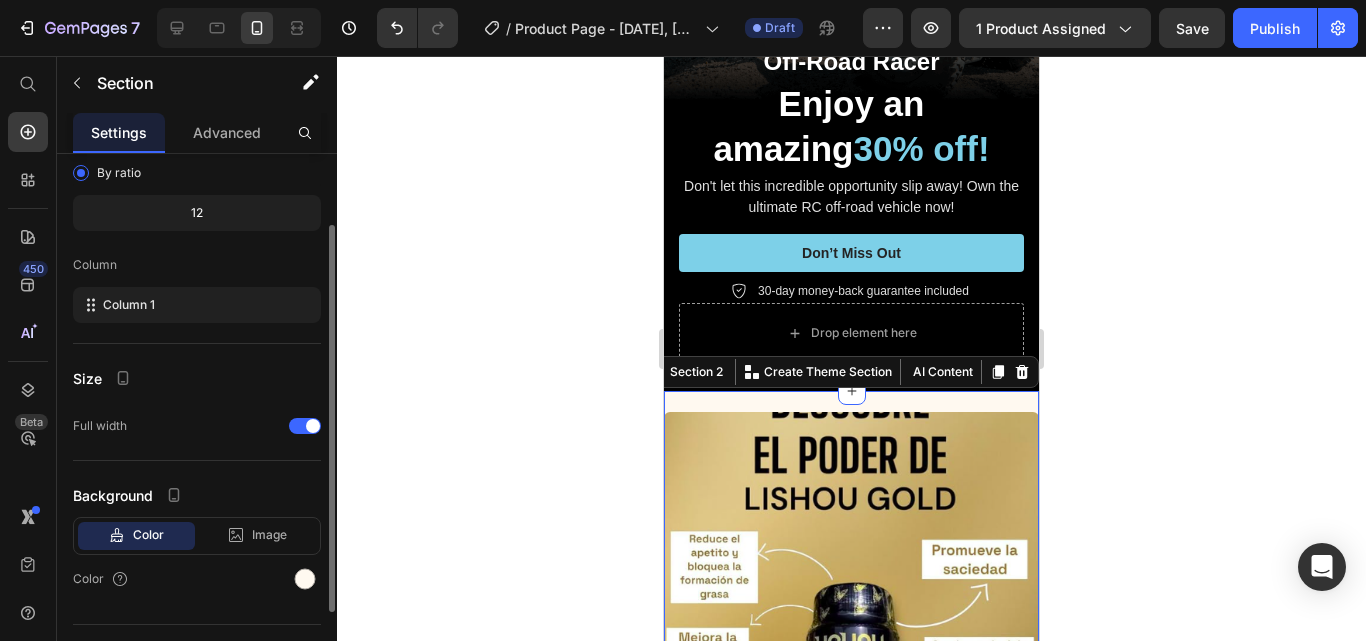 scroll, scrollTop: 220, scrollLeft: 0, axis: vertical 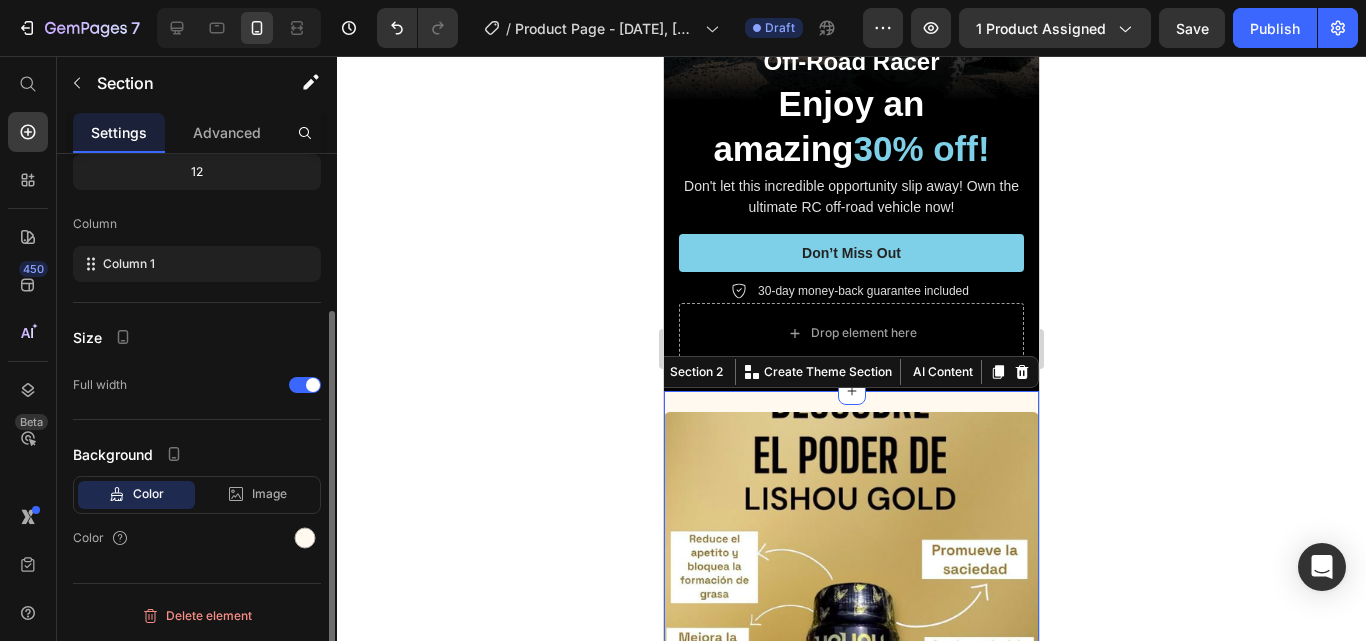 click on "Color" at bounding box center (148, 494) 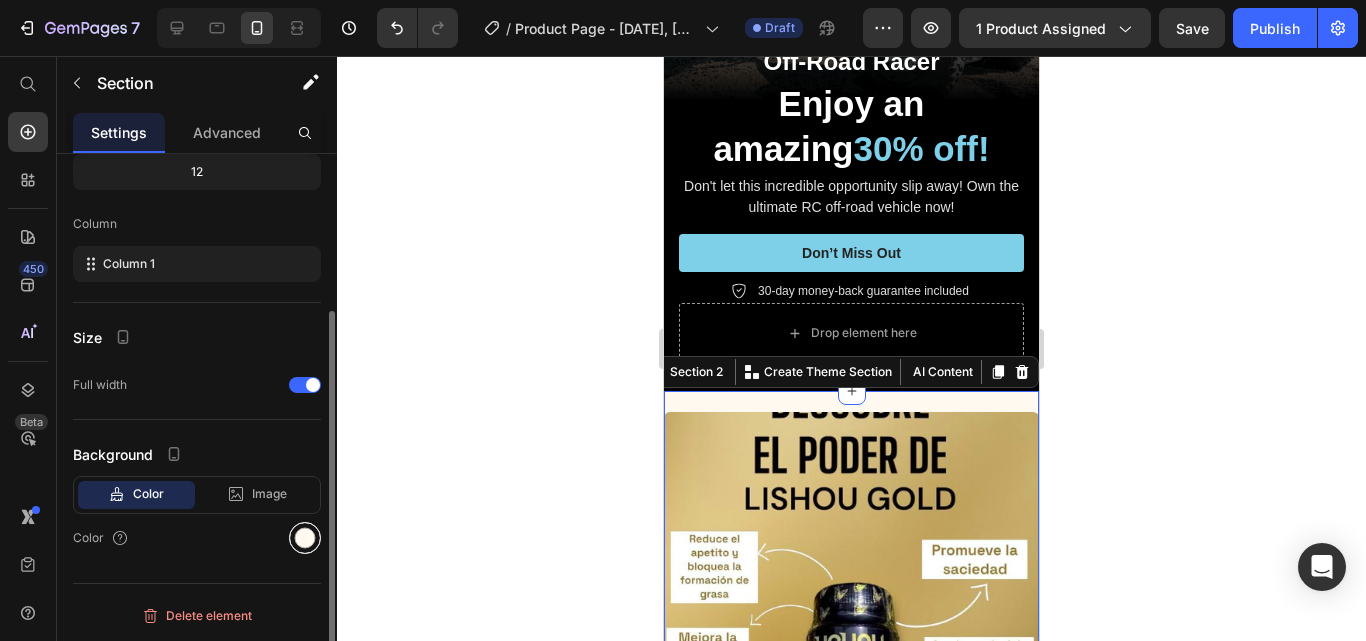 click at bounding box center (305, 538) 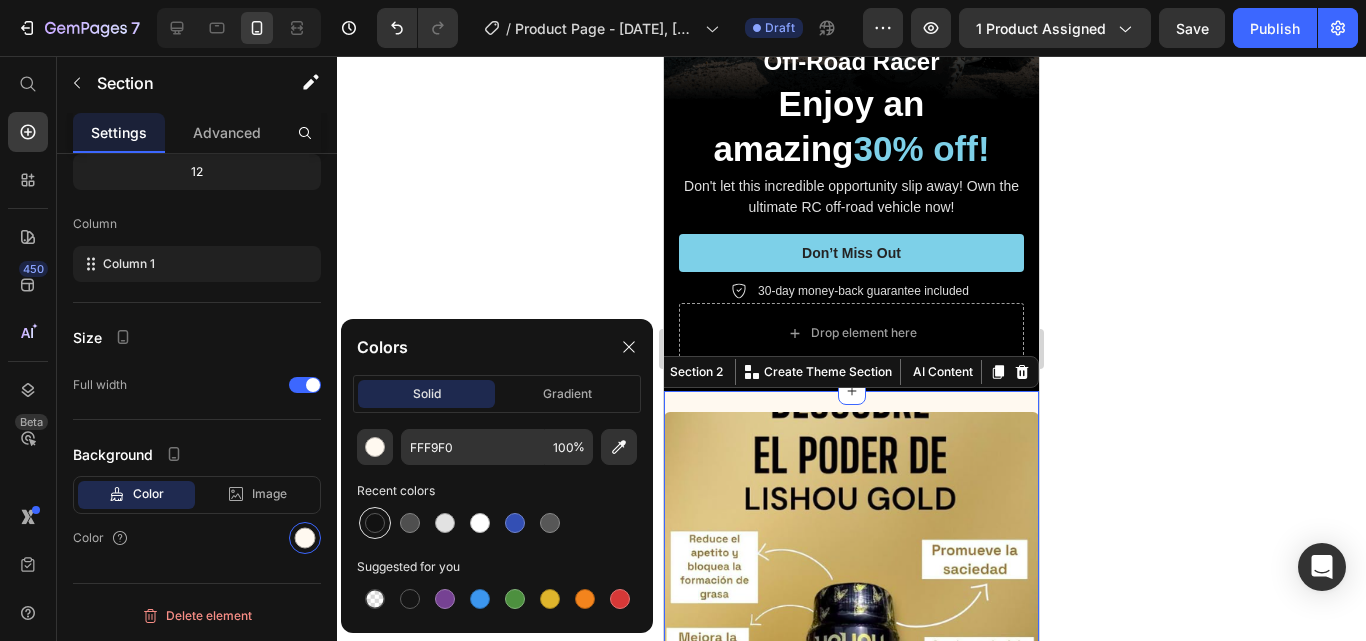 click at bounding box center (375, 523) 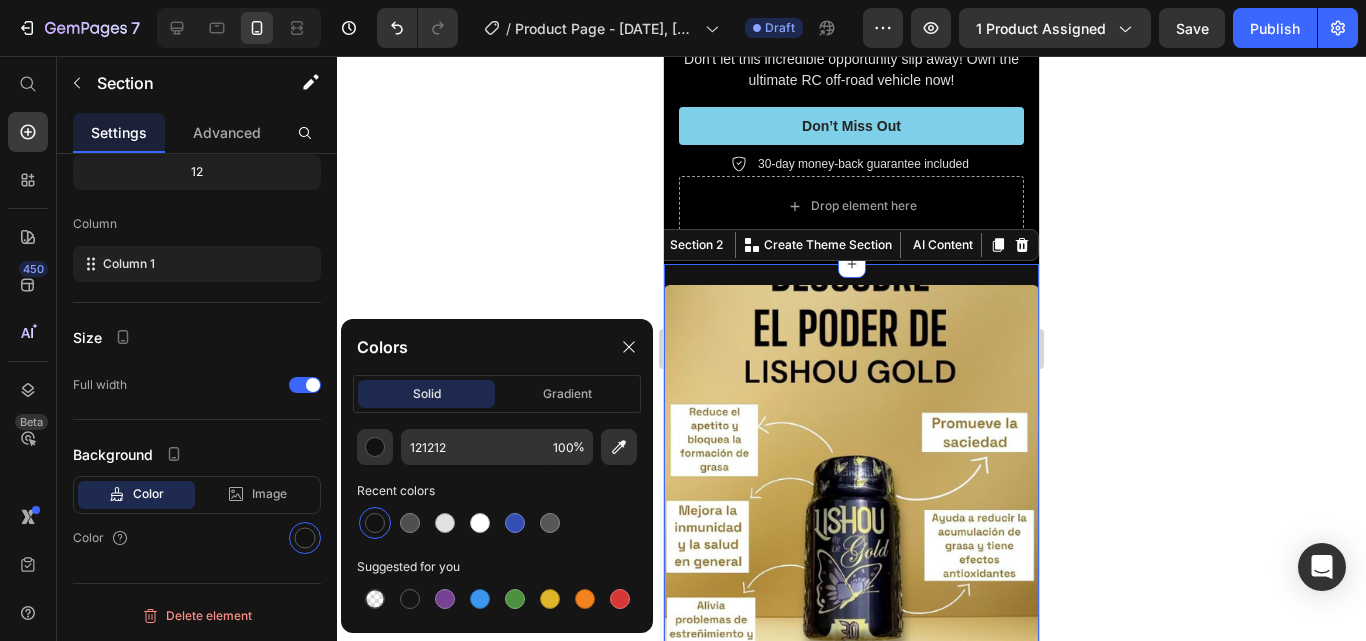 scroll, scrollTop: 487, scrollLeft: 0, axis: vertical 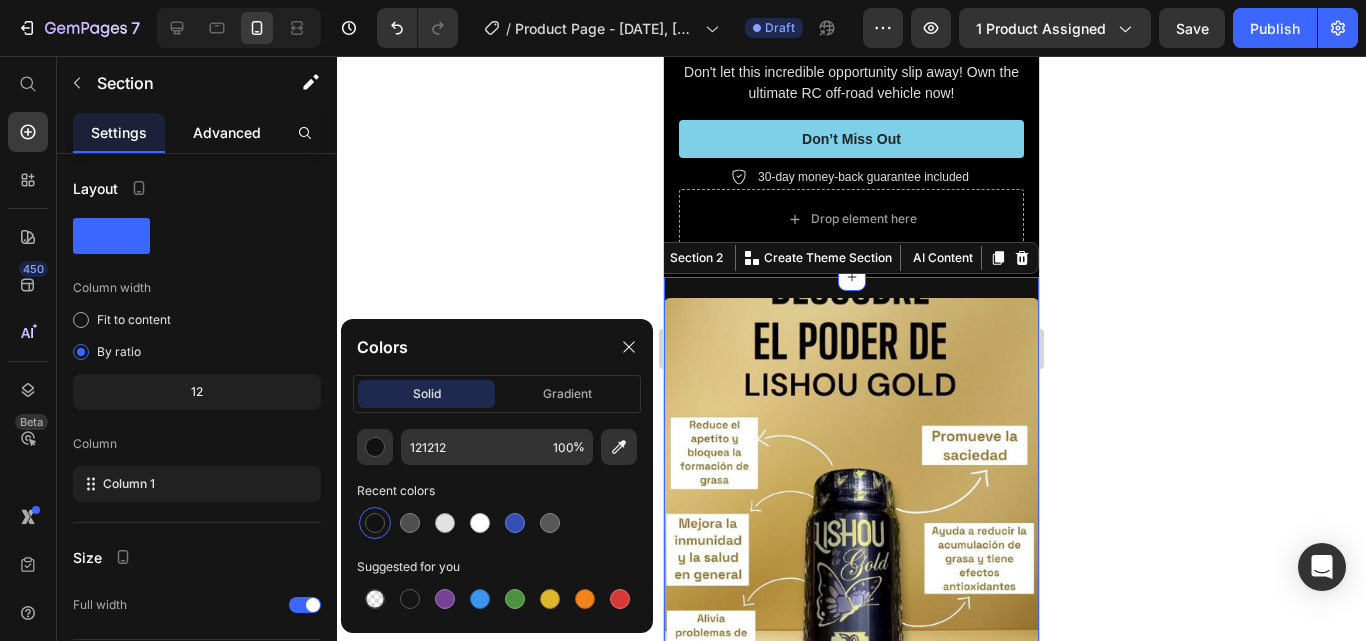 click on "Advanced" at bounding box center [227, 132] 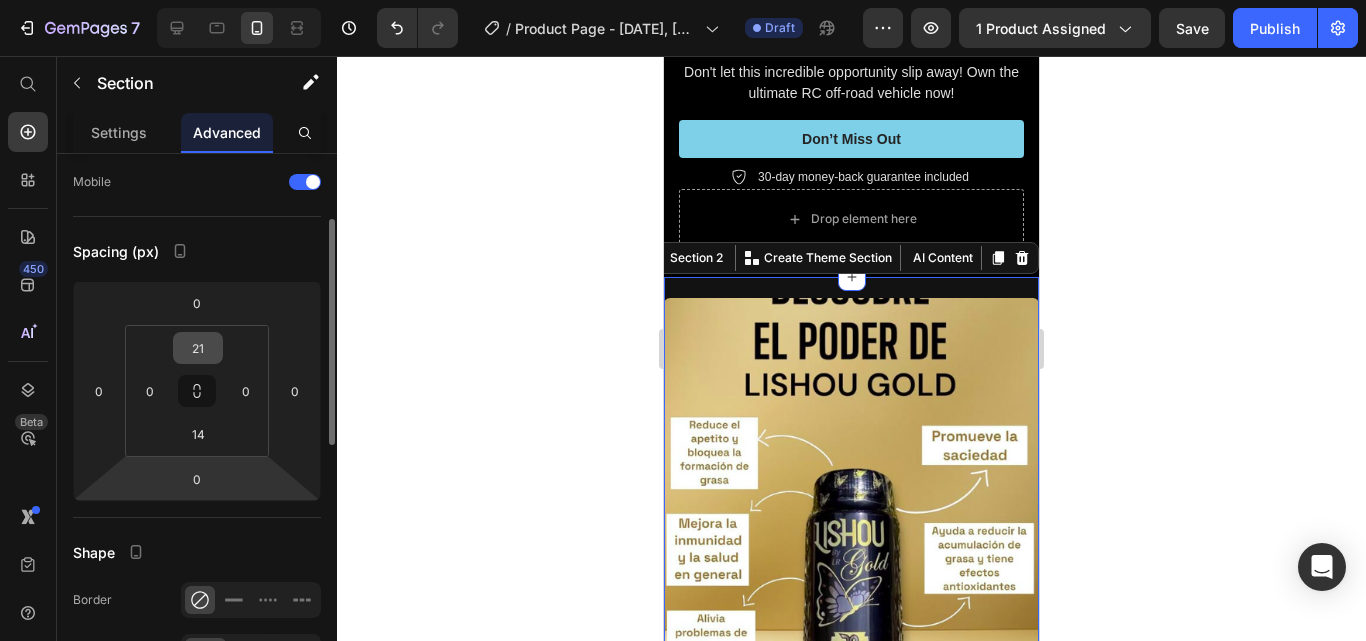 scroll, scrollTop: 148, scrollLeft: 0, axis: vertical 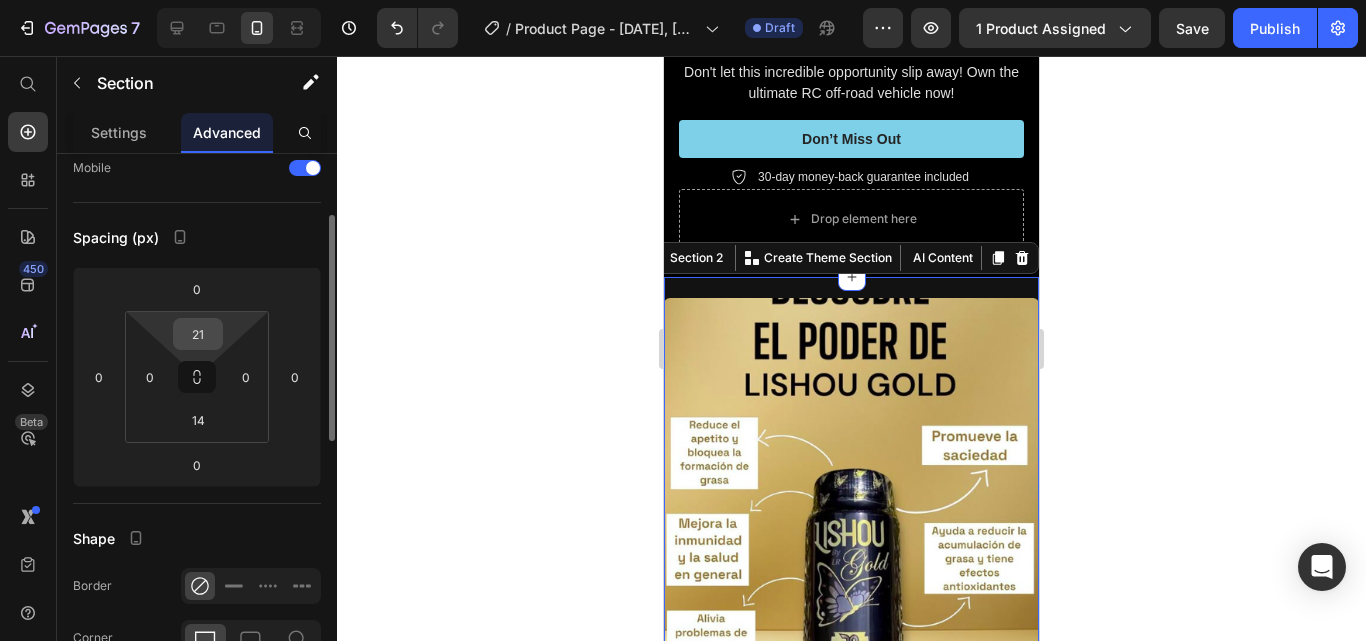 click on "21" at bounding box center (198, 334) 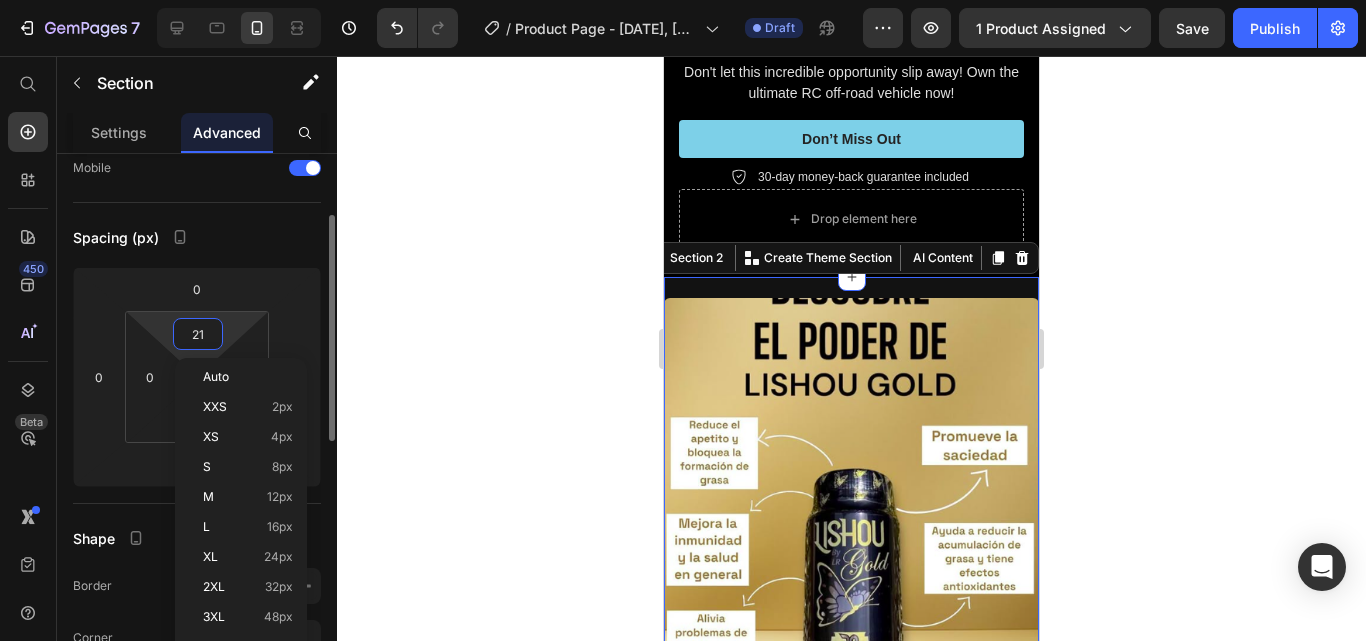 click on "21" at bounding box center (198, 334) 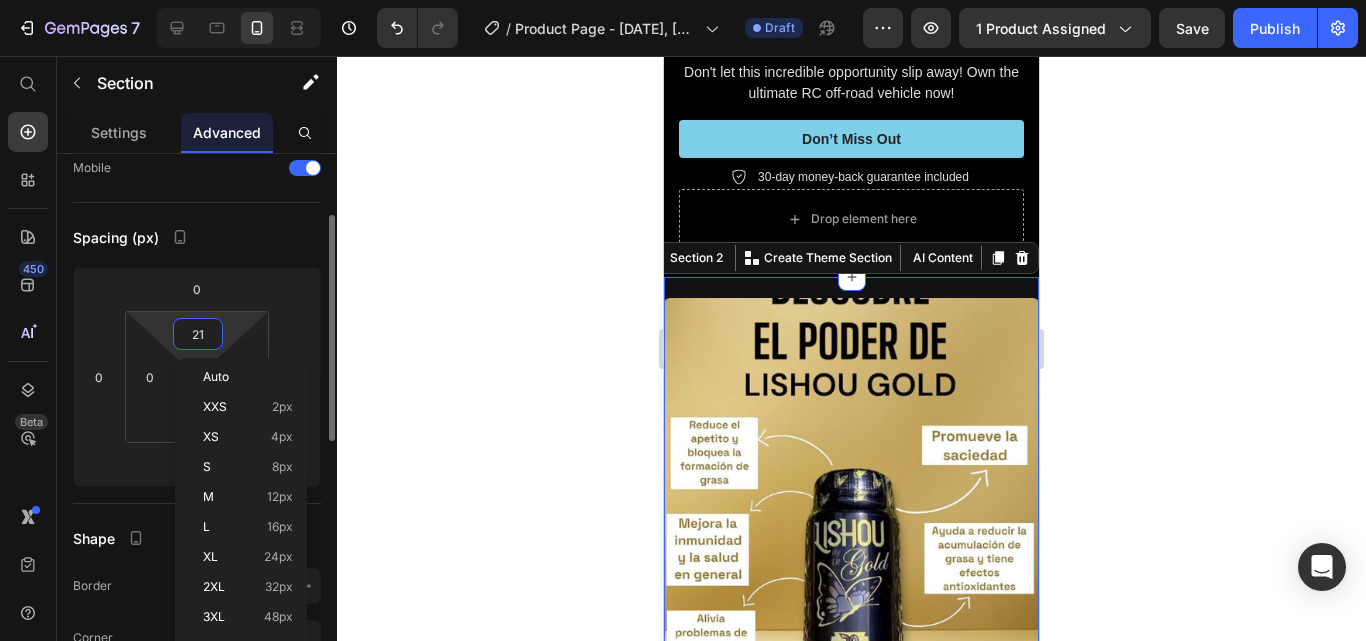 type on "2" 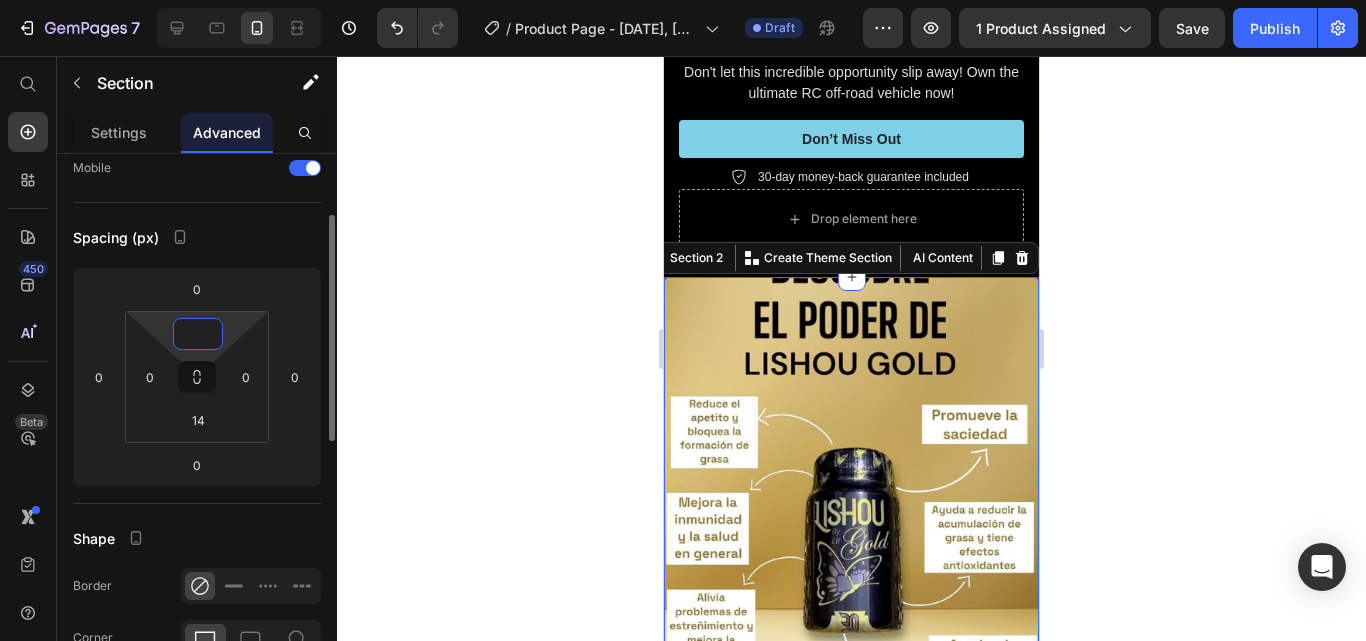 type 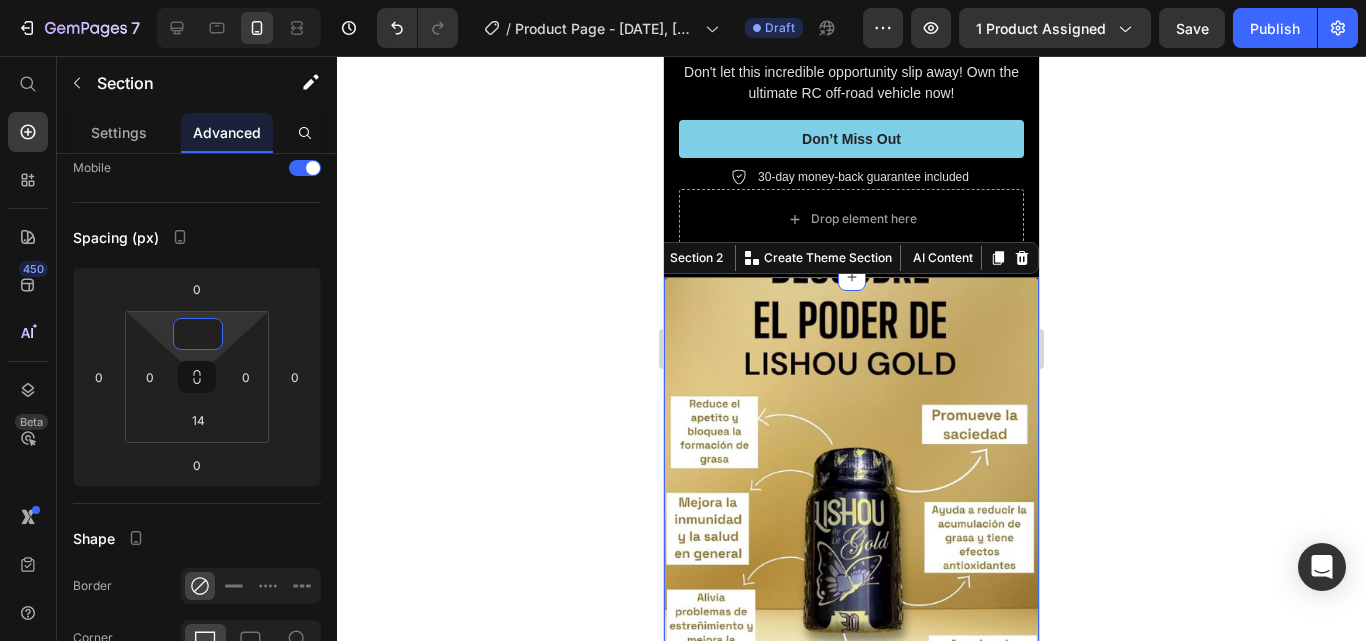click 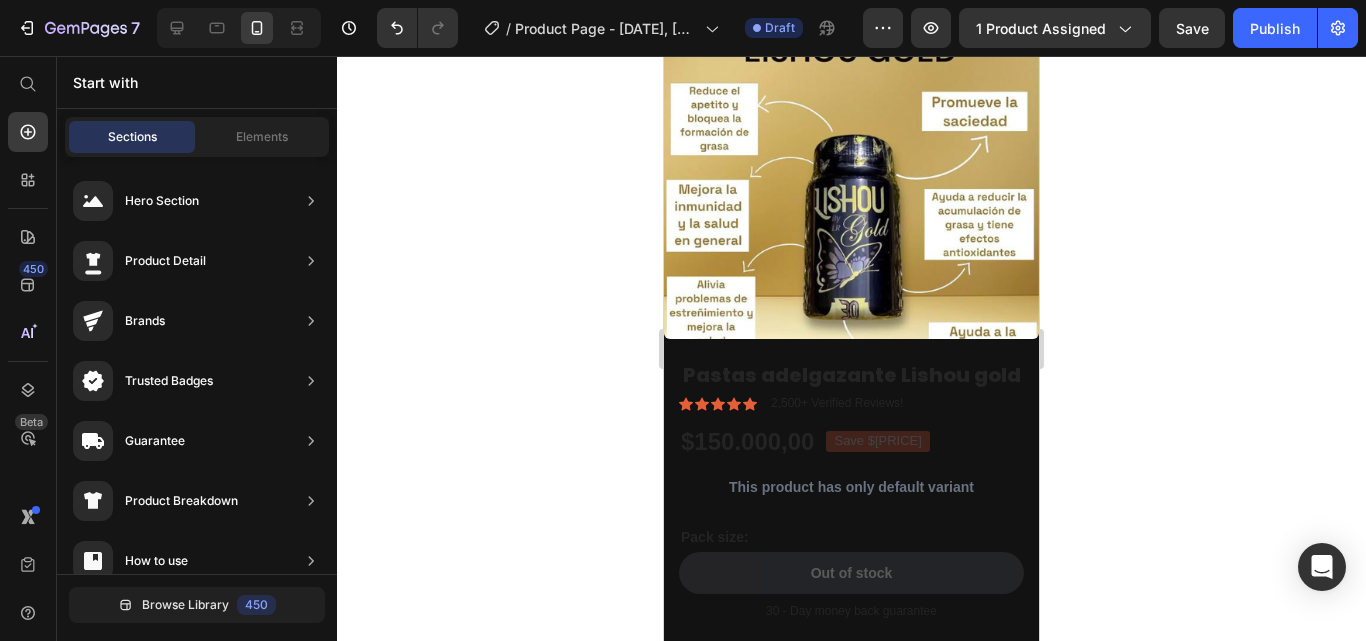 scroll, scrollTop: 847, scrollLeft: 0, axis: vertical 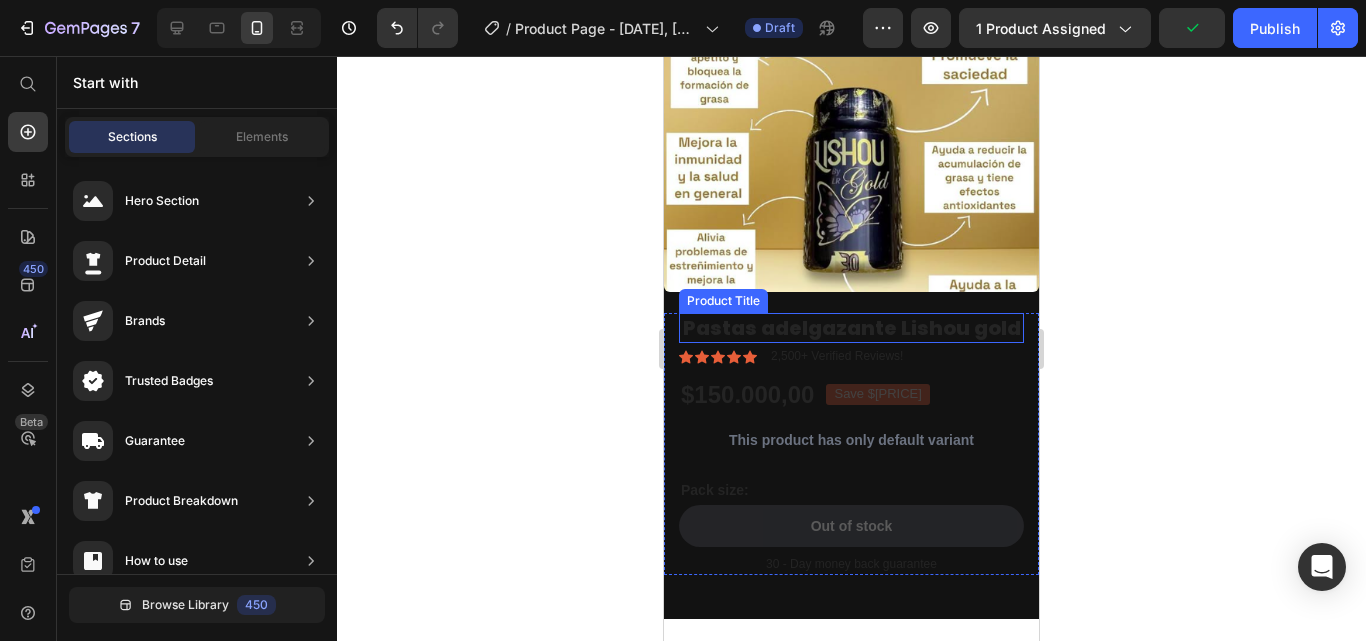 click on "Pastas adelgazante Lishou gold" at bounding box center (851, 328) 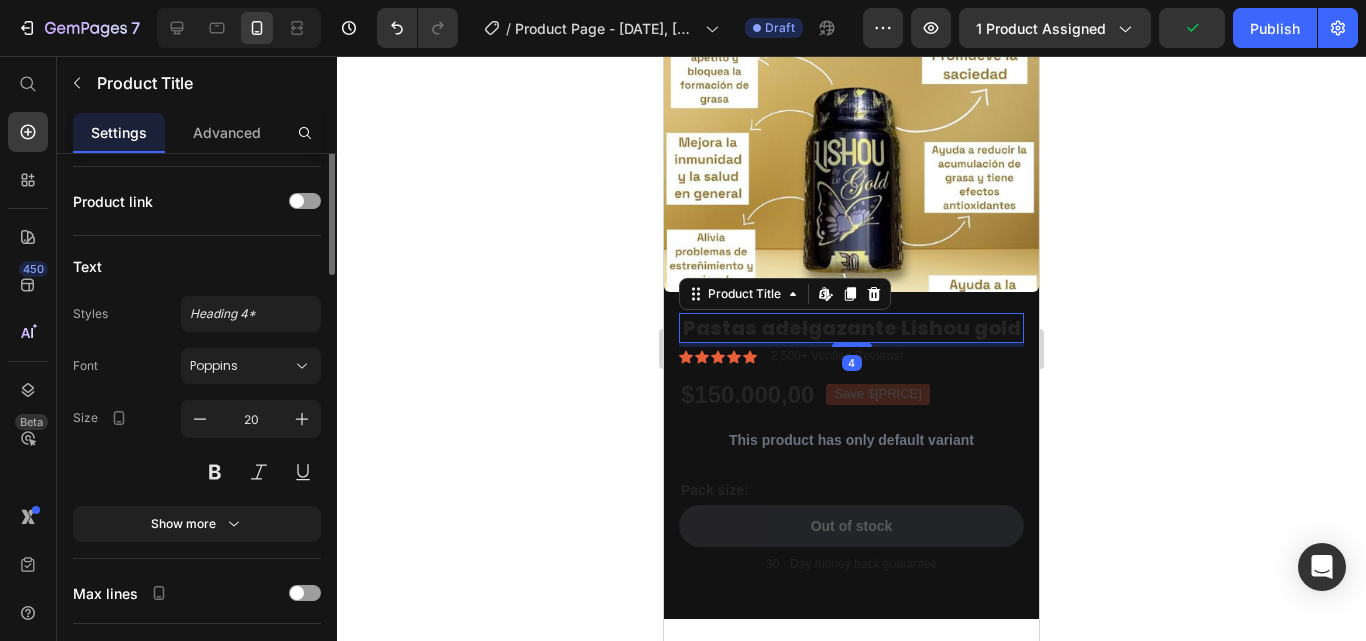 scroll, scrollTop: 0, scrollLeft: 0, axis: both 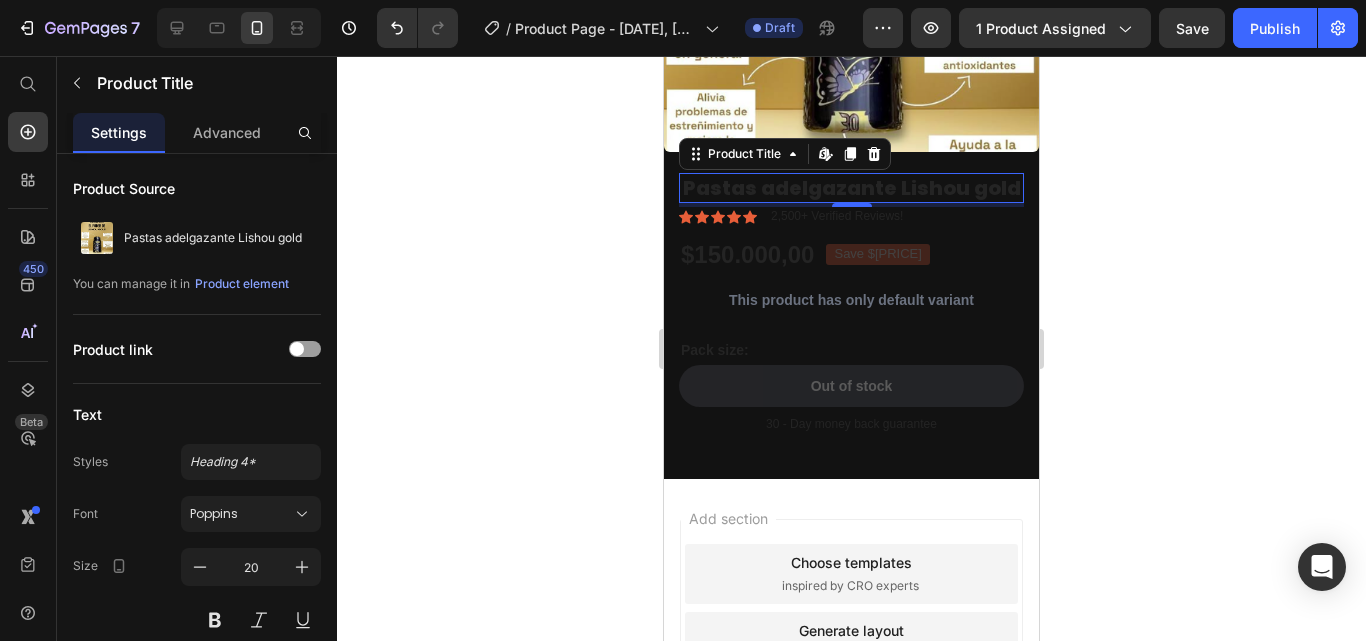 click on "Pastas adelgazante Lishou gold" at bounding box center (851, 188) 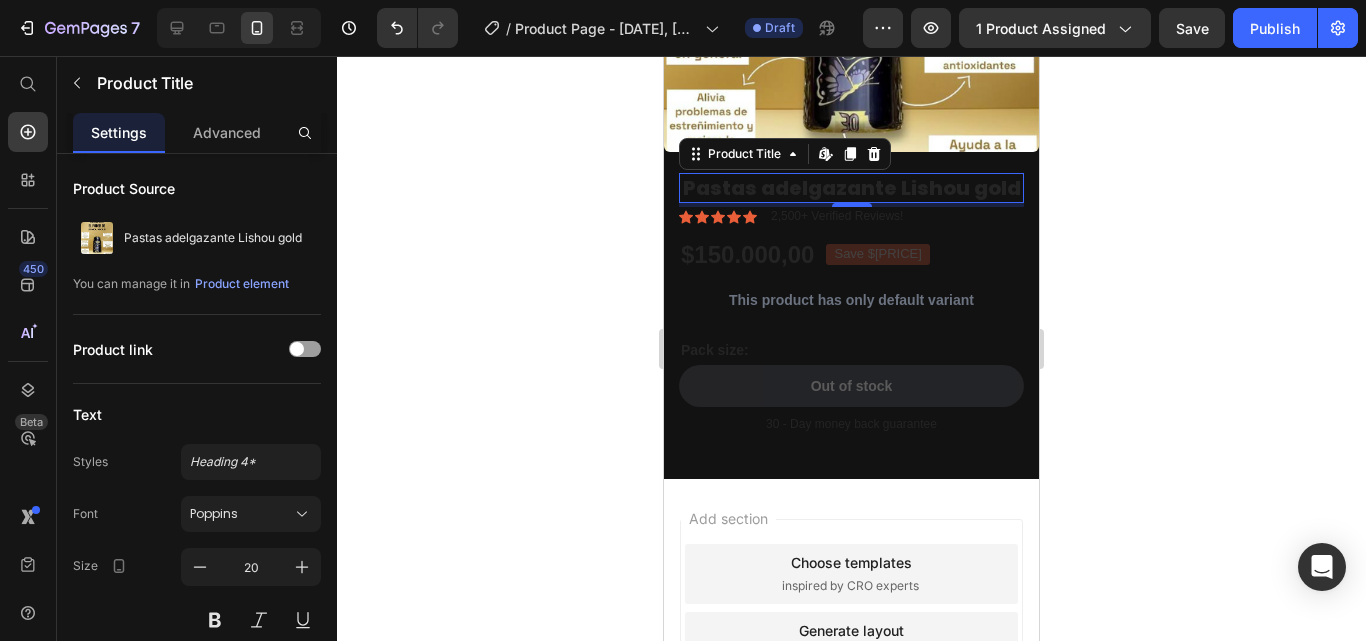 click on "Pastas adelgazante Lishou gold" at bounding box center [851, 188] 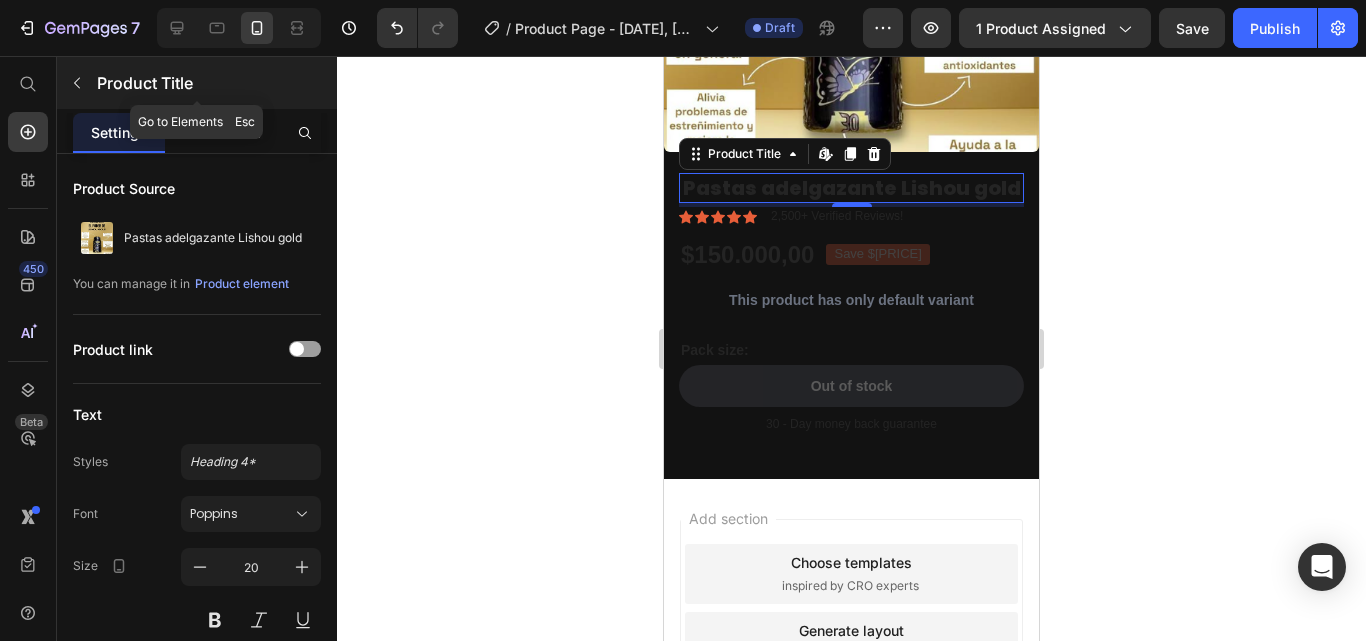 click 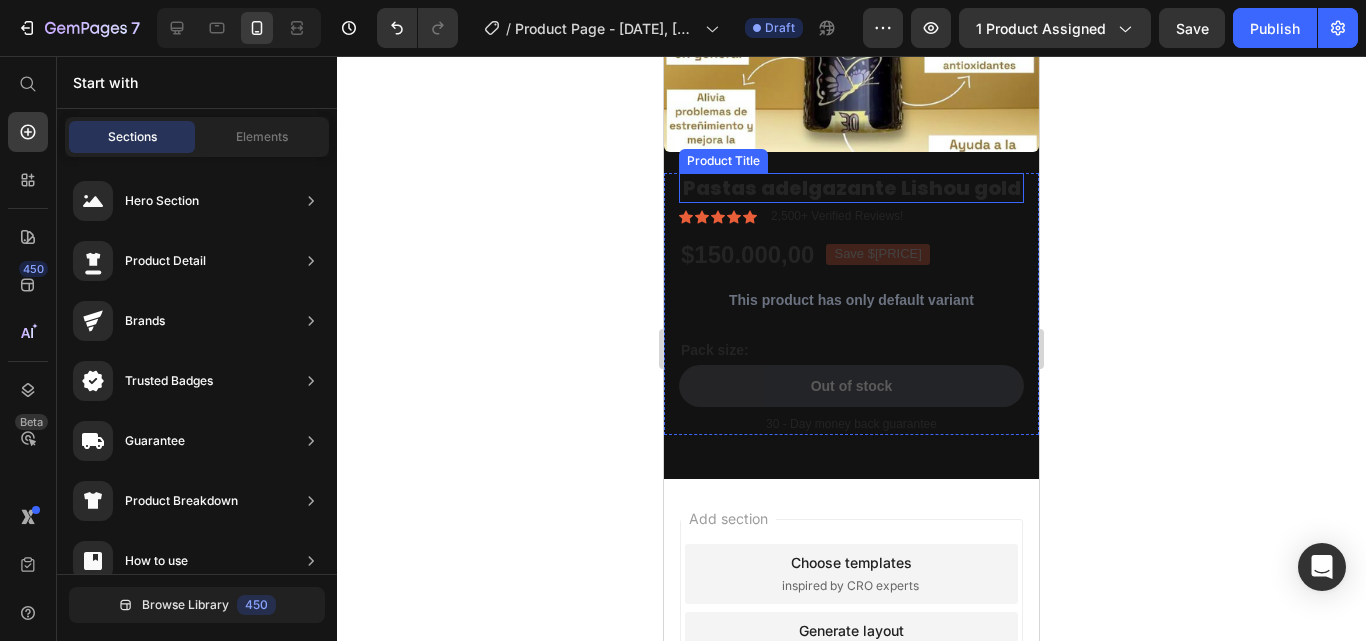 click on "Pastas adelgazante Lishou gold" at bounding box center (851, 188) 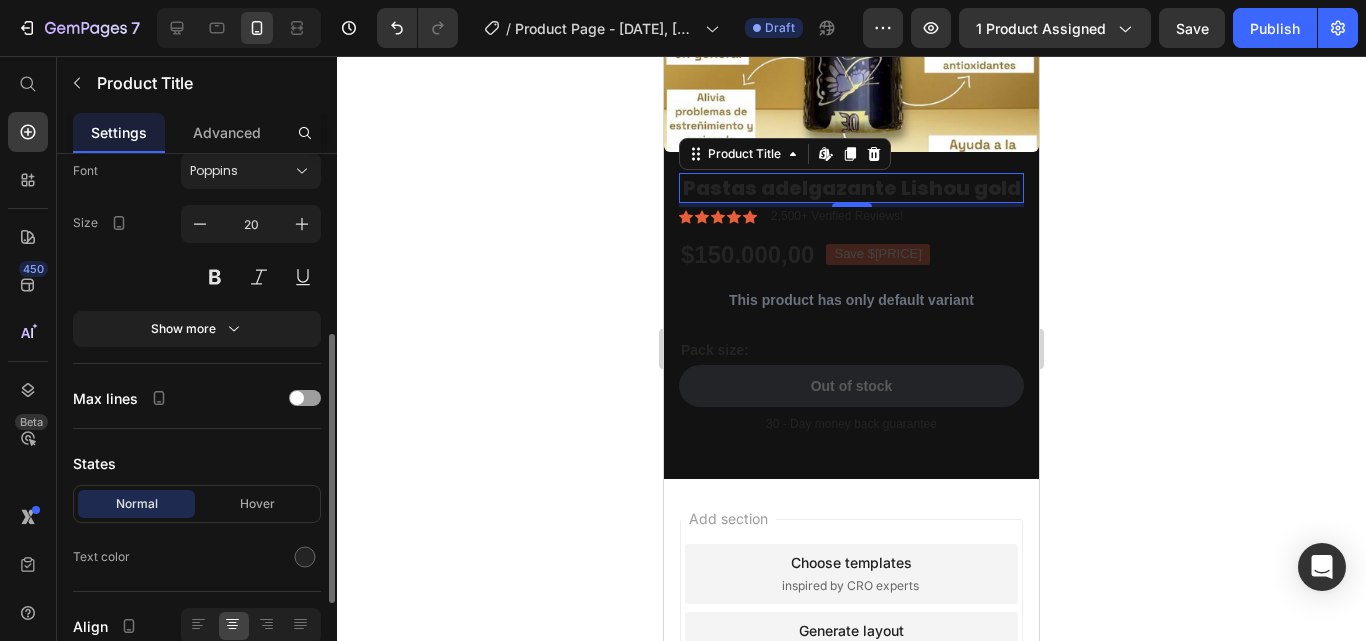 scroll, scrollTop: 357, scrollLeft: 0, axis: vertical 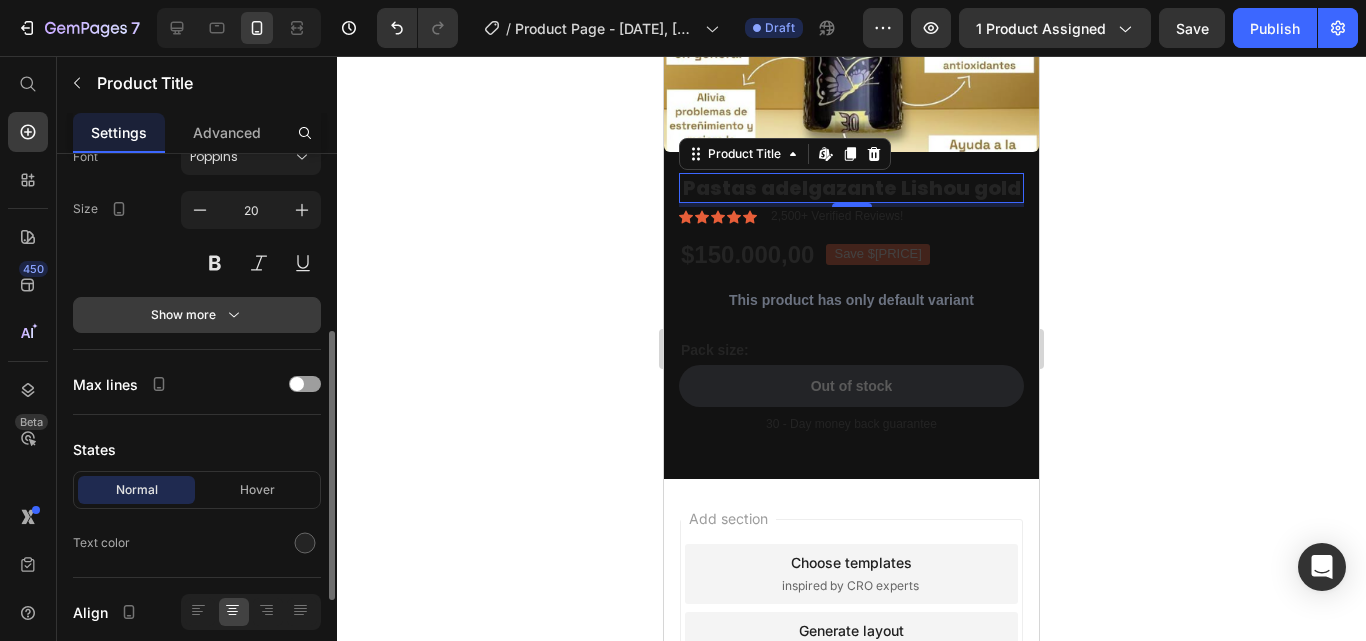click on "Show more" at bounding box center [197, 315] 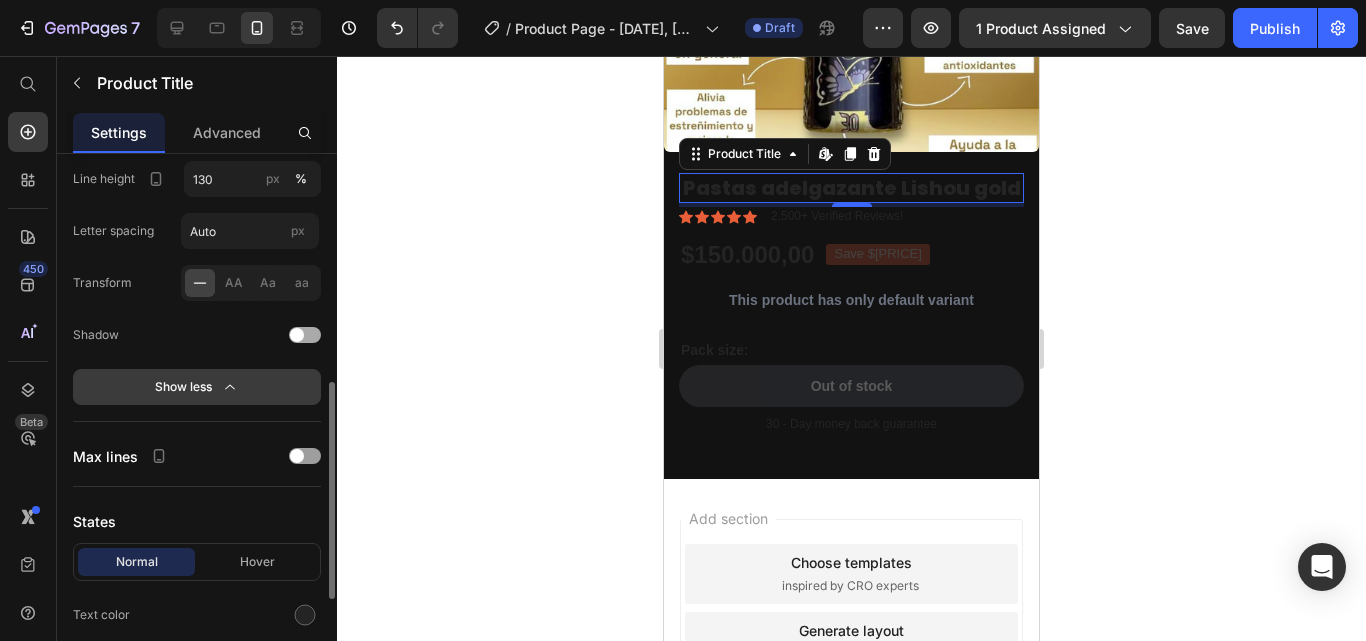 scroll, scrollTop: 552, scrollLeft: 0, axis: vertical 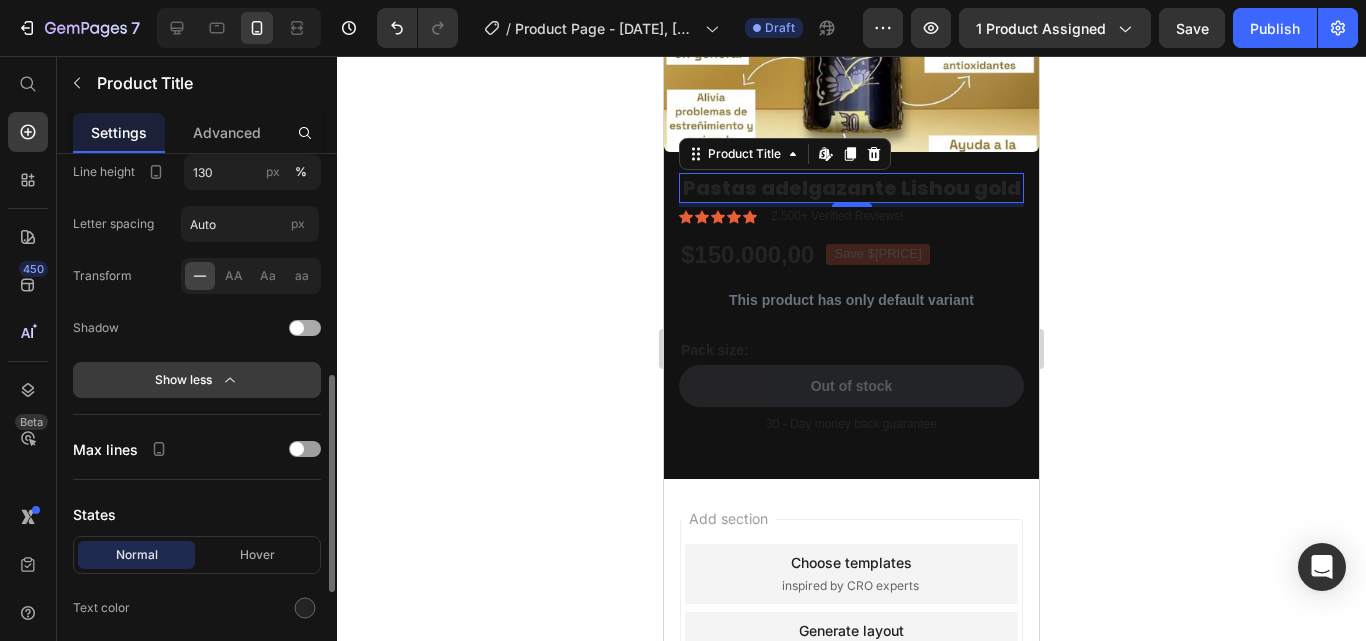 click on "Show less" at bounding box center [197, 380] 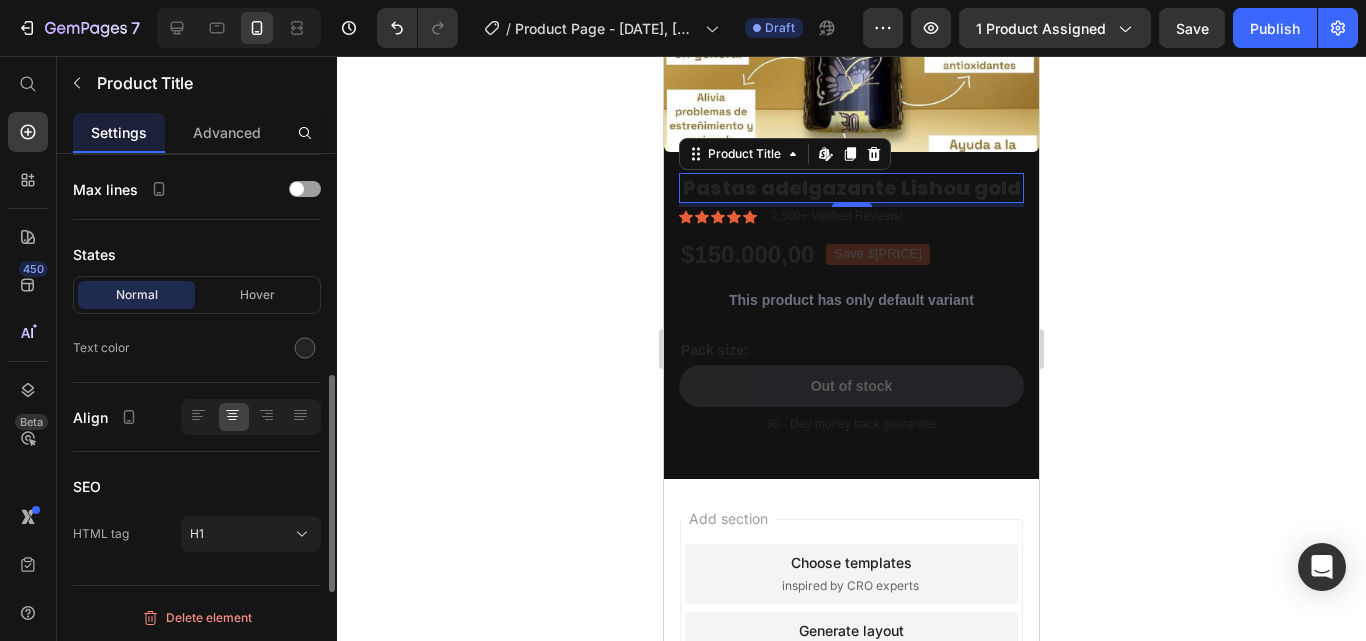scroll, scrollTop: 554, scrollLeft: 0, axis: vertical 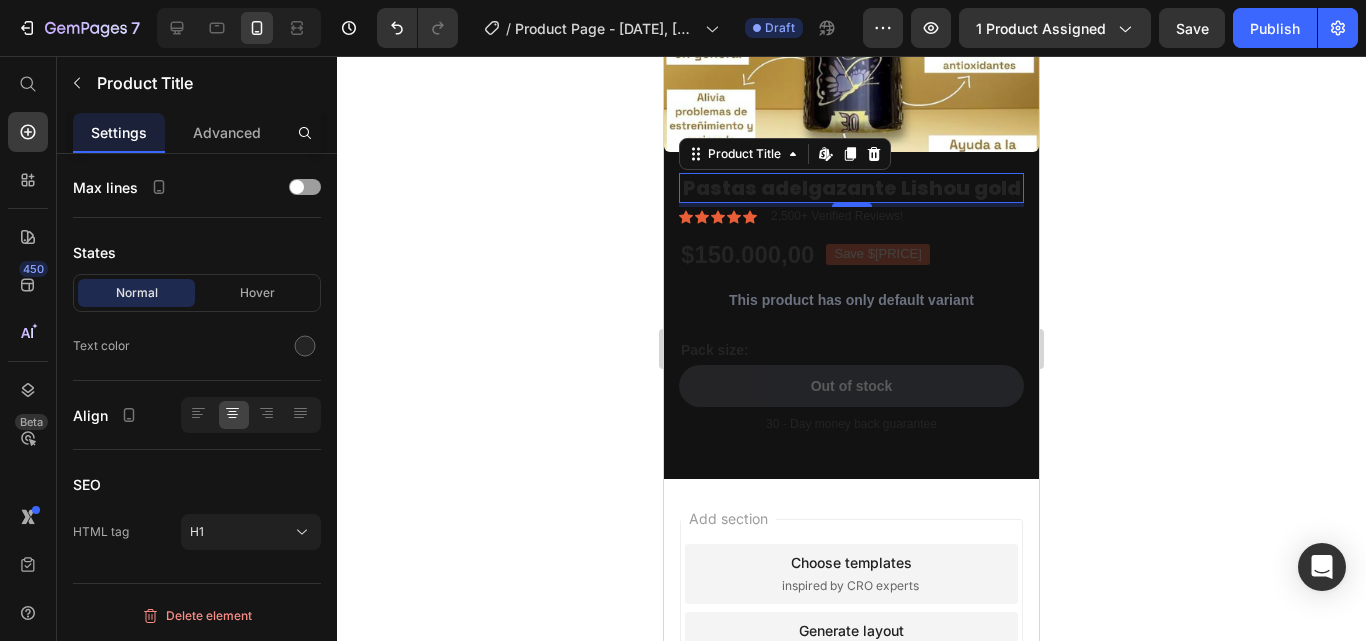 click on "Pastas adelgazante Lishou gold" at bounding box center [851, 188] 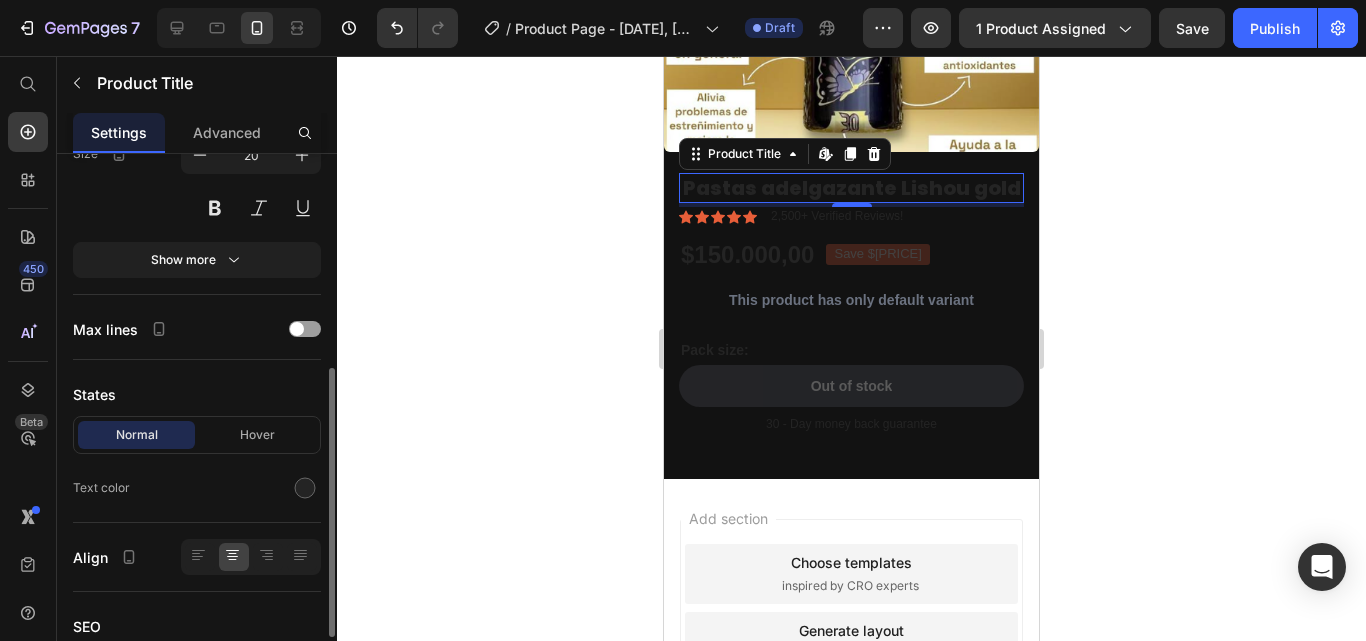 scroll, scrollTop: 419, scrollLeft: 0, axis: vertical 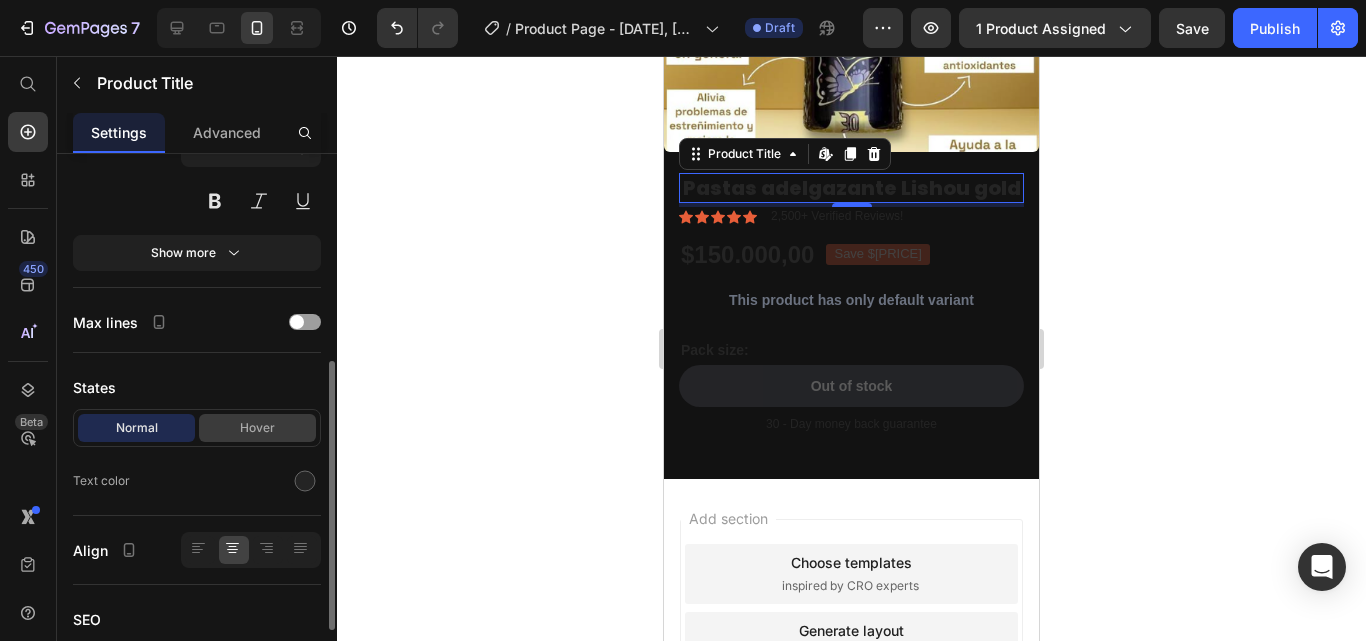 click on "Hover" at bounding box center [257, 428] 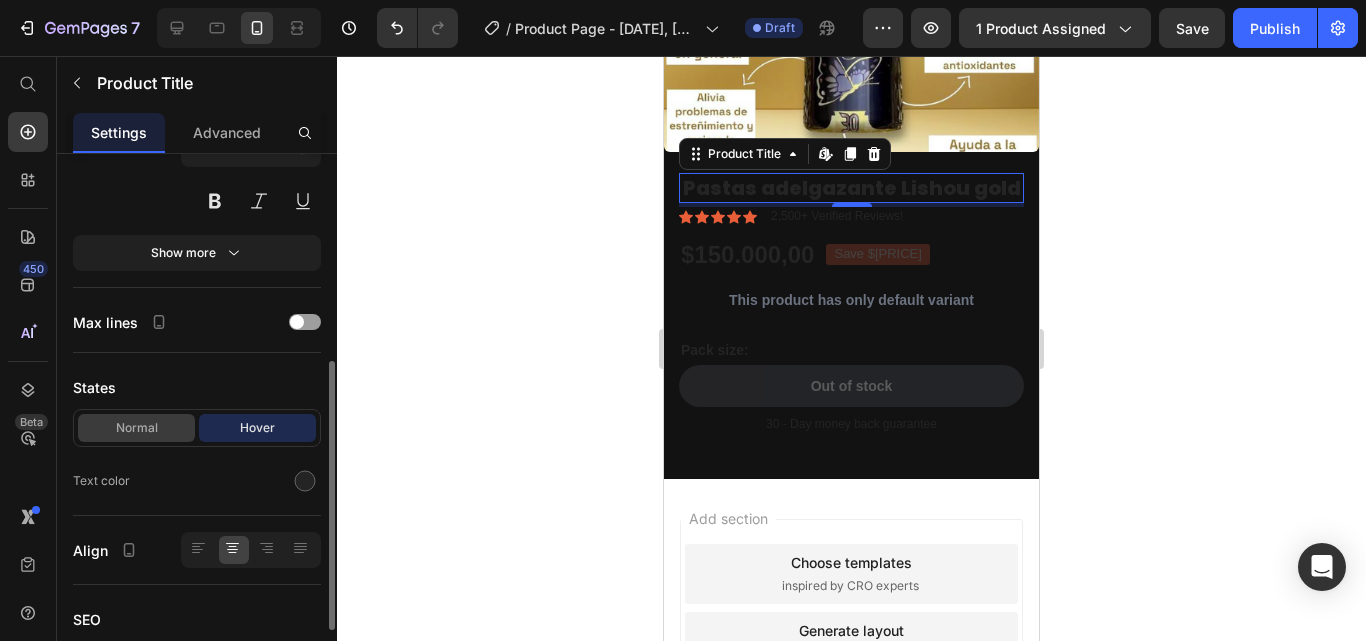 click on "Normal" at bounding box center [136, 428] 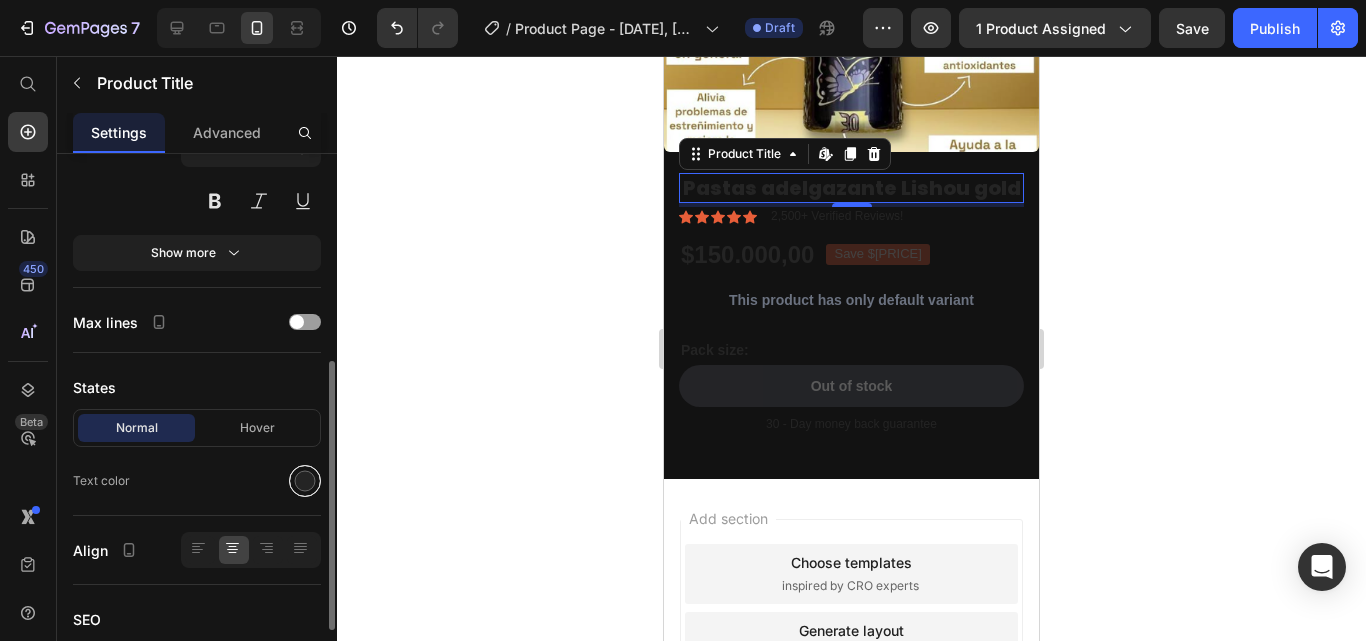 click at bounding box center [305, 481] 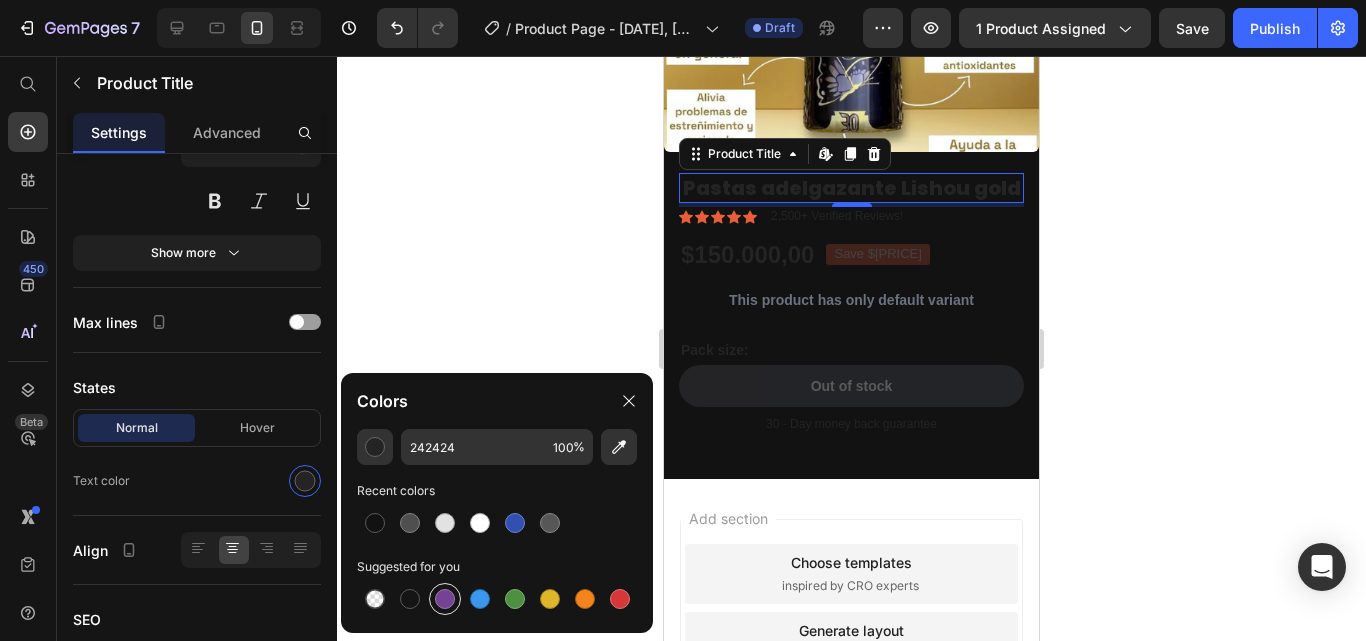 click at bounding box center (445, 599) 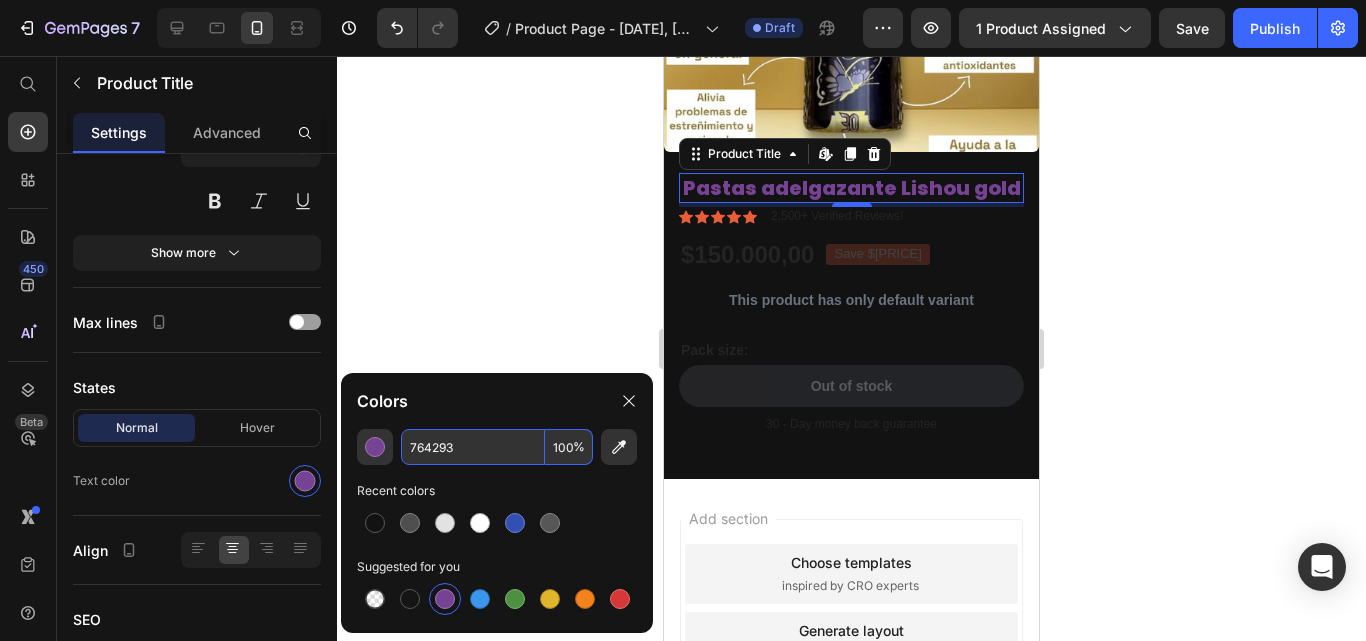 click on "764293" at bounding box center [473, 447] 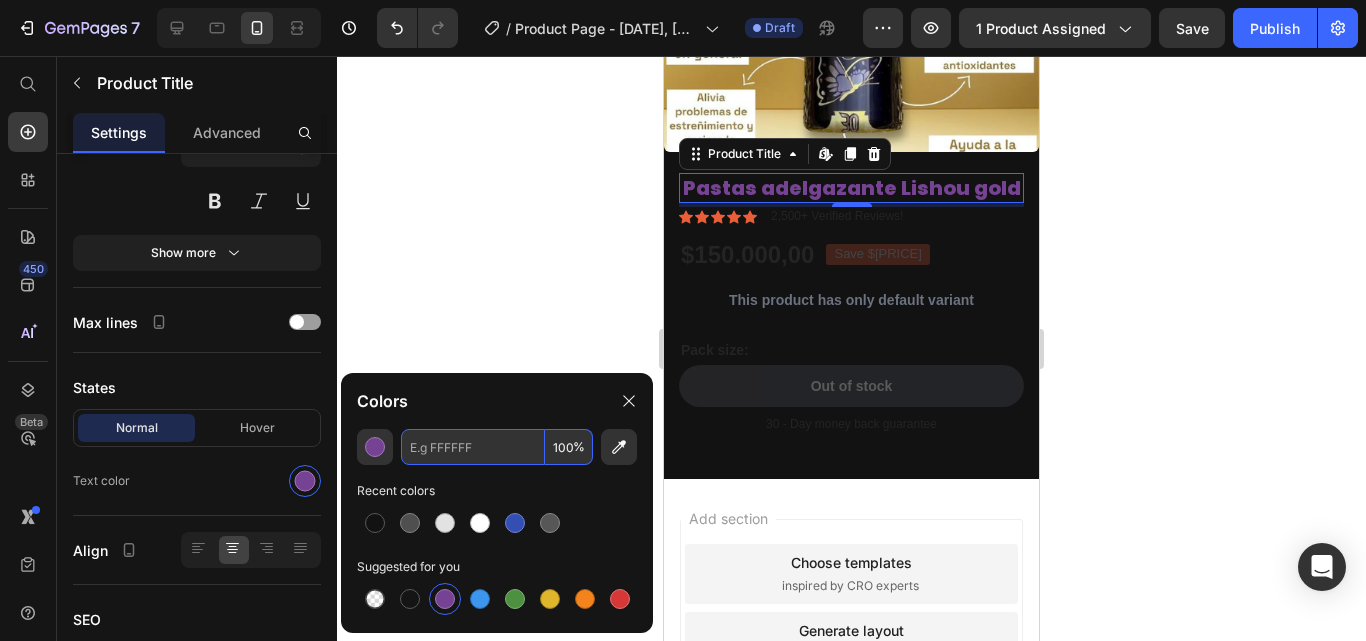 paste on "#FF5FA2" 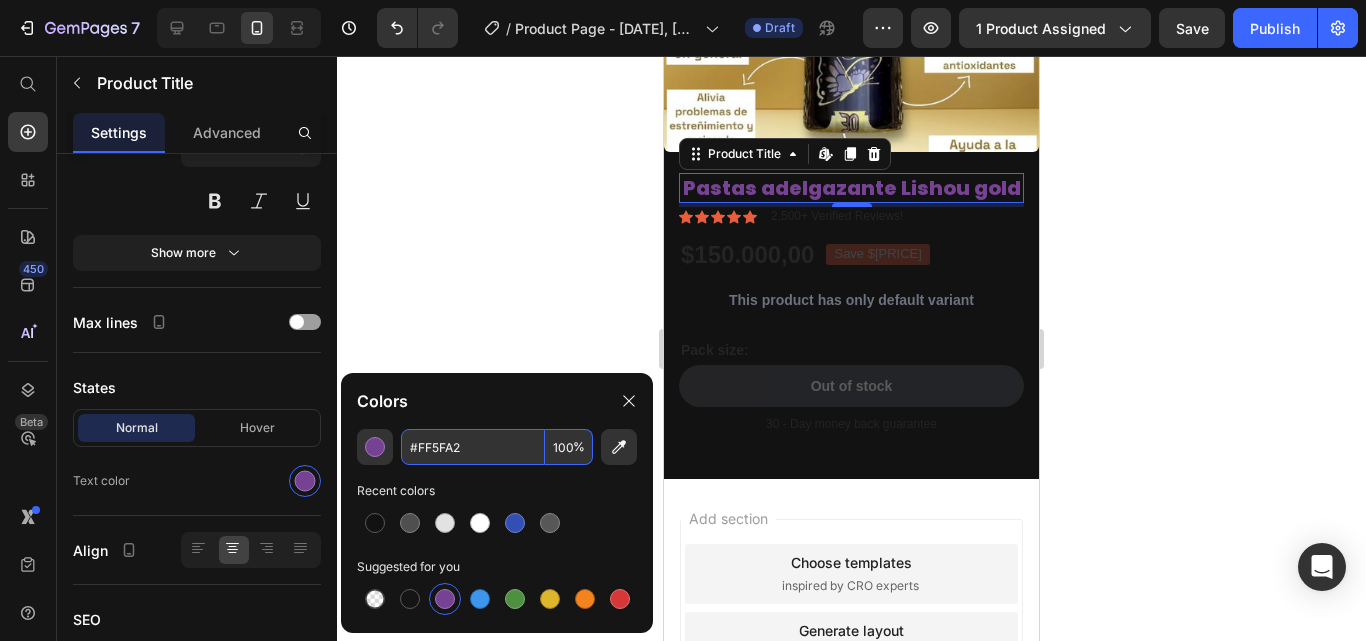 type on "FF5FA2" 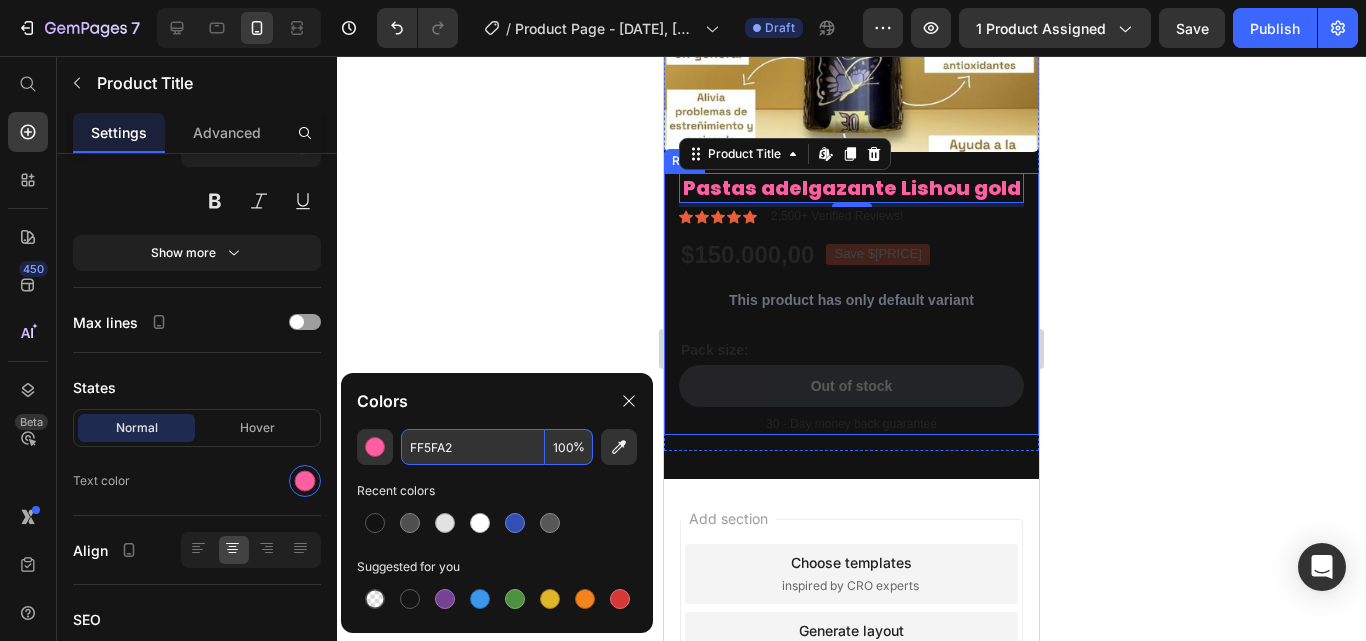 click on "Pastas adelgazante Lishou gold Product Title   Edit content in Shopify 4 Icon Icon Icon Icon Icon Icon List 2,500+ Verified Reviews! Text Block Row Lorem ipsum dolor sit amet, consectetur adipiscing elit, sed do eiusmod tempor incididunt ut labore et dolore magna aliqua. Text Block $150.000,00 Product Price Save $0,00 Product Badge Row This product has only default variant Product Variants & Swatches Pack size: Text Block Seal Subscriptions Seal Subscriptions Out of stock Add to Cart 30 - Day money back guarantee Text Block" at bounding box center (851, 304) 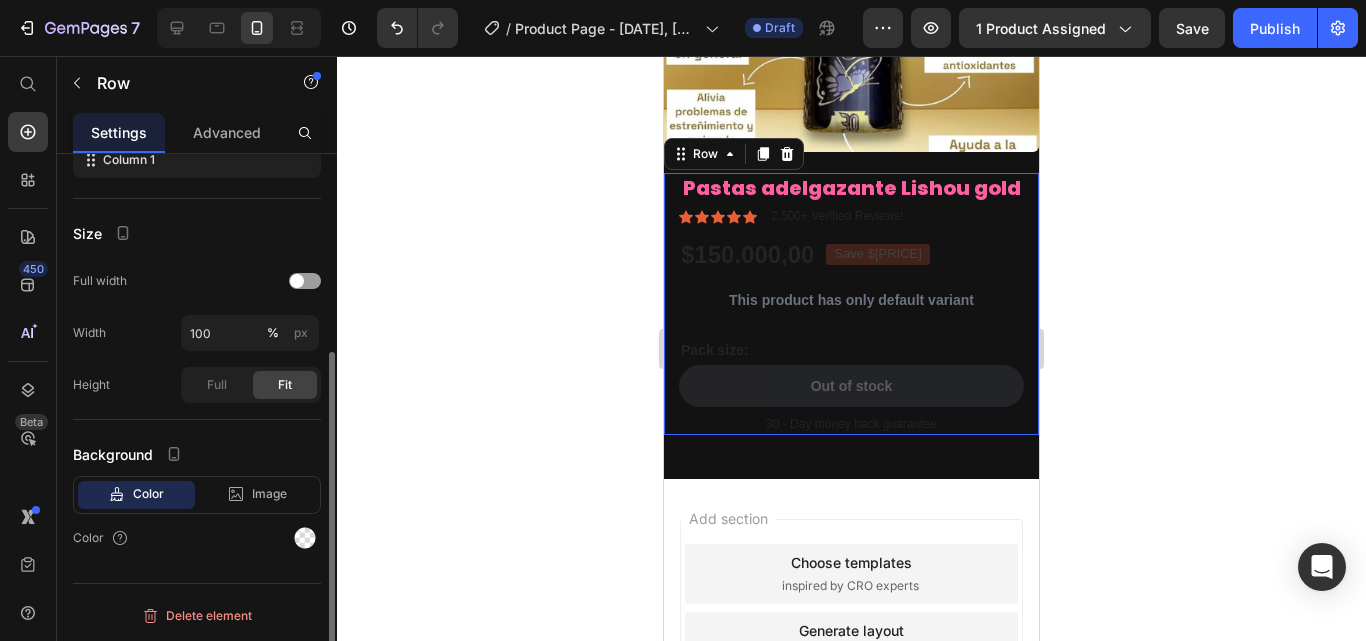 scroll, scrollTop: 0, scrollLeft: 0, axis: both 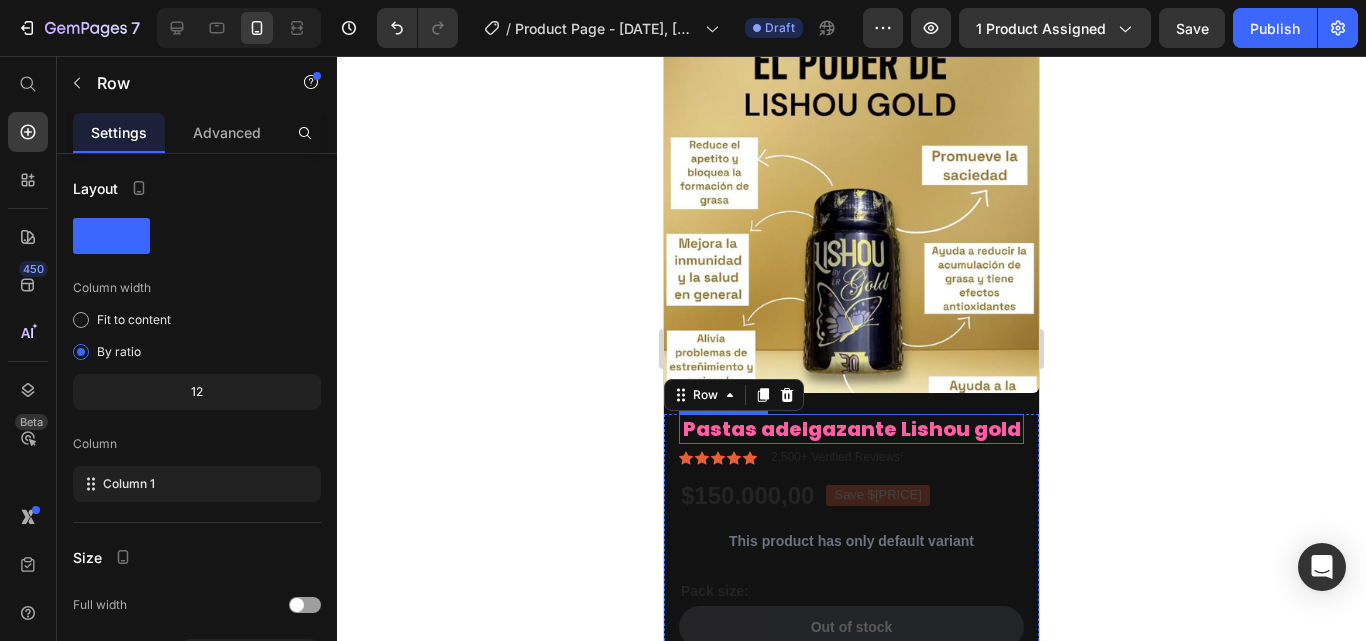 click on "Pastas adelgazante Lishou gold" at bounding box center [851, 429] 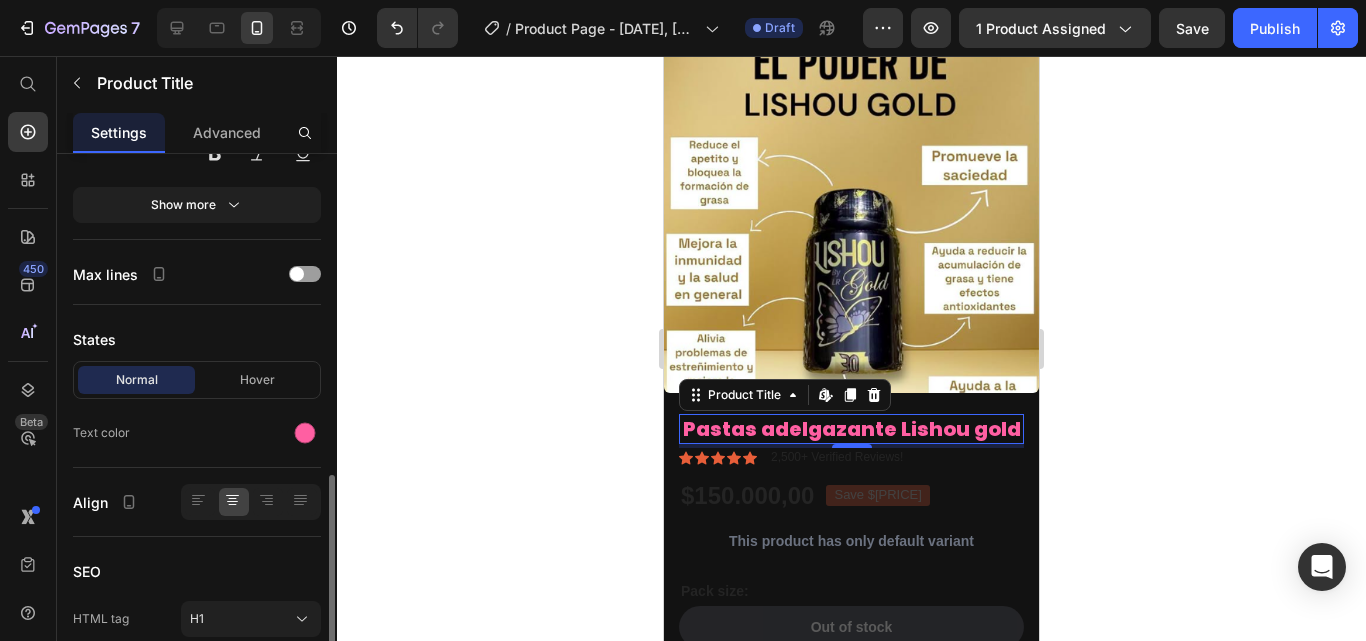 scroll, scrollTop: 534, scrollLeft: 0, axis: vertical 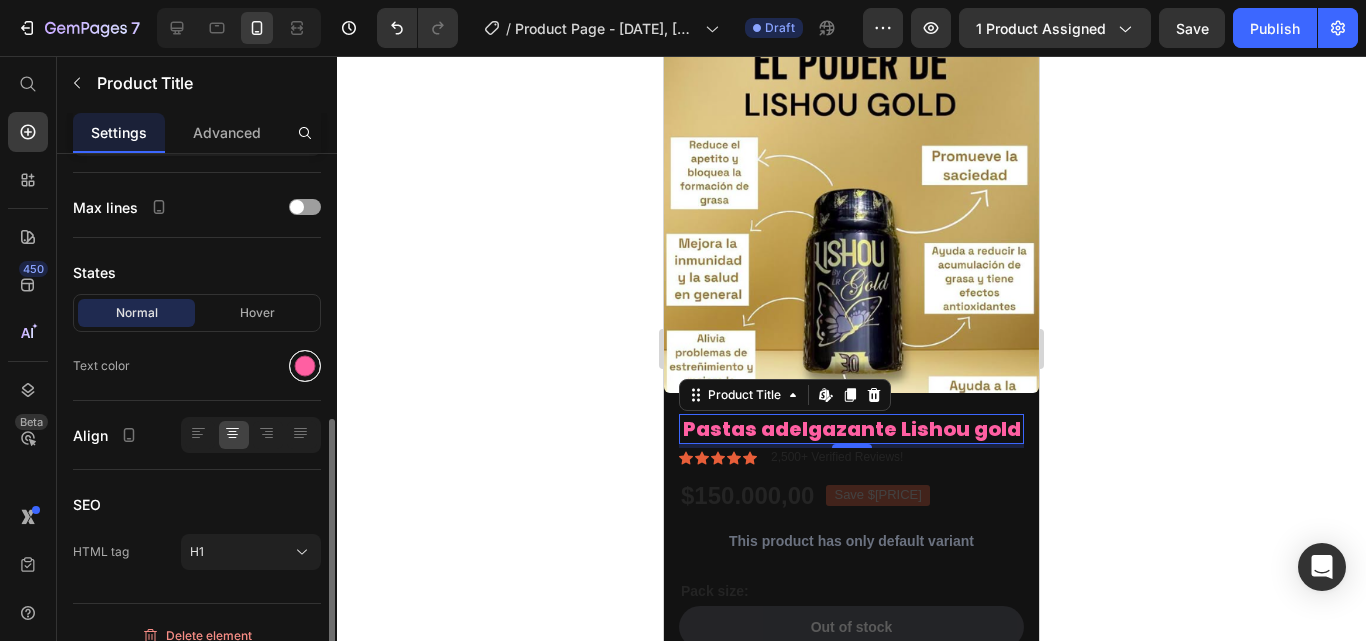 click at bounding box center (305, 366) 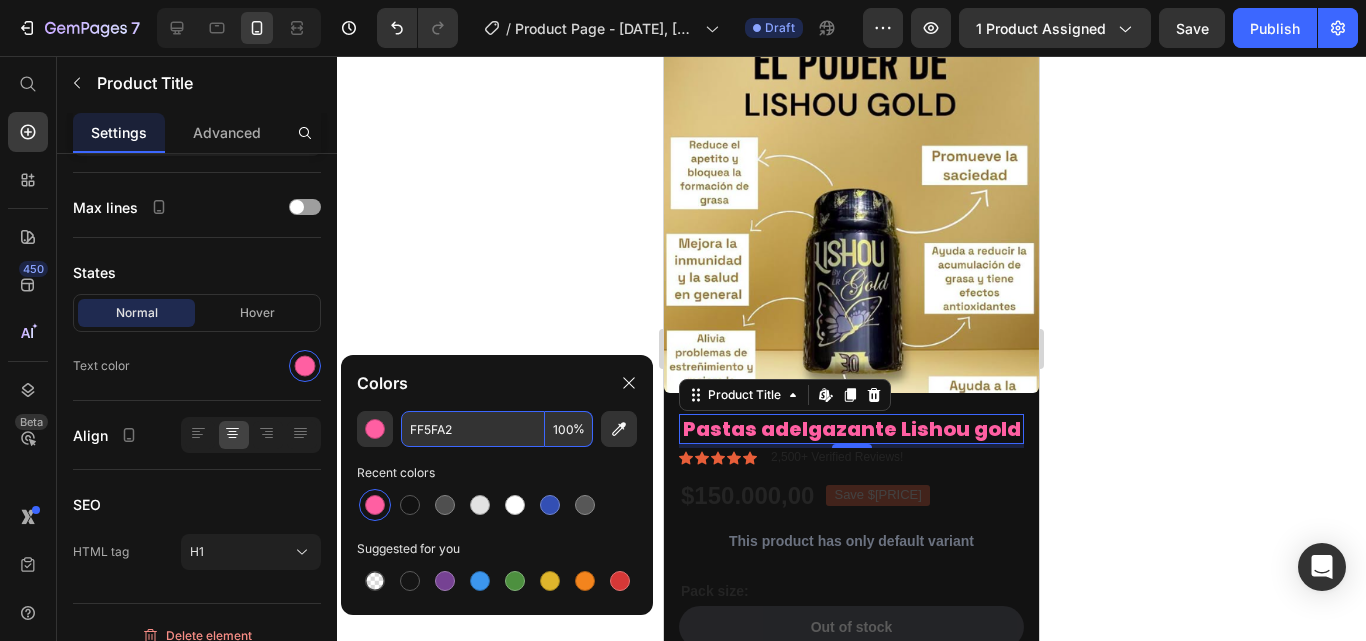 click on "FF5FA2" at bounding box center (473, 429) 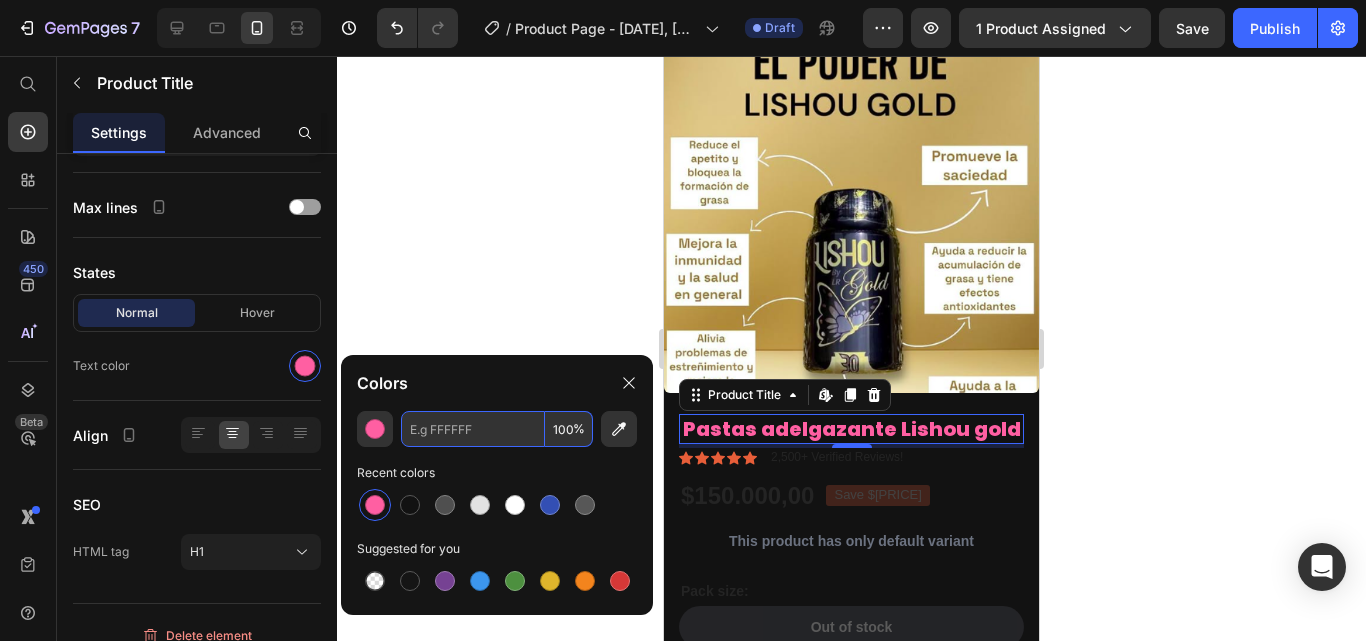 paste on "#E5E5E5" 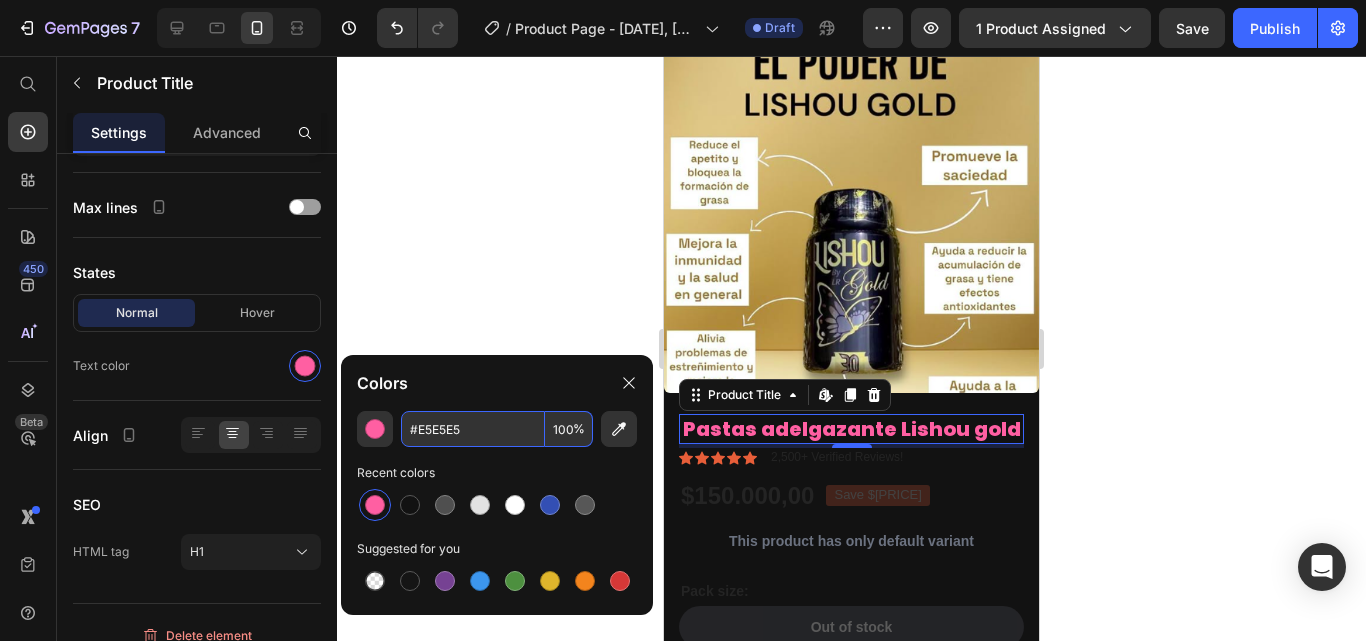type on "#E5E5E5" 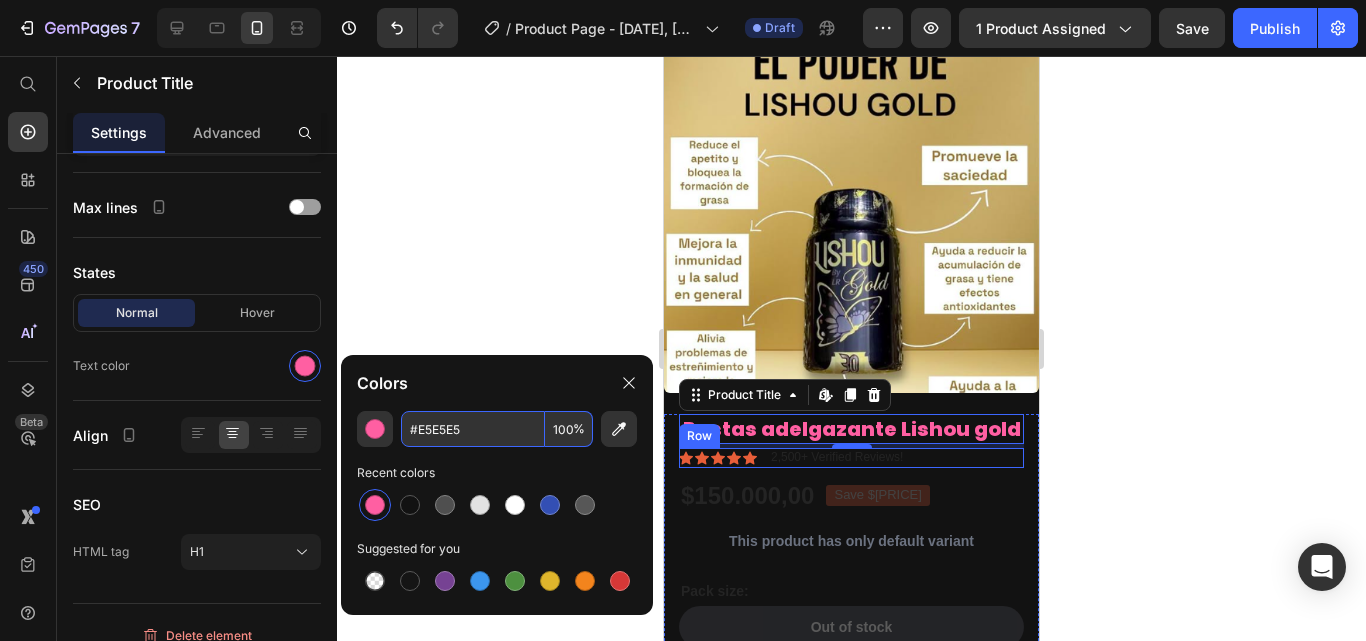 click on "Icon Icon Icon Icon Icon Icon List 2,500+ Verified Reviews! Text Block Row" at bounding box center [851, 458] 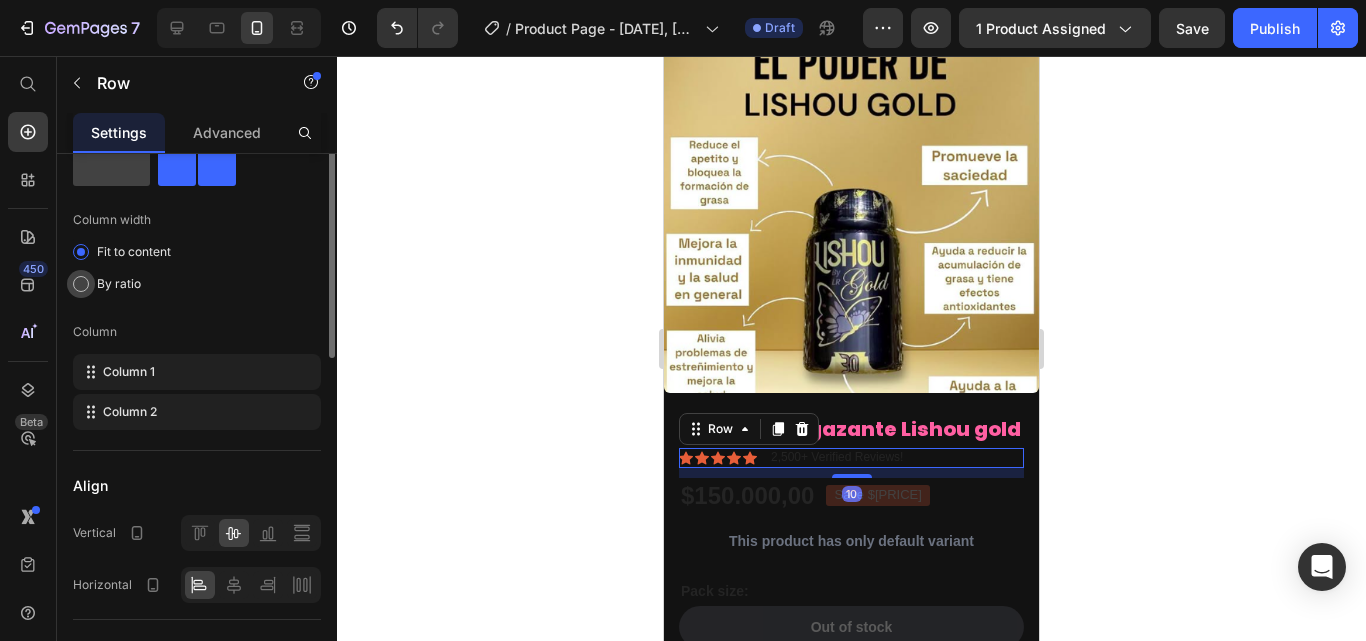 scroll, scrollTop: 0, scrollLeft: 0, axis: both 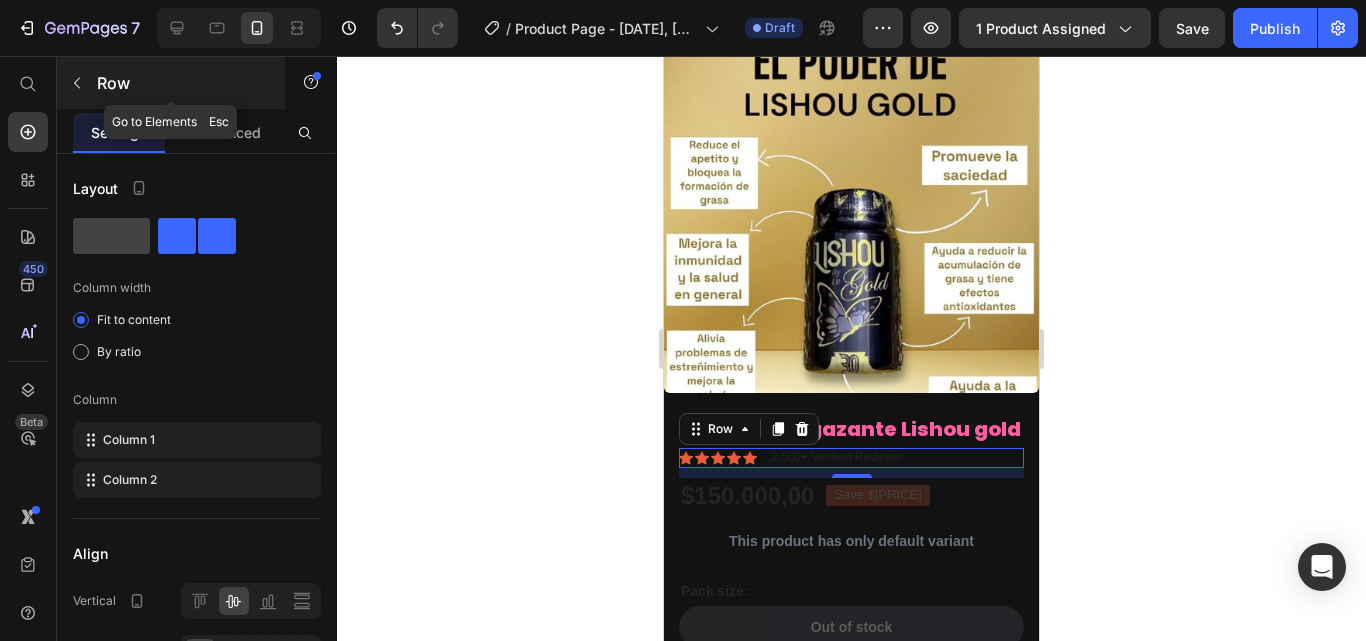 click 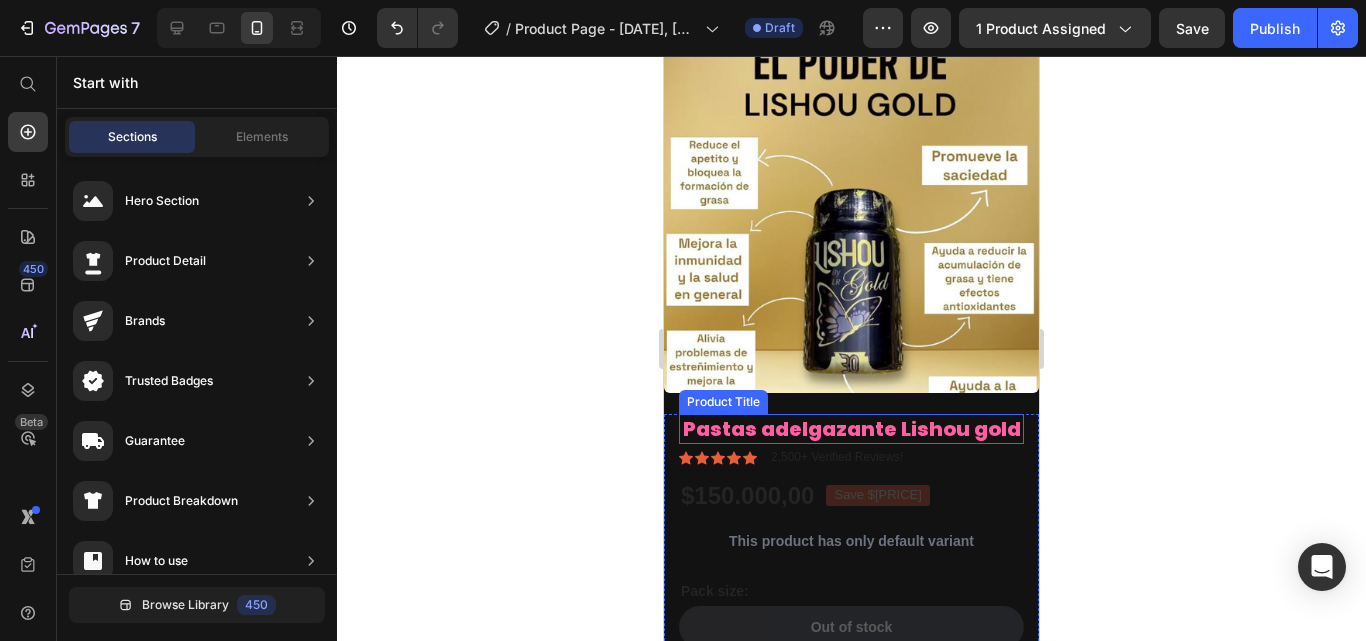 click on "Pastas adelgazante Lishou gold" at bounding box center (851, 429) 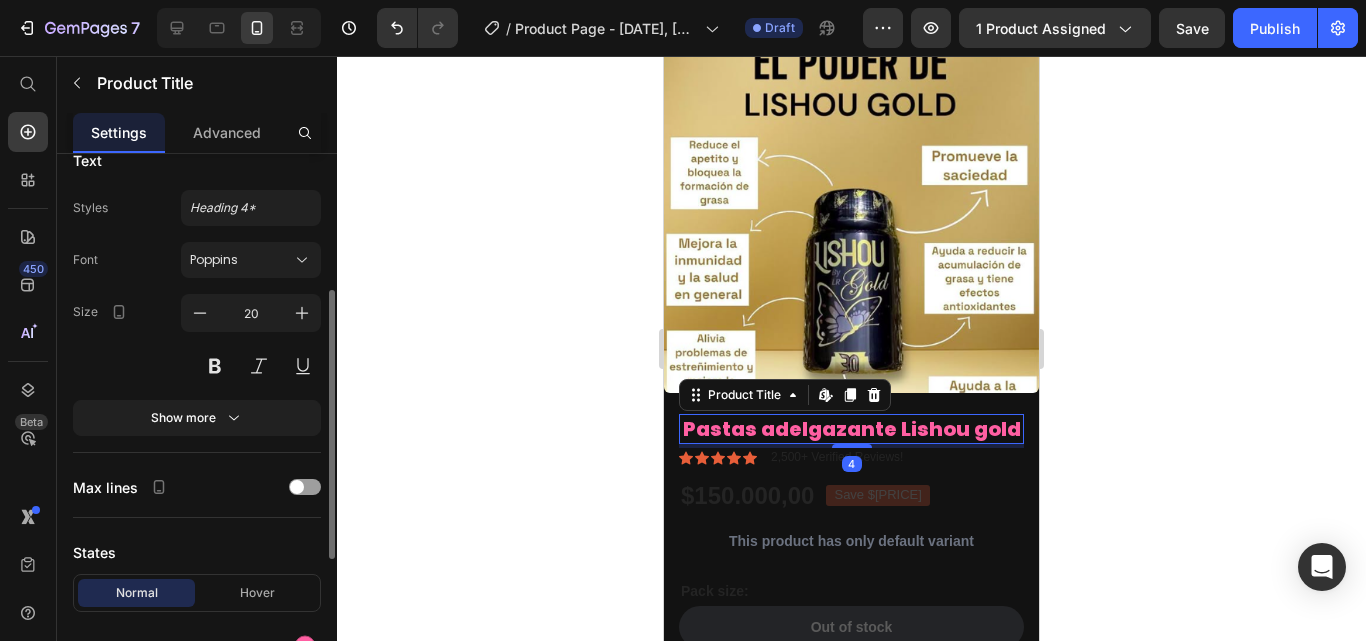scroll, scrollTop: 261, scrollLeft: 0, axis: vertical 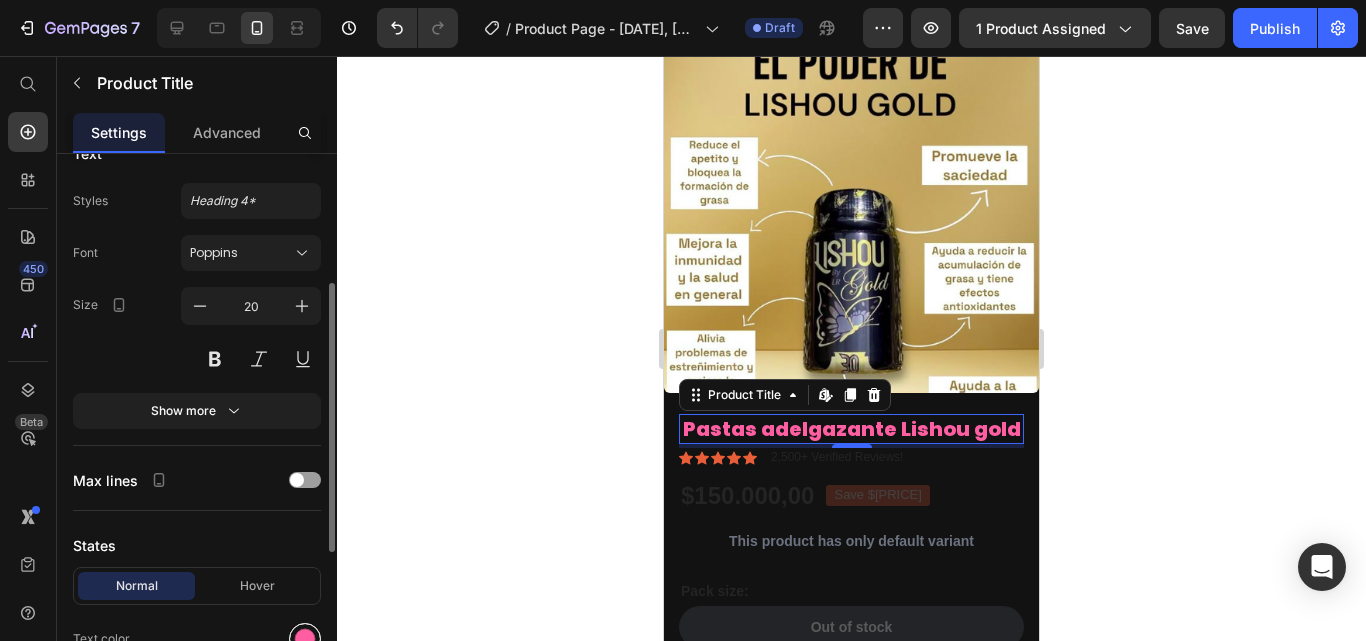 click at bounding box center (305, 639) 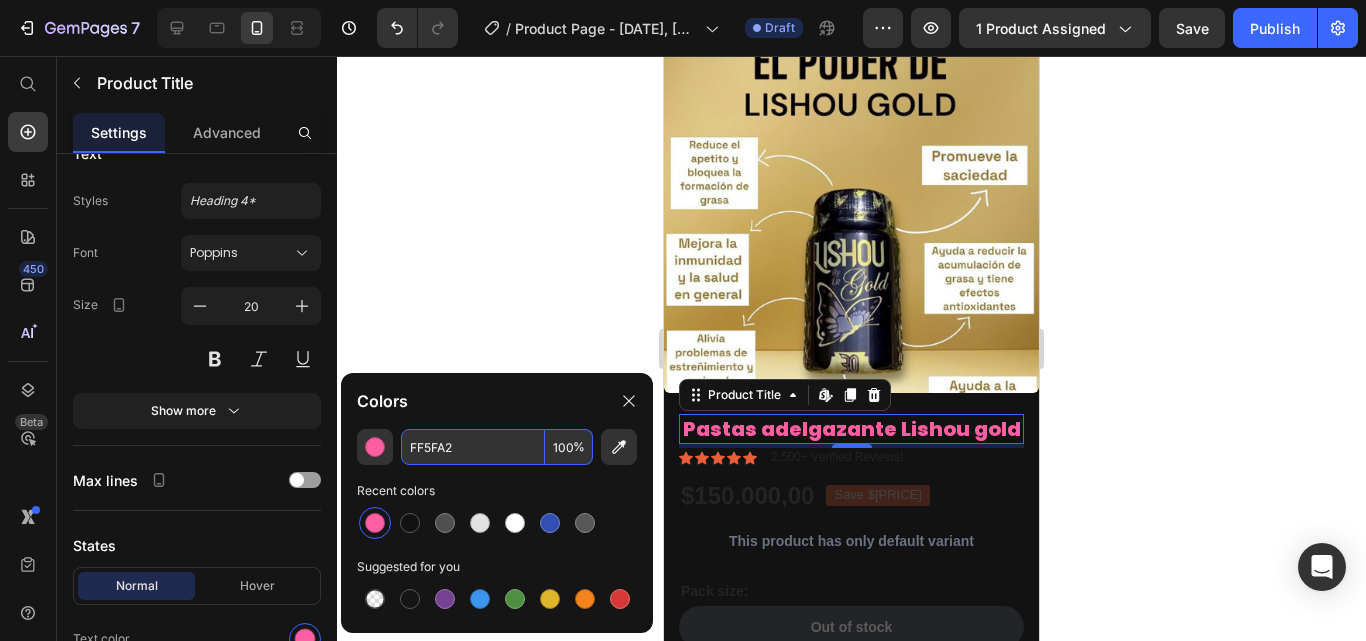 click on "FF5FA2" at bounding box center (473, 447) 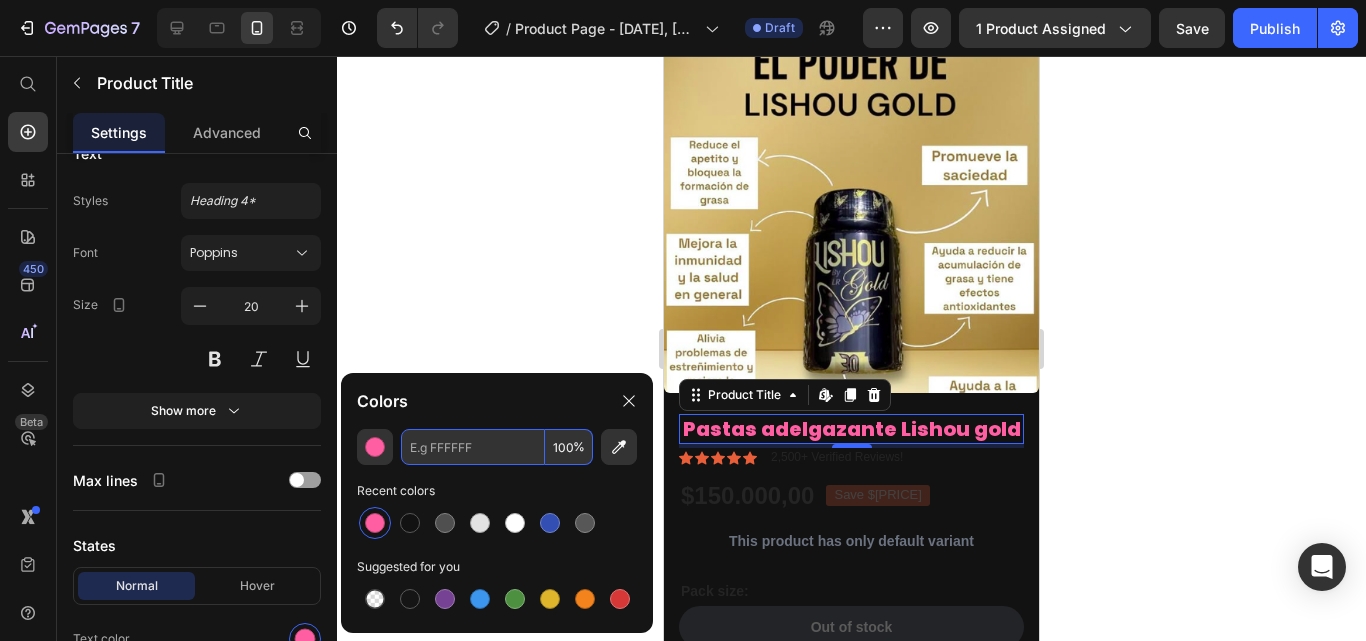 paste on "#E5E5E5" 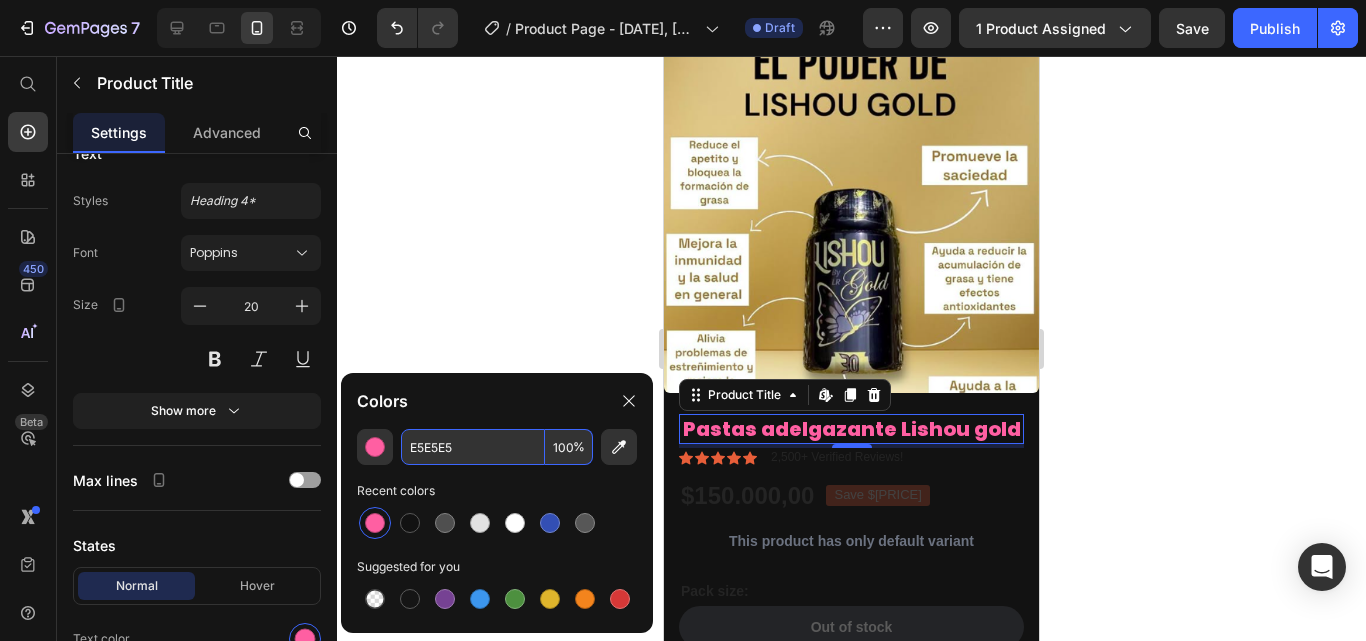 click on "E5E5E5" at bounding box center (473, 447) 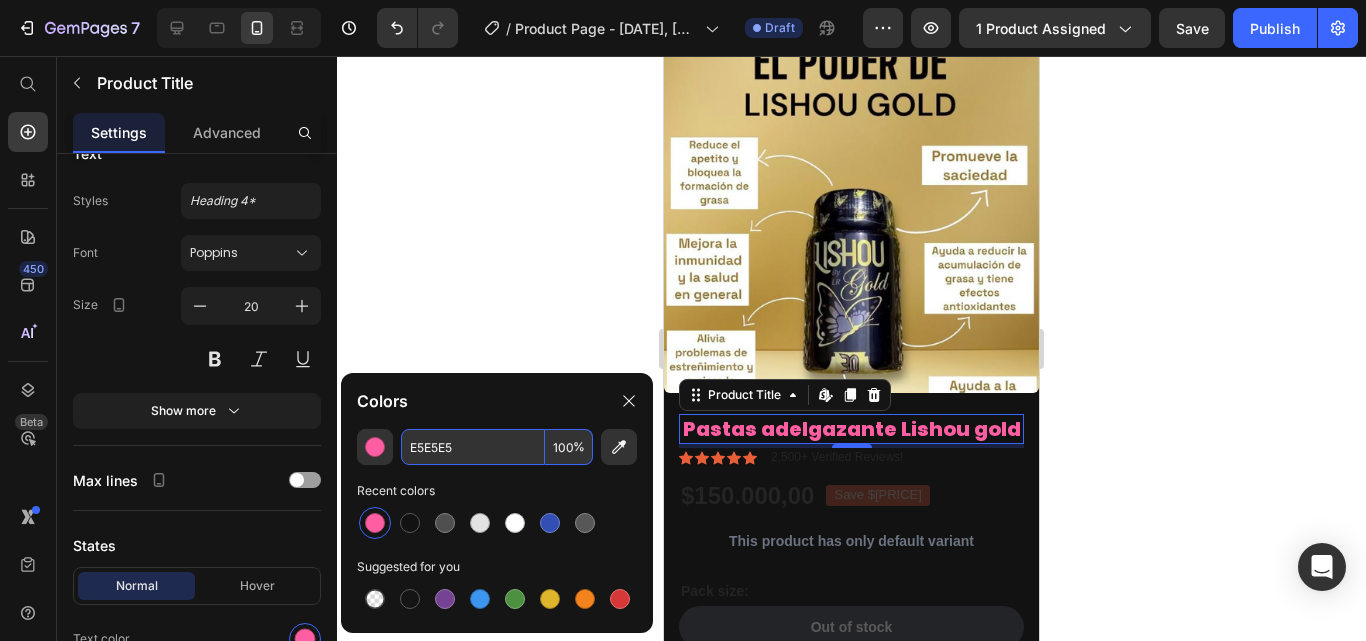 type on "FF5FA2" 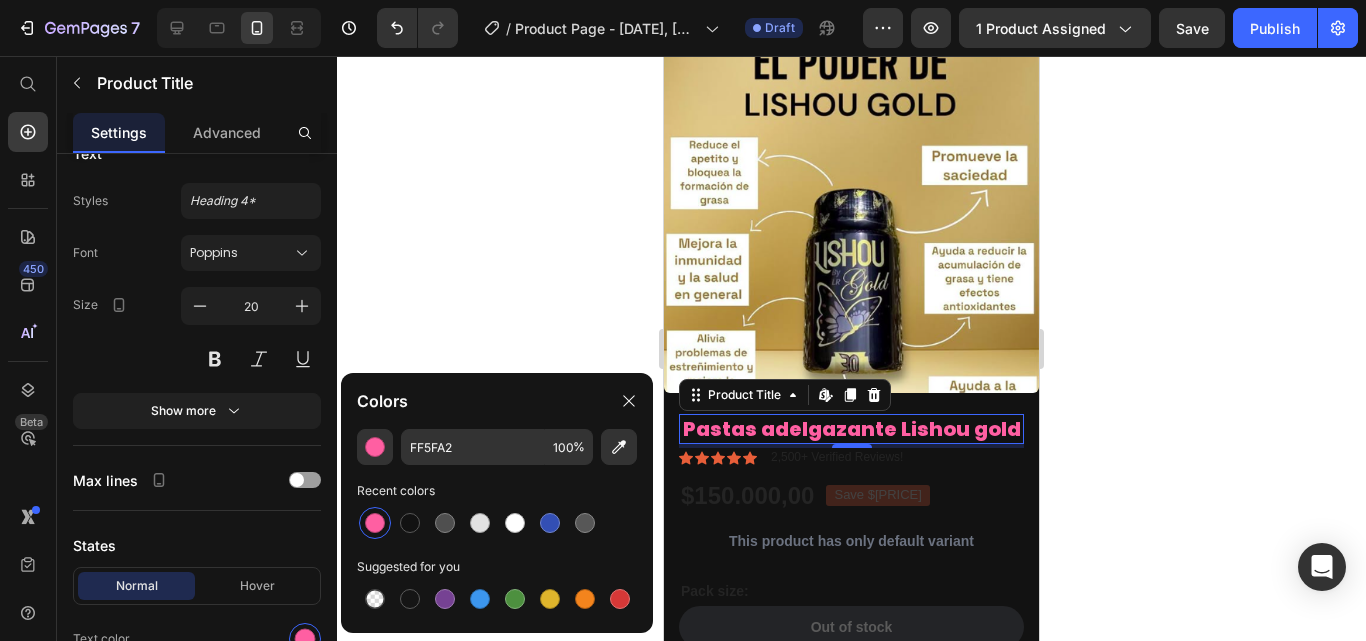 click on "Pastas adelgazante Lishou gold" at bounding box center [851, 429] 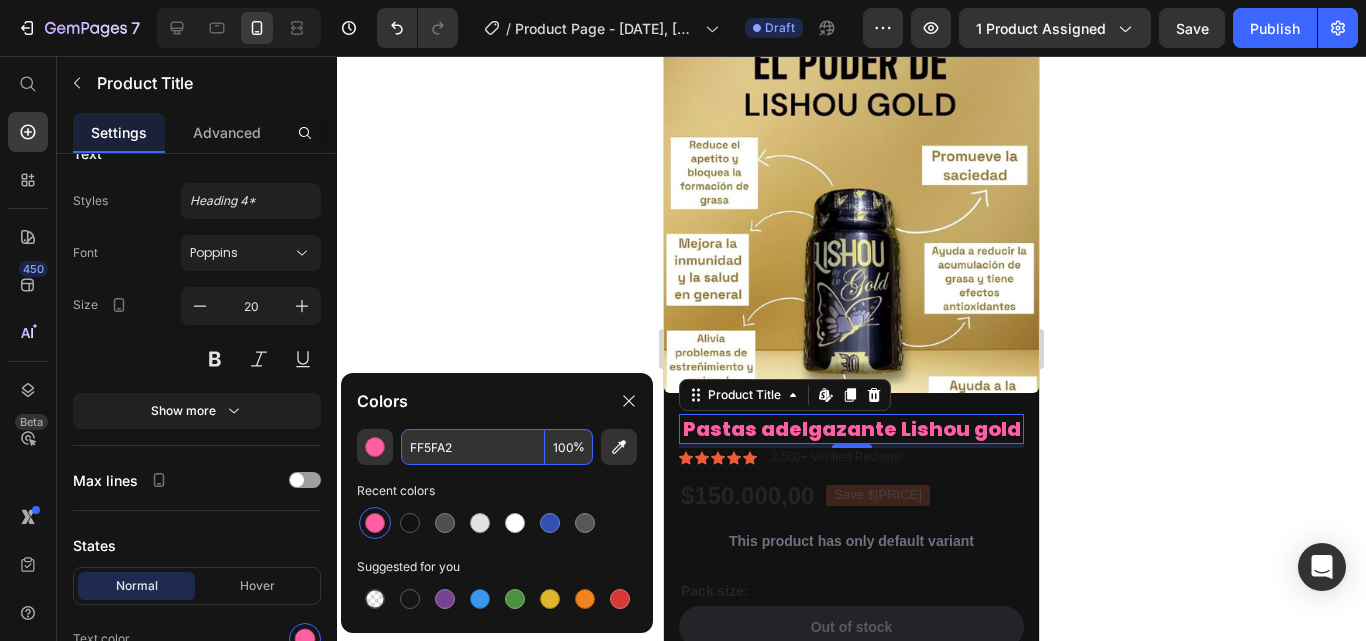 click on "FF5FA2" at bounding box center (473, 447) 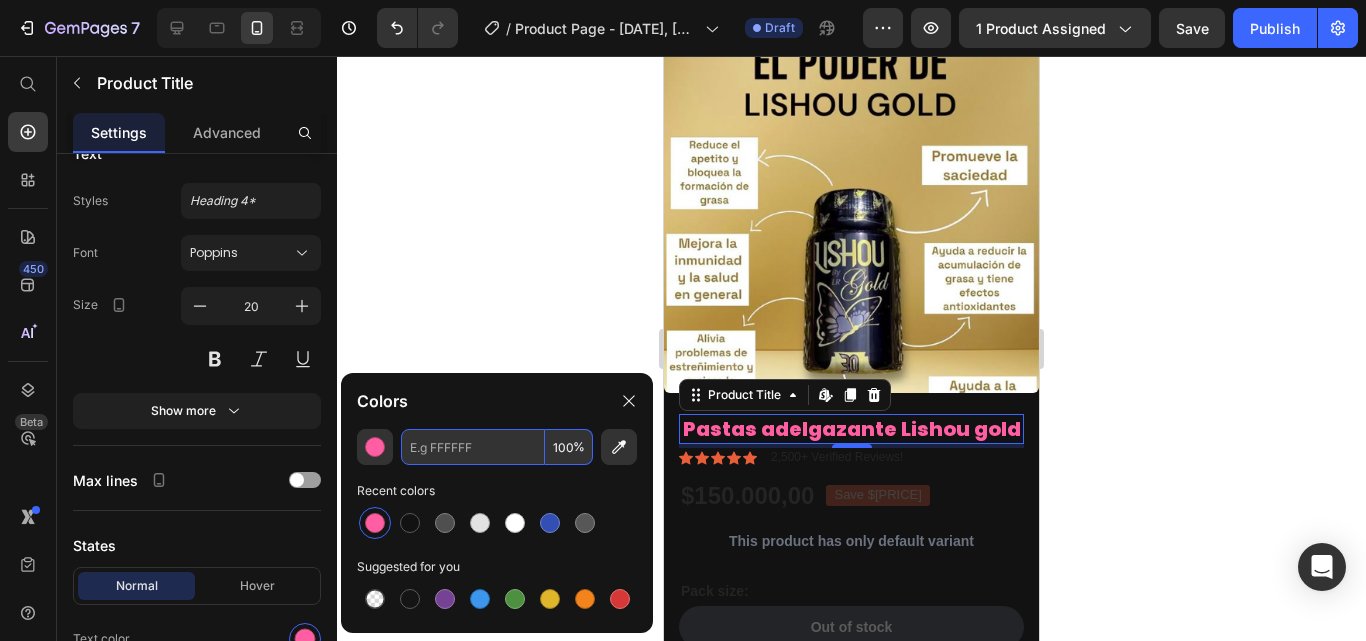 paste on "#E5E5E5" 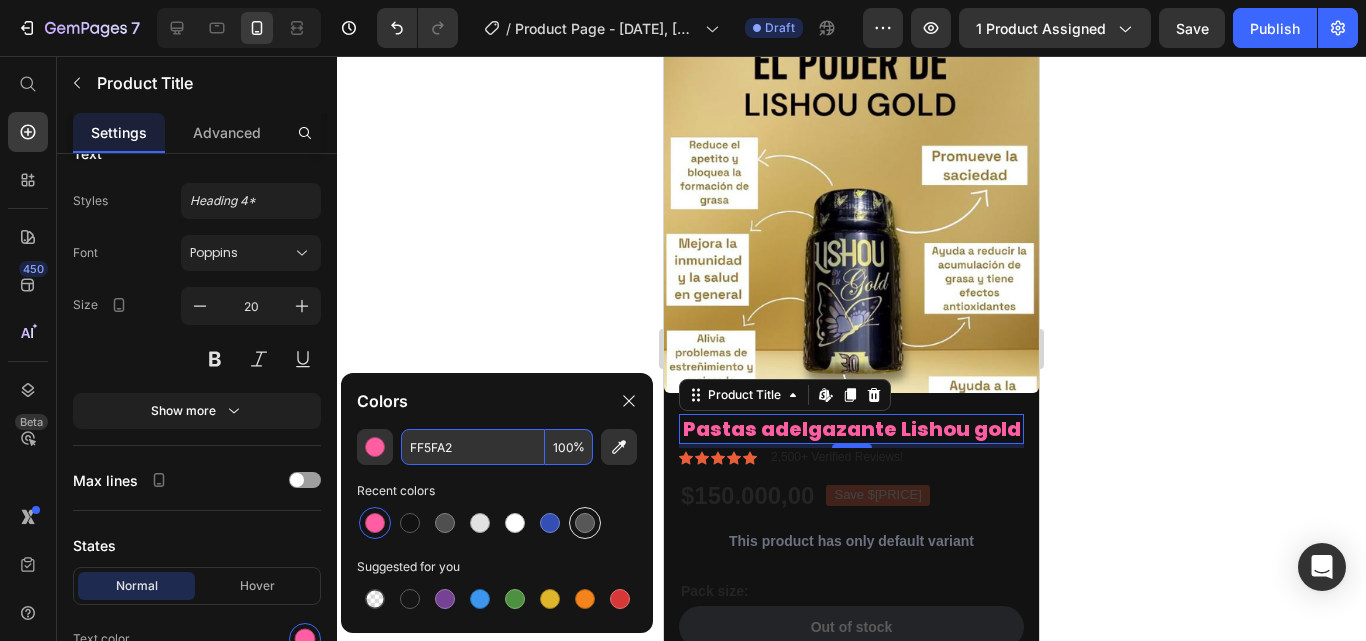 click at bounding box center (585, 523) 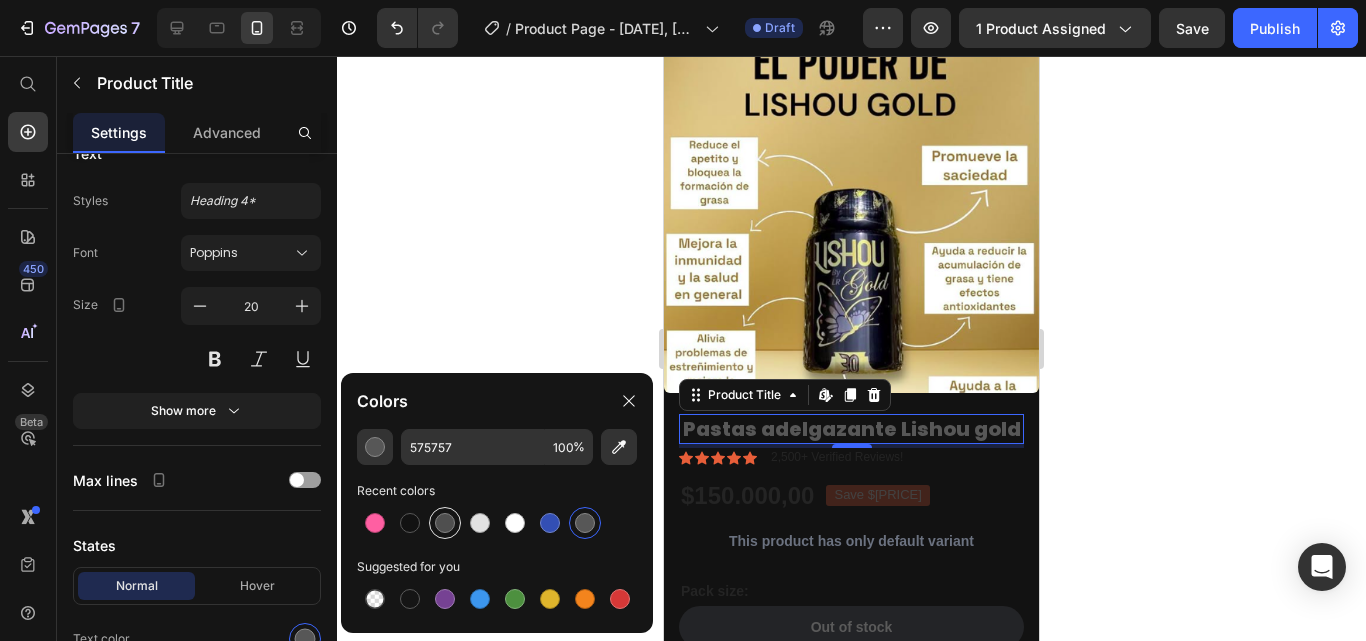 click at bounding box center (445, 523) 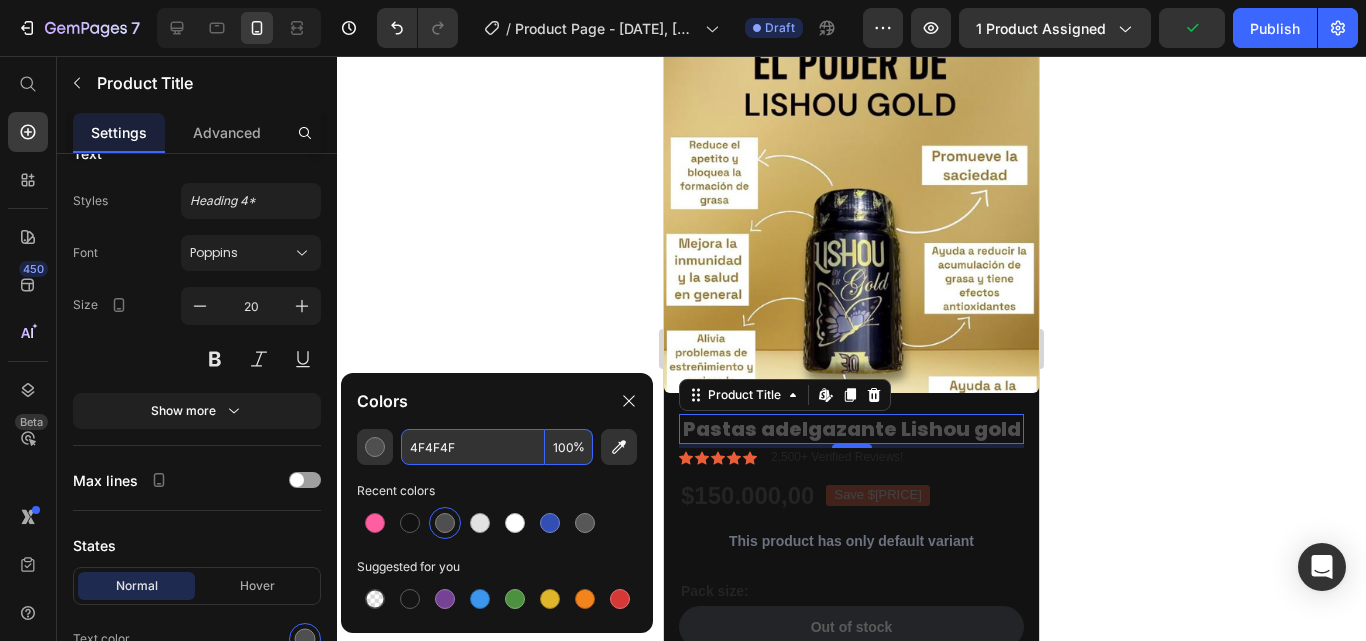 click on "4F4F4F" at bounding box center (473, 447) 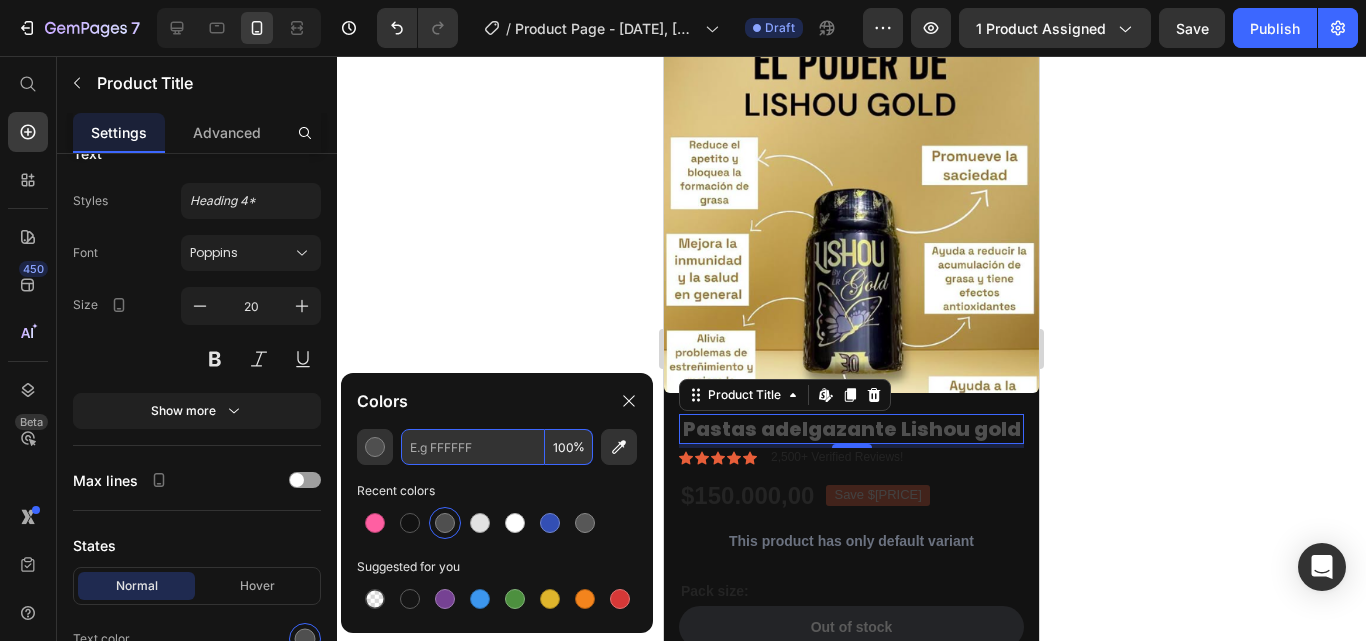 paste on "E5E5E5" 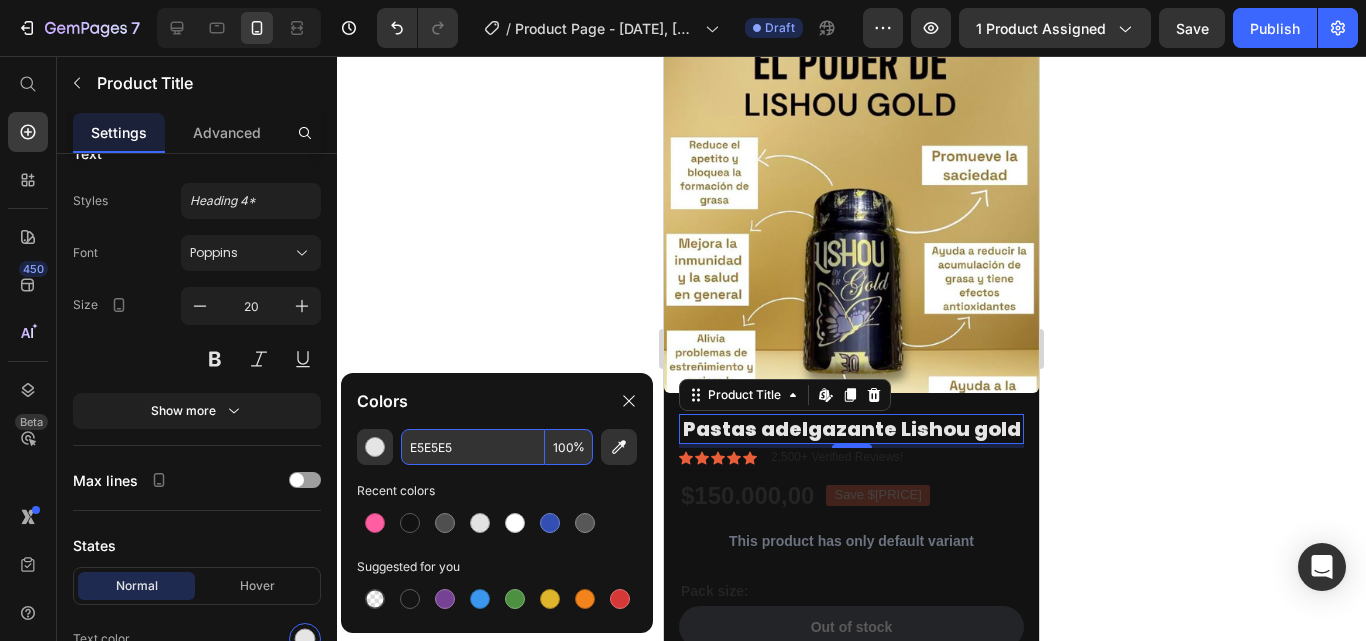 type on "E5E5E5" 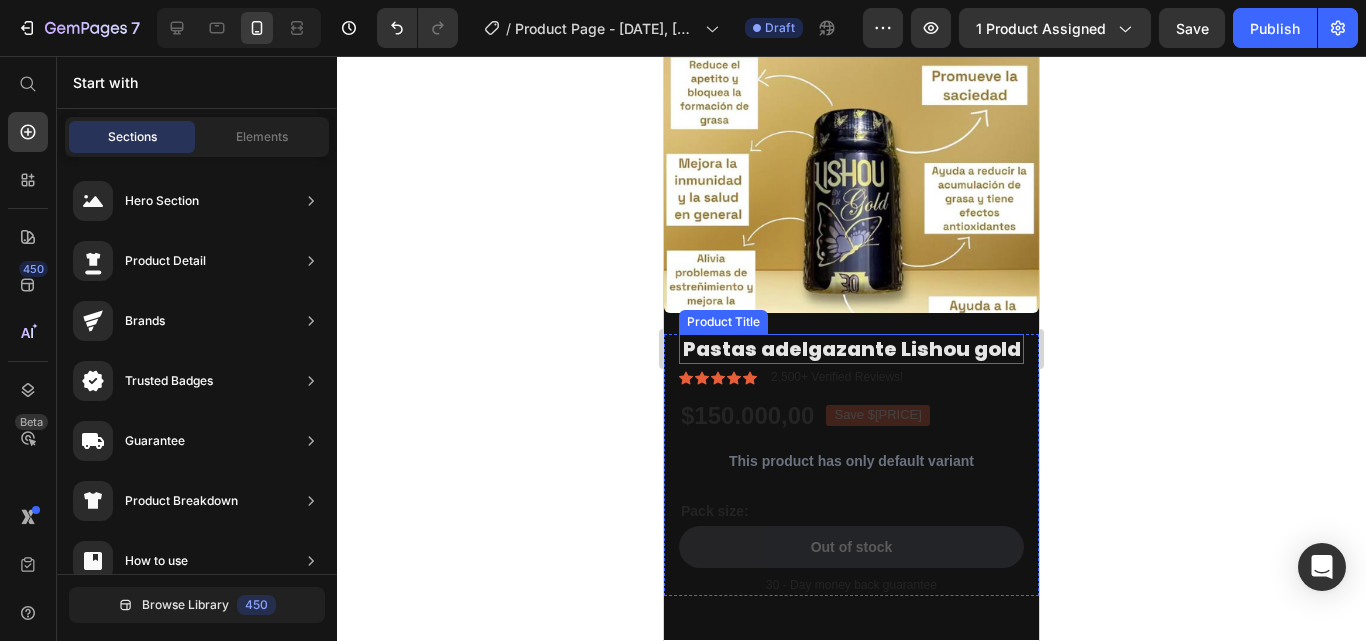 scroll, scrollTop: 853, scrollLeft: 0, axis: vertical 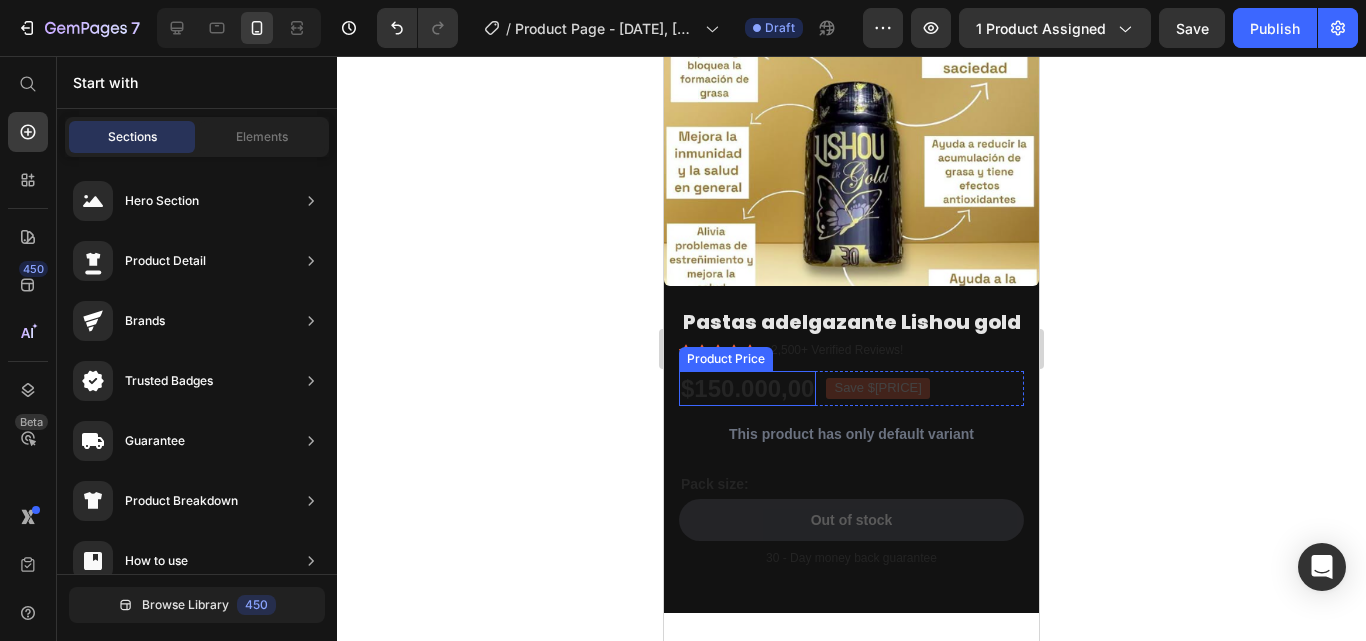 click on "$150.000,00" at bounding box center (747, 388) 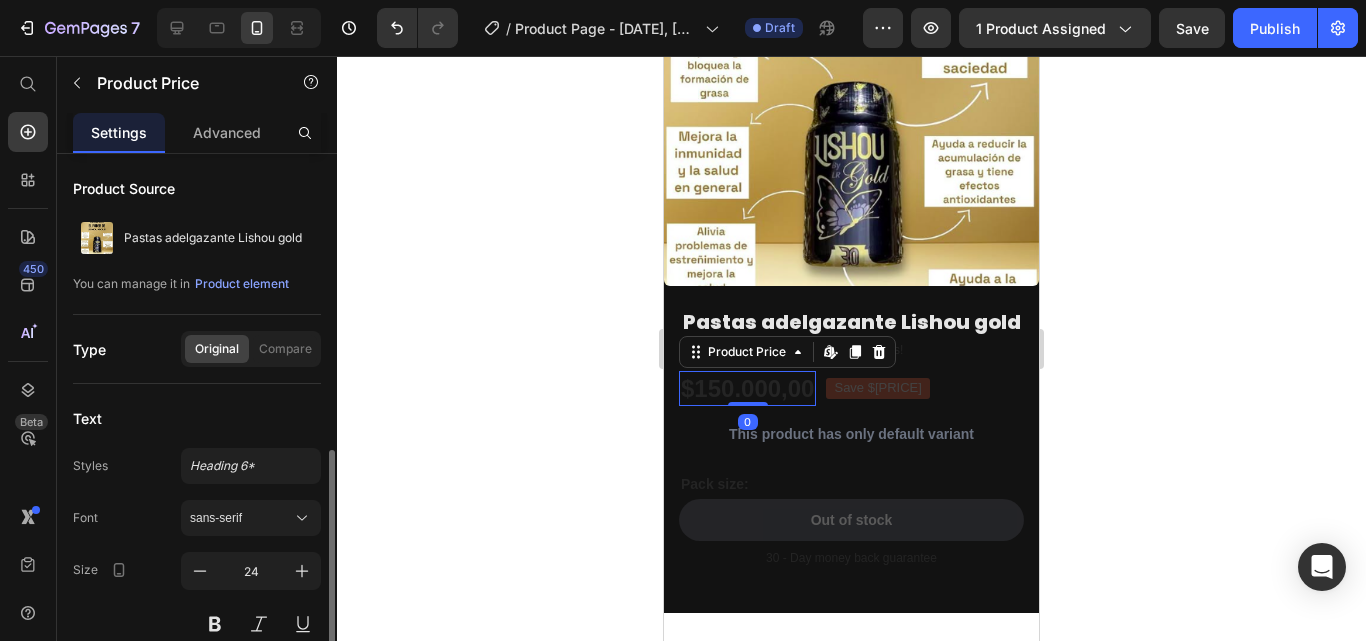 scroll, scrollTop: 372, scrollLeft: 0, axis: vertical 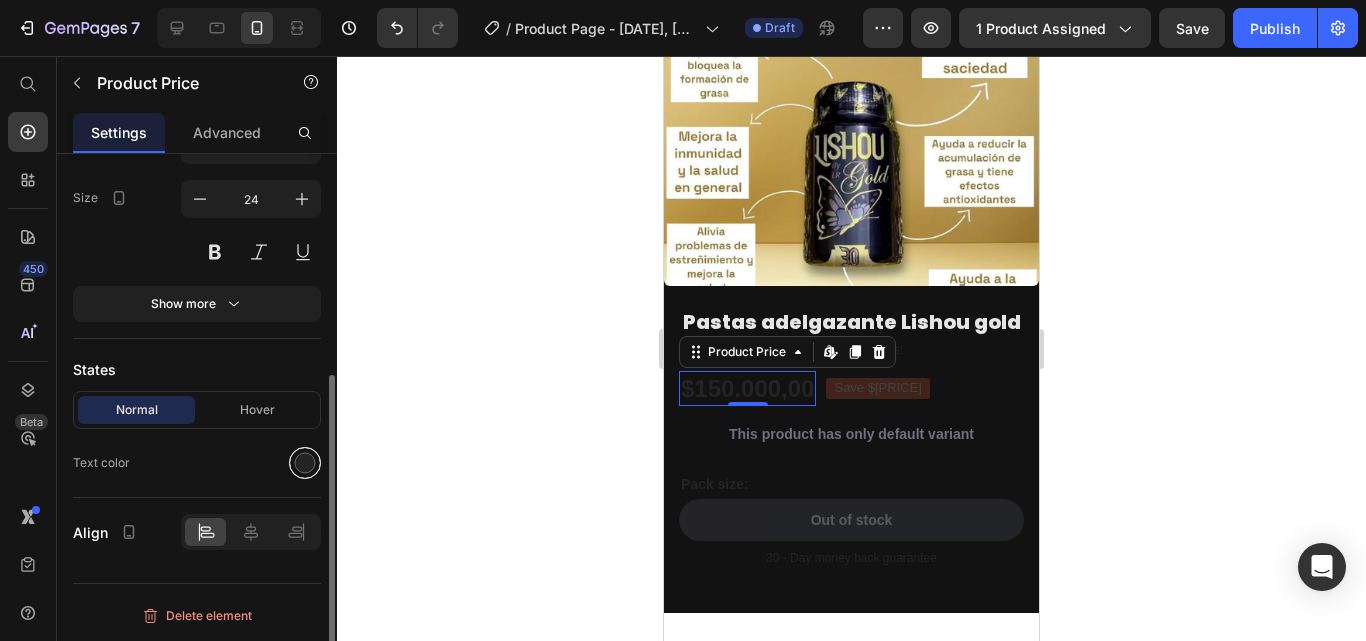 click at bounding box center (305, 463) 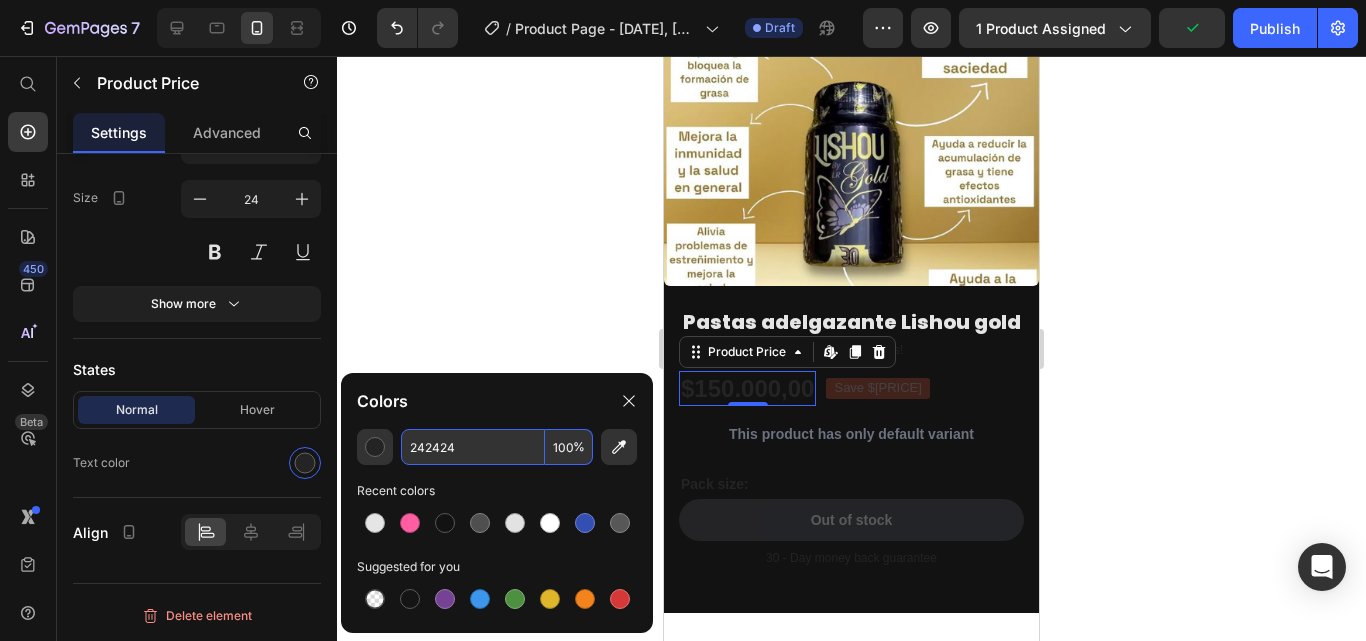 click on "242424" at bounding box center [473, 447] 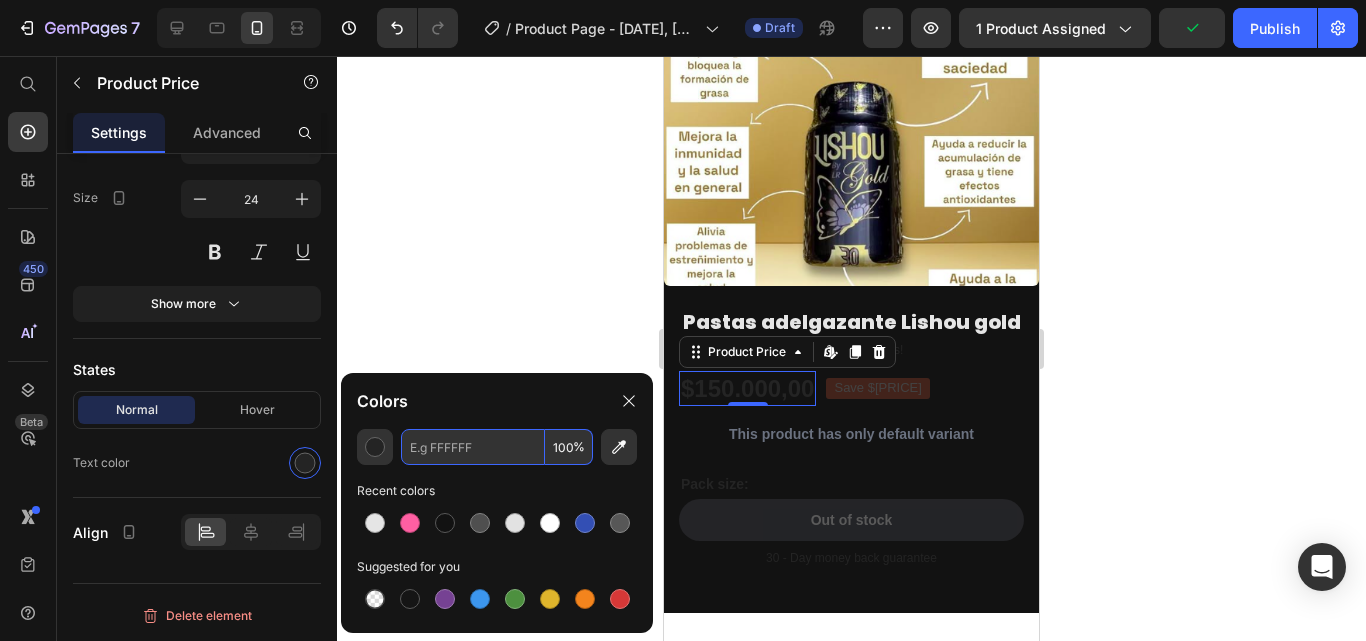 paste on "E5E5E5" 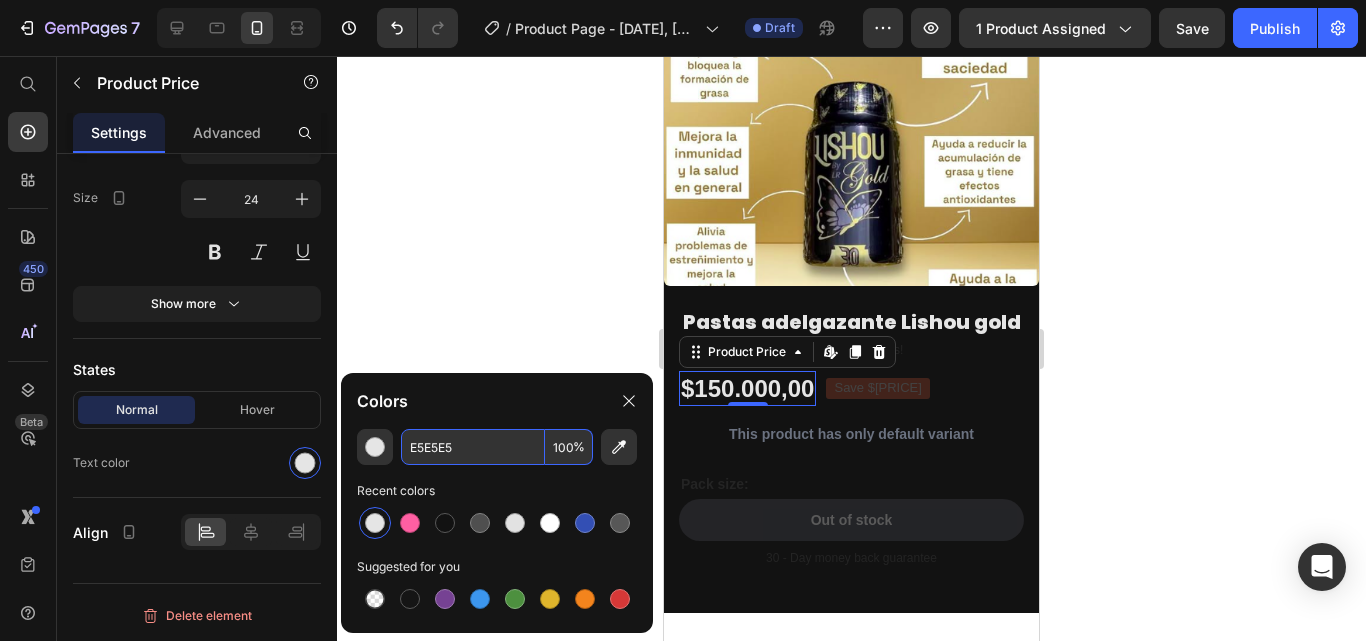 type on "E5E5E5" 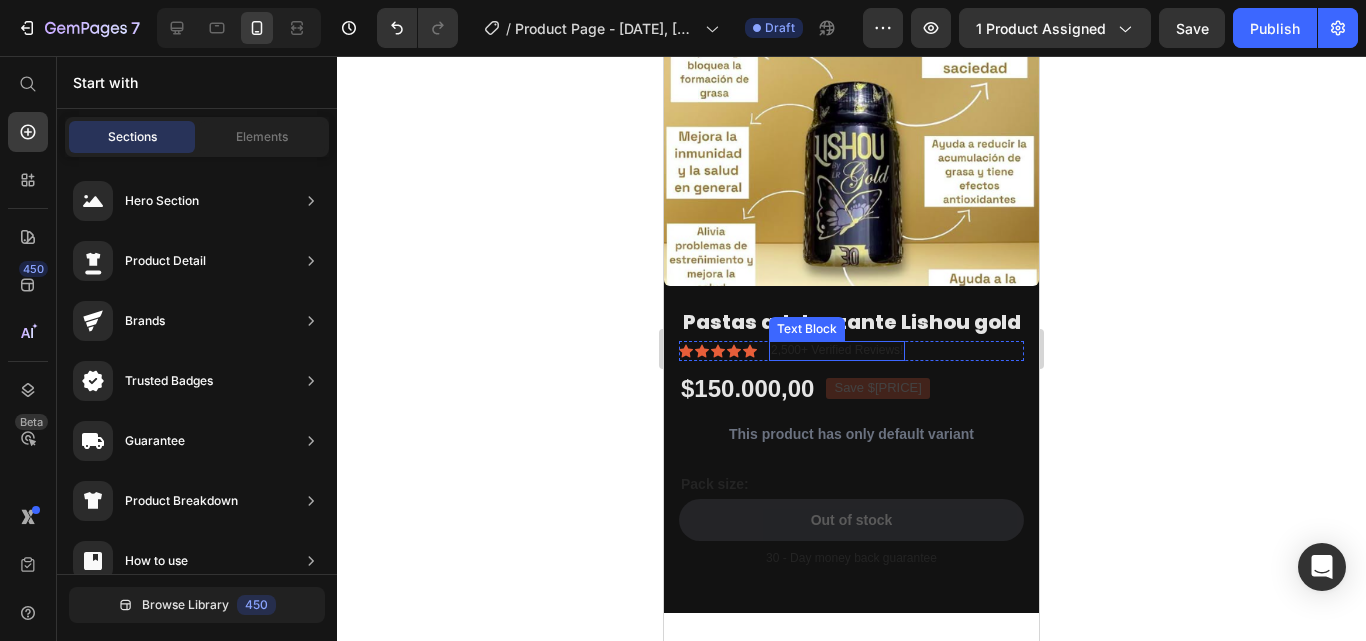 click on "2,500+ Verified Reviews!" at bounding box center (837, 351) 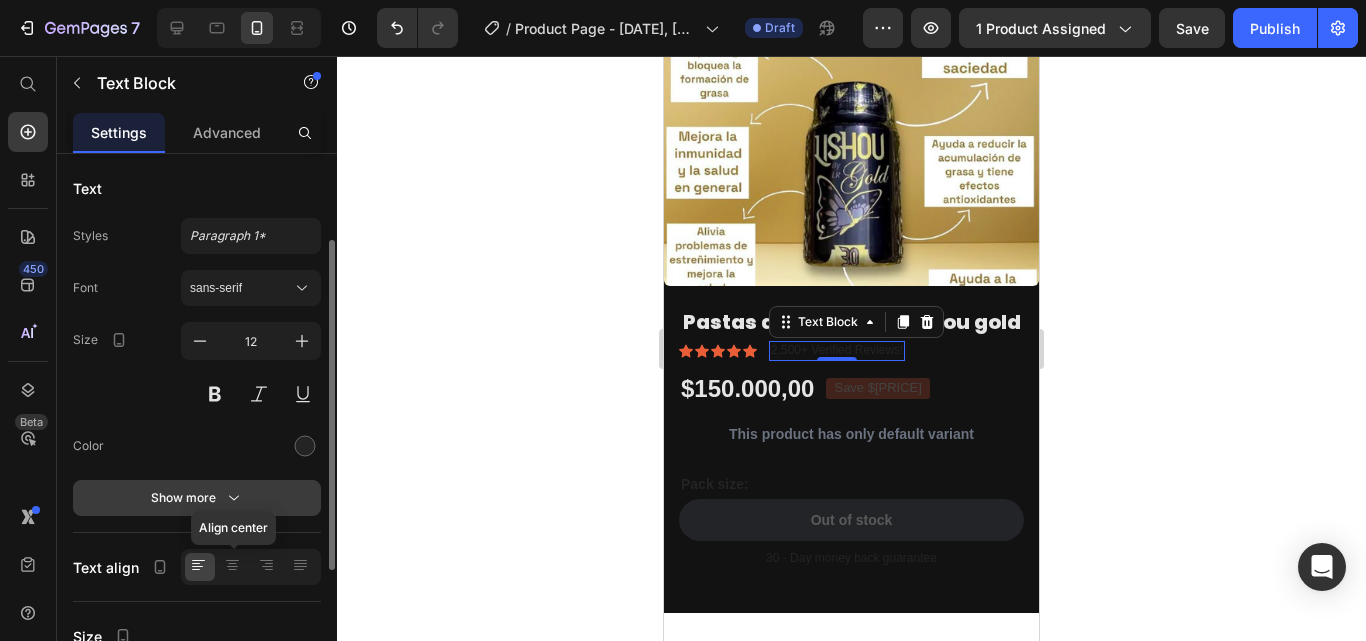 scroll, scrollTop: 95, scrollLeft: 0, axis: vertical 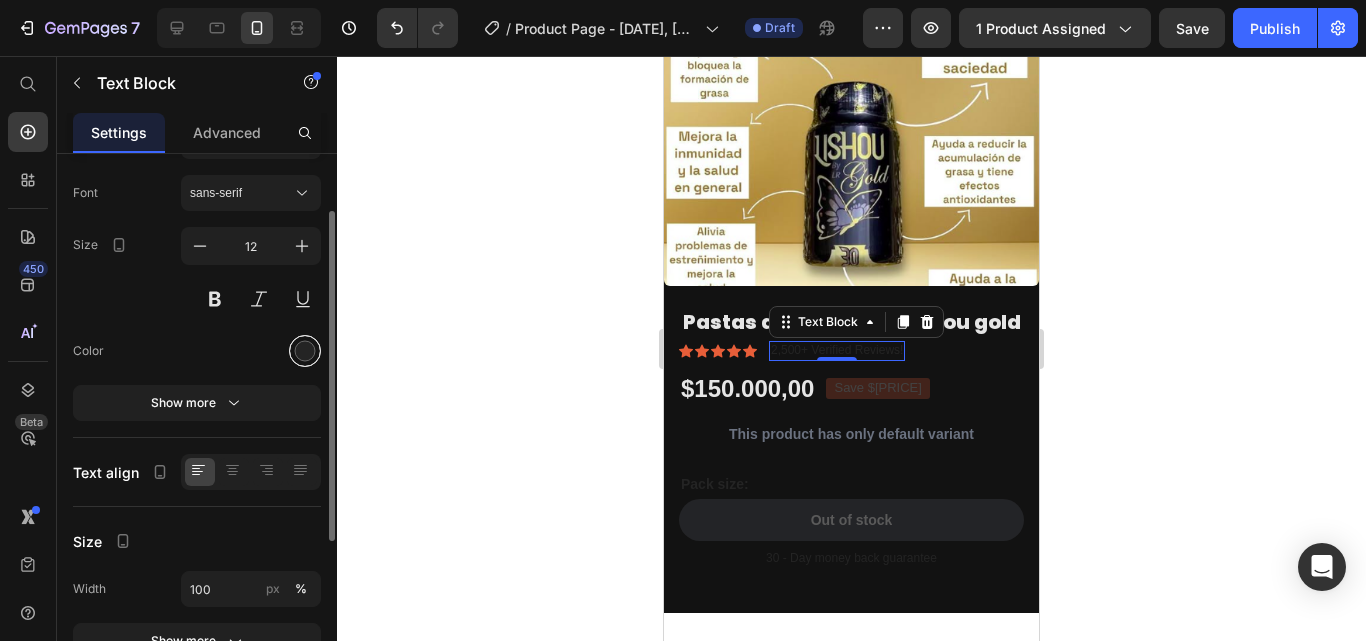 click at bounding box center (305, 351) 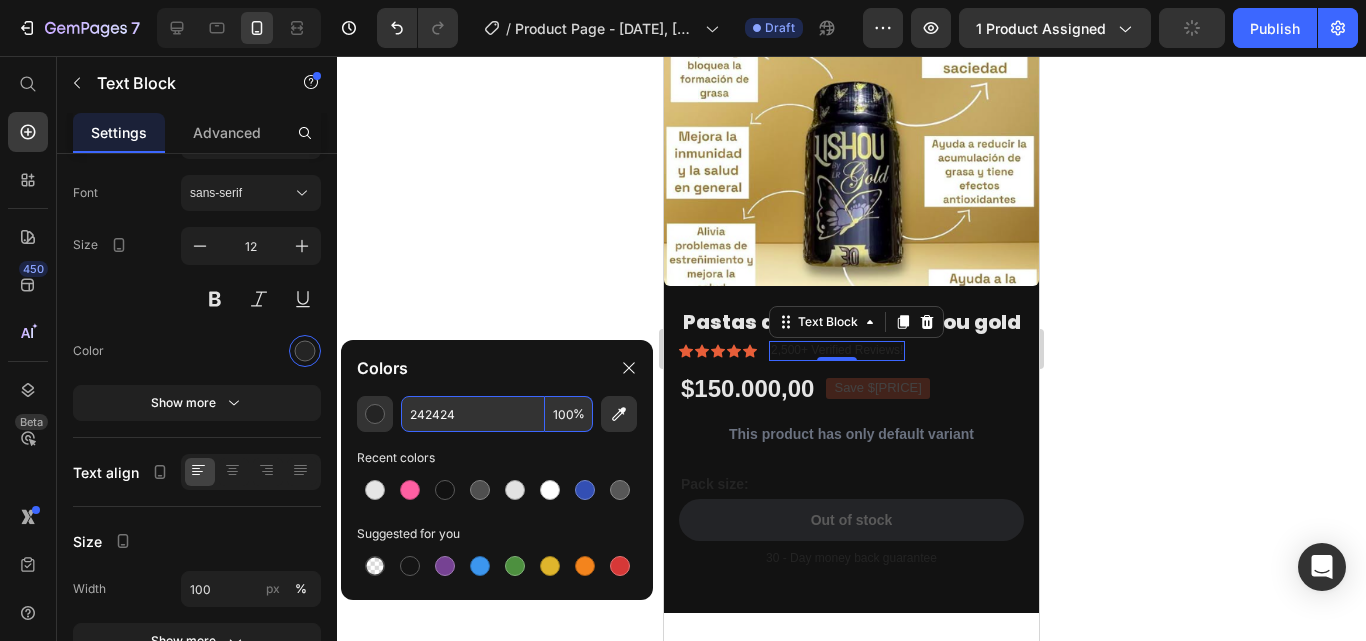 click on "242424" at bounding box center (473, 414) 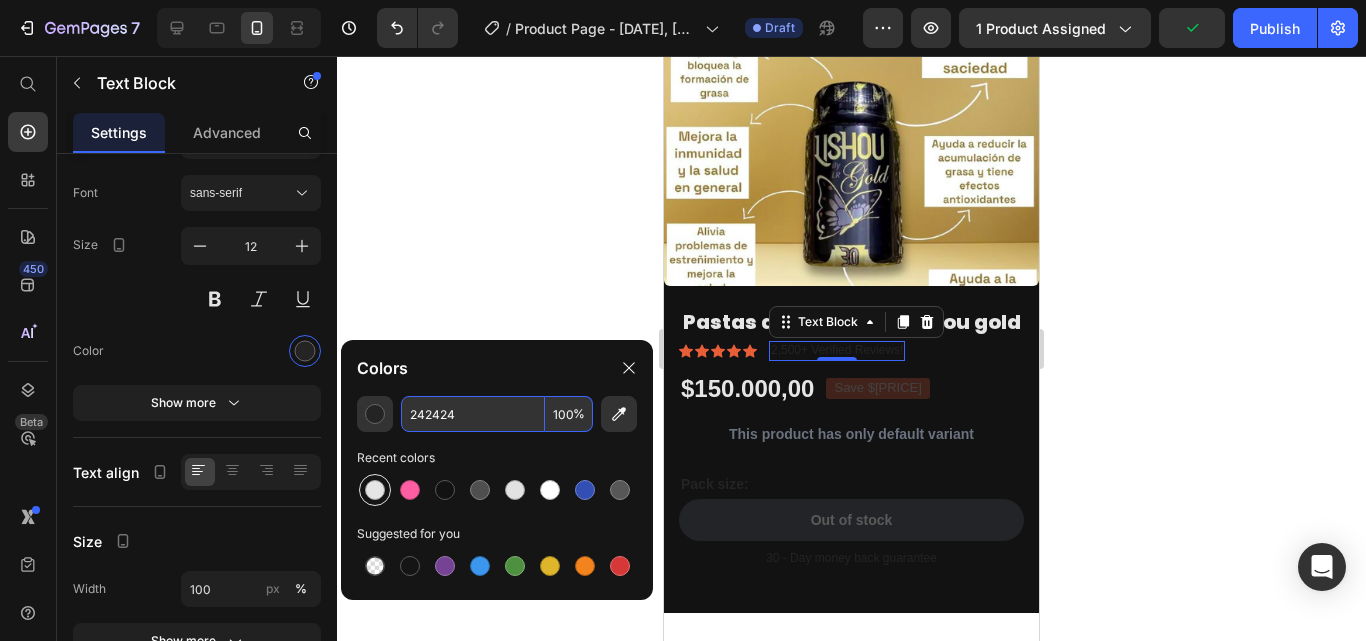 click at bounding box center [375, 490] 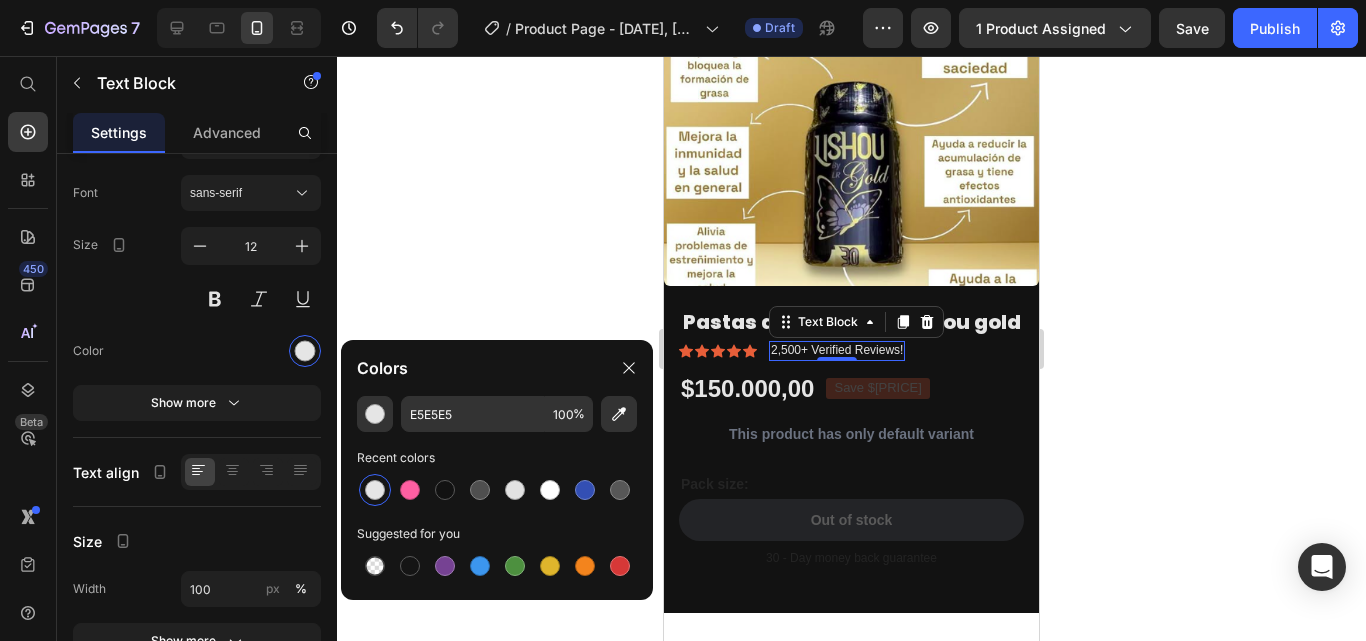 click 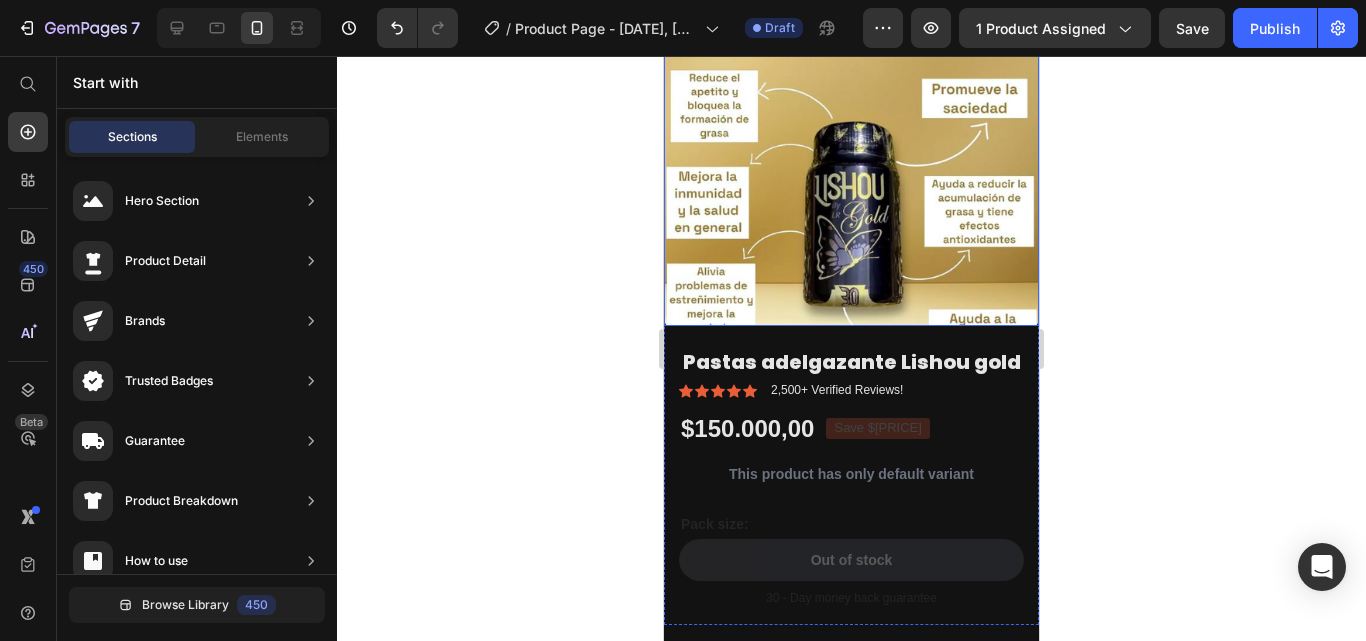 scroll, scrollTop: 993, scrollLeft: 0, axis: vertical 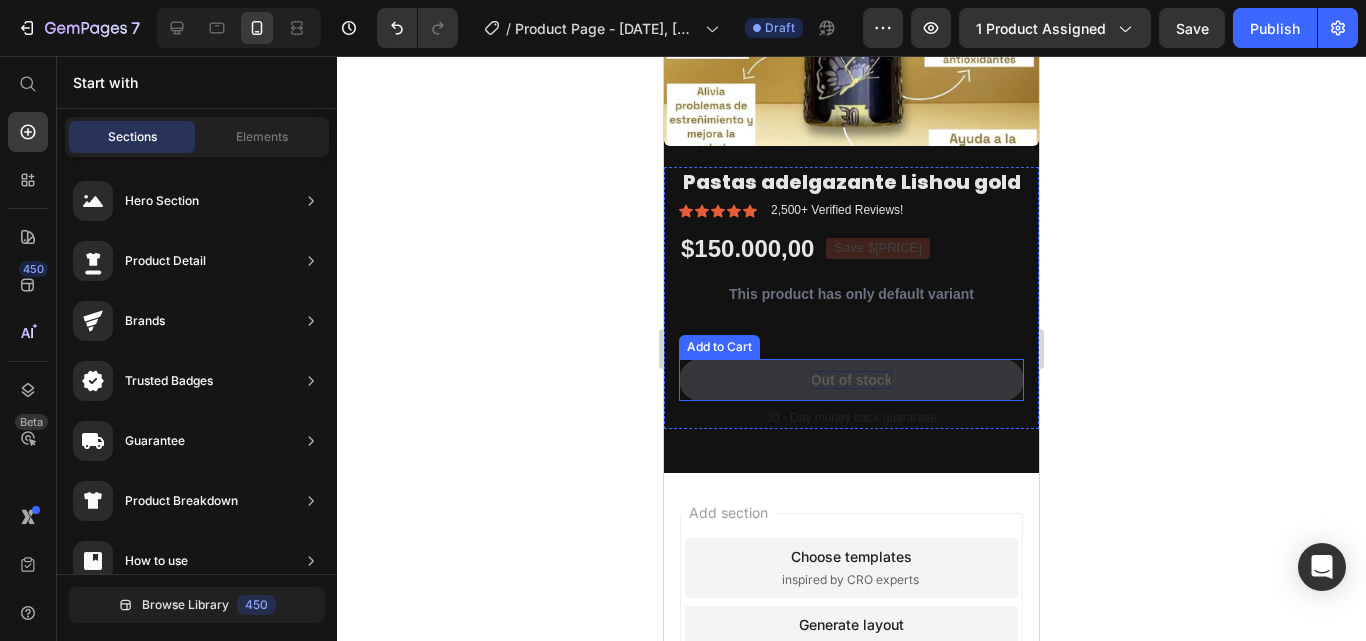 click on "Out of stock" at bounding box center [852, 380] 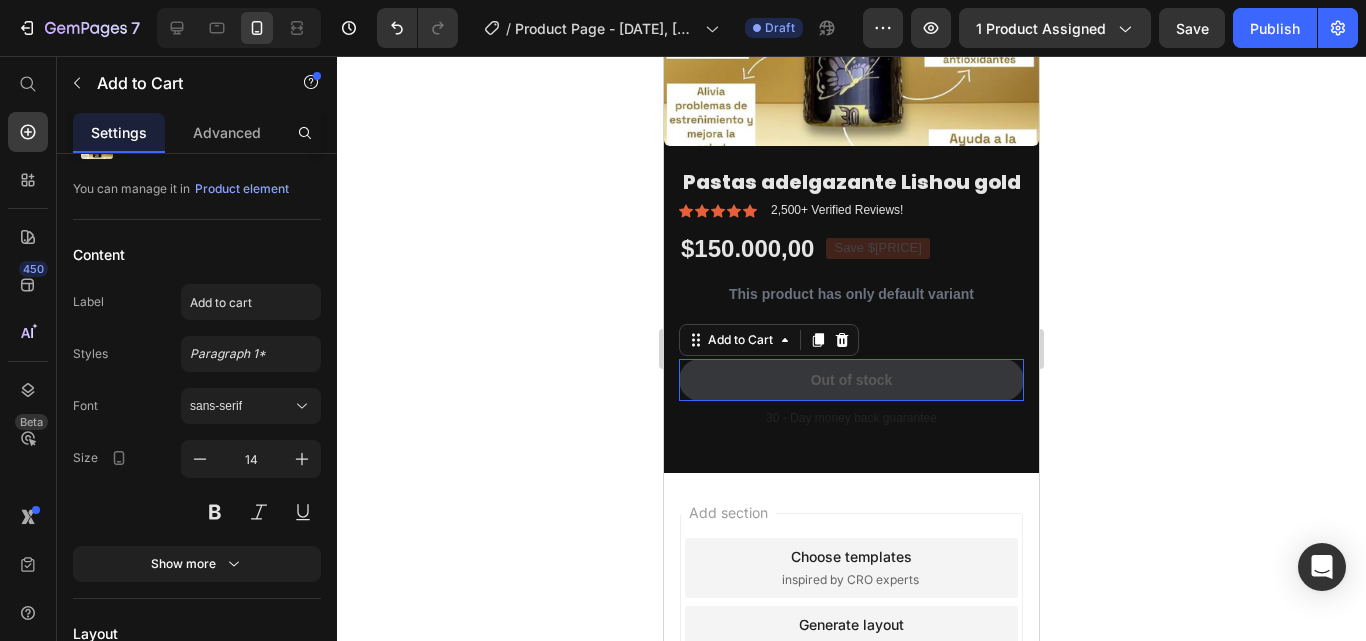 scroll, scrollTop: 0, scrollLeft: 0, axis: both 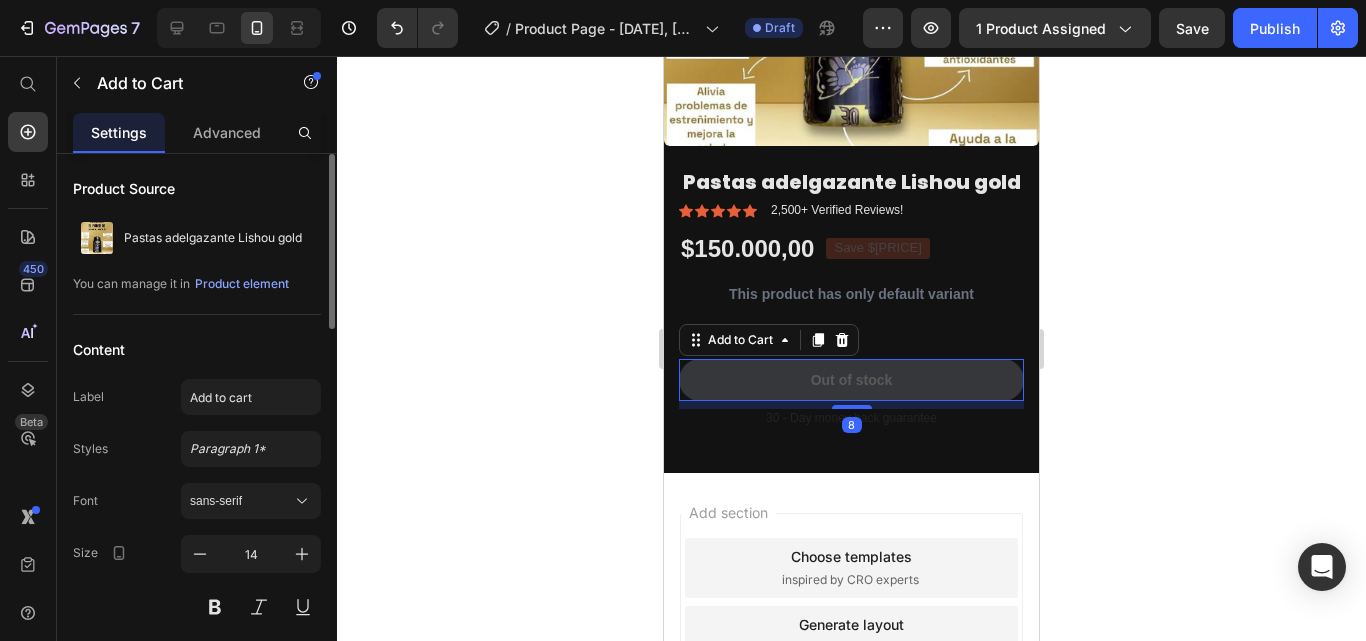 click on "Out of stock" at bounding box center (851, 380) 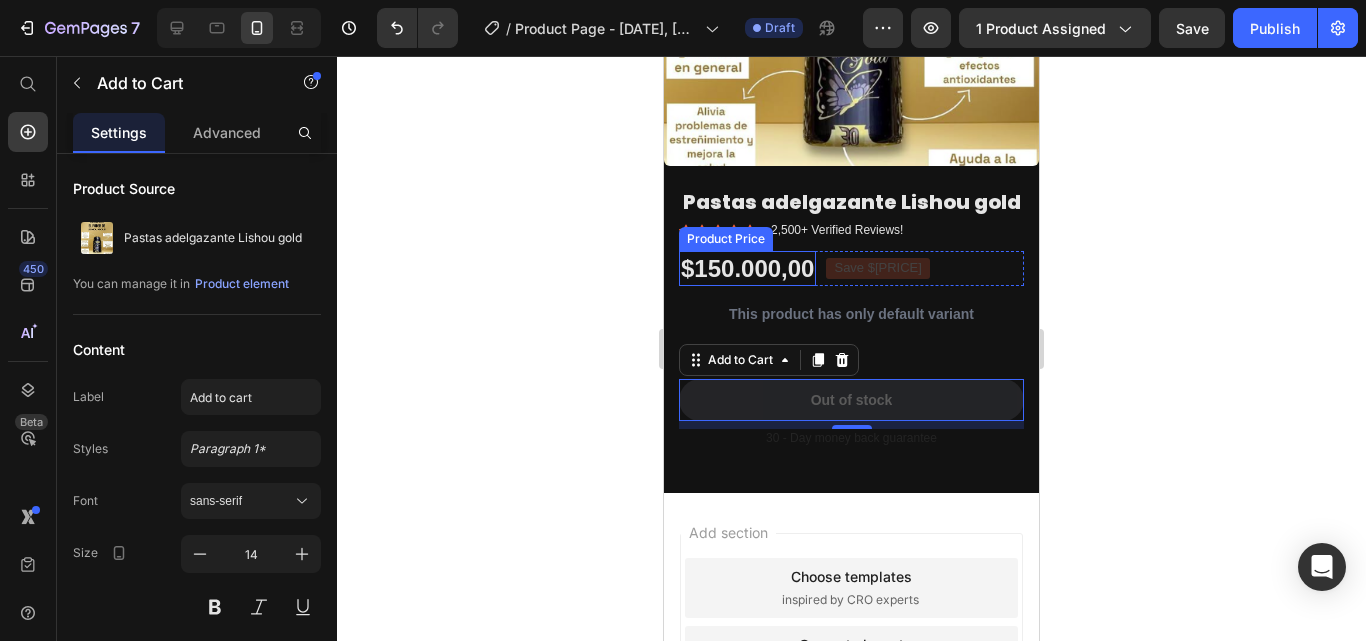 scroll, scrollTop: 987, scrollLeft: 0, axis: vertical 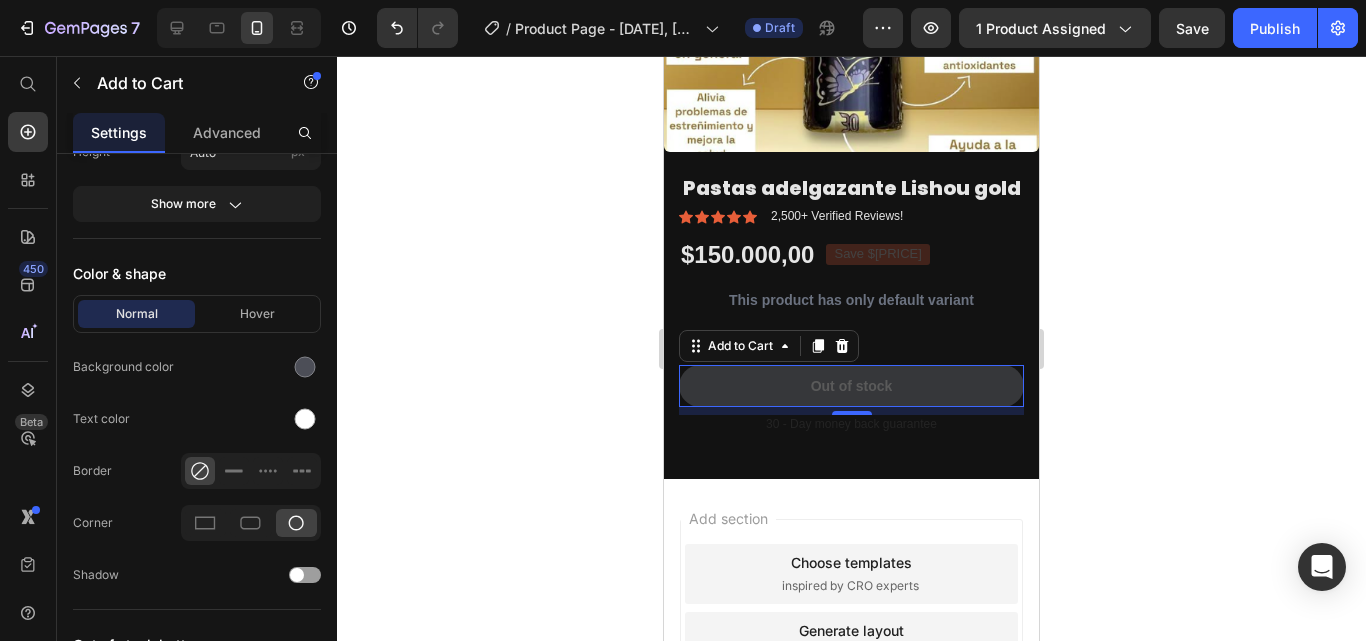 click on "Out of stock" at bounding box center (851, 386) 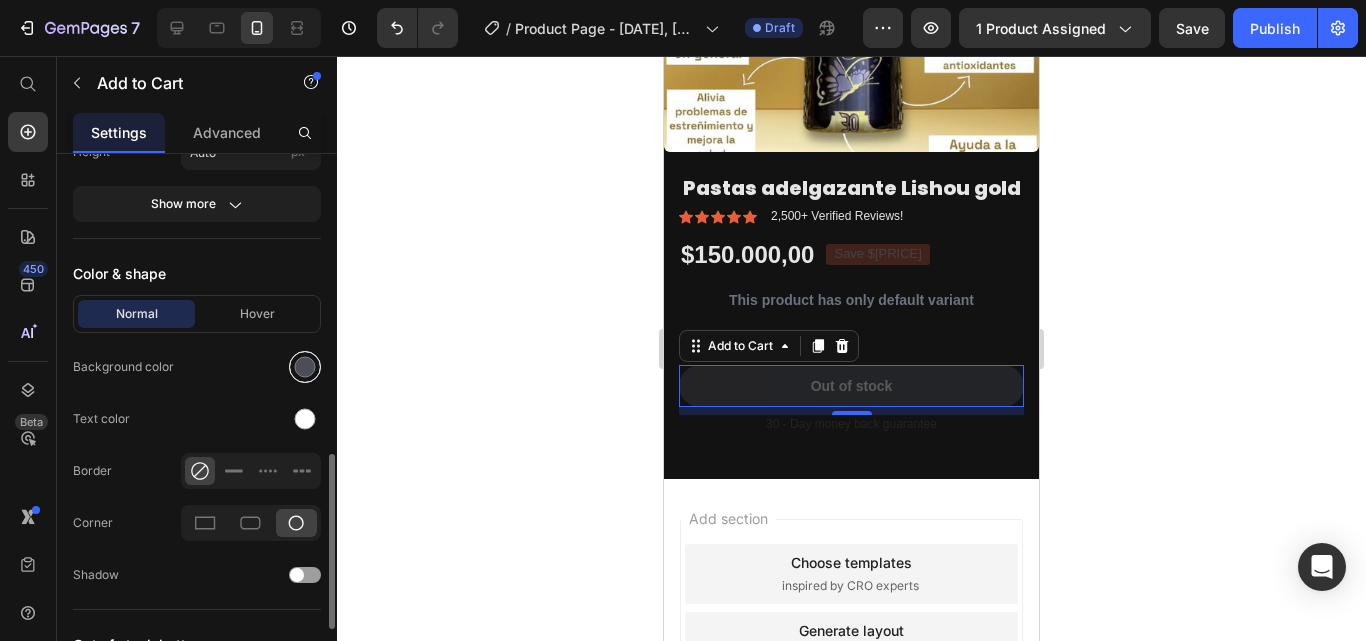 click at bounding box center (305, 367) 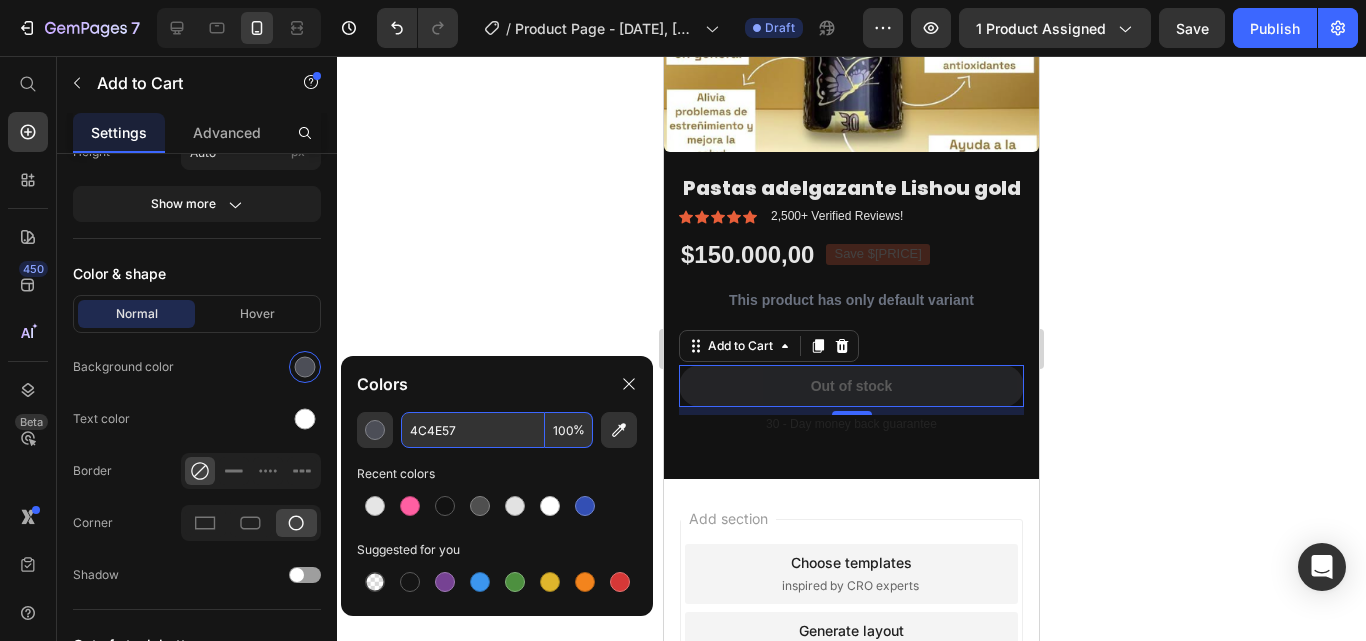 click on "4C4E57" at bounding box center (473, 430) 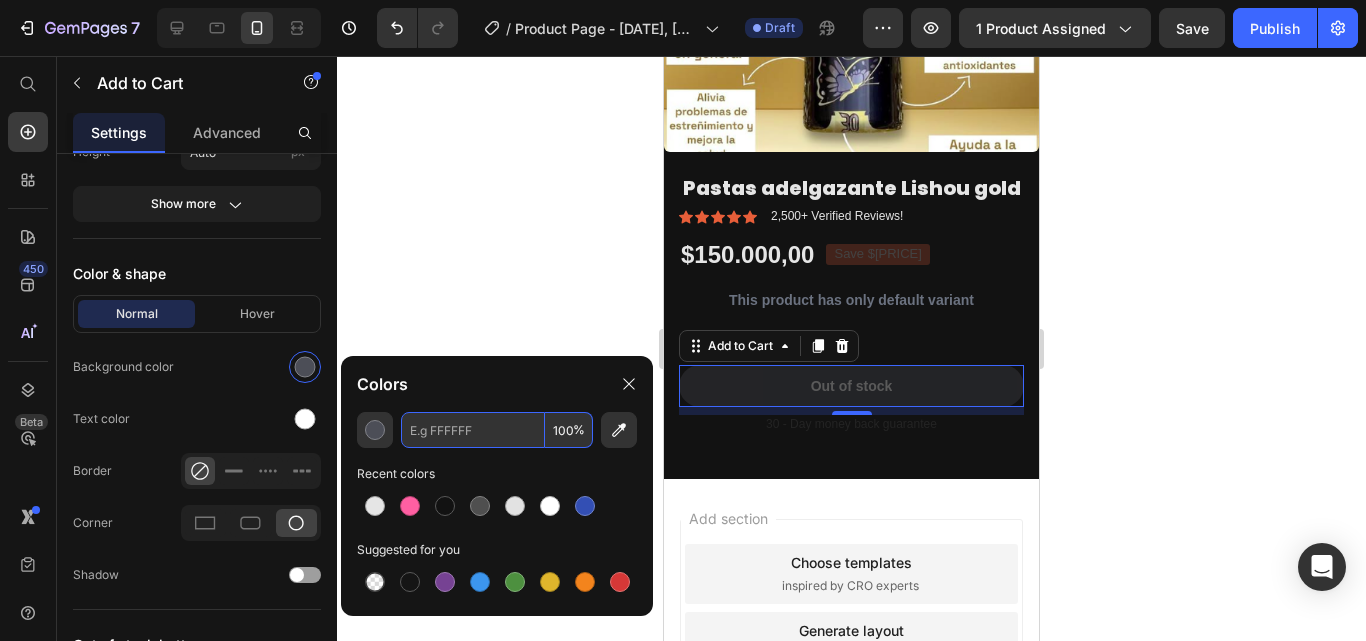 paste on "FF5FA2" 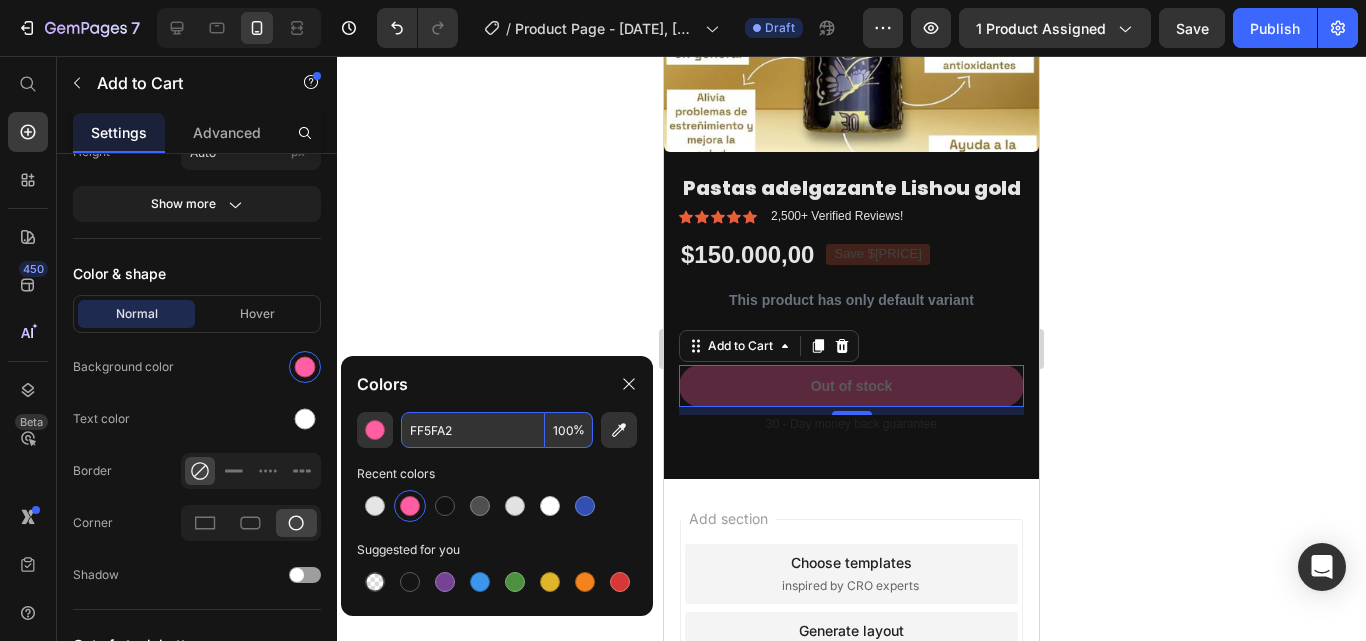 type on "FF5FA2" 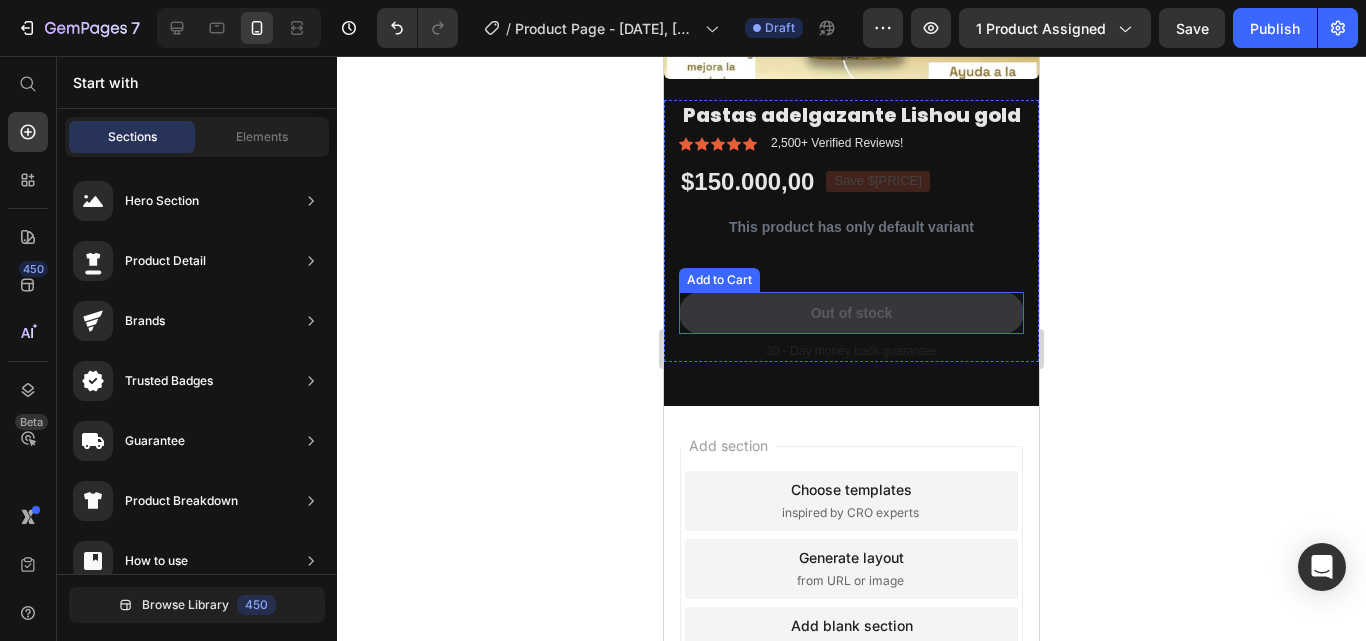 scroll, scrollTop: 1047, scrollLeft: 0, axis: vertical 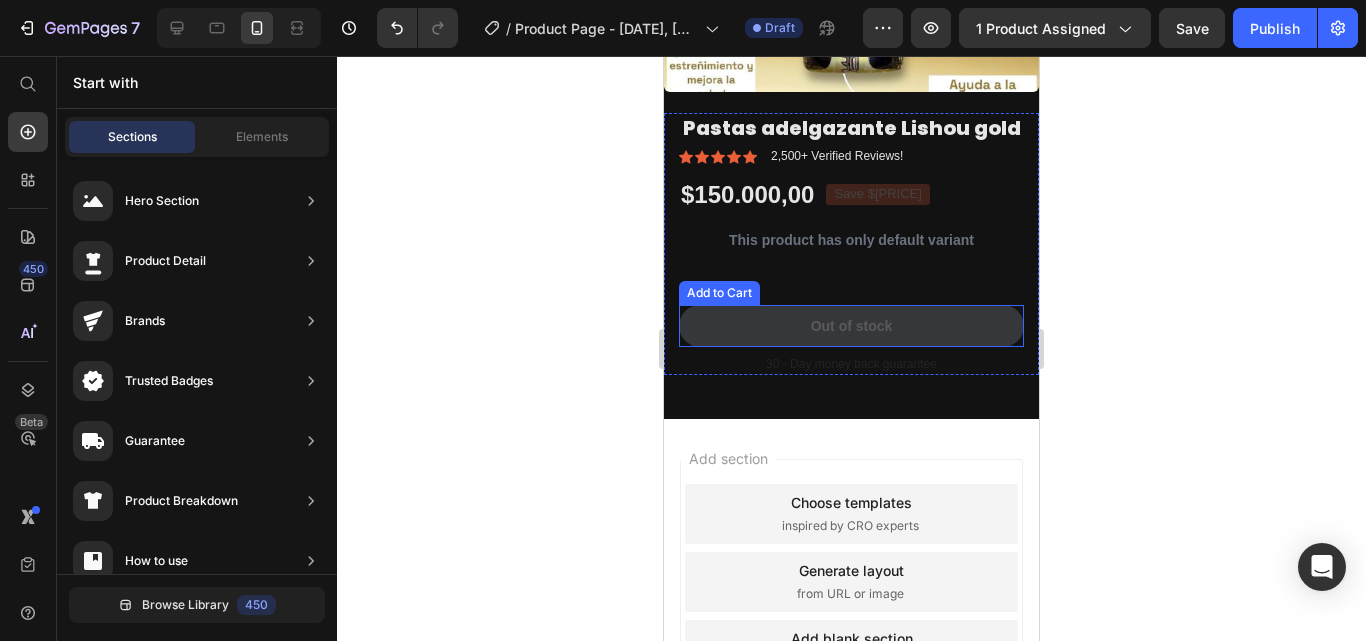 click on "Out of stock" at bounding box center [851, 326] 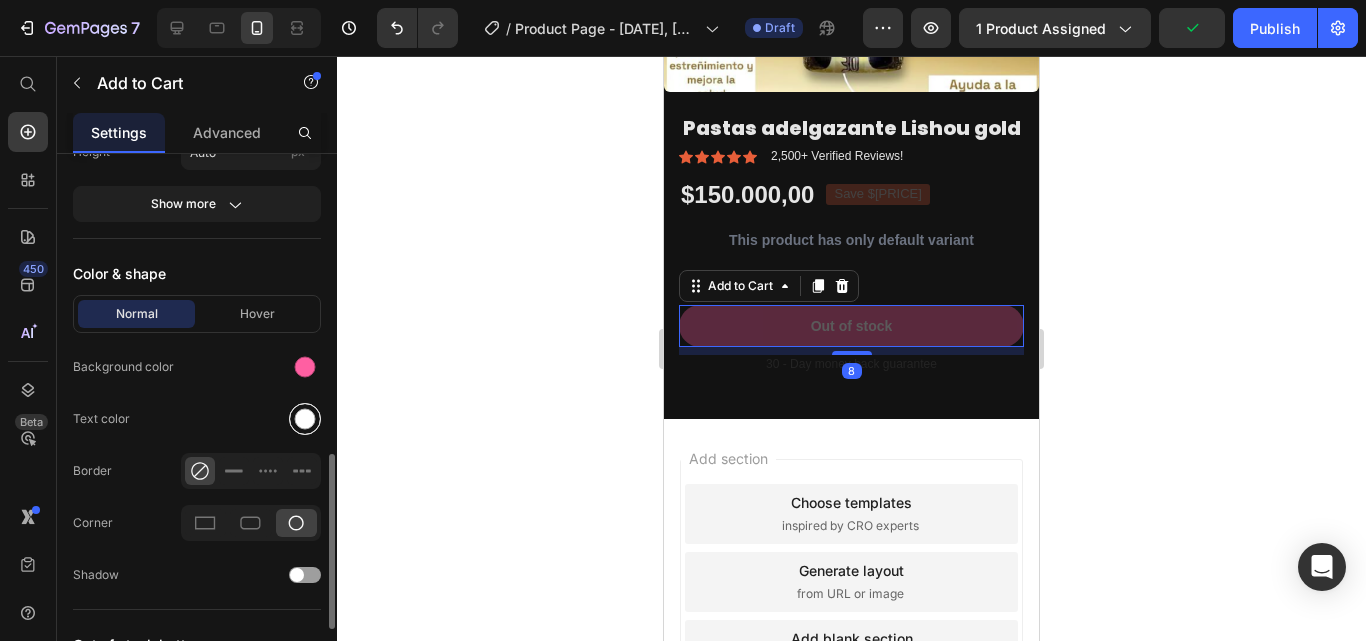 click at bounding box center [305, 419] 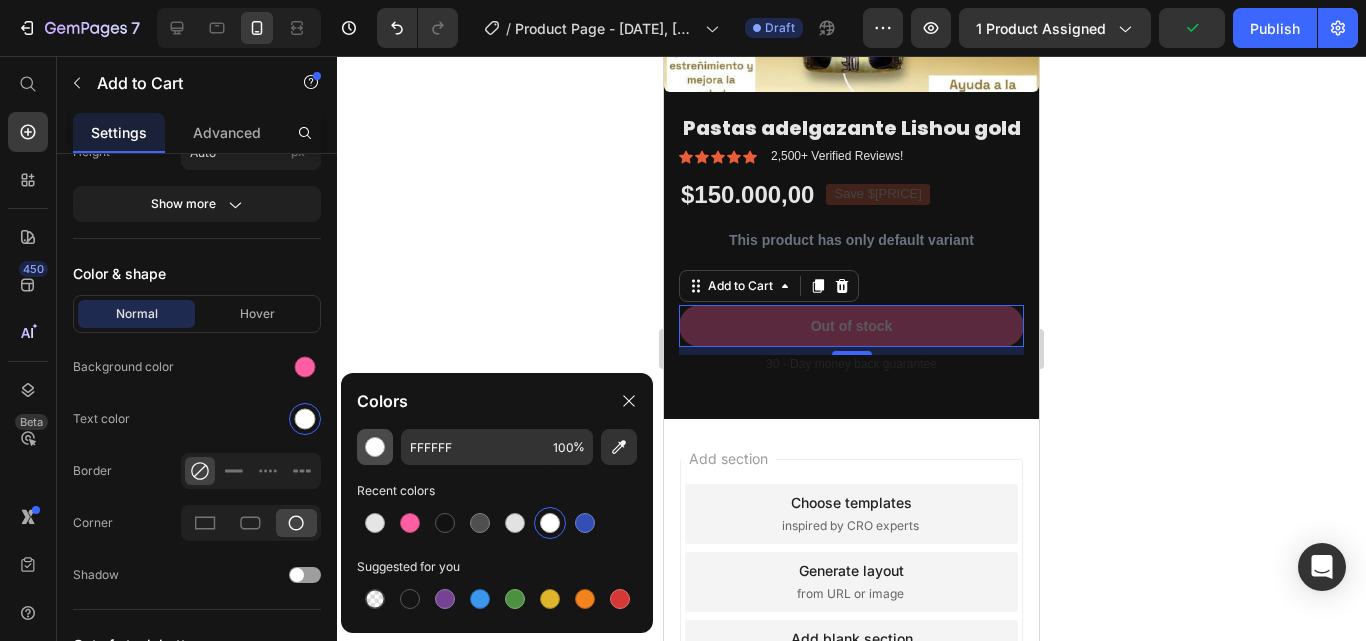 click at bounding box center [375, 447] 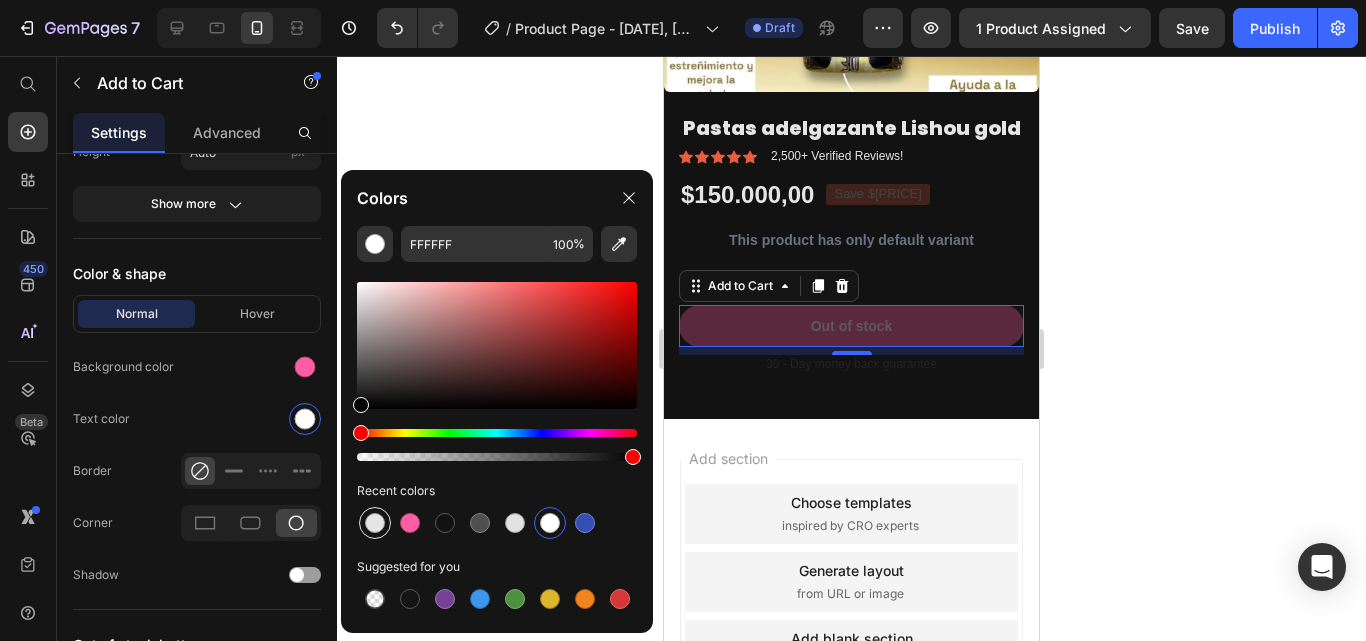 click at bounding box center (375, 523) 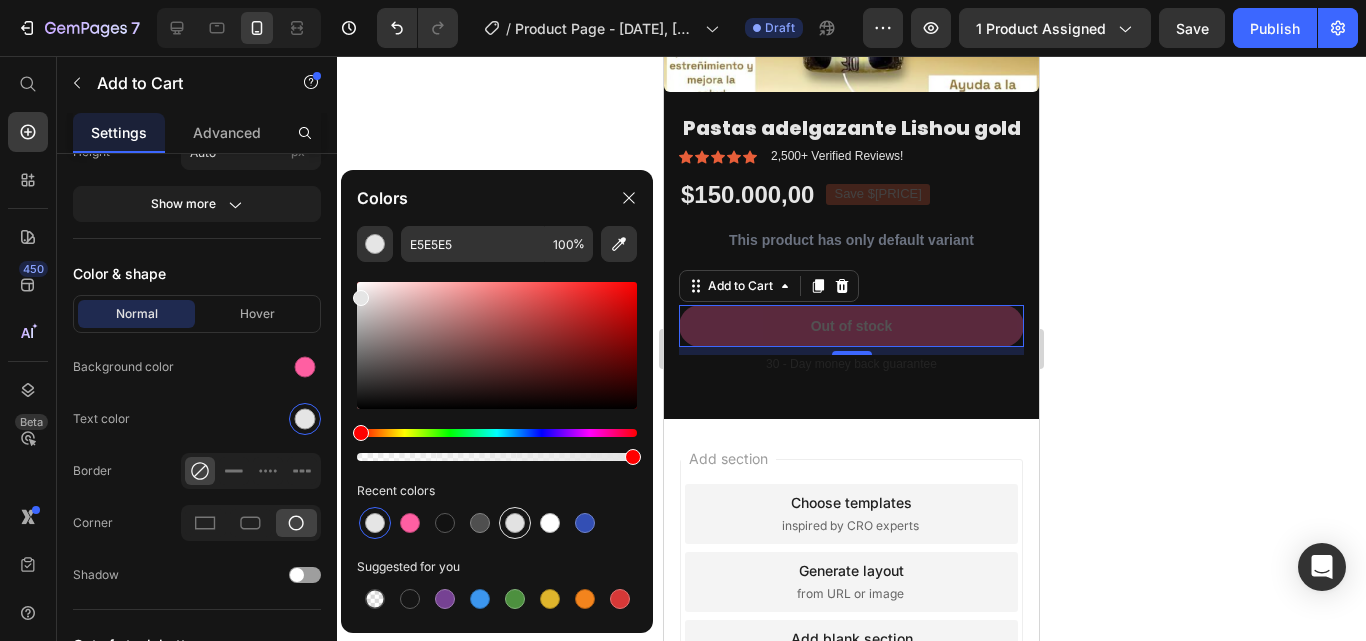 click at bounding box center (515, 523) 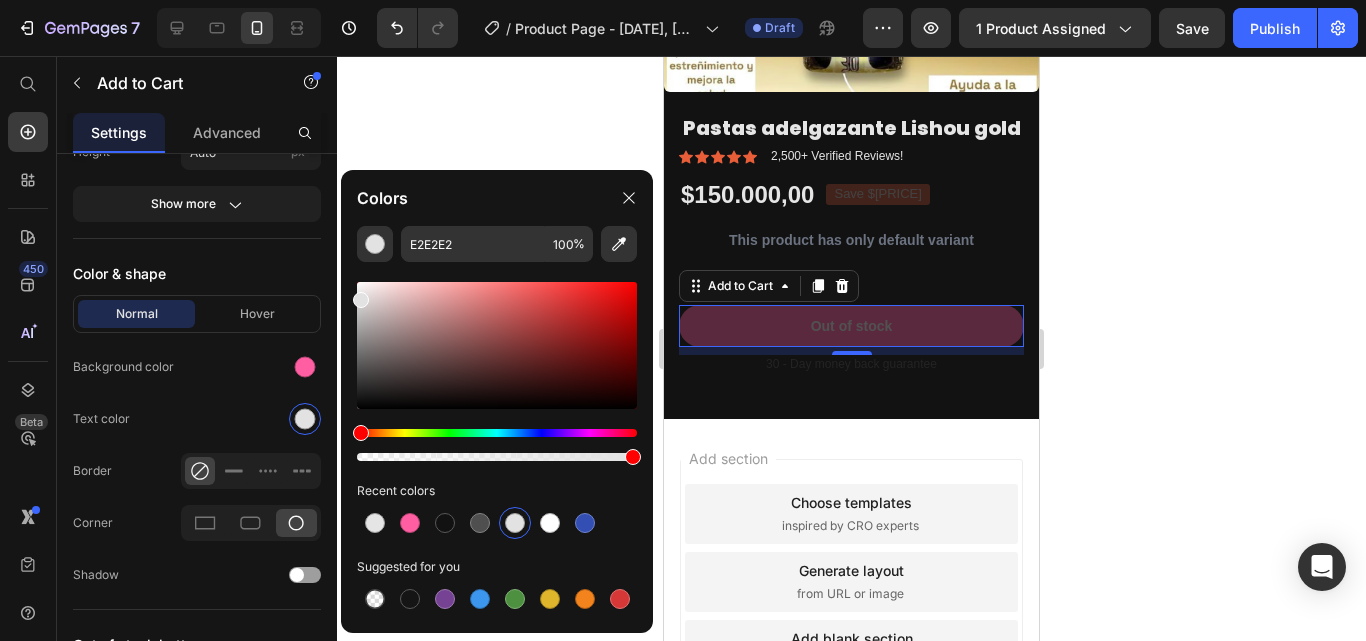 click 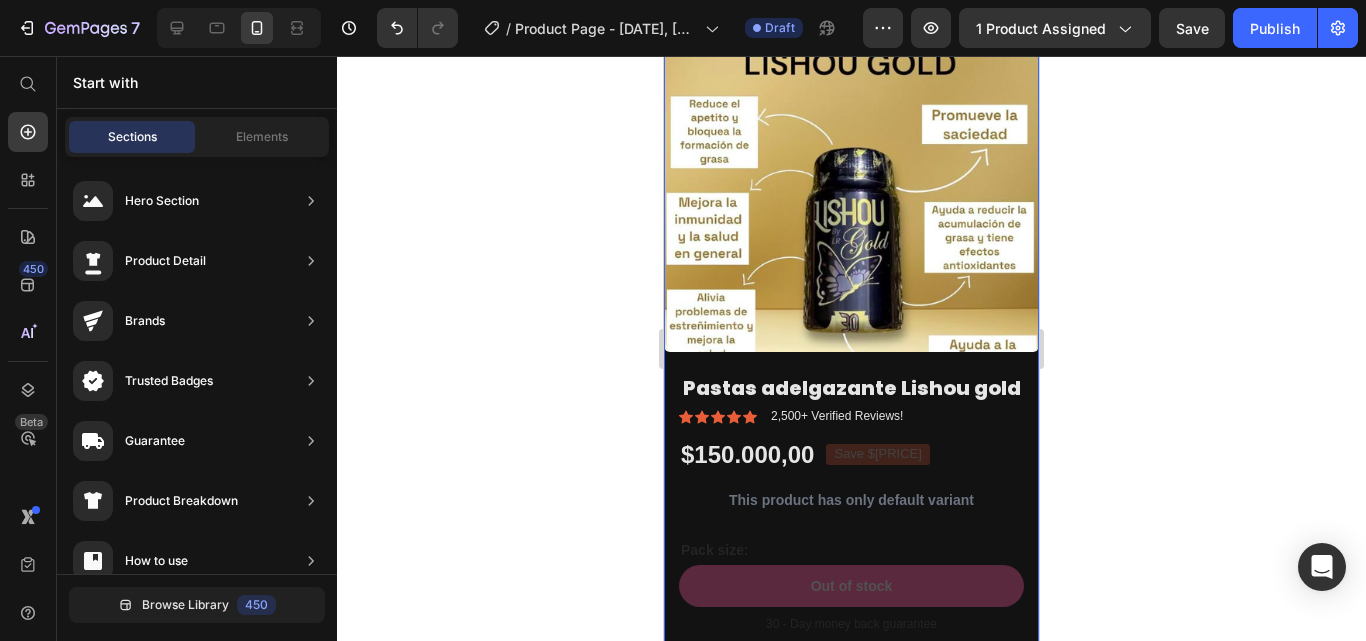 scroll, scrollTop: 893, scrollLeft: 0, axis: vertical 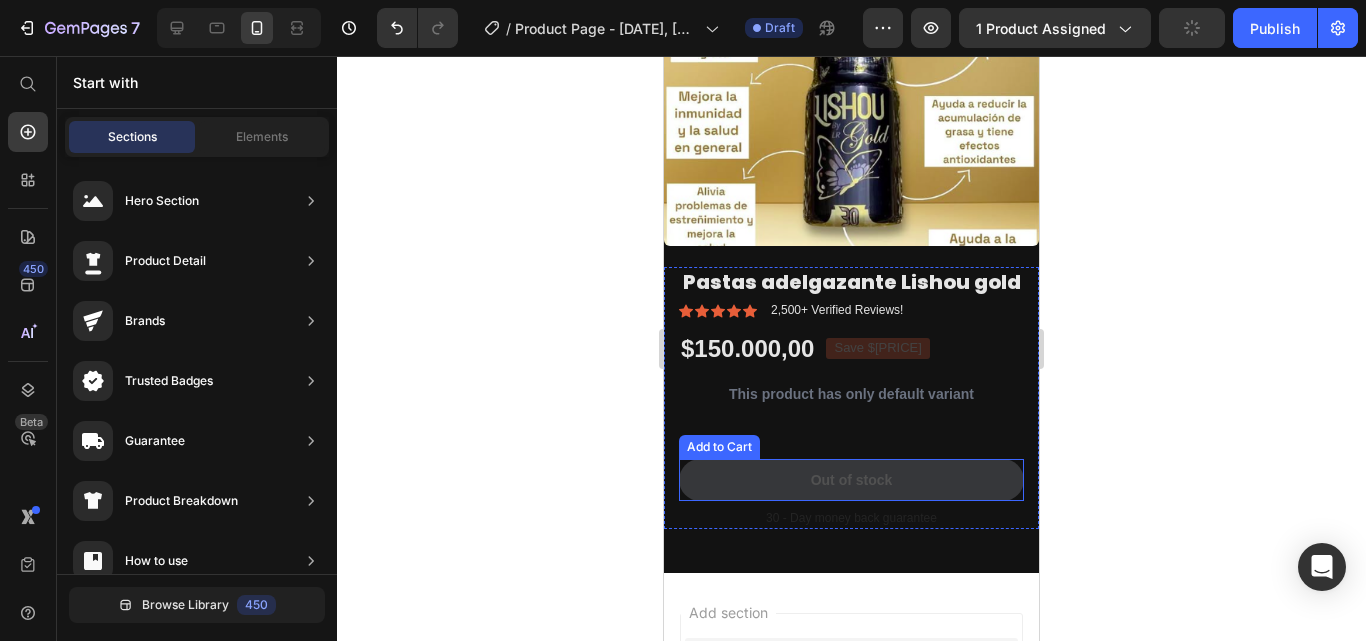 click on "Out of stock" at bounding box center [851, 480] 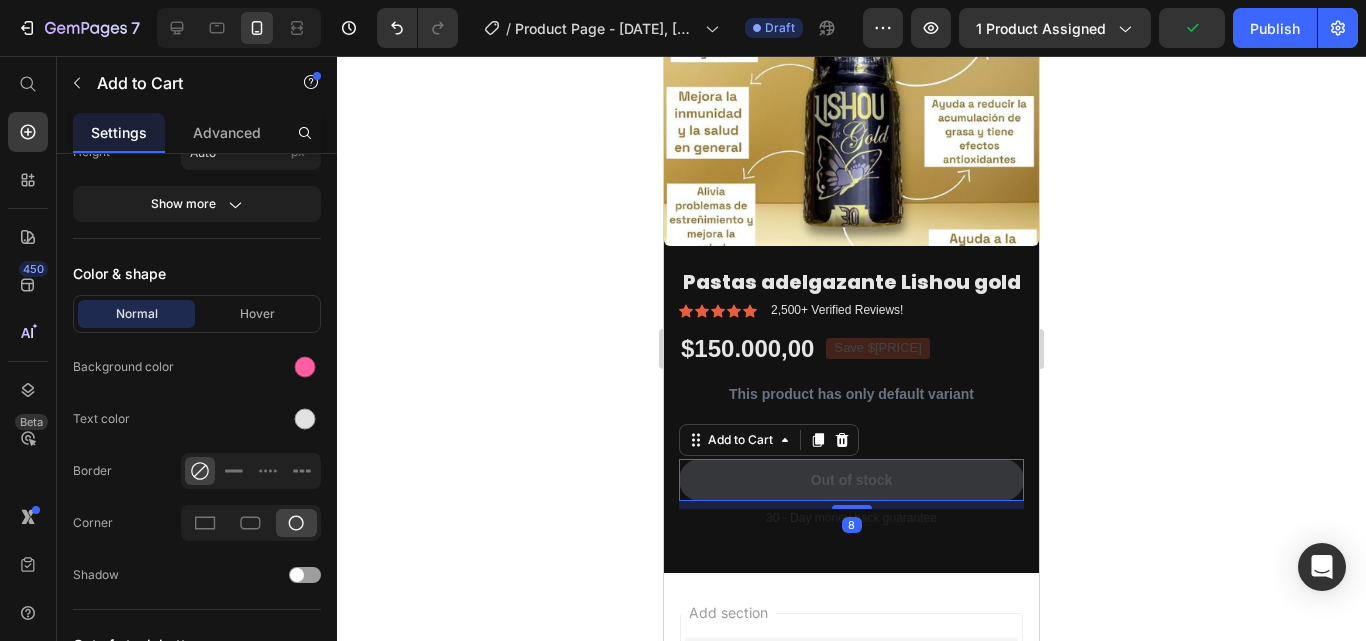 click on "Out of stock" at bounding box center (851, 480) 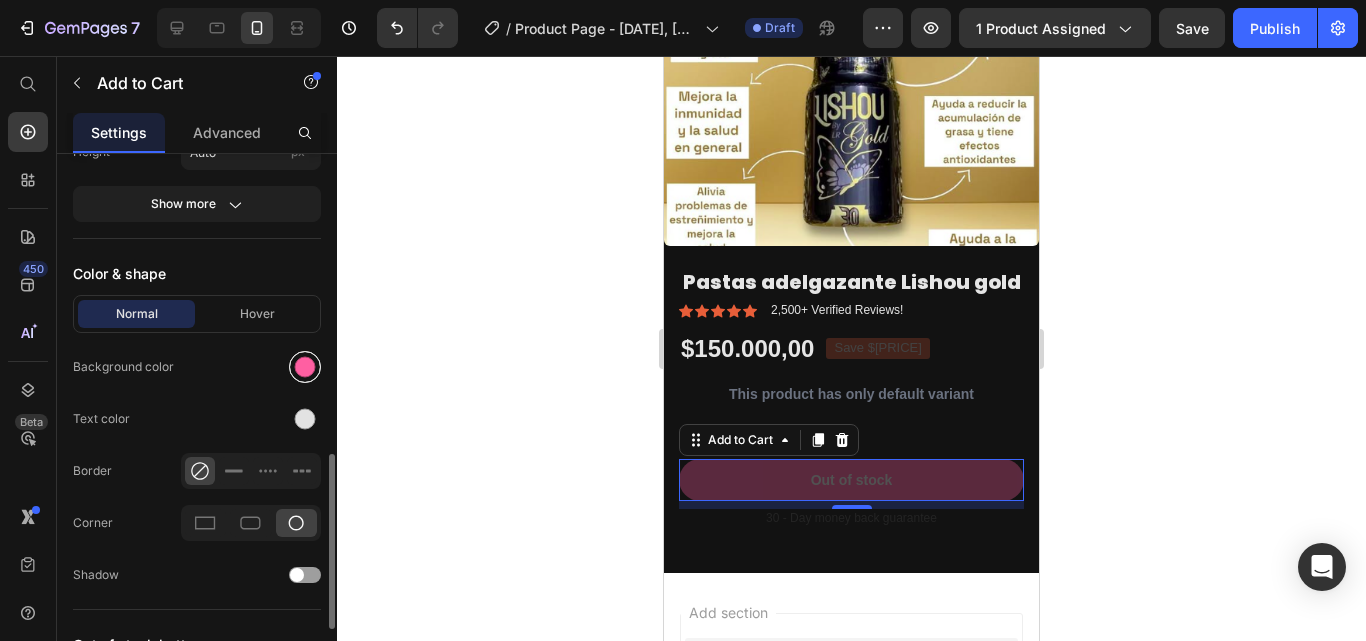 click at bounding box center (305, 367) 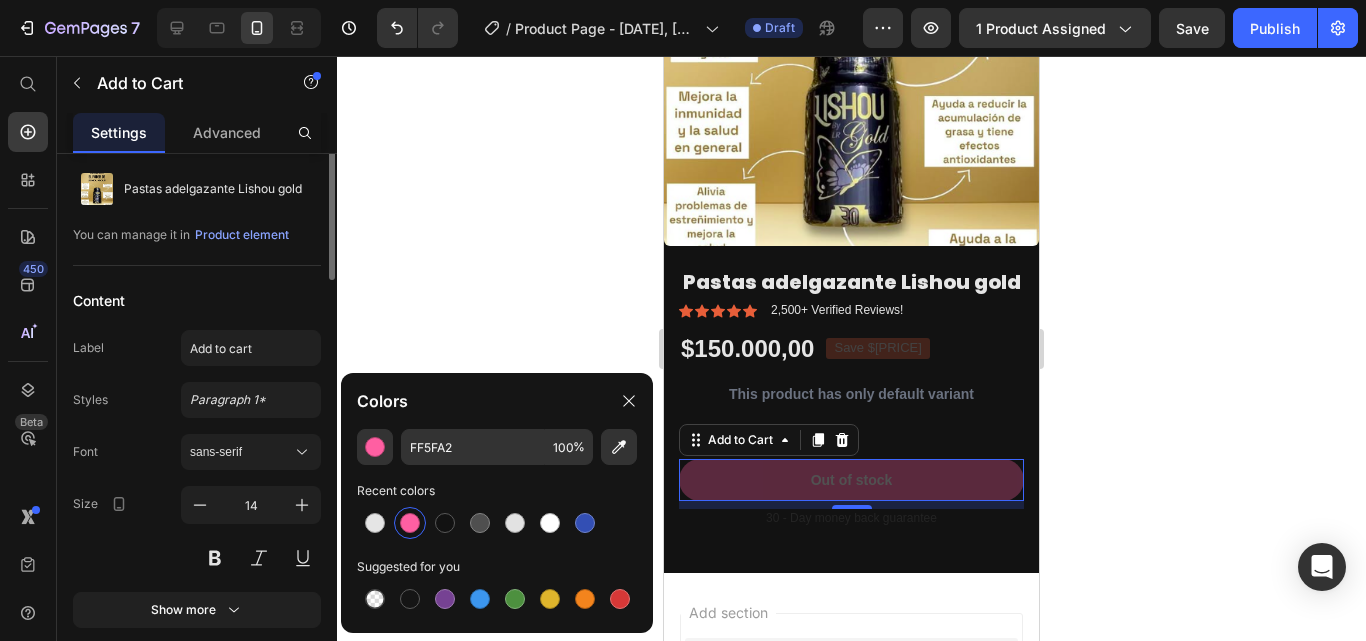 scroll, scrollTop: 0, scrollLeft: 0, axis: both 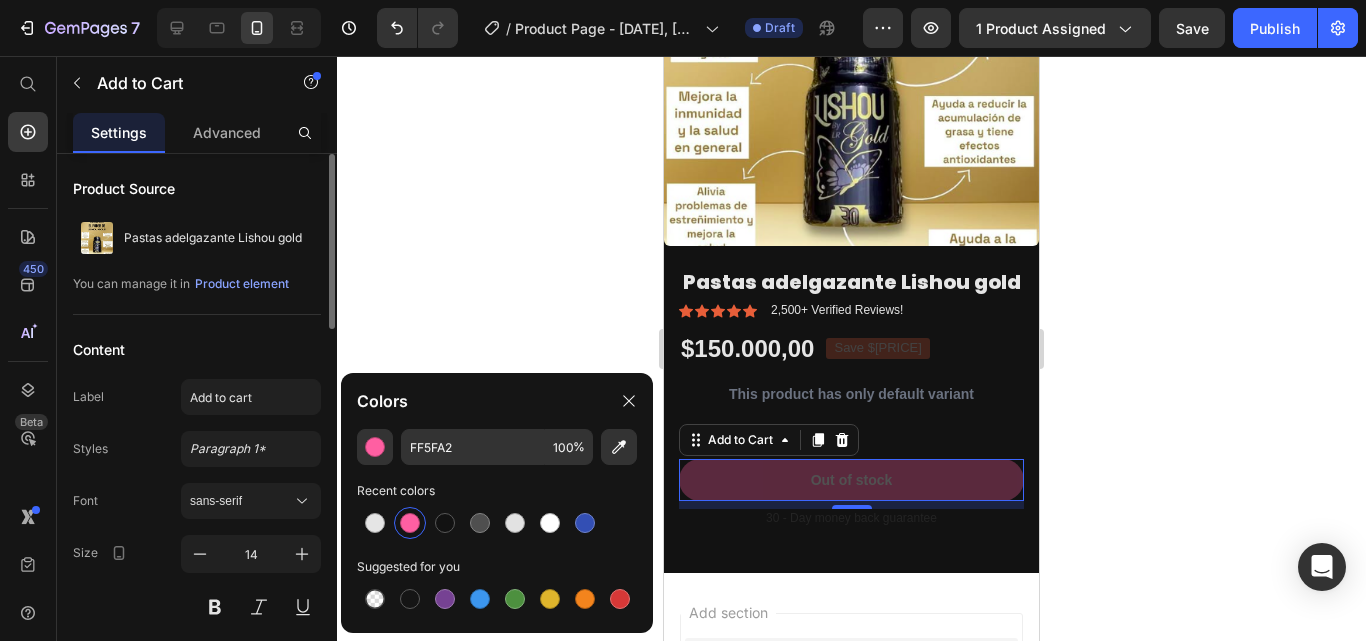 click 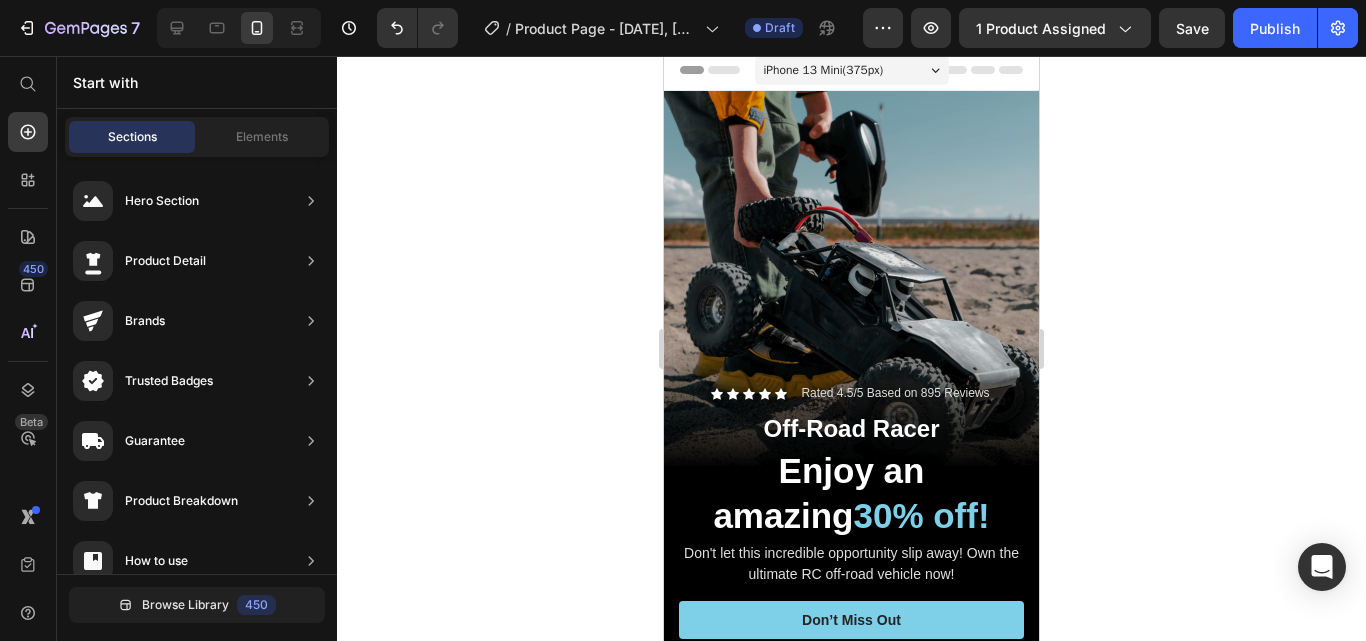 scroll, scrollTop: 0, scrollLeft: 0, axis: both 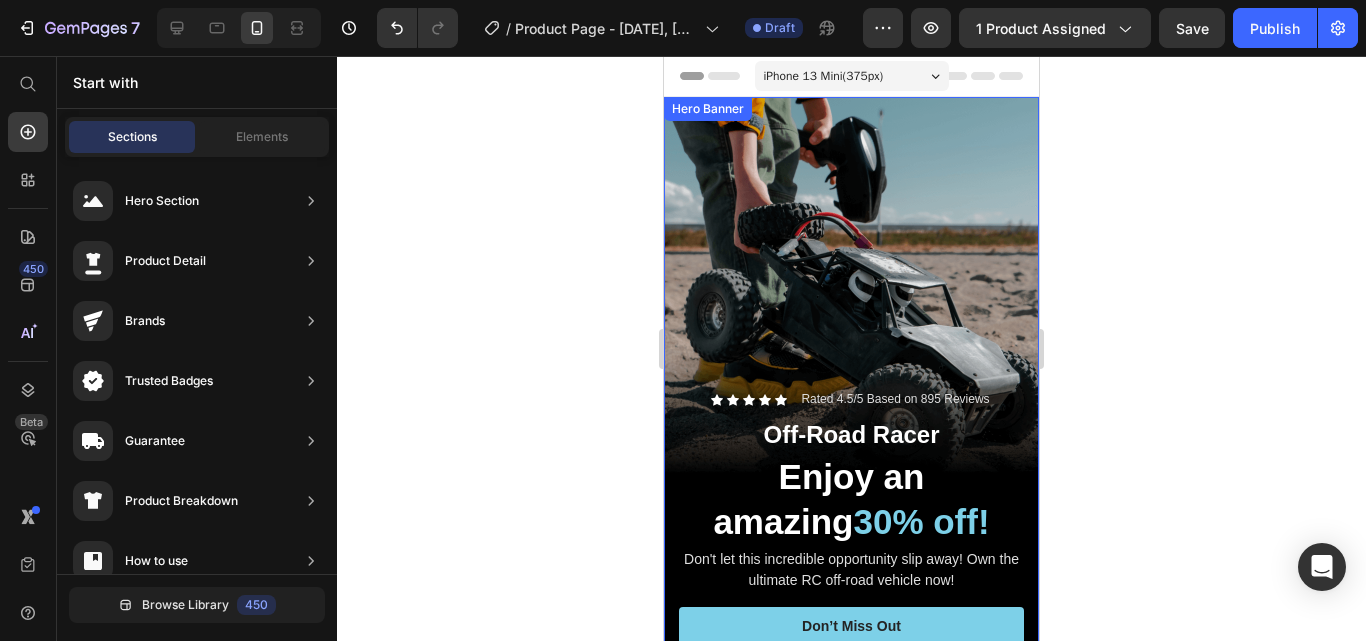 click at bounding box center (851, 430) 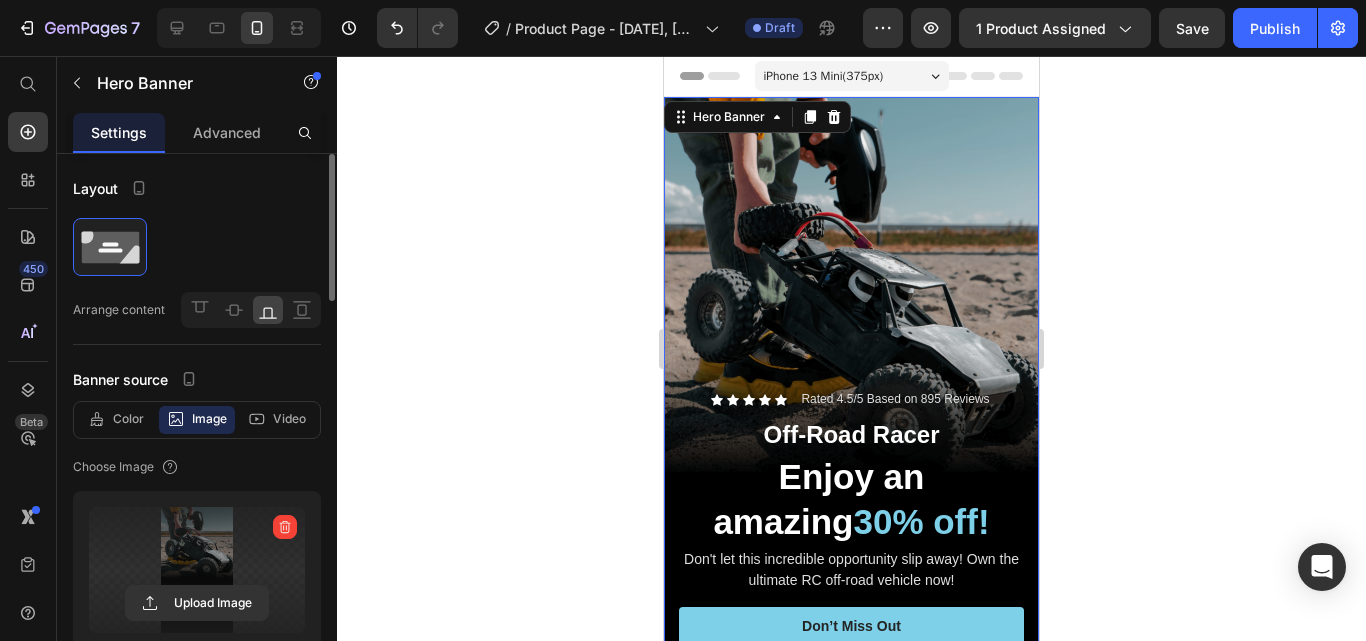 click at bounding box center [197, 570] 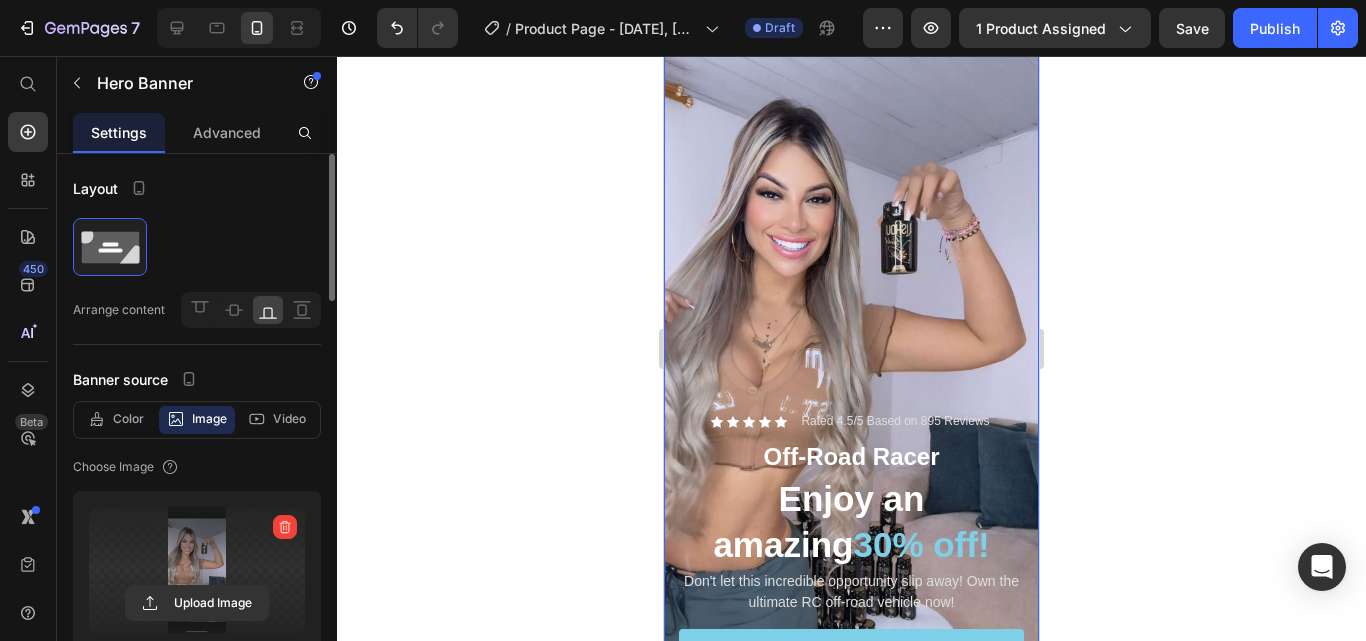 scroll, scrollTop: 107, scrollLeft: 0, axis: vertical 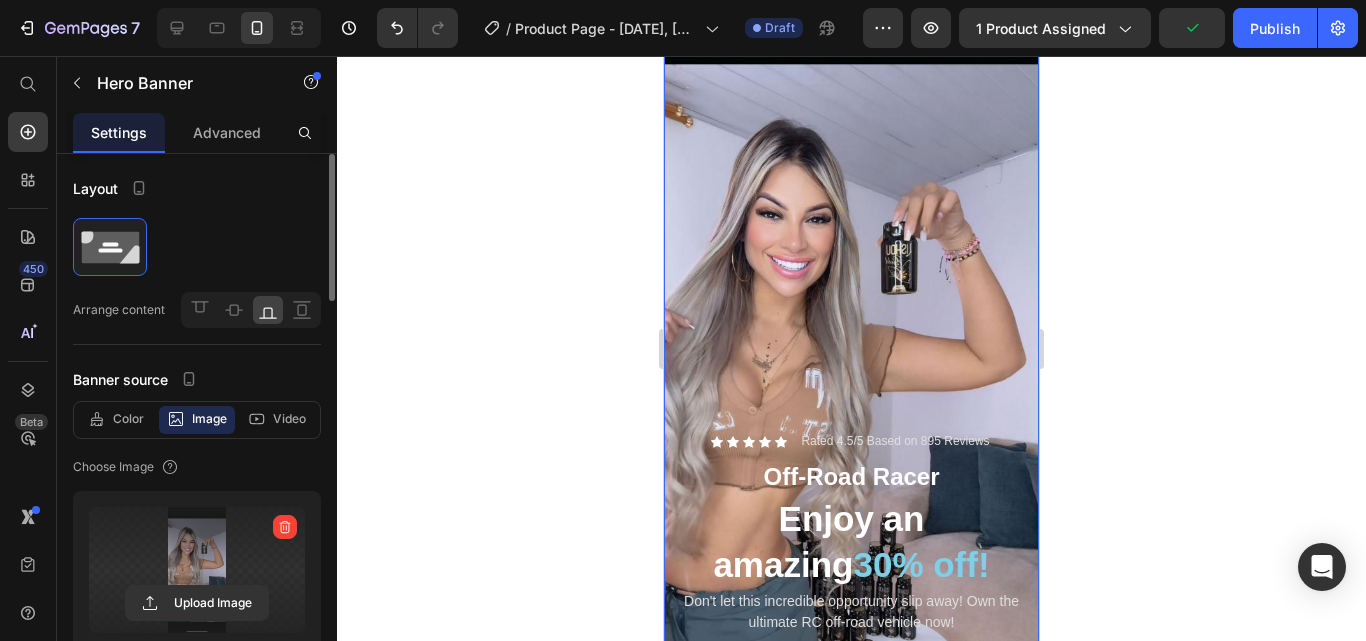 click at bounding box center [851, 398] 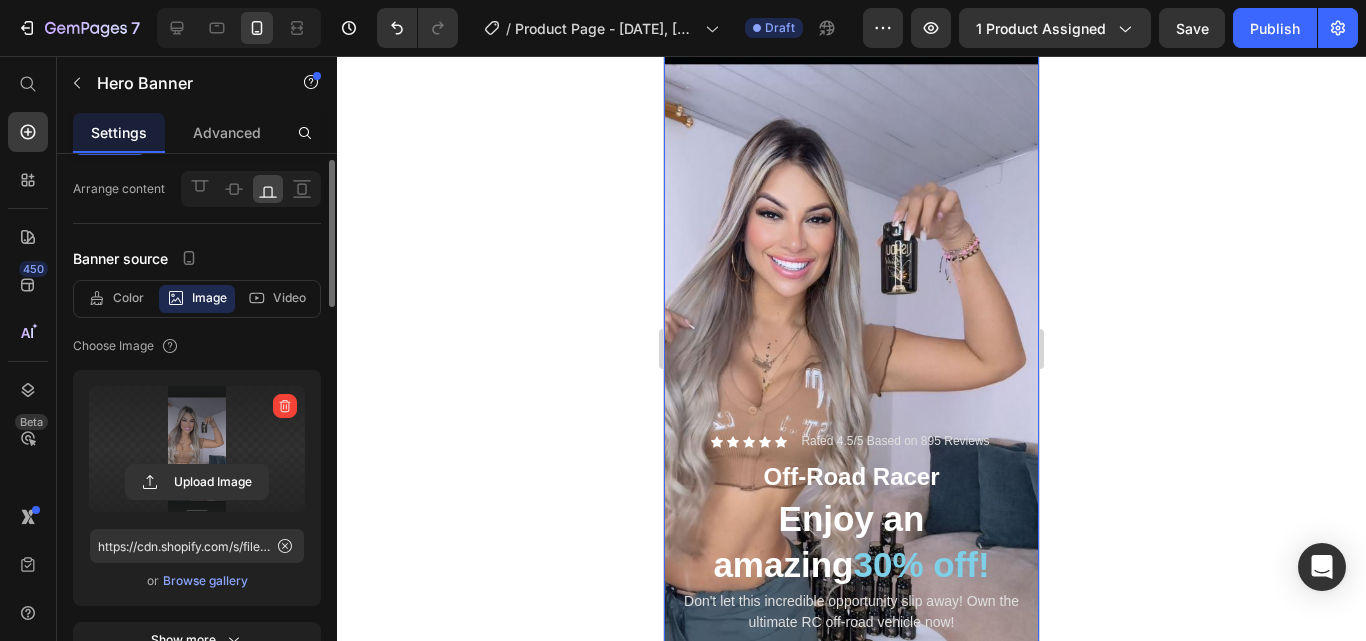 scroll, scrollTop: 135, scrollLeft: 0, axis: vertical 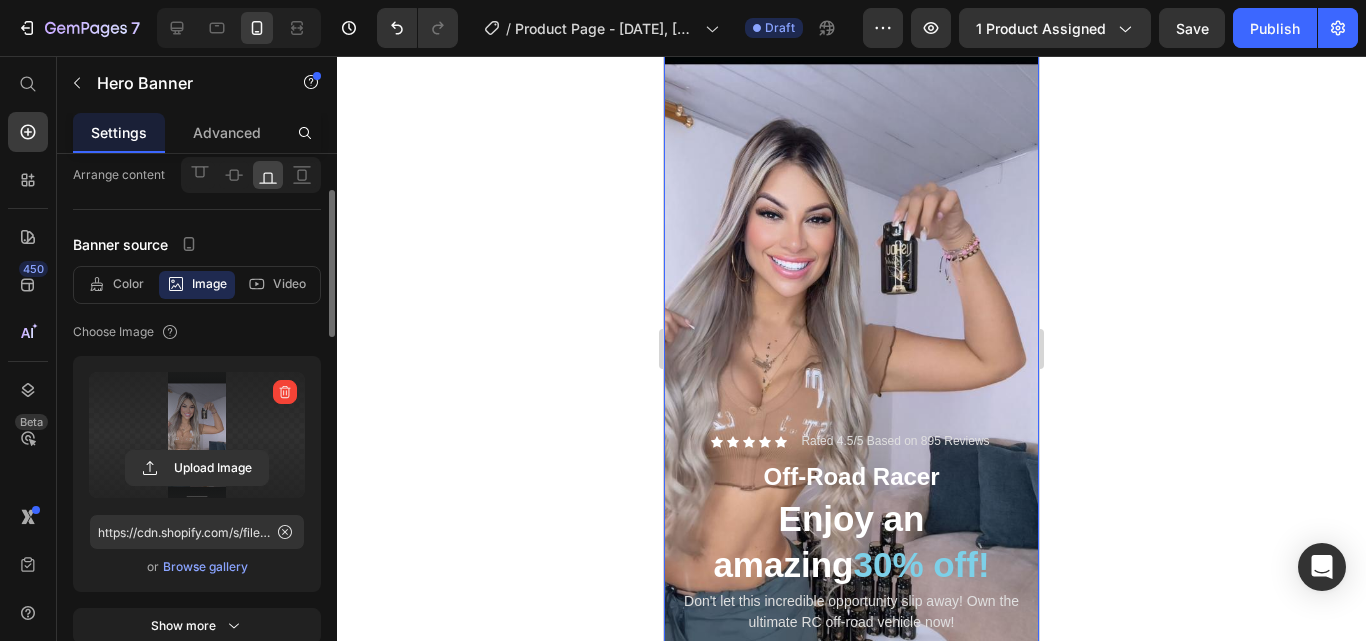 click at bounding box center [197, 435] 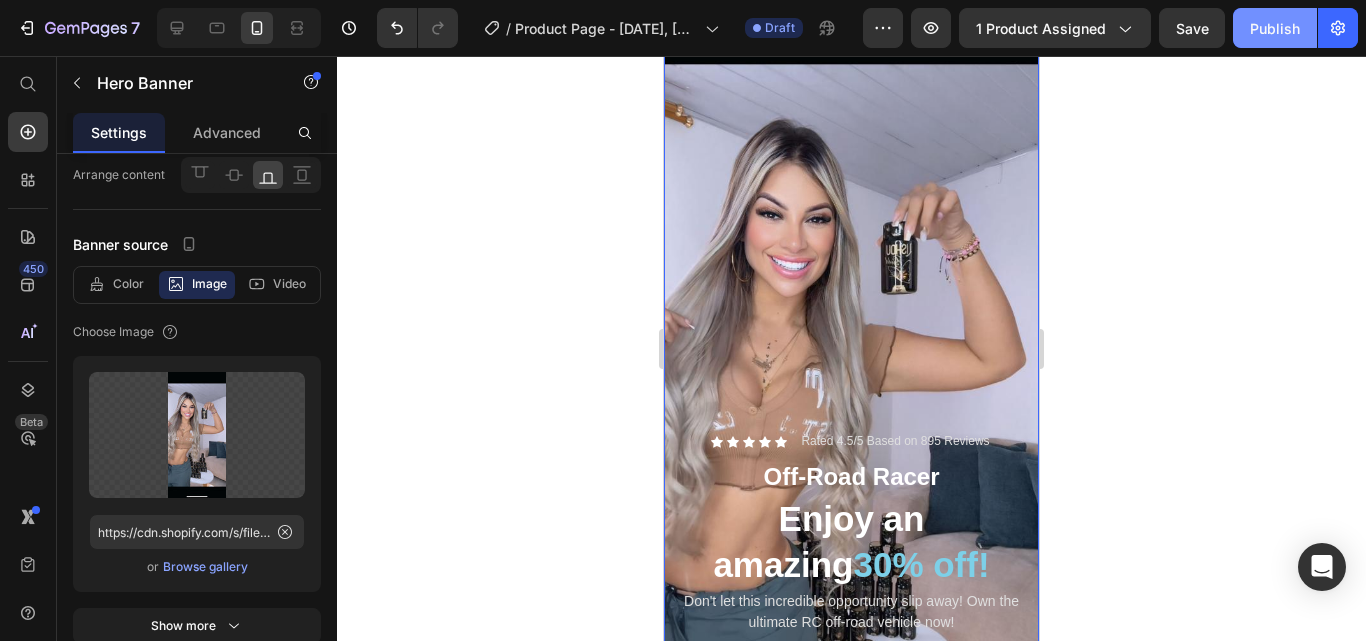 click on "Publish" at bounding box center [1275, 28] 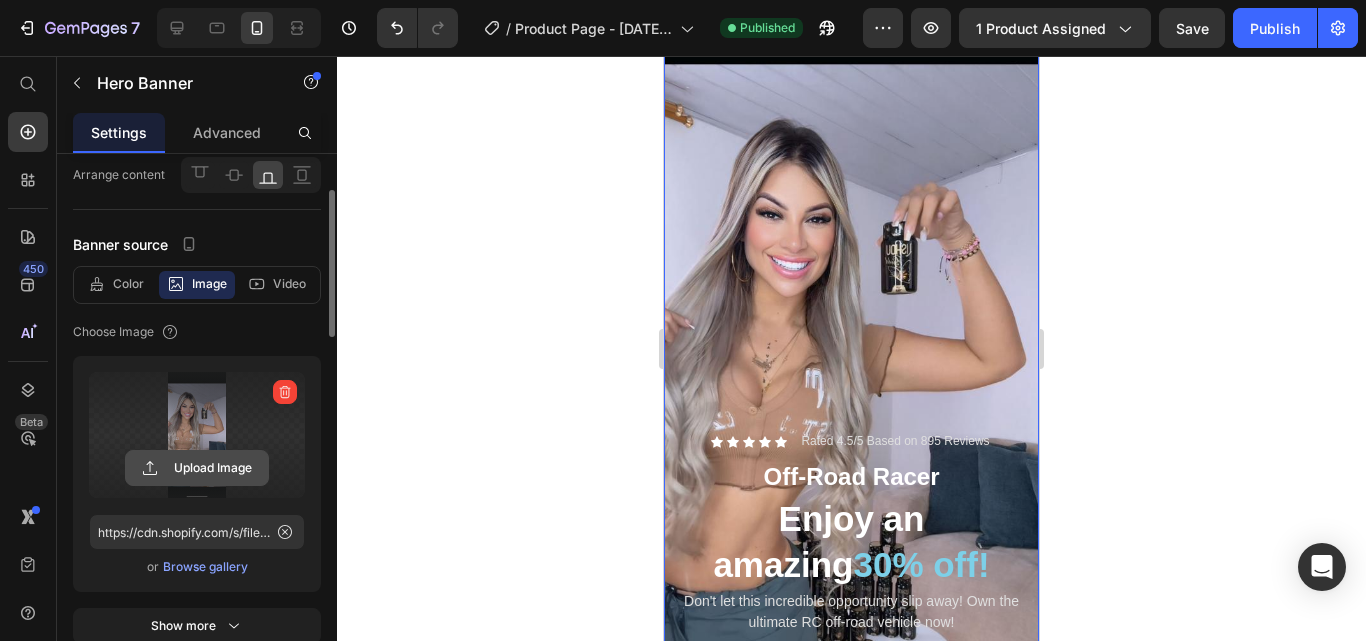 click 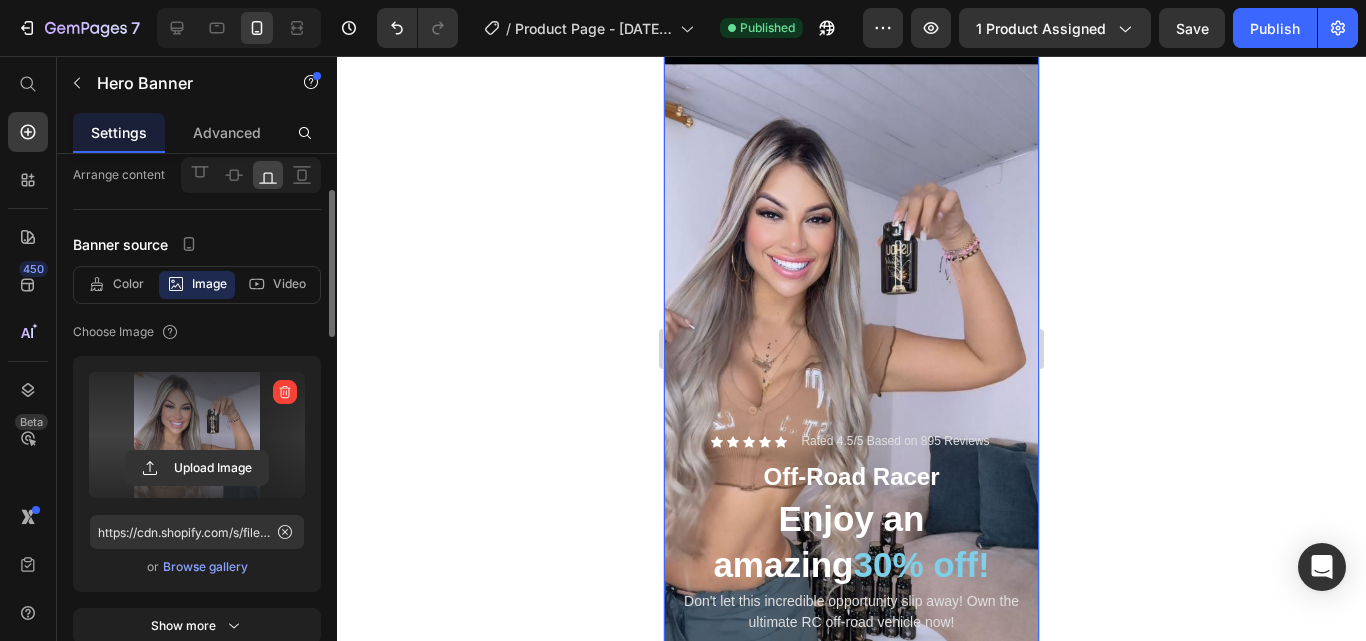 type on "https://cdn.shopify.com/s/files/1/0759/6897/0969/files/gempages_575148225481147504-78c4fa01-949e-4408-94f7-e541c3f12f4d.jpg" 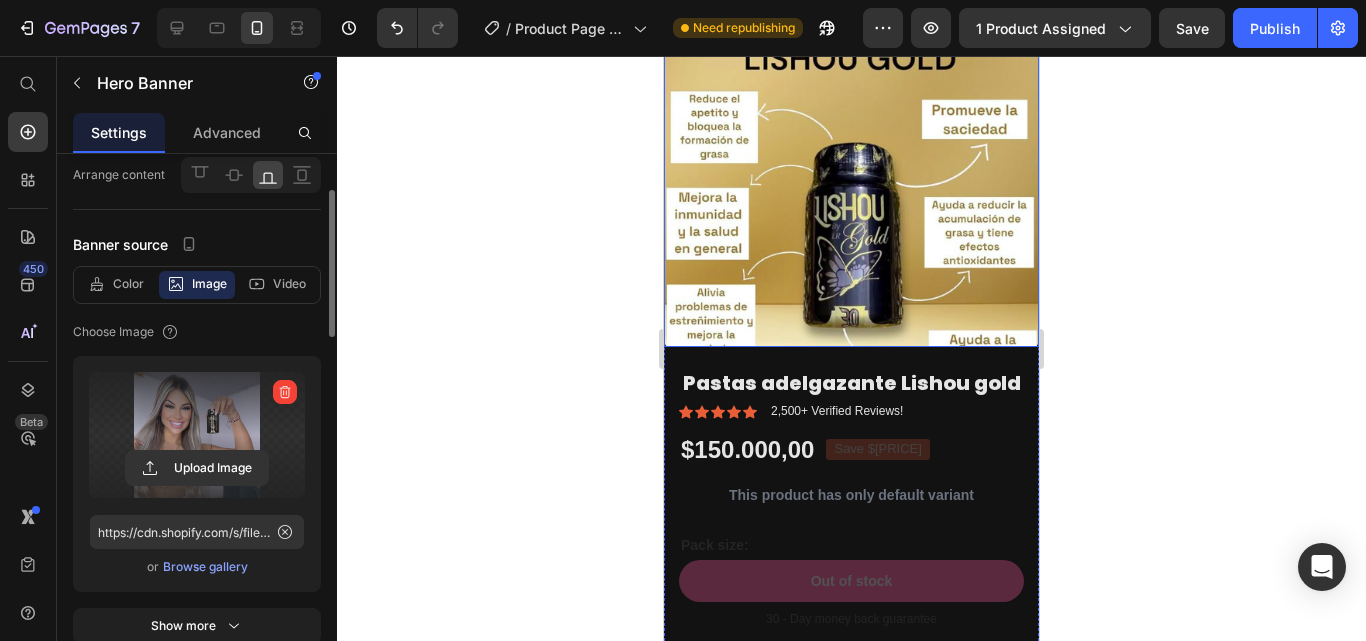 scroll, scrollTop: 0, scrollLeft: 0, axis: both 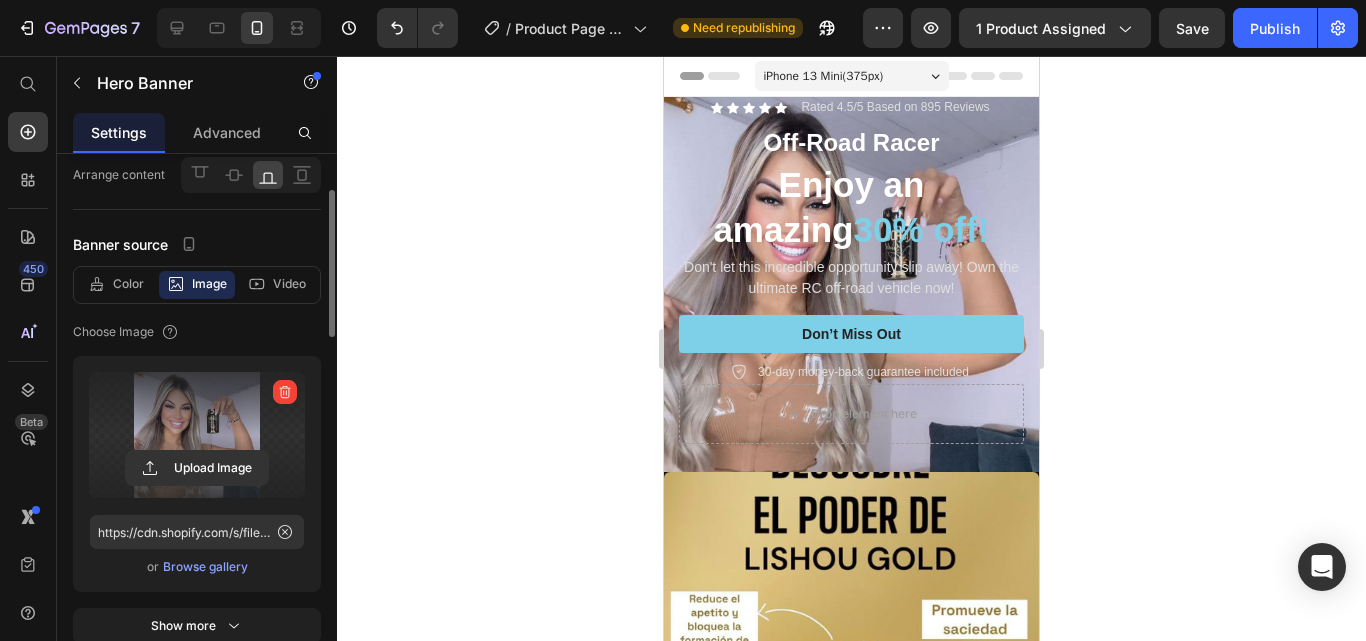 click on "Icon Icon Icon Icon Icon Icon List Rated 4.5/5 Based on 895 Reviews Text Block Row Off-Road Racer Text Block Enjoy an amazing  30% off! Heading Don't let this incredible opportunity slip away! Own the ultimate RC off-road vehicle now! Text Block Don’t Miss Out Button
30-day money-back guarantee included  Item List
Drop element here Row" at bounding box center [851, 271] 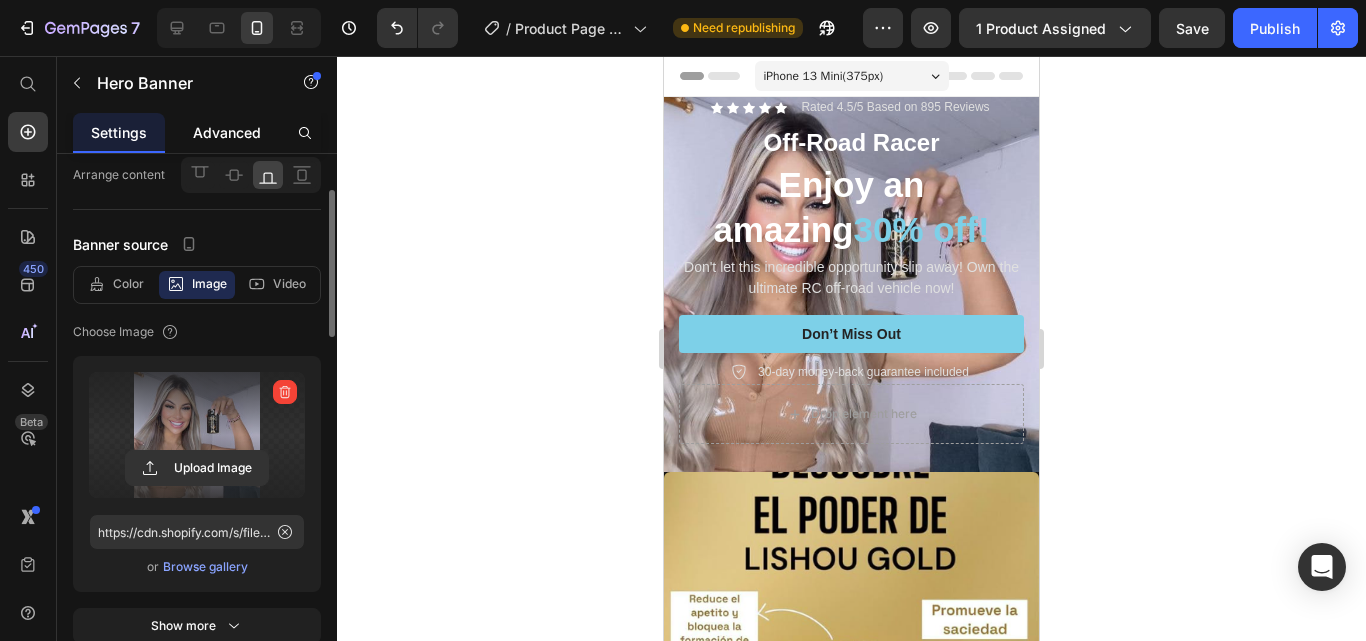click on "Advanced" at bounding box center (227, 132) 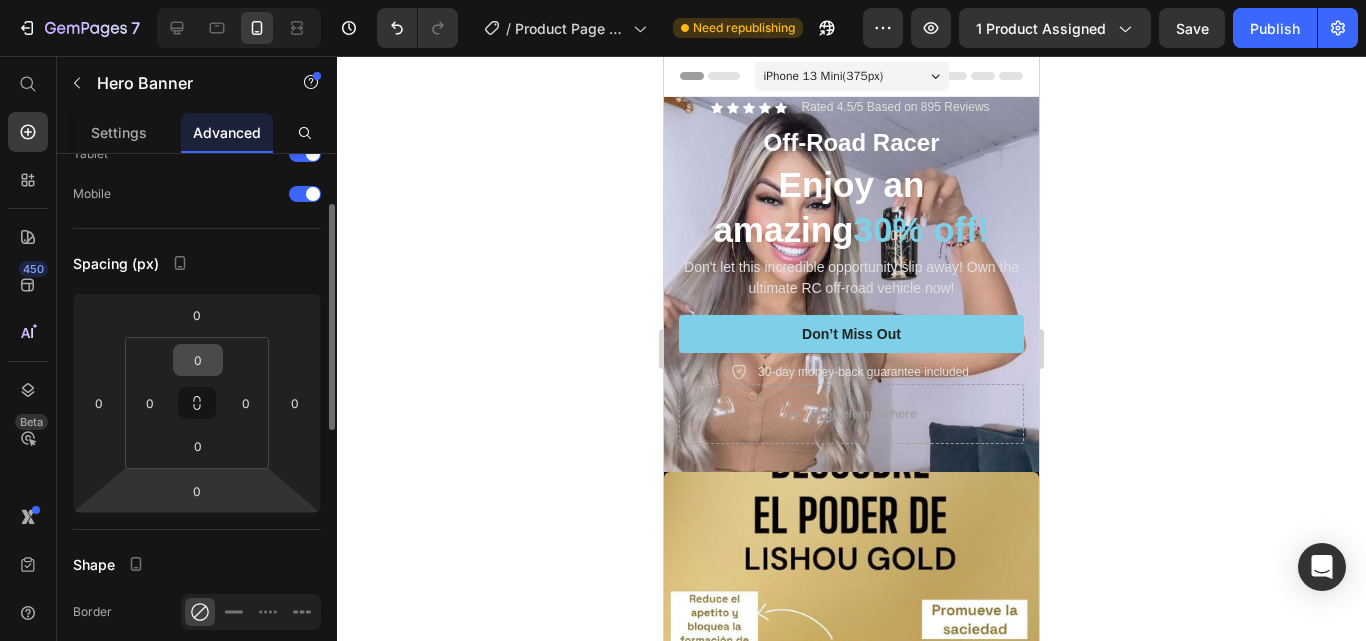 scroll, scrollTop: 28, scrollLeft: 0, axis: vertical 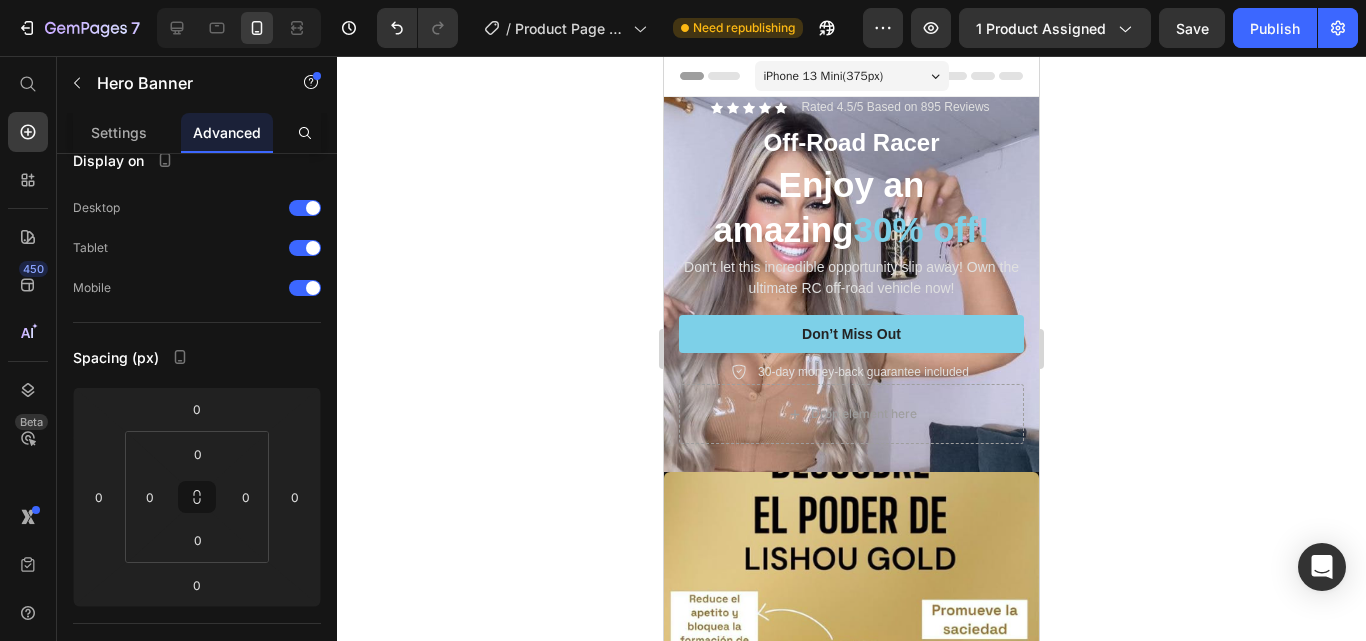 click on "Icon Icon Icon Icon Icon Icon List Rated 4.5/5 Based on 895 Reviews Text Block Row Off-Road Racer Text Block Enjoy an amazing  30% off! Heading Don't let this incredible opportunity slip away! Own the ultimate RC off-road vehicle now! Text Block Don’t Miss Out Button
30-day money-back guarantee included  Item List
Drop element here Row" at bounding box center (851, 271) 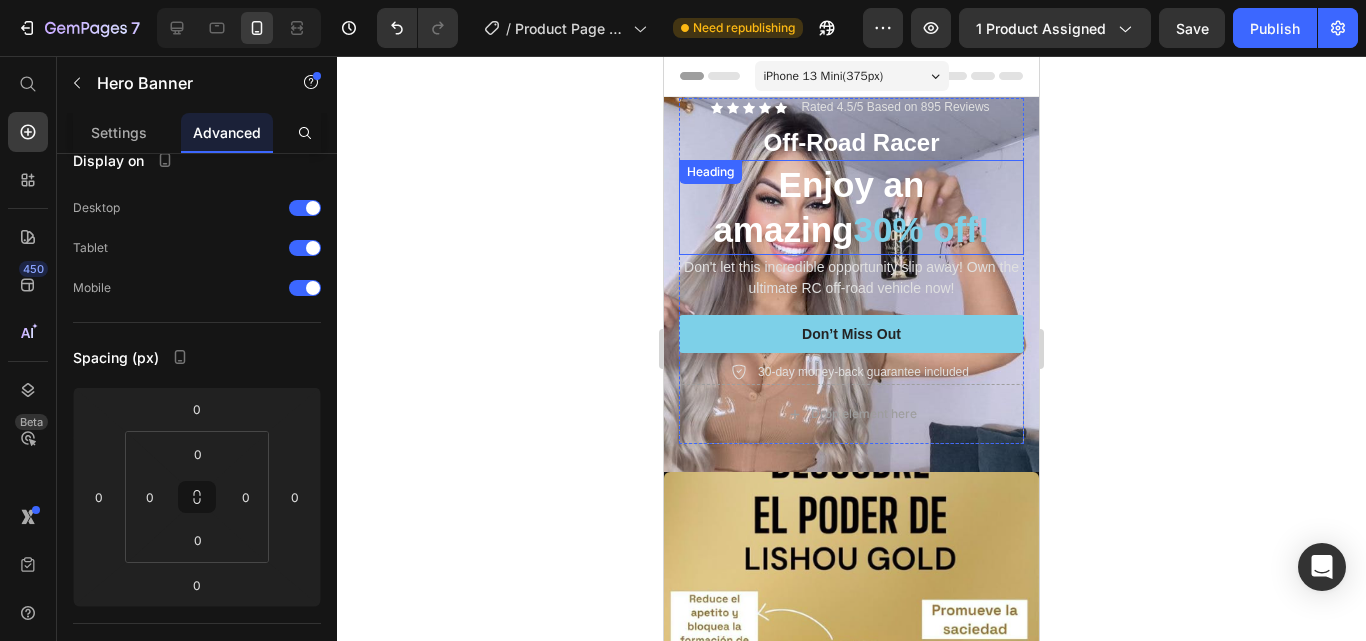 click on "Enjoy an amazing  30% off!" at bounding box center (851, 207) 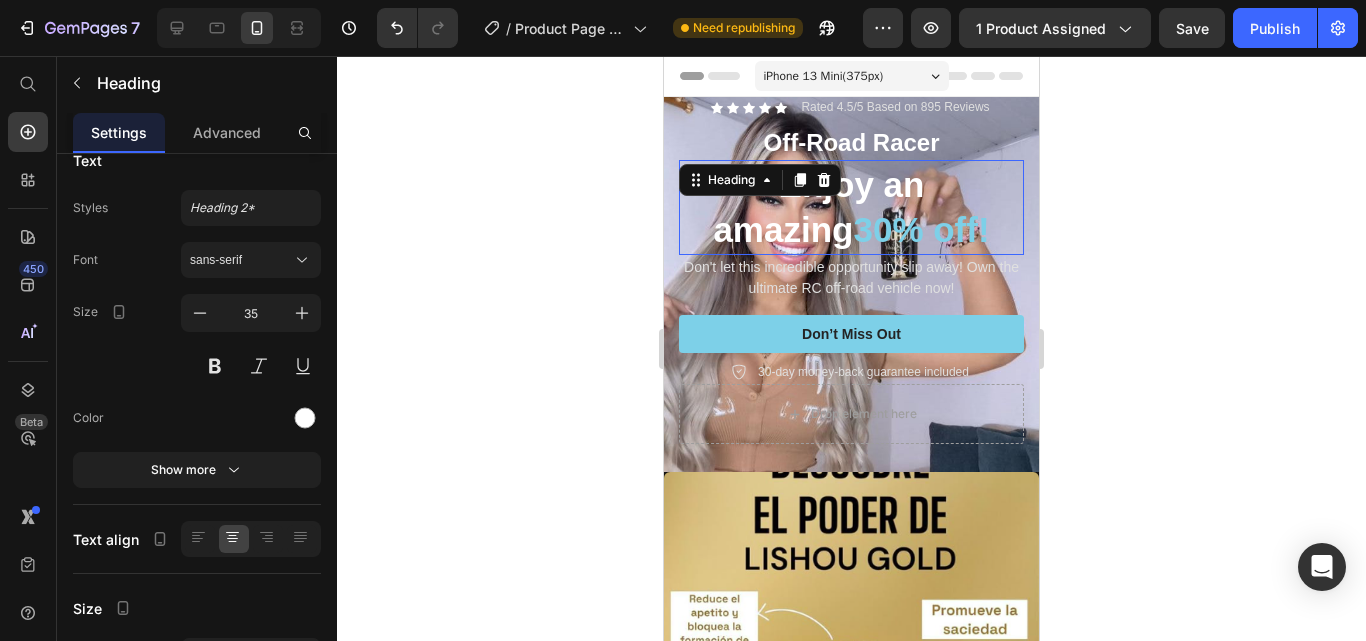 scroll, scrollTop: 0, scrollLeft: 0, axis: both 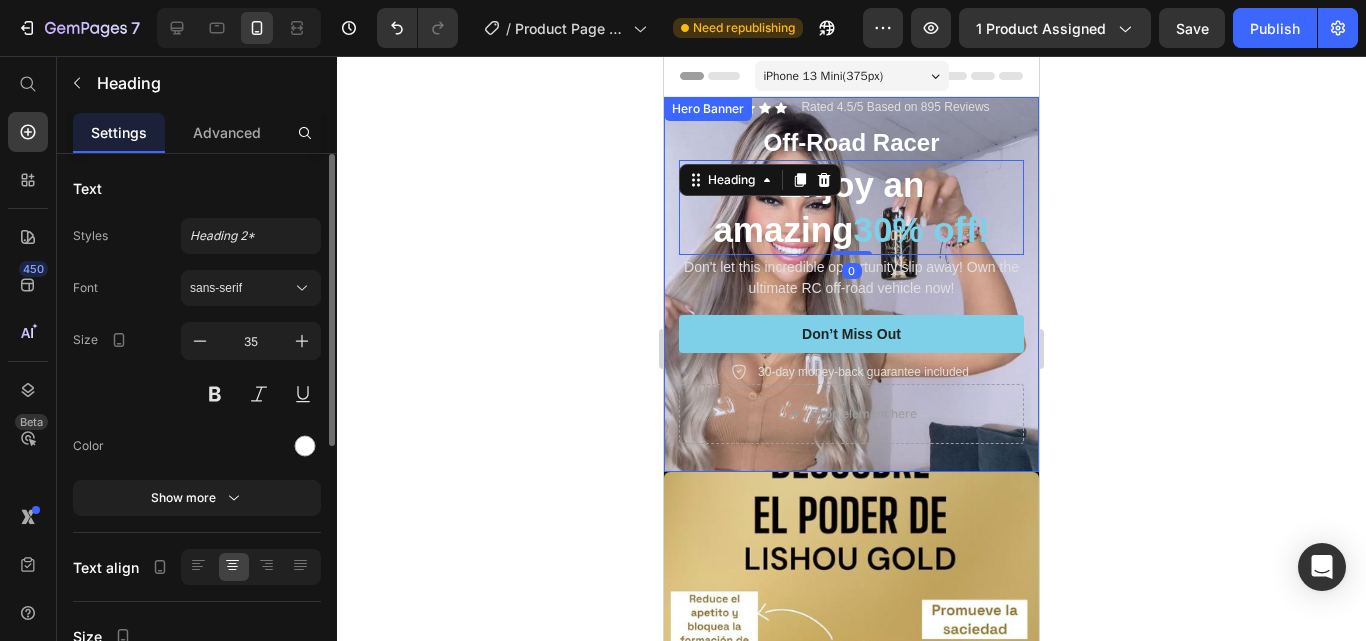 click on "Icon Icon Icon Icon Icon Icon List Rated 4.5/5 Based on 895 Reviews Text Block Row Off-Road Racer Text Block Enjoy an amazing  30% off! Heading   0 Don't let this incredible opportunity slip away! Own the ultimate RC off-road vehicle now! Text Block Don’t Miss Out Button
30-day money-back guarantee included  Item List
Drop element here Row" at bounding box center (851, 271) 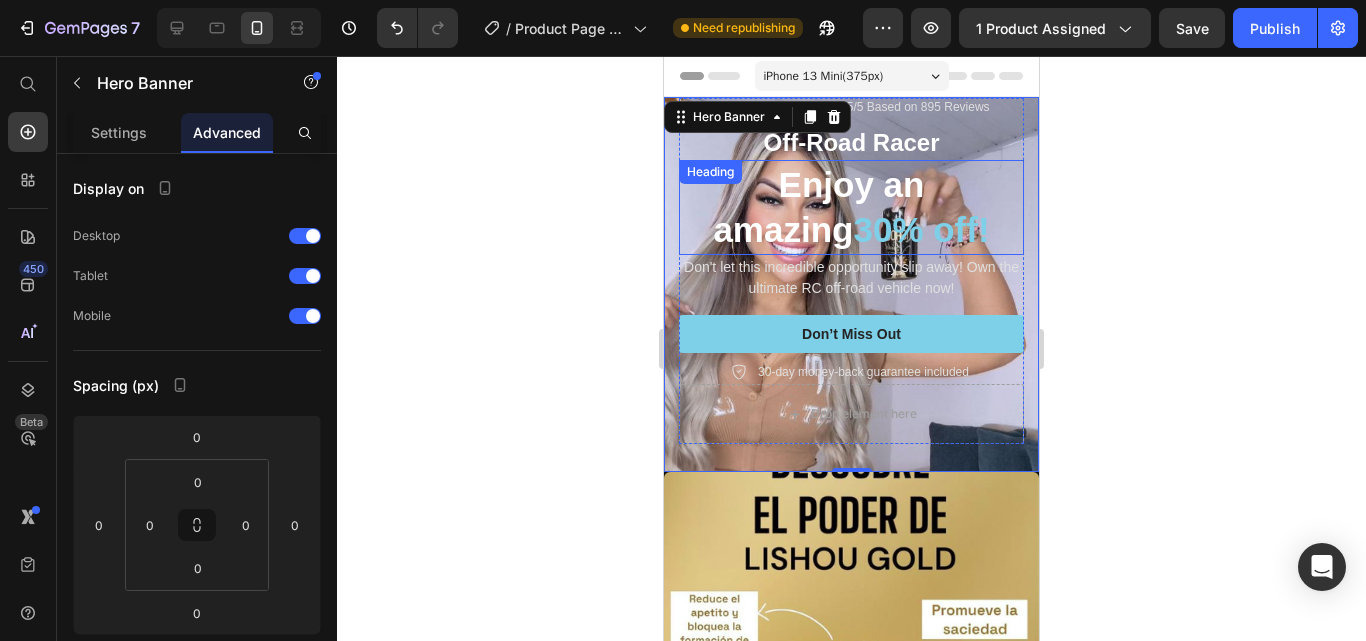 click on "Enjoy an amazing  30% off!" at bounding box center (851, 207) 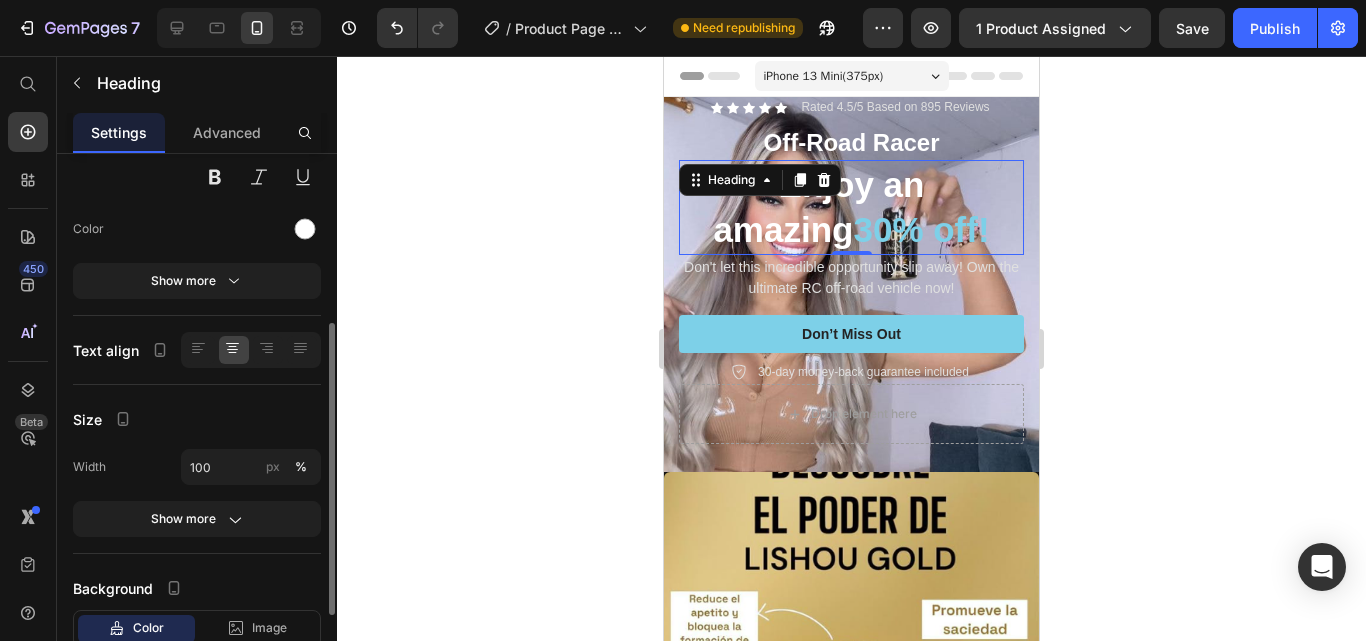 scroll, scrollTop: 292, scrollLeft: 0, axis: vertical 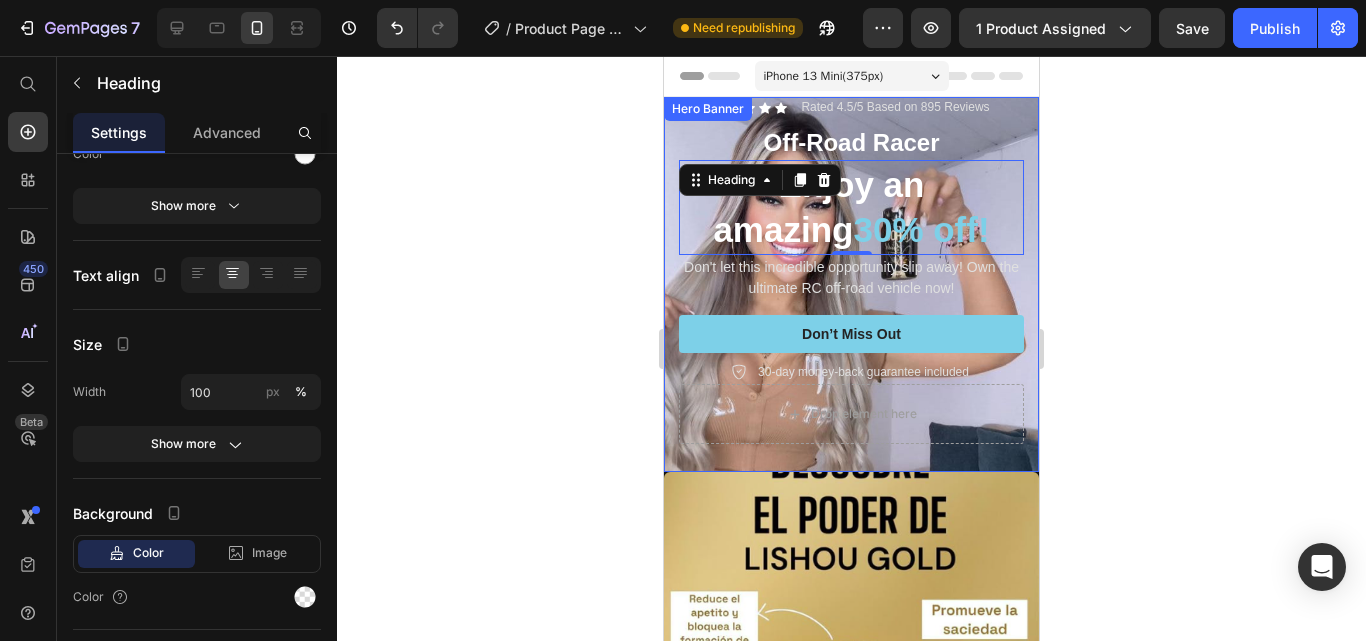 click on "Icon Icon Icon Icon Icon Icon List Rated 4.5/5 Based on 895 Reviews Text Block Row Off-Road Racer Text Block Enjoy an amazing  30% off! Heading   0 Don't let this incredible opportunity slip away! Own the ultimate RC off-road vehicle now! Text Block Don’t Miss Out Button
30-day money-back guarantee included  Item List
Drop element here Row" at bounding box center (851, 271) 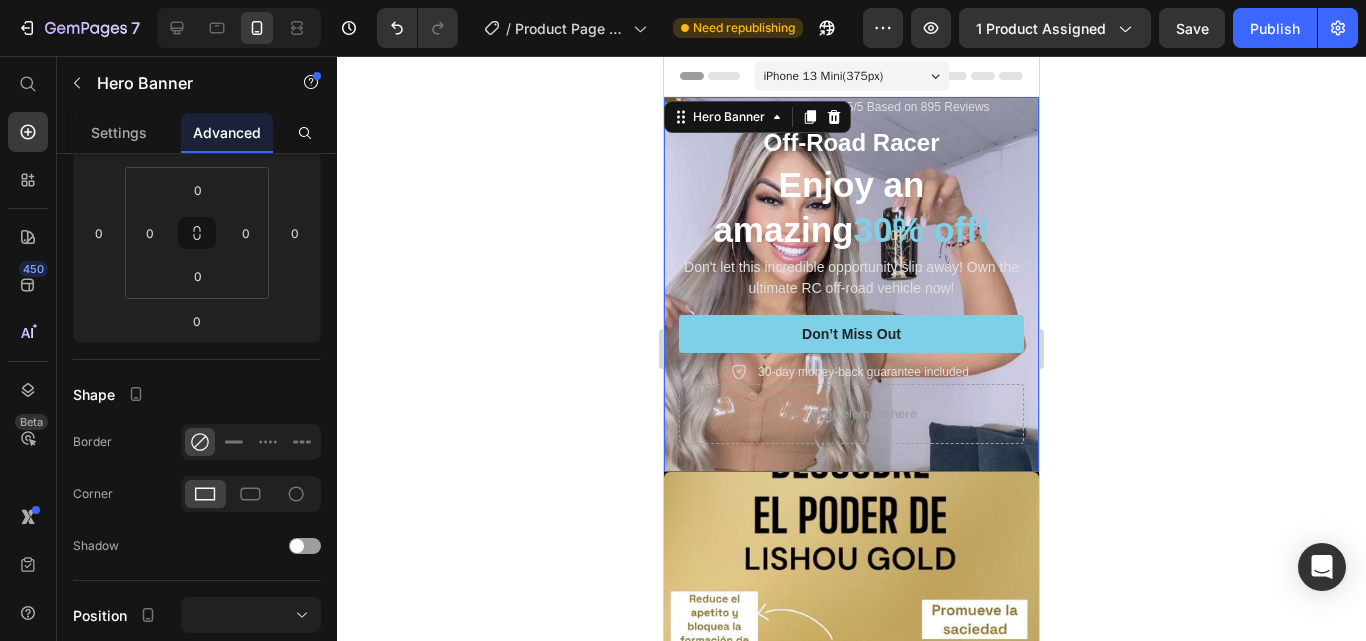 scroll, scrollTop: 0, scrollLeft: 0, axis: both 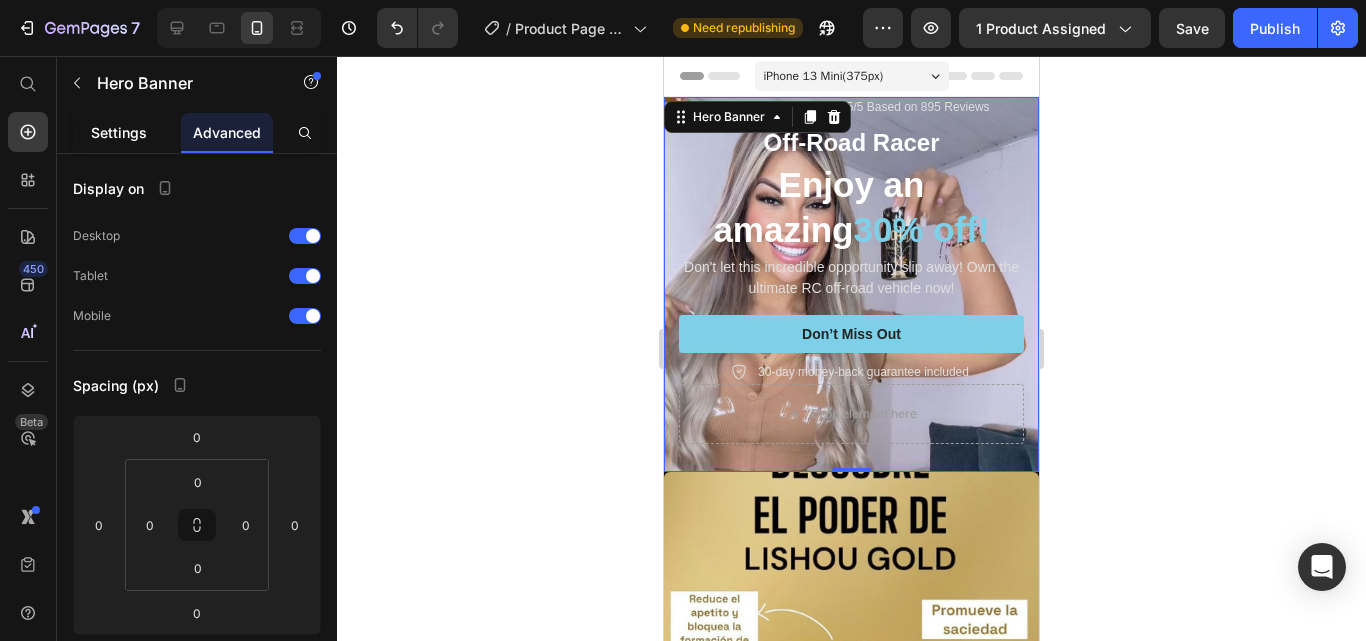 click on "Settings" at bounding box center [119, 132] 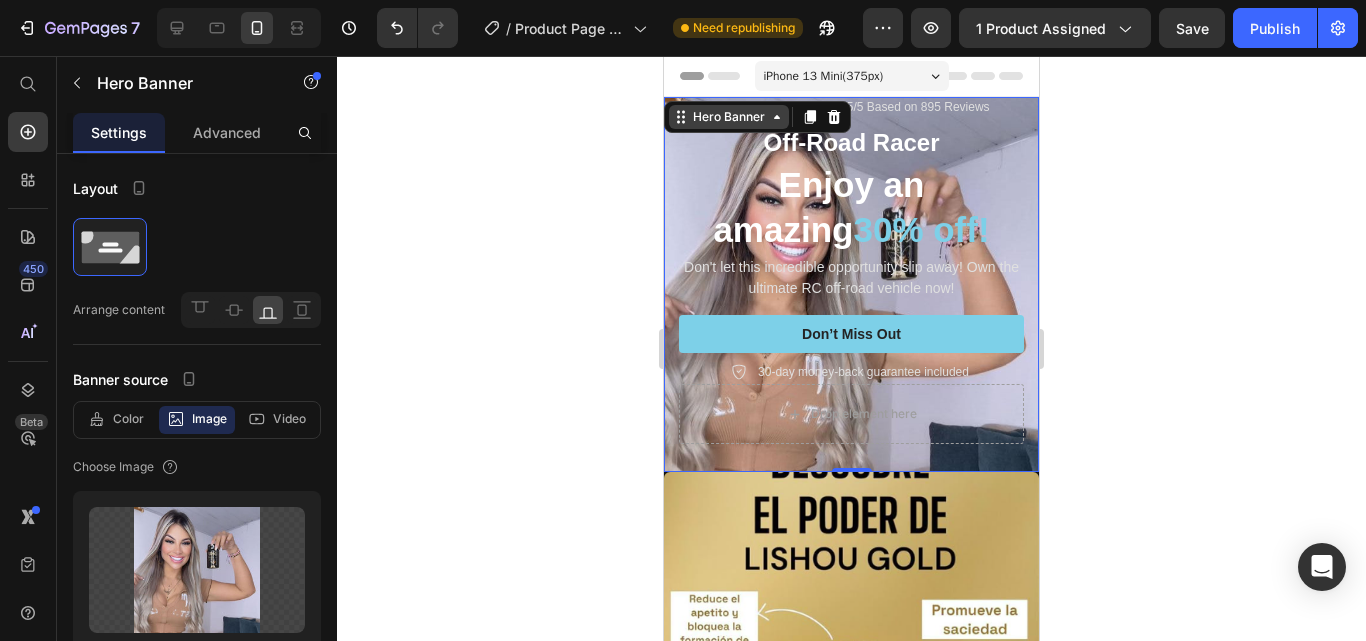 click on "Hero Banner" at bounding box center [729, 117] 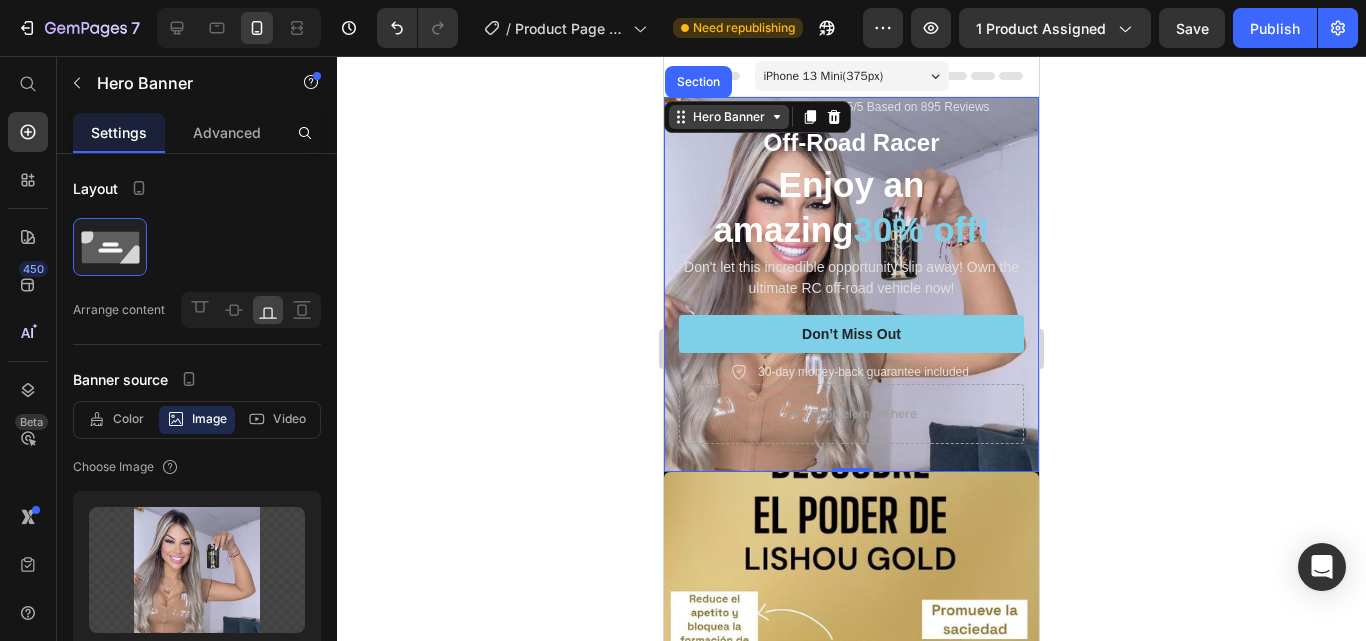 click on "Hero Banner" at bounding box center [729, 117] 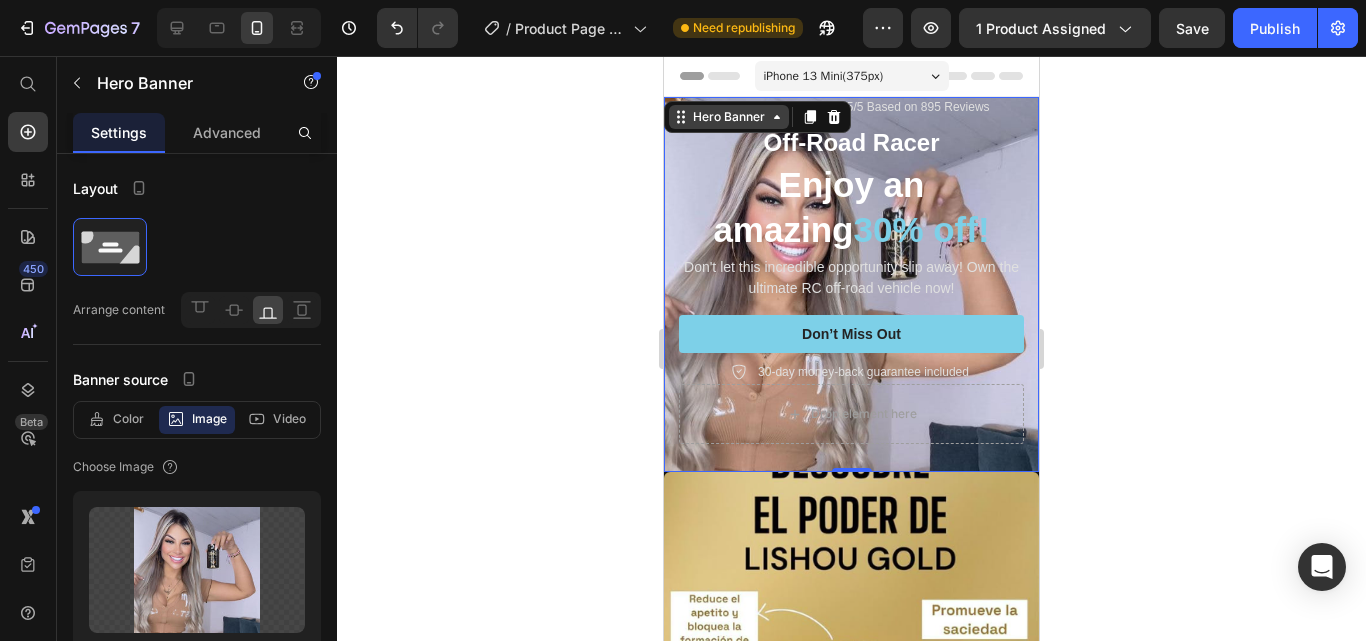 click 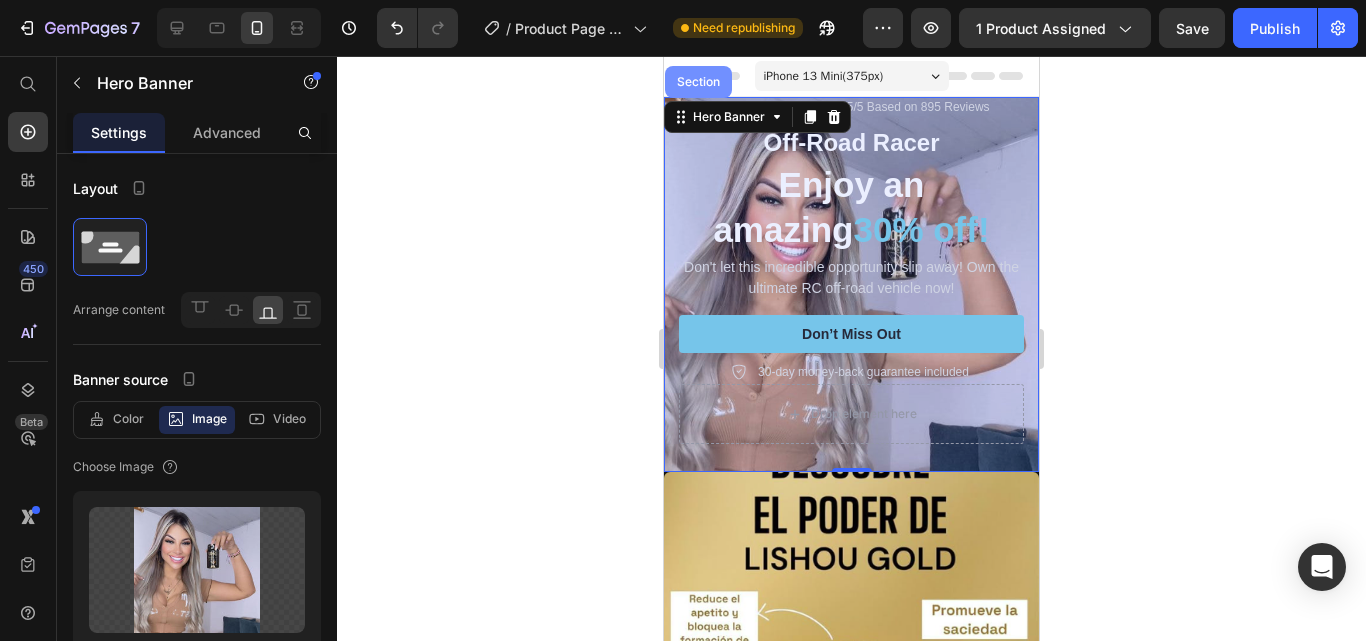 click on "Section" at bounding box center [698, 82] 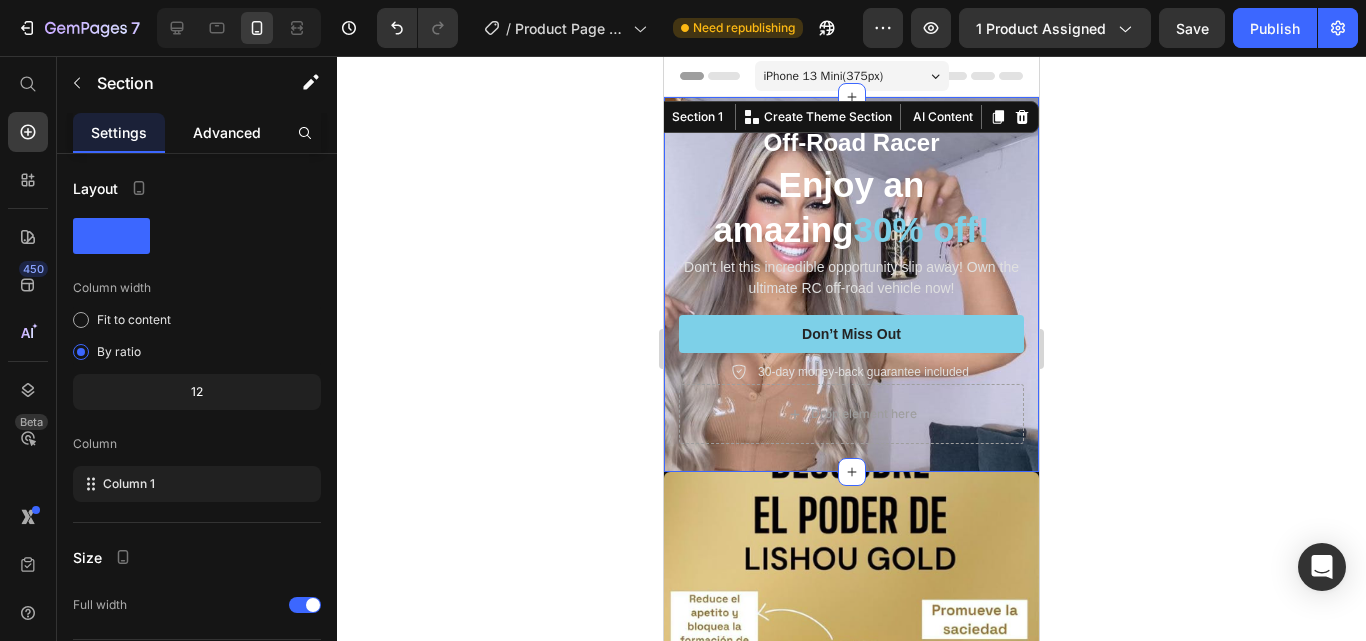 click on "Advanced" at bounding box center (227, 132) 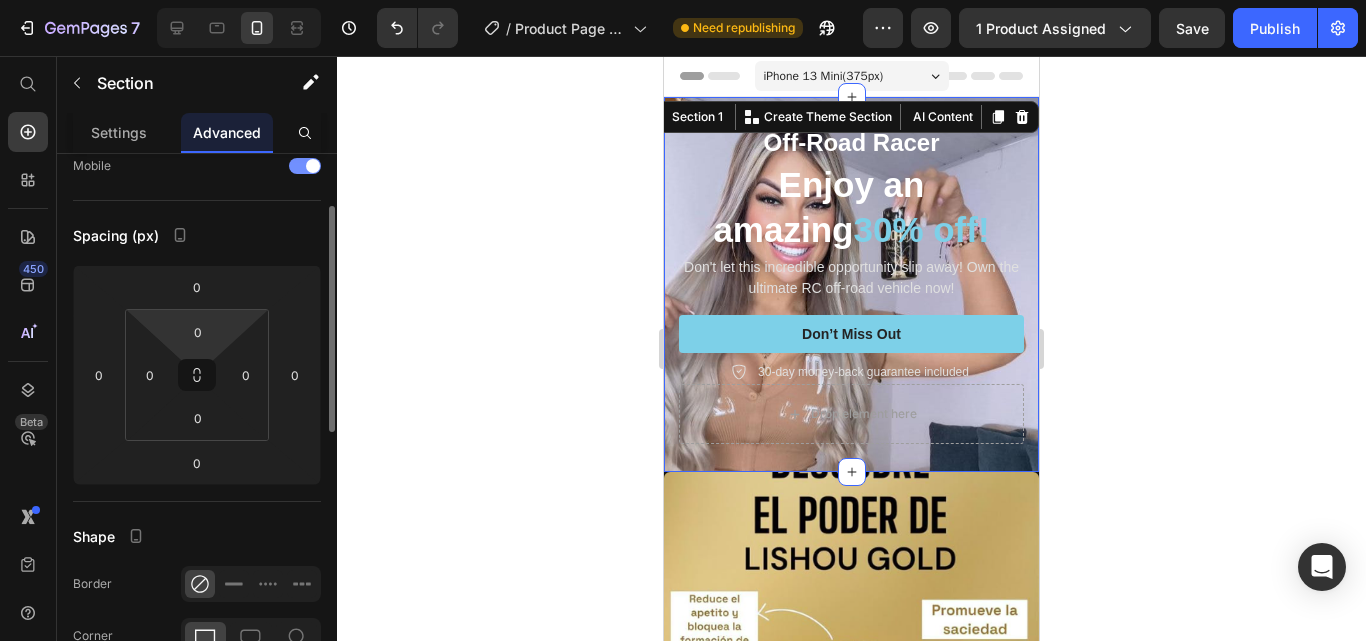 scroll, scrollTop: 157, scrollLeft: 0, axis: vertical 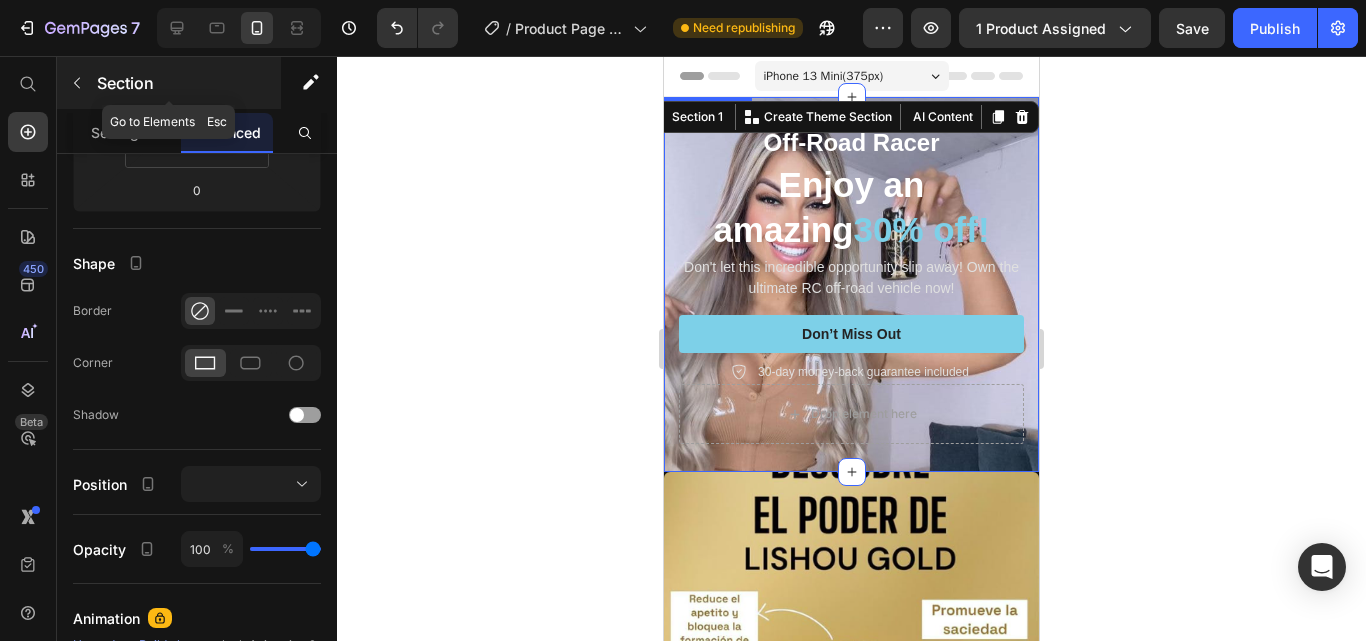 click at bounding box center [77, 83] 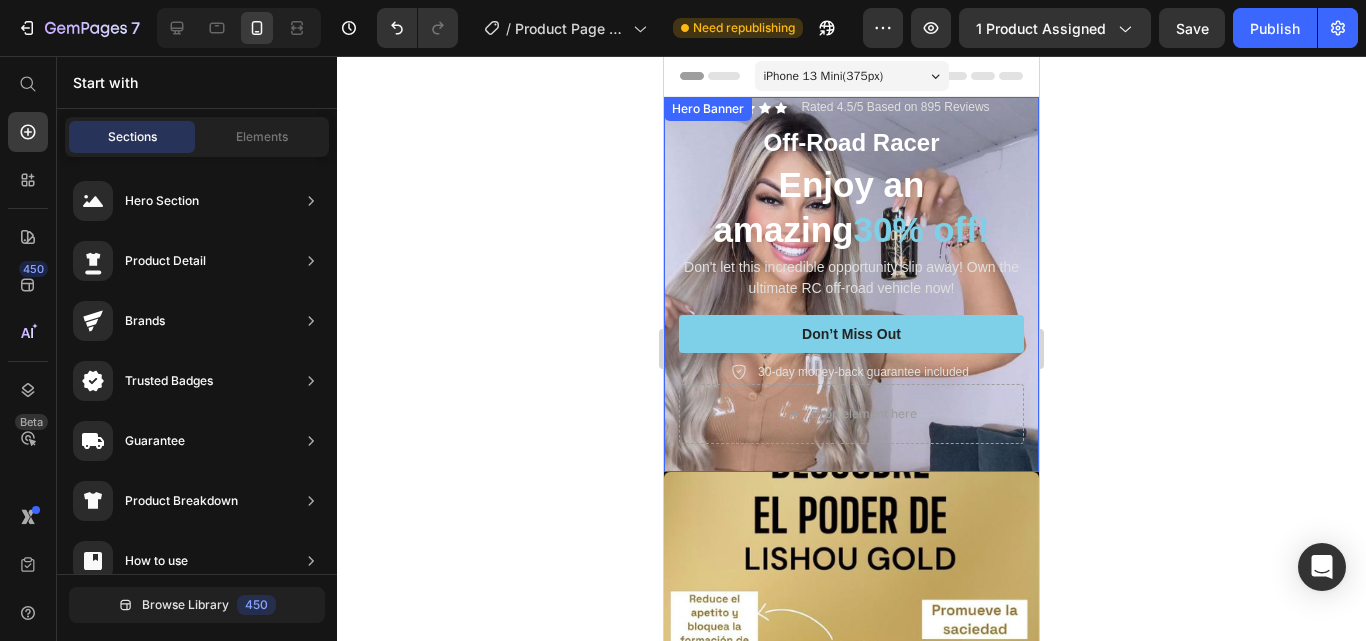 click 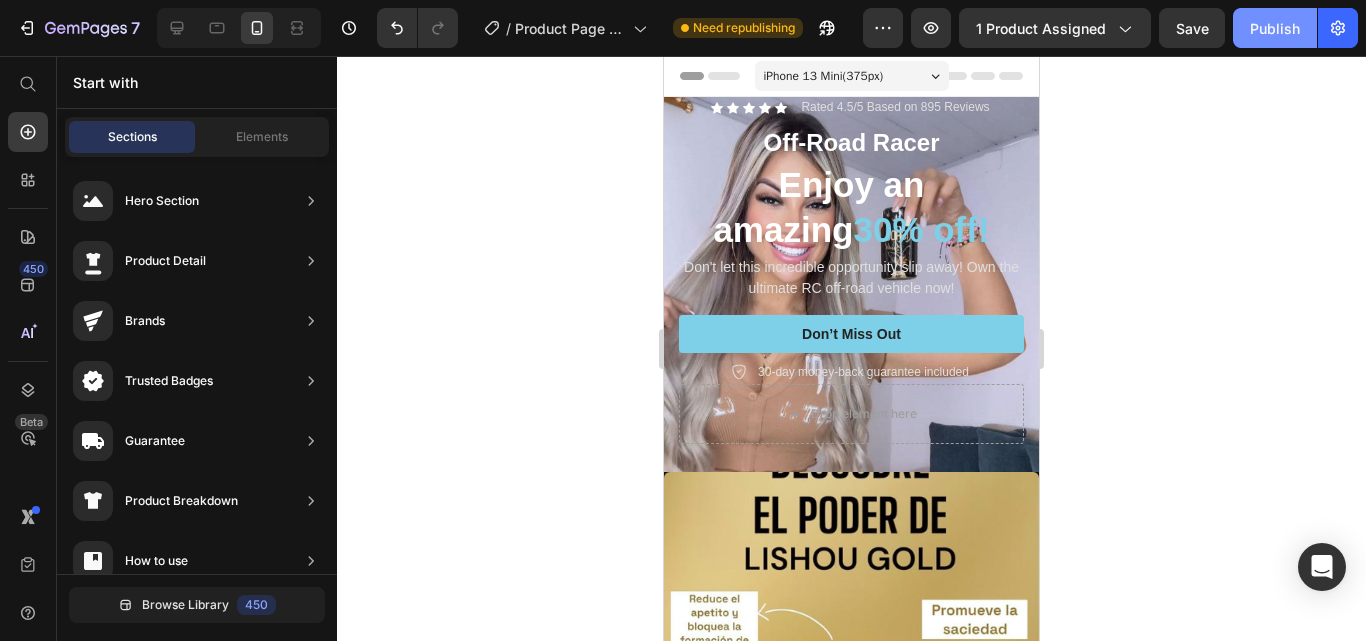 click on "Publish" 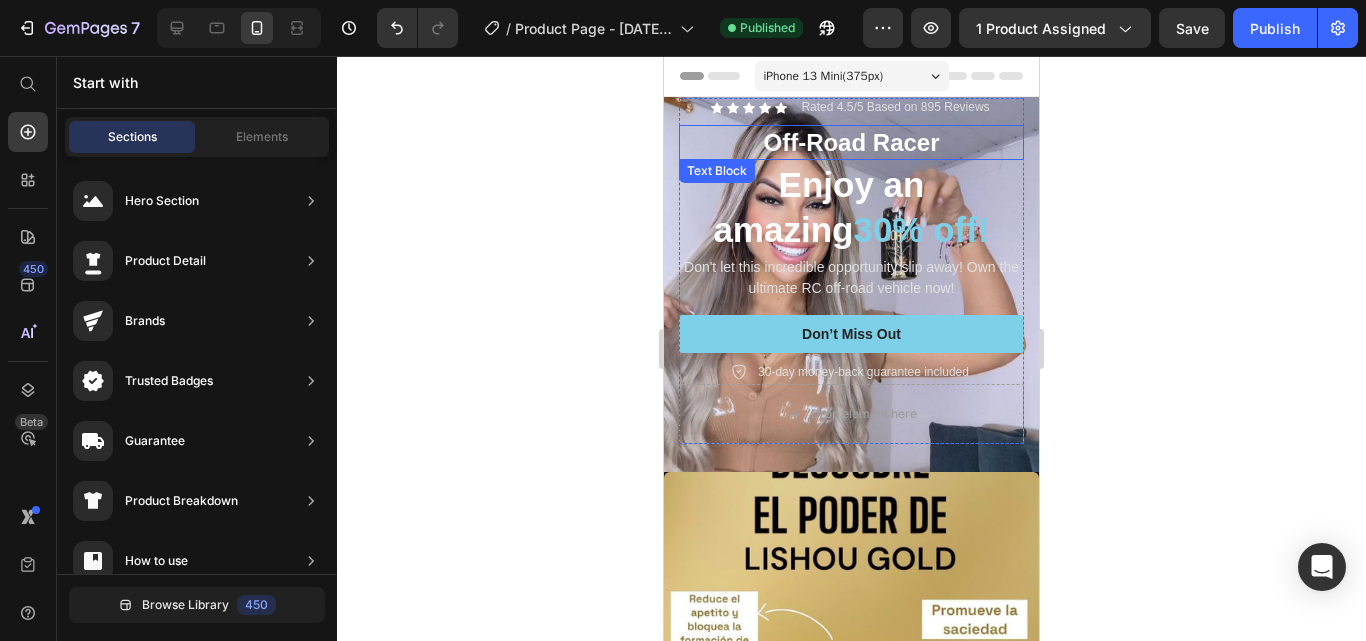 click on "Off-Road Racer" at bounding box center (851, 142) 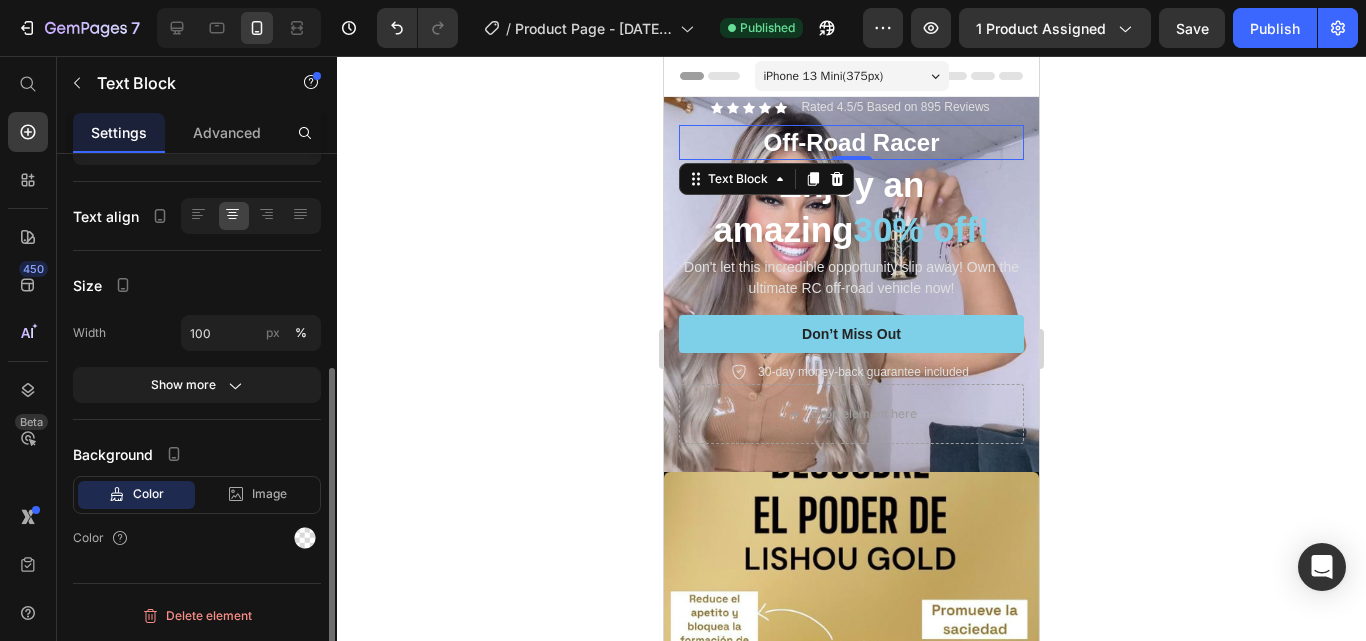 scroll, scrollTop: 0, scrollLeft: 0, axis: both 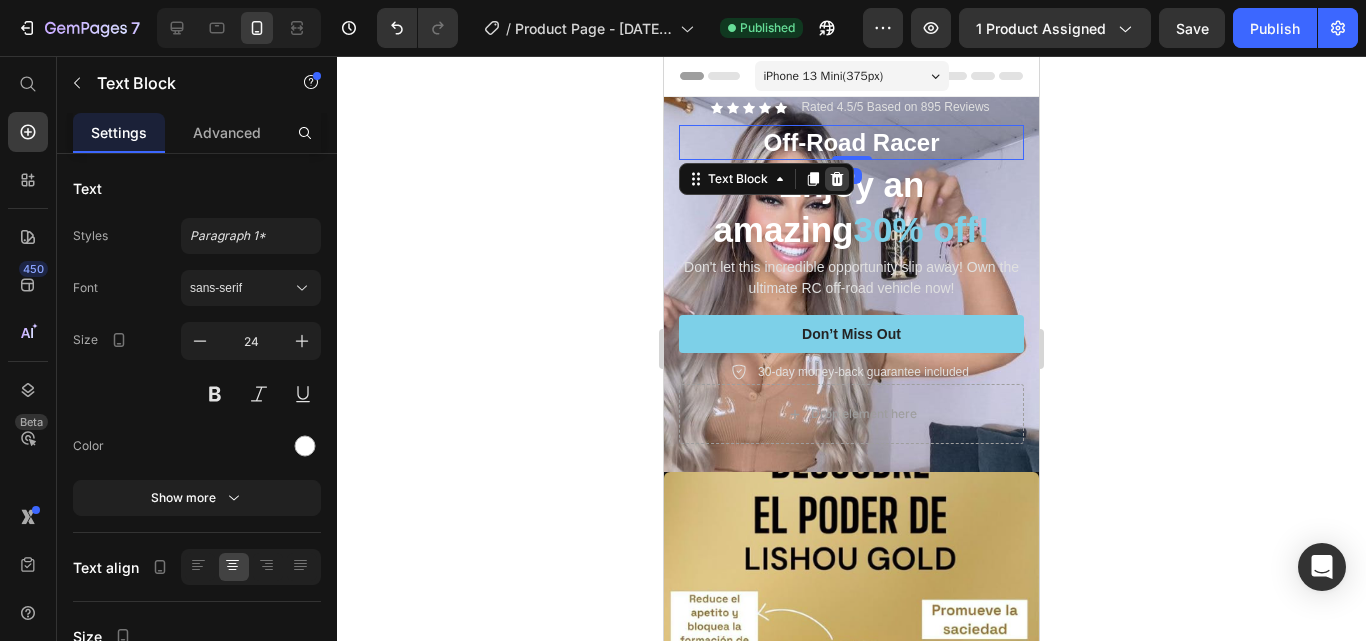 click at bounding box center (837, 179) 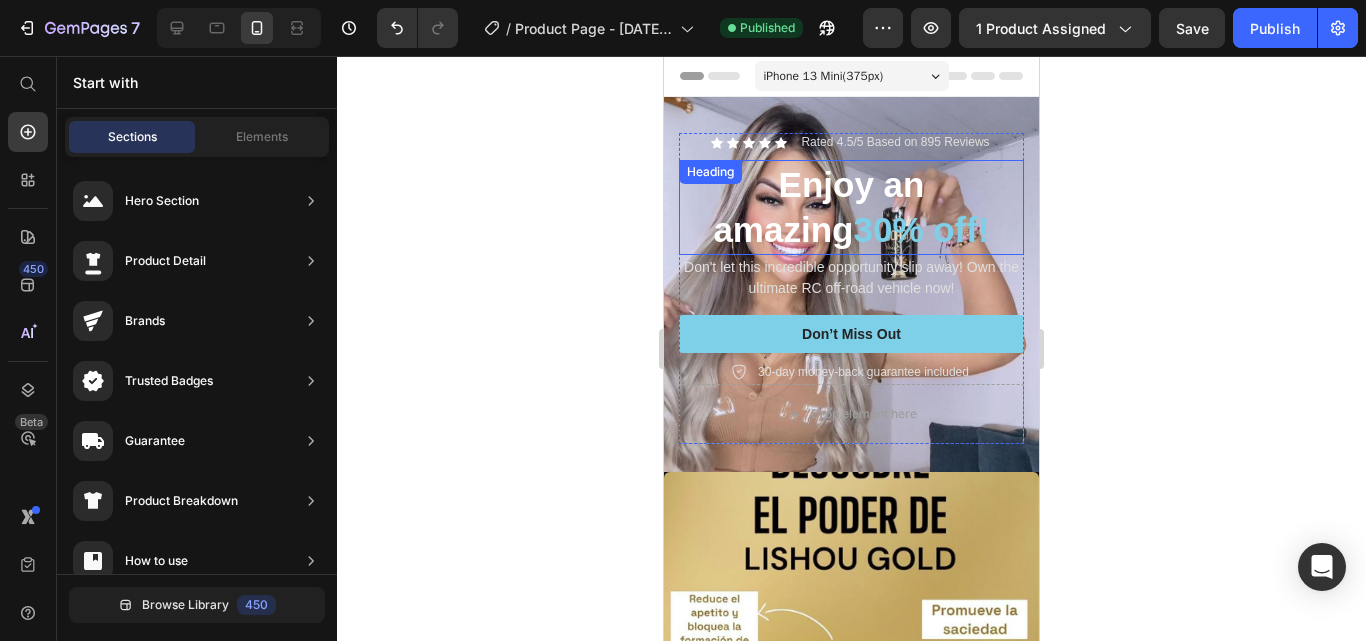 click on "Enjoy an amazing  30% off!" at bounding box center [851, 207] 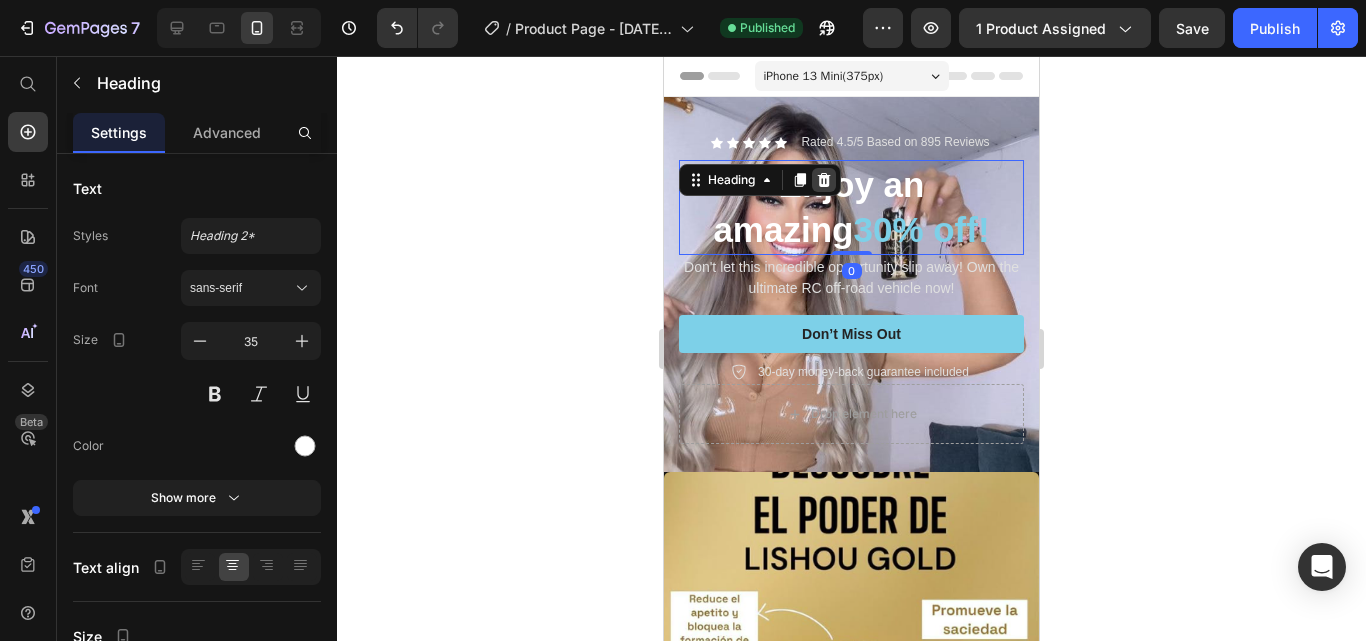 click at bounding box center [824, 180] 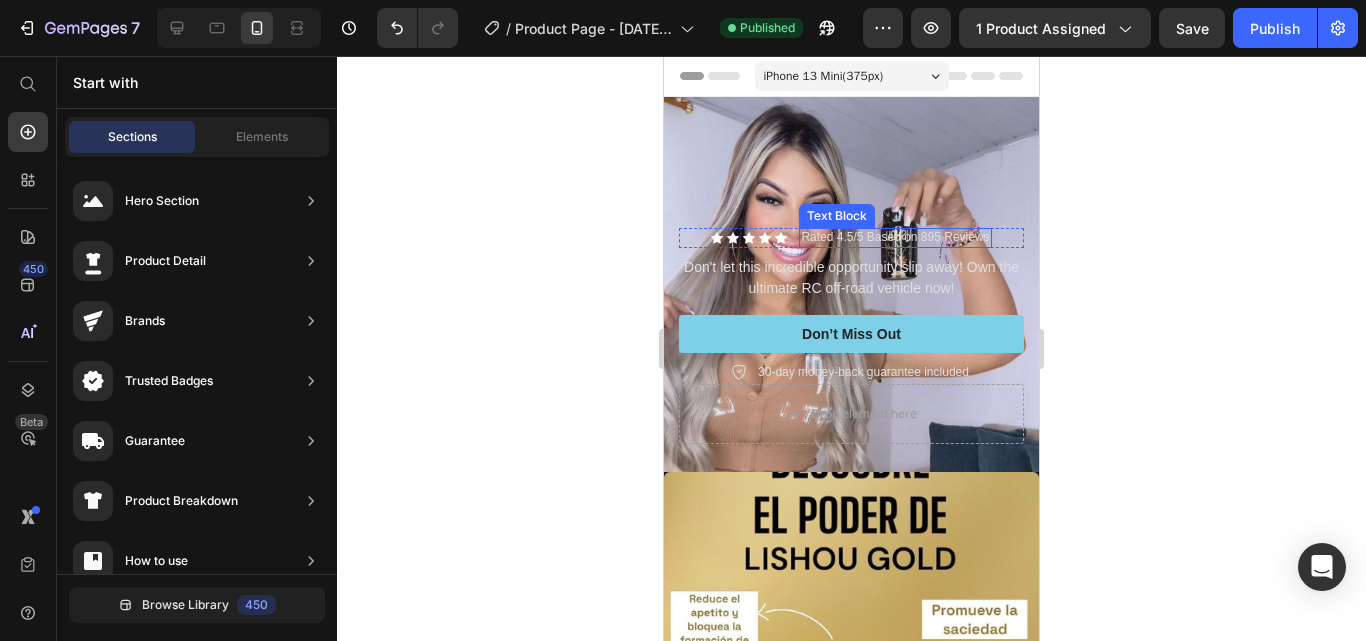 click on "Rated 4.5/5 Based on 895 Reviews" at bounding box center [895, 238] 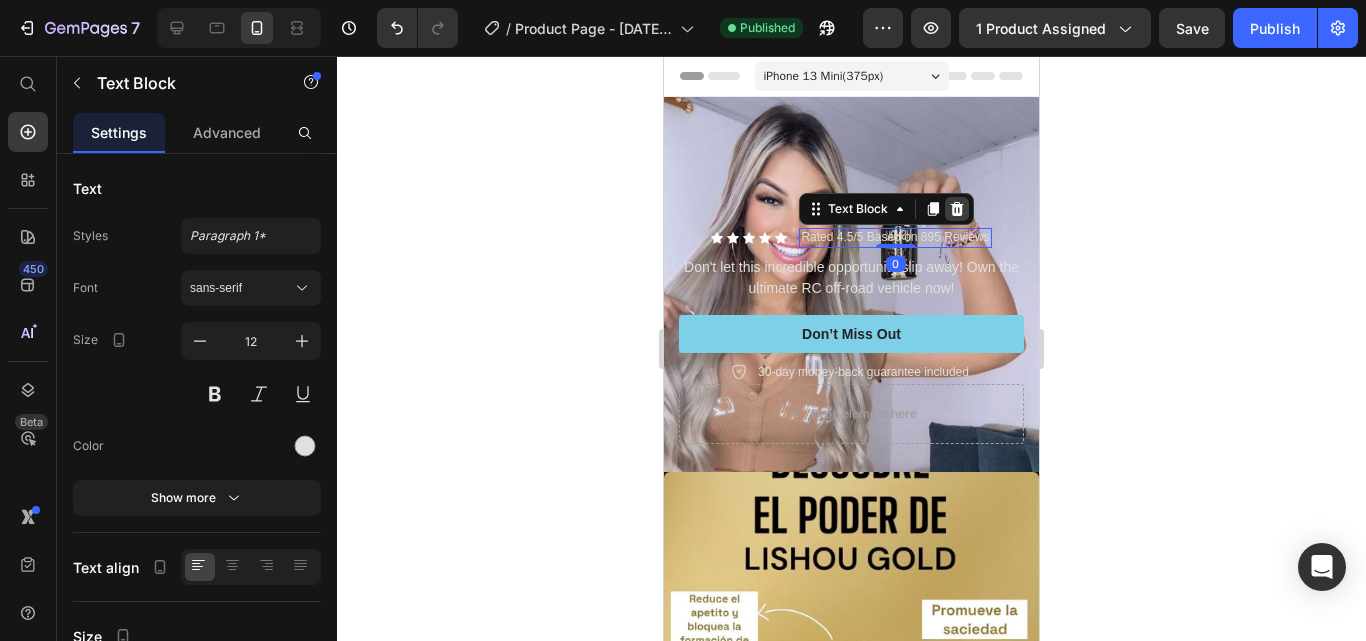 click 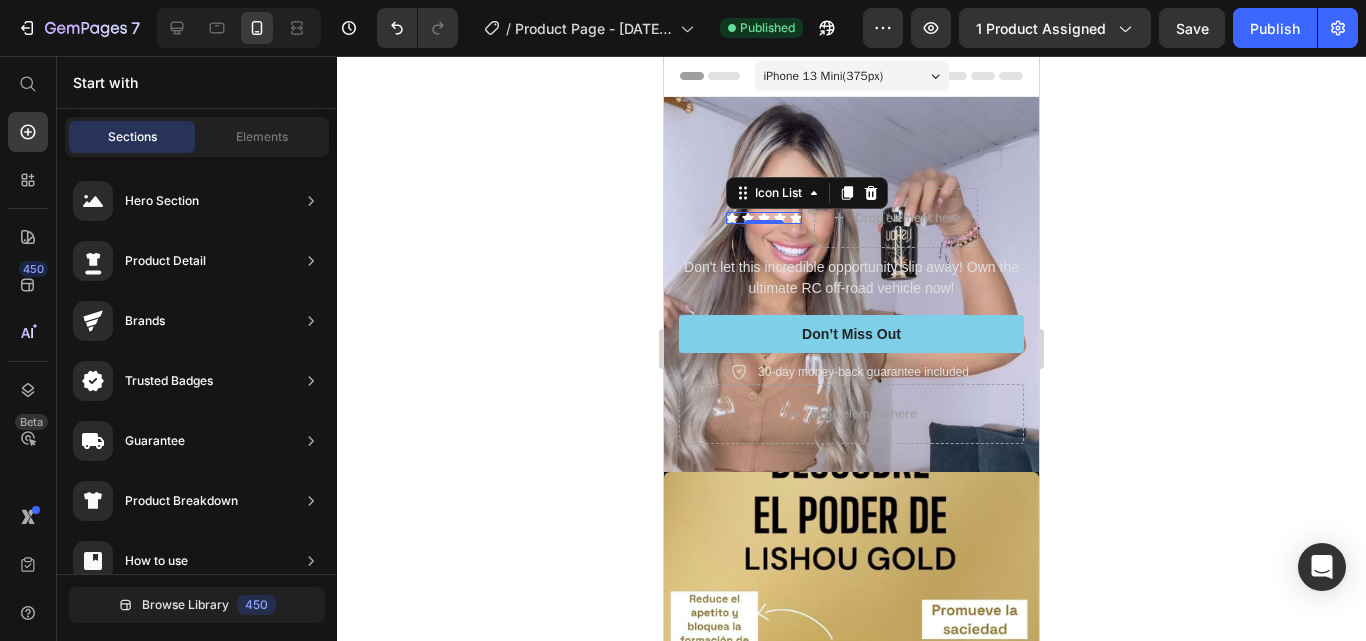 click on "Icon Icon Icon Icon Icon" at bounding box center (764, 218) 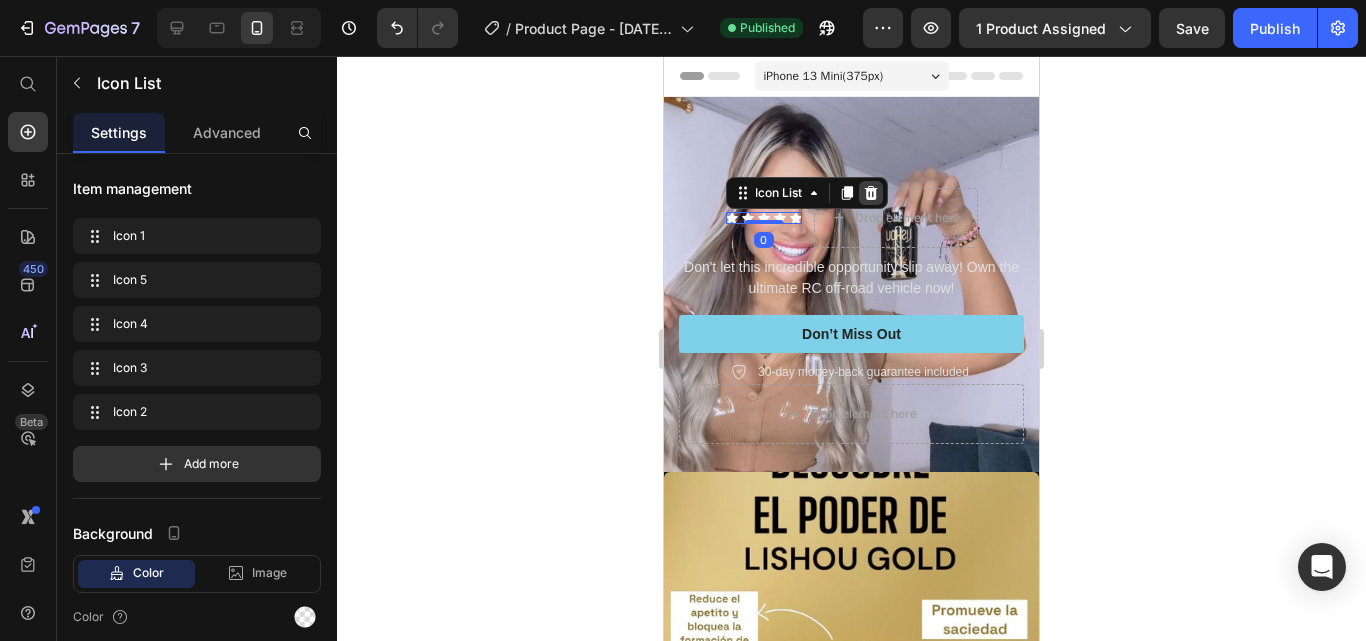 click 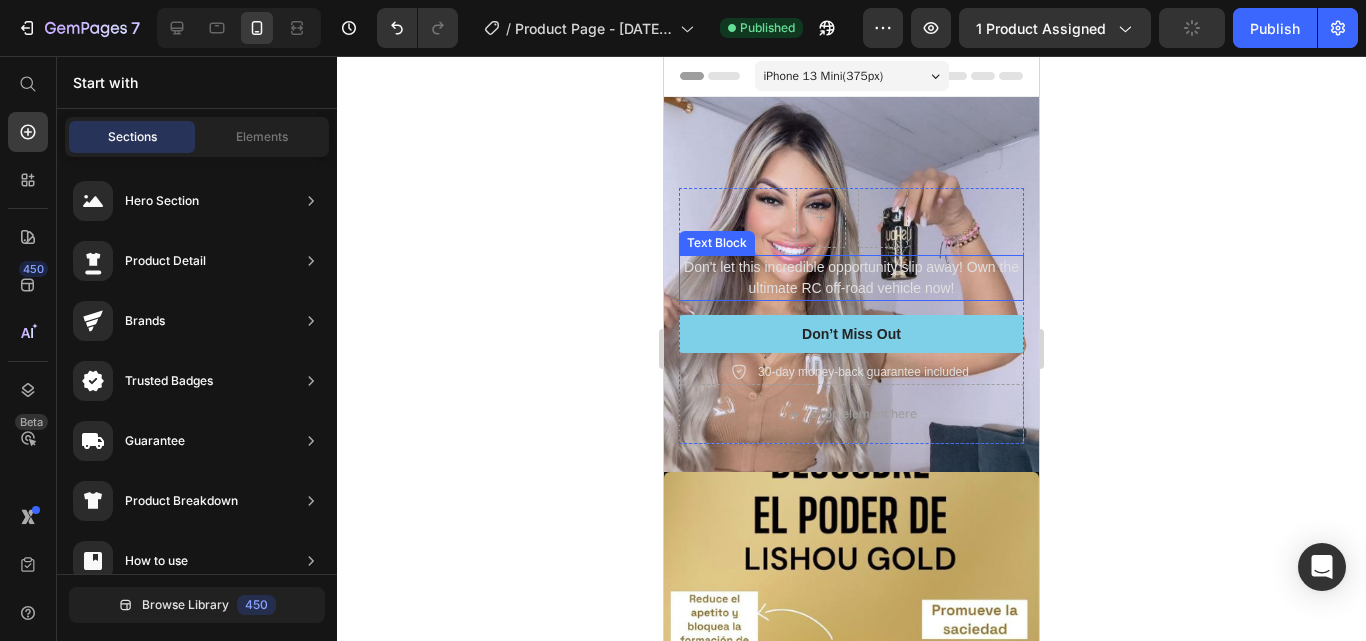 click on "Don't let this incredible opportunity slip away! Own the ultimate RC off-road vehicle now!" at bounding box center (851, 278) 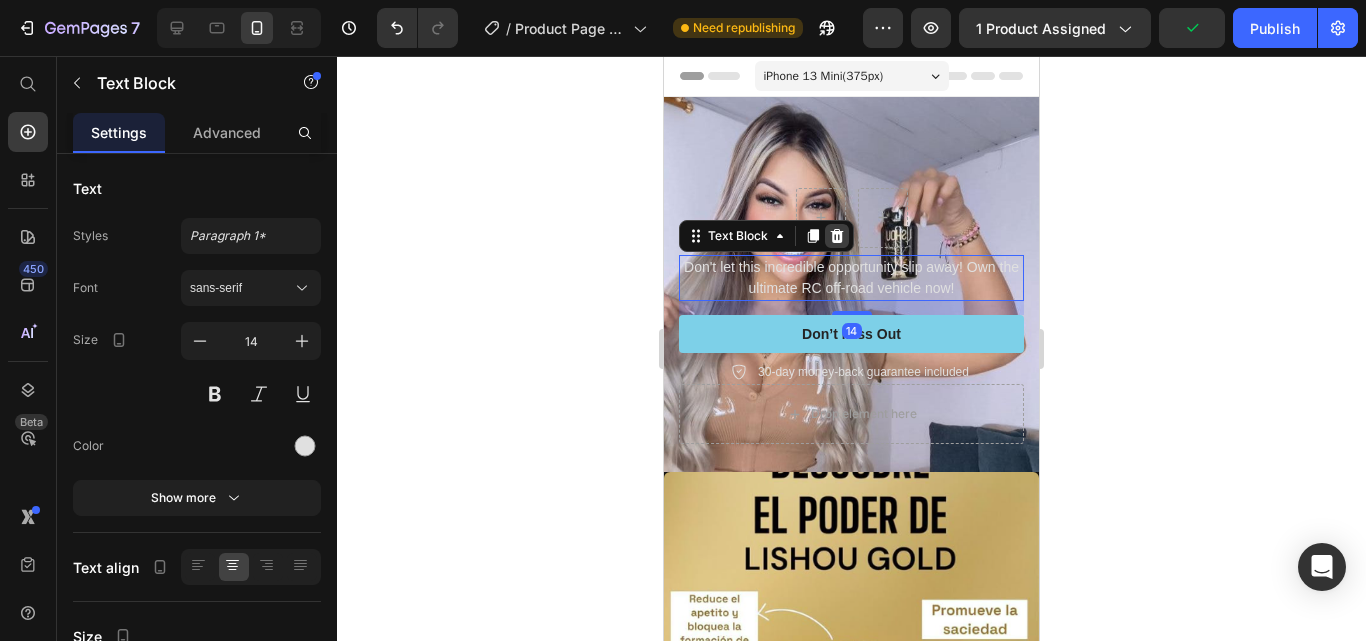 click 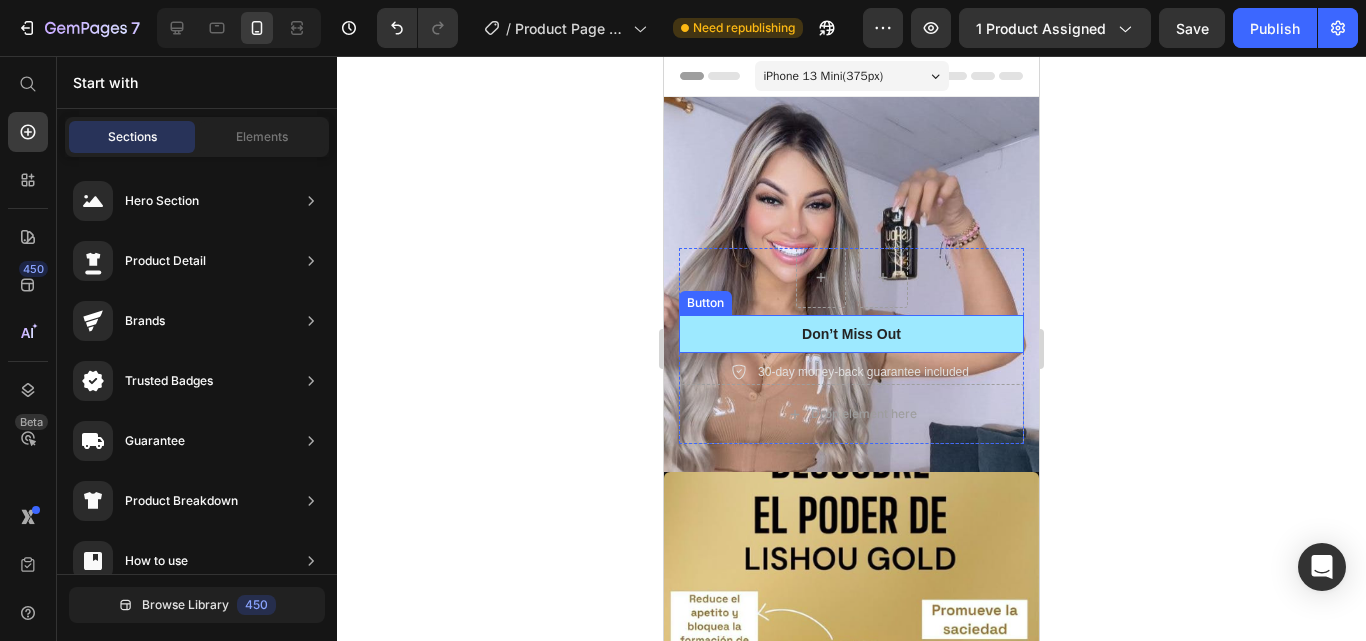 click on "Don’t Miss Out" at bounding box center [851, 334] 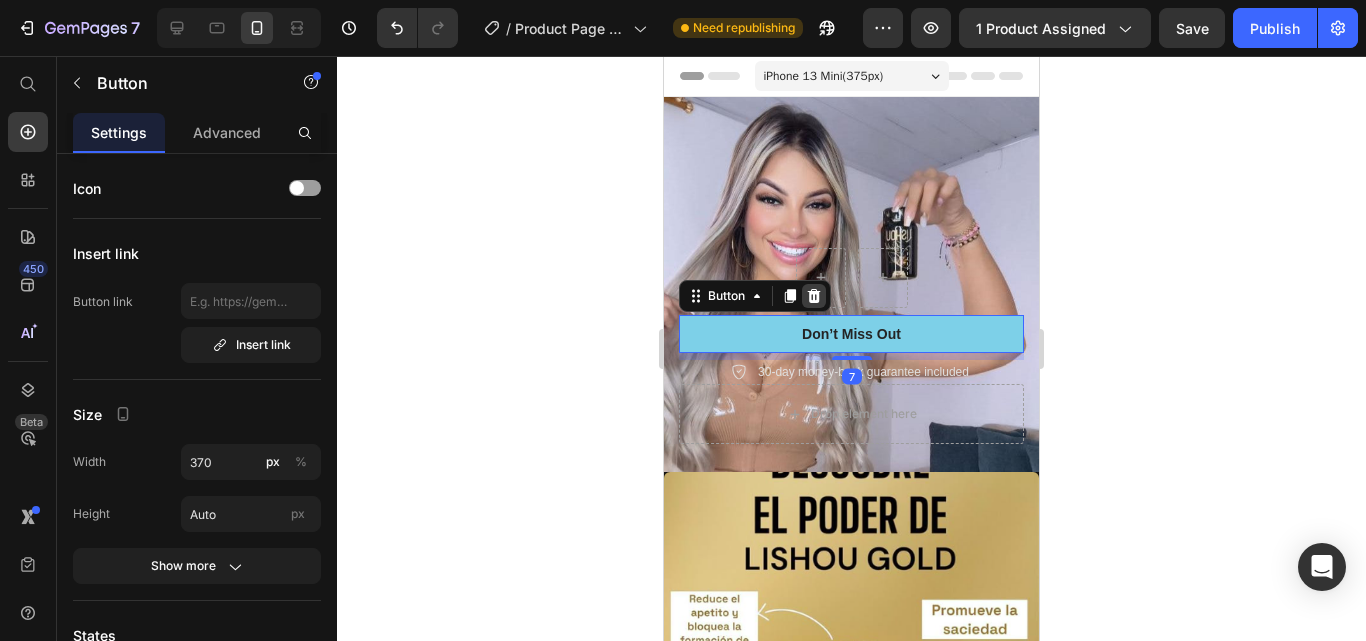 click 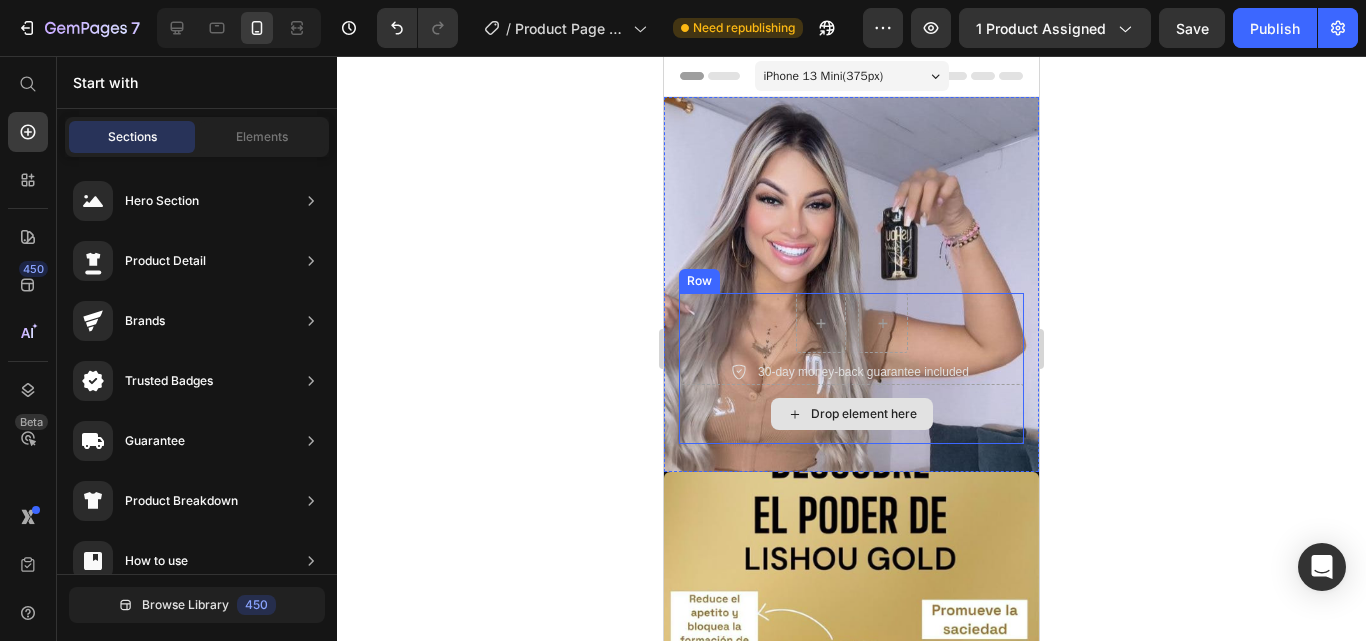 click on "Drop element here" at bounding box center (864, 414) 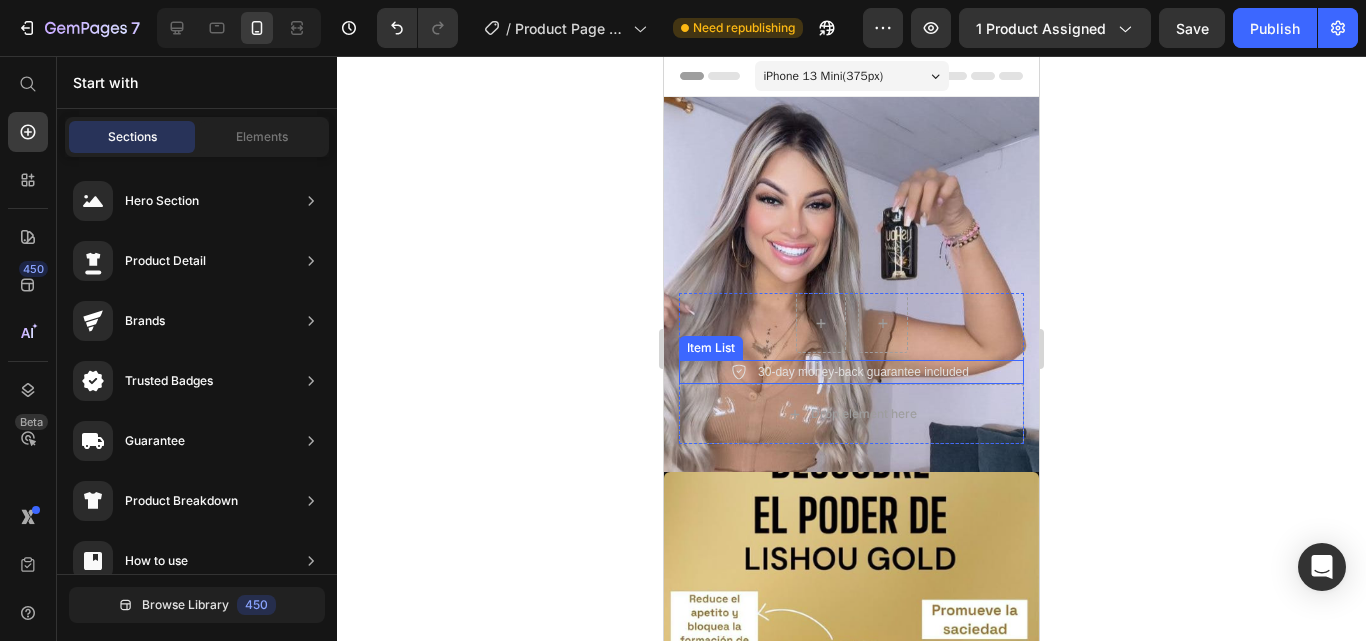click on "30-day money-back guarantee included" at bounding box center (863, 372) 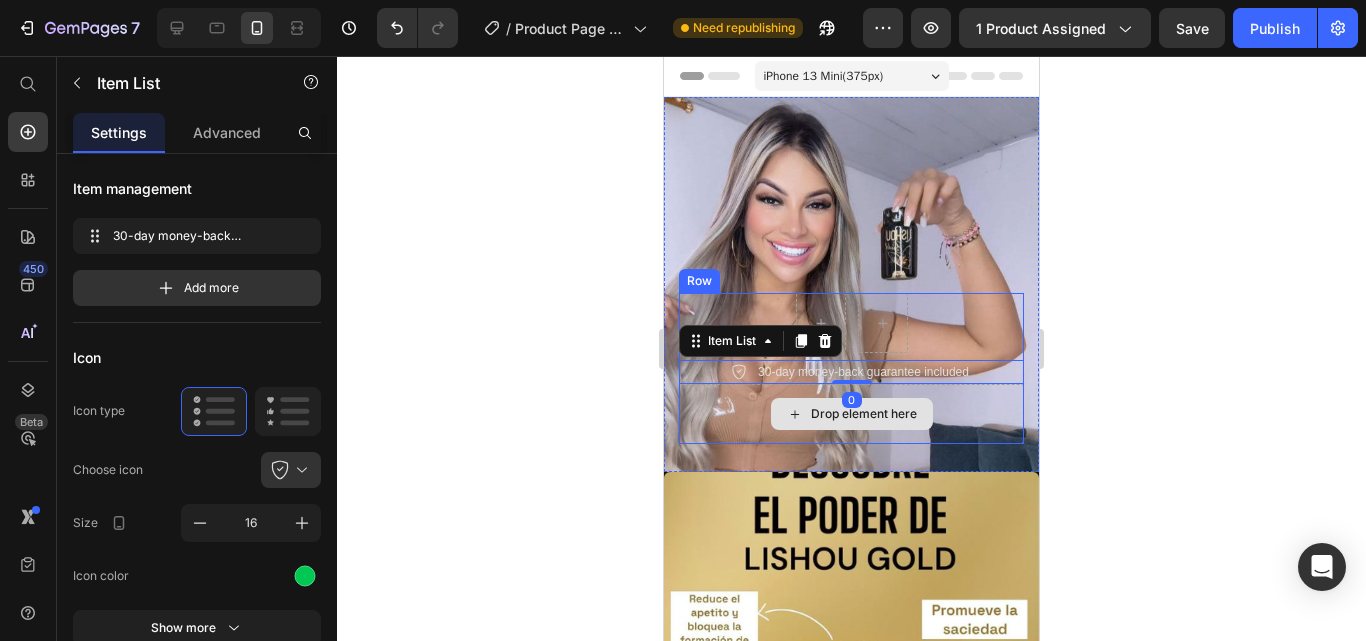 click on "Drop element here" at bounding box center (851, 414) 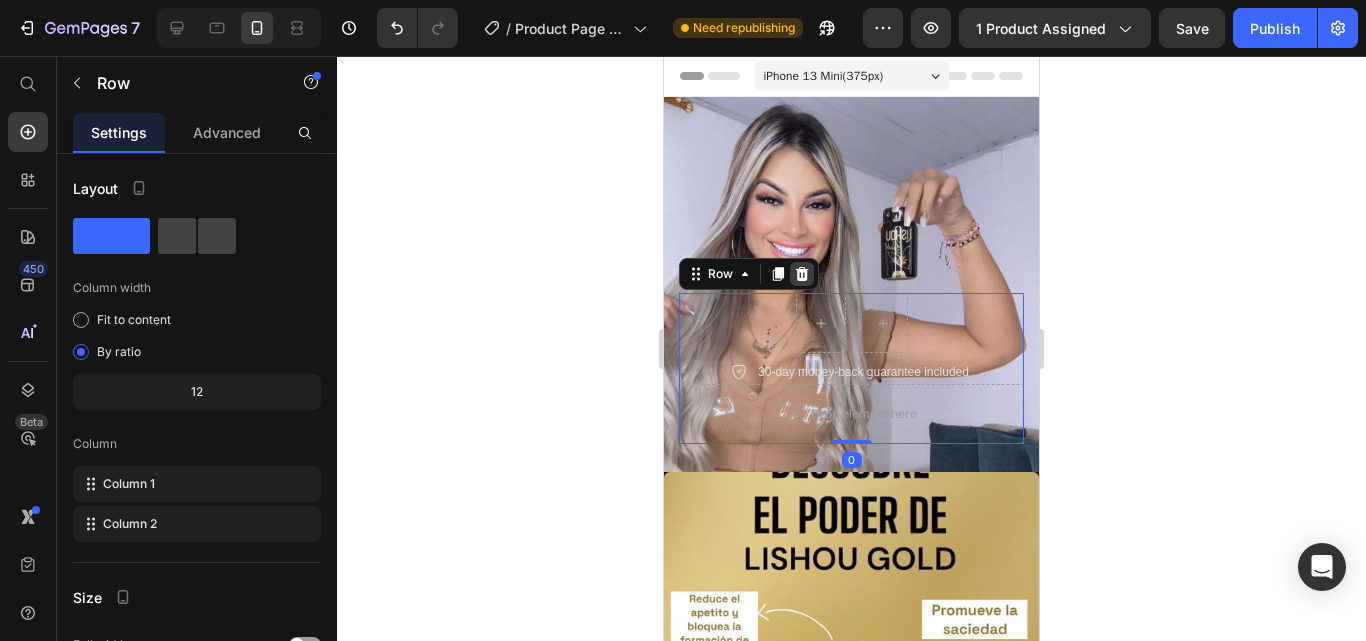 click 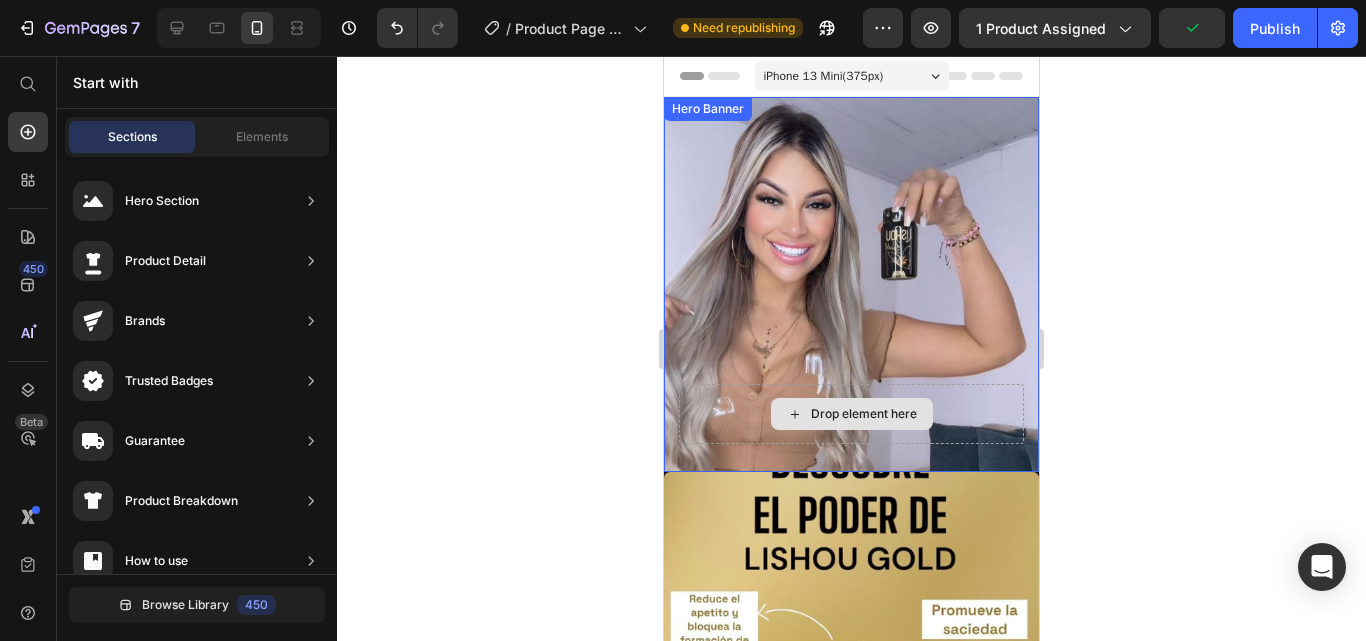 click on "Drop element here" at bounding box center [851, 414] 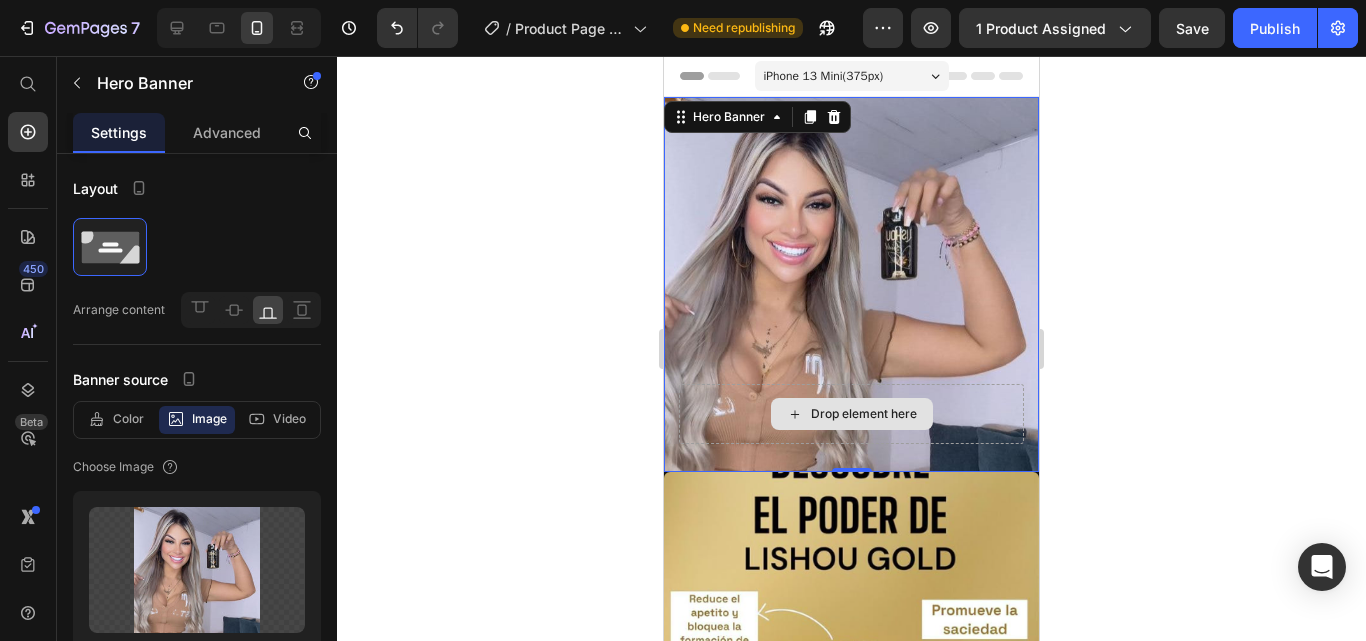 click on "Drop element here" at bounding box center [851, 414] 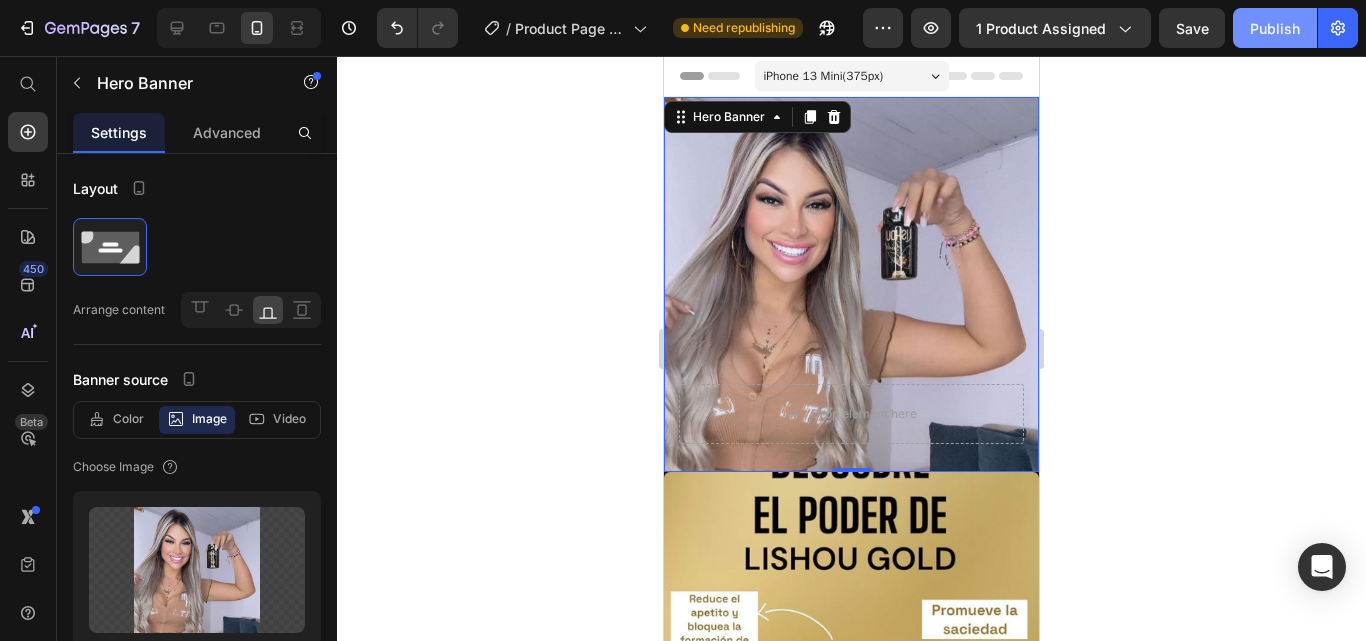 click on "Publish" 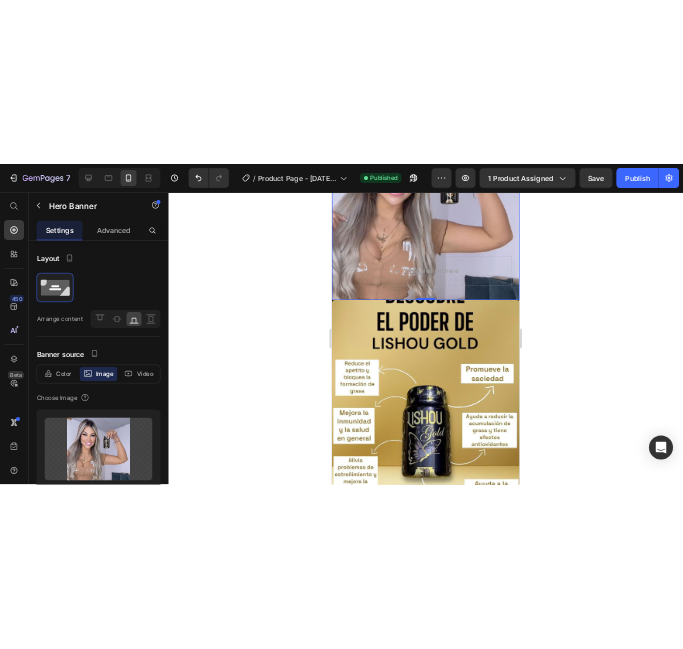scroll, scrollTop: 220, scrollLeft: 0, axis: vertical 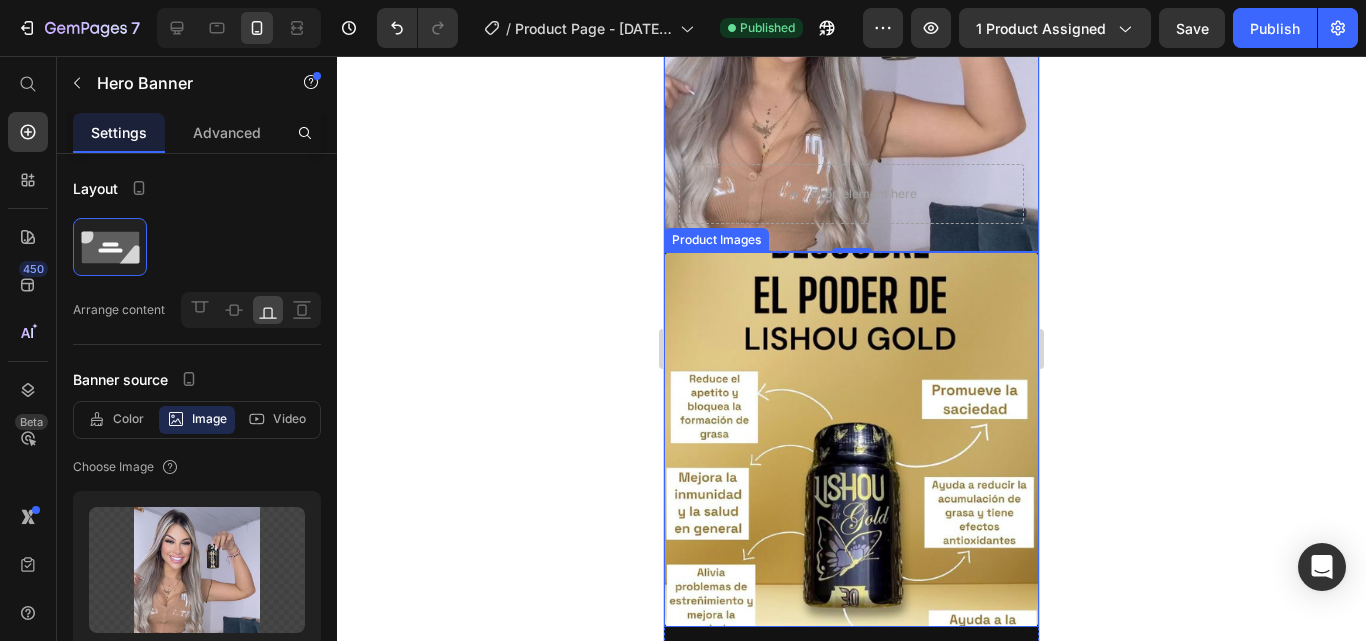 click at bounding box center [851, 439] 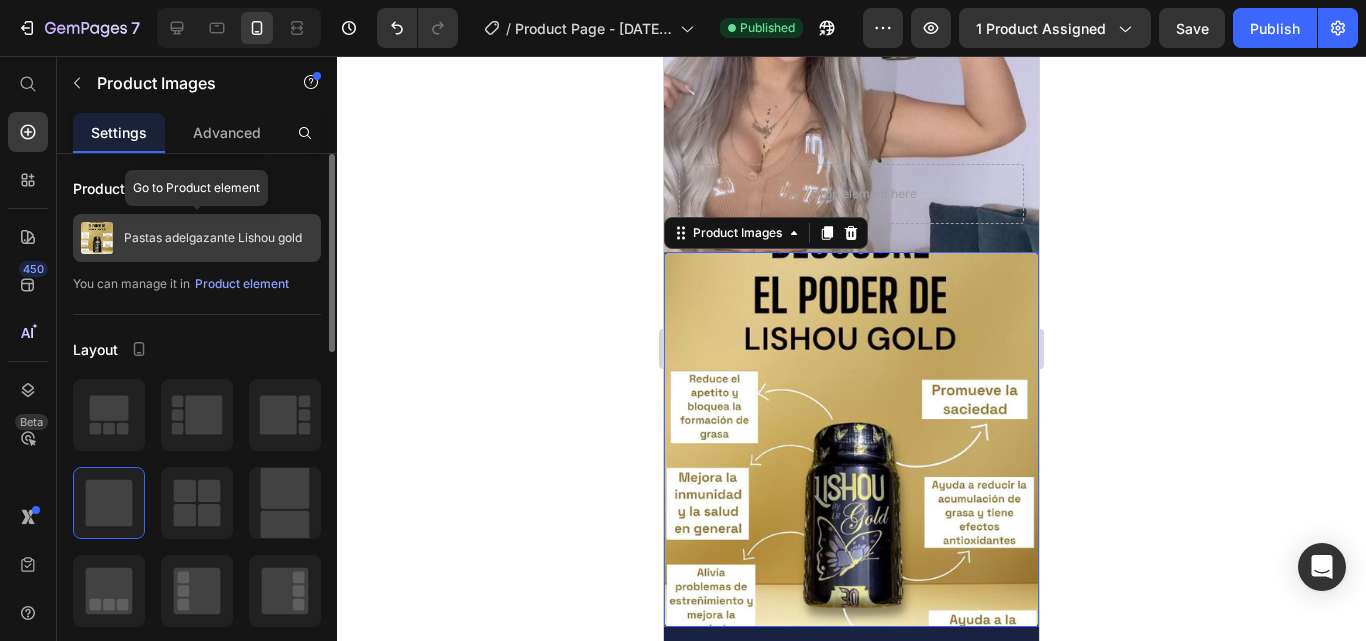 click on "Pastas adelgazante Lishou gold" at bounding box center (213, 238) 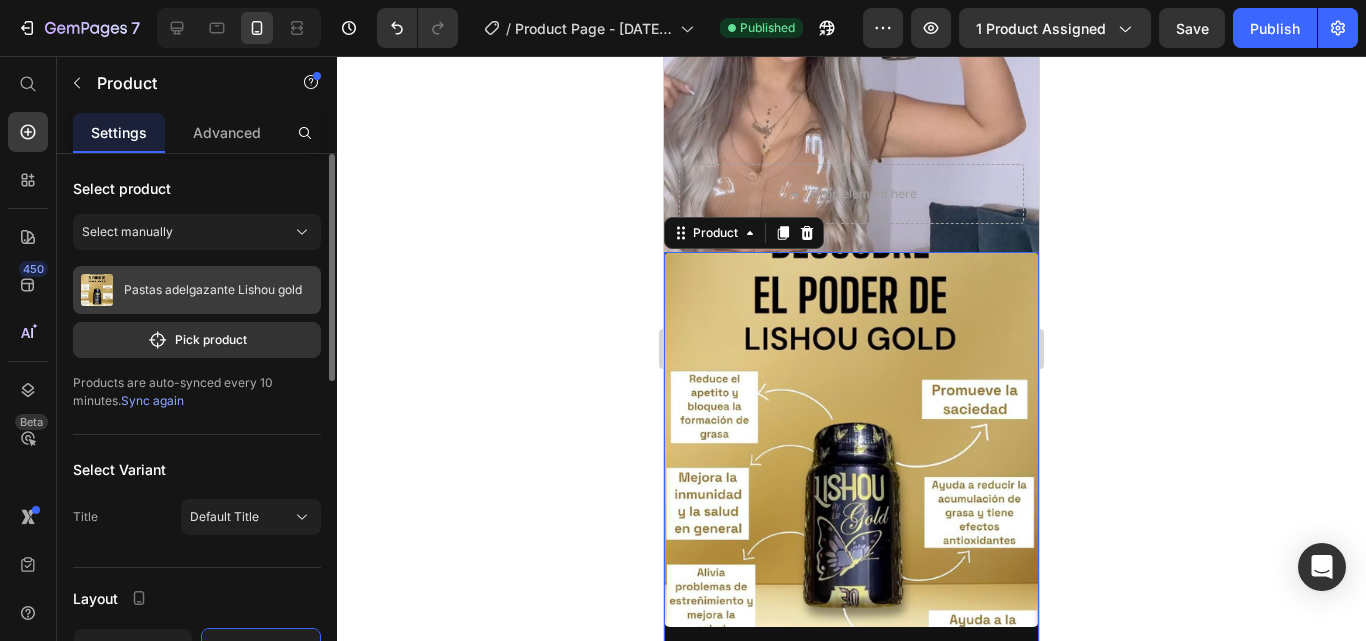 click at bounding box center (97, 290) 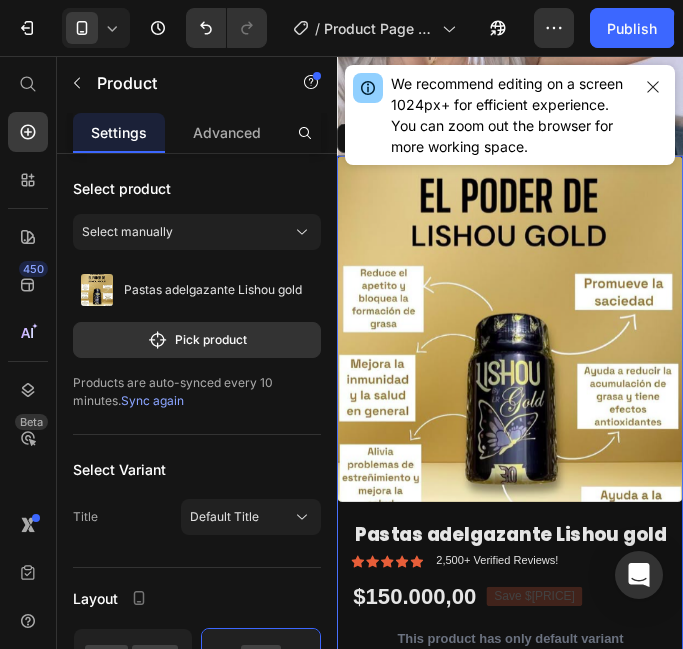 scroll, scrollTop: 288, scrollLeft: 0, axis: vertical 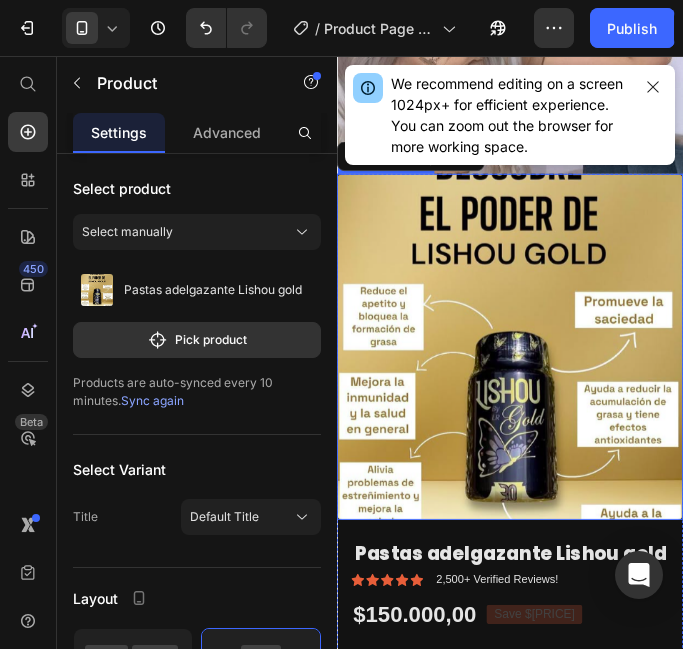 click at bounding box center (524, 371) 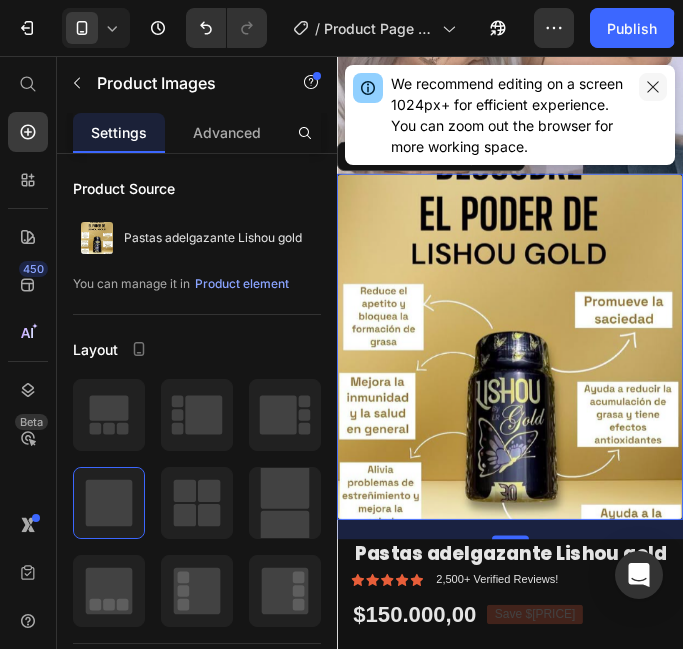 click 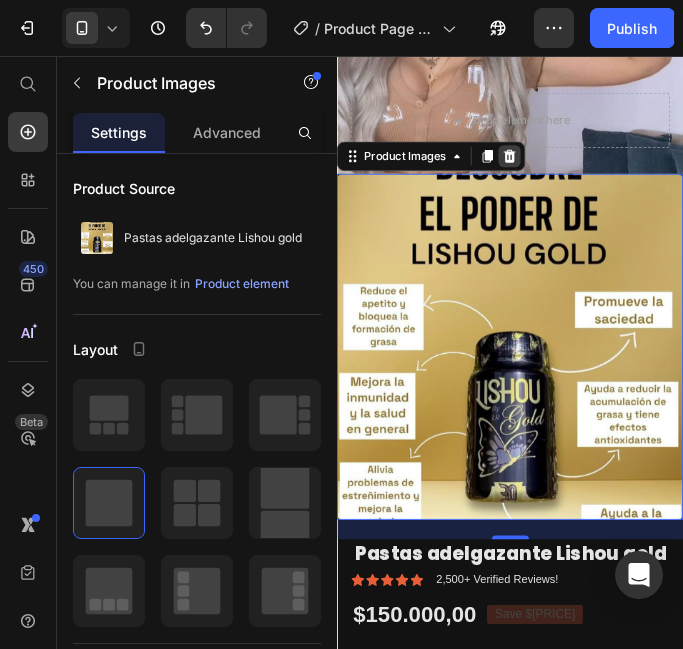 click 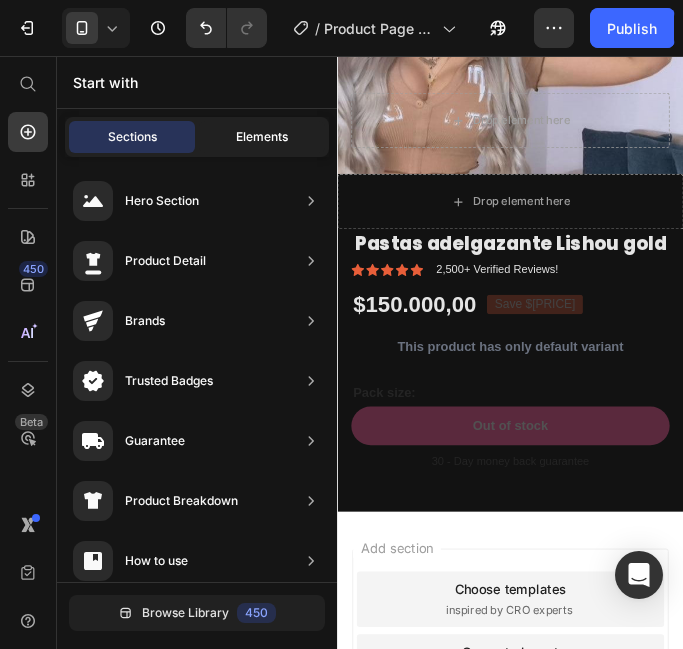 click on "Elements" at bounding box center [262, 137] 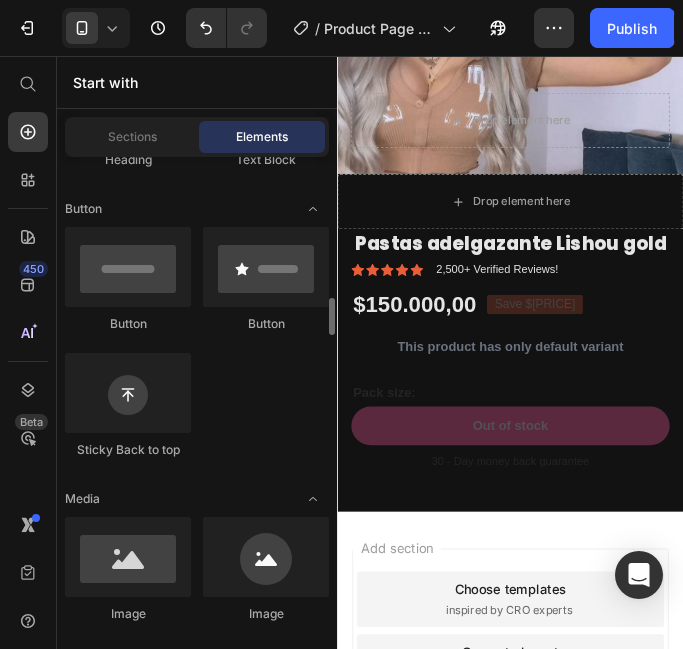 scroll, scrollTop: 575, scrollLeft: 0, axis: vertical 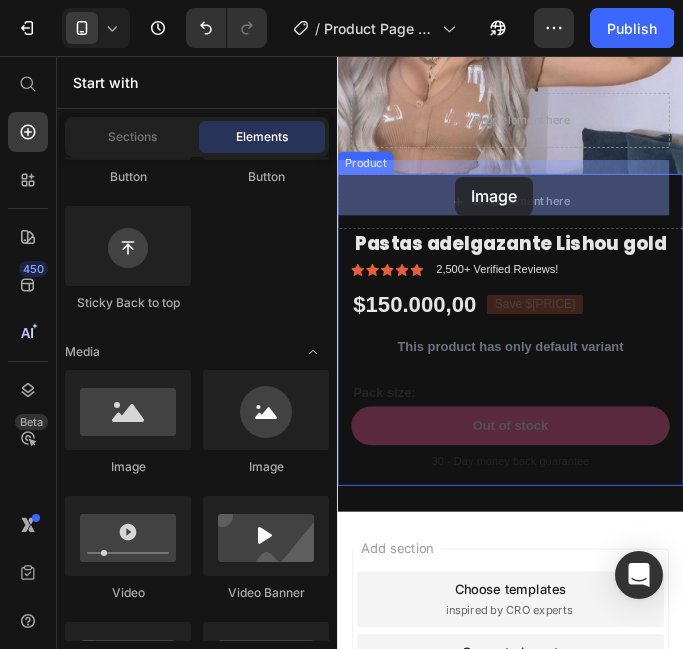 drag, startPoint x: 470, startPoint y: 483, endPoint x: 465, endPoint y: 187, distance: 296.04224 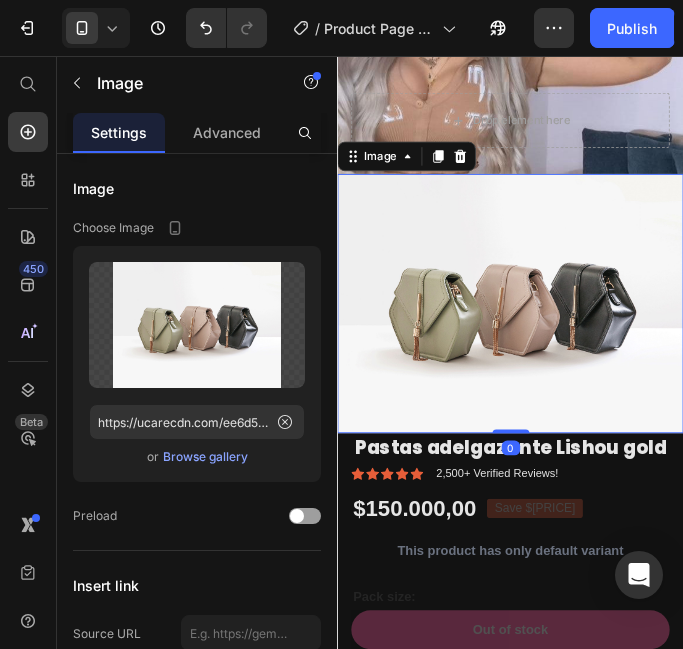 click at bounding box center (524, 324) 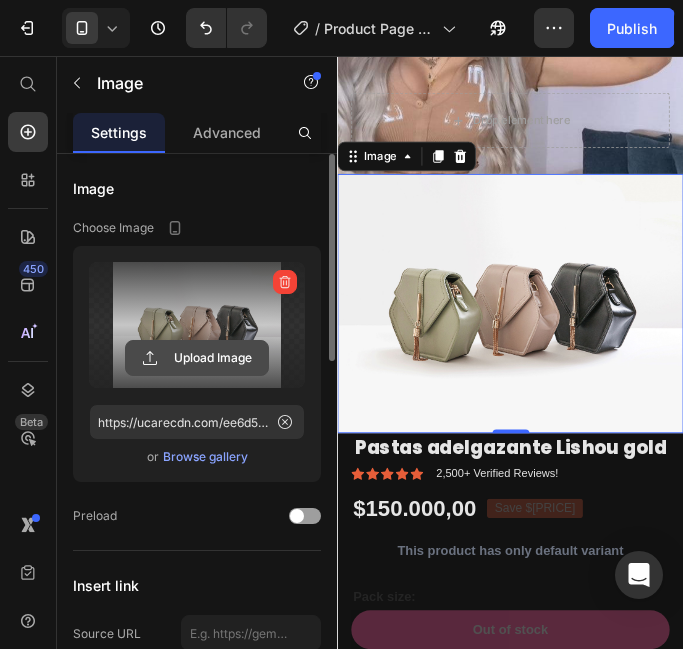 click 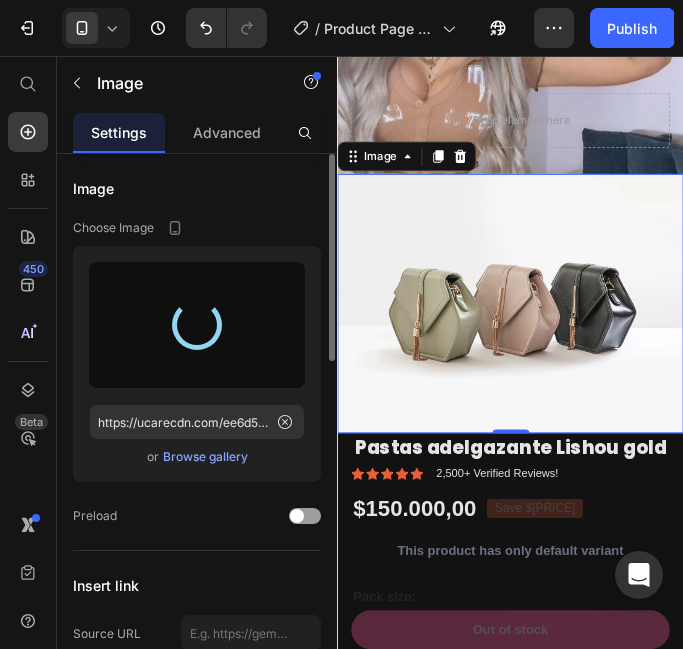 type on "https://cdn.shopify.com/s/files/1/0759/6897/0969/files/gempages_575148225481147504-3758f466-ca41-47a6-9758-9391239c76a9.jpg" 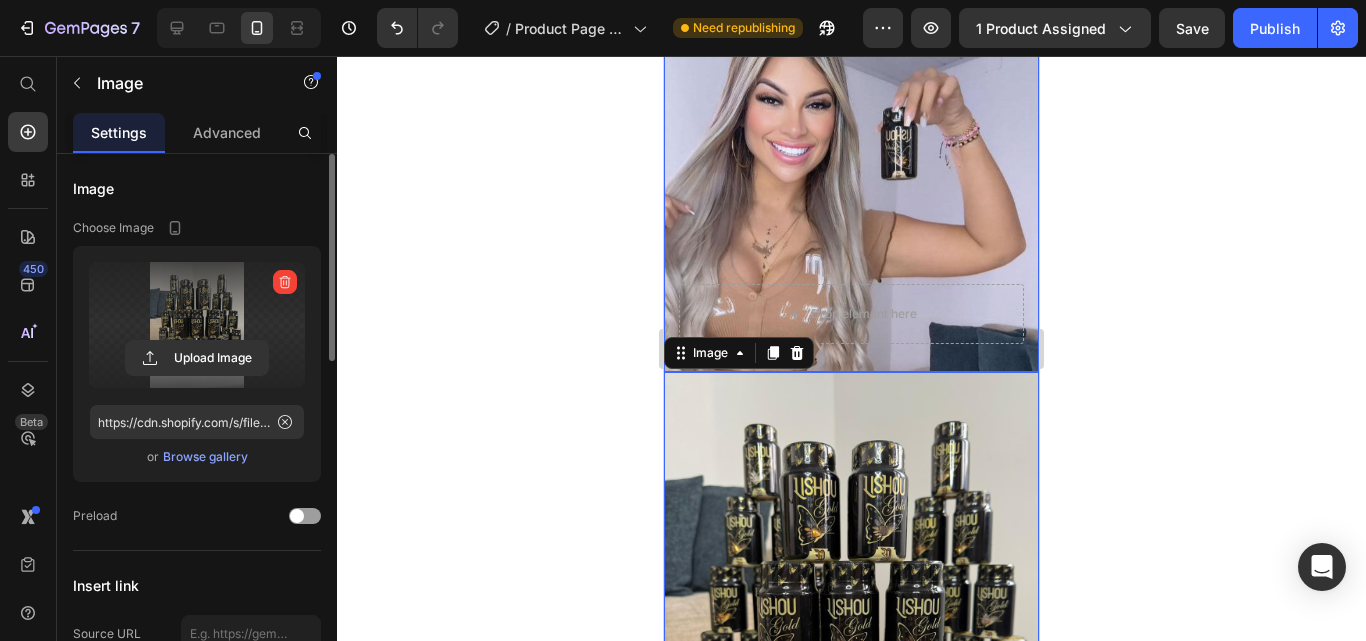 scroll, scrollTop: 0, scrollLeft: 0, axis: both 